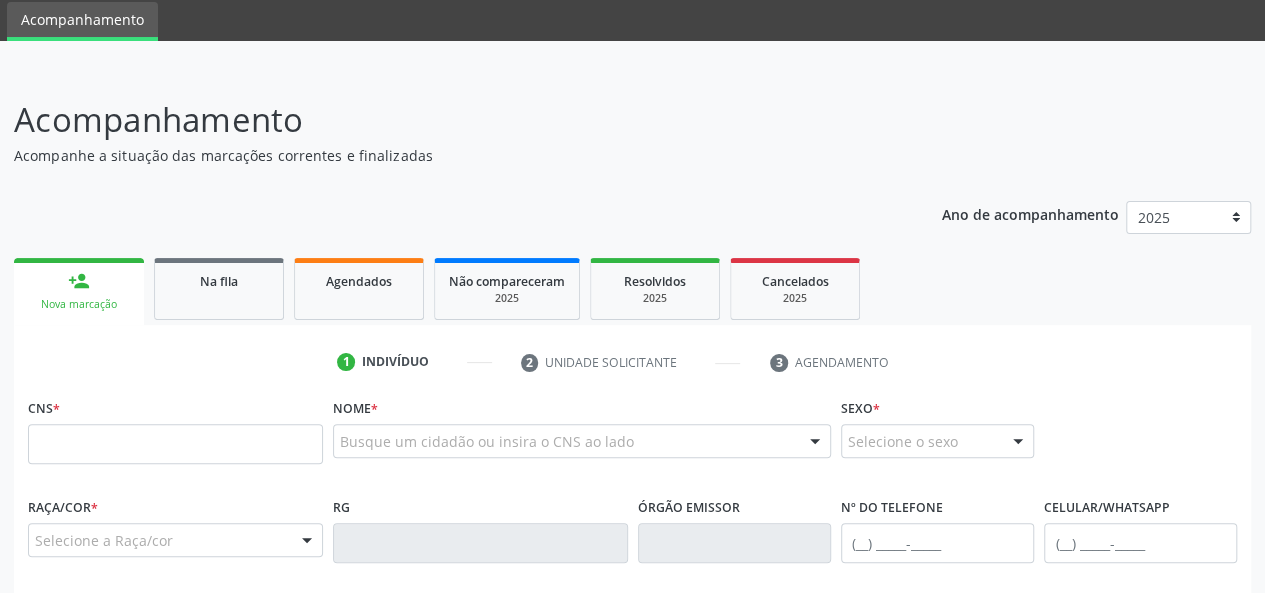 scroll, scrollTop: 100, scrollLeft: 0, axis: vertical 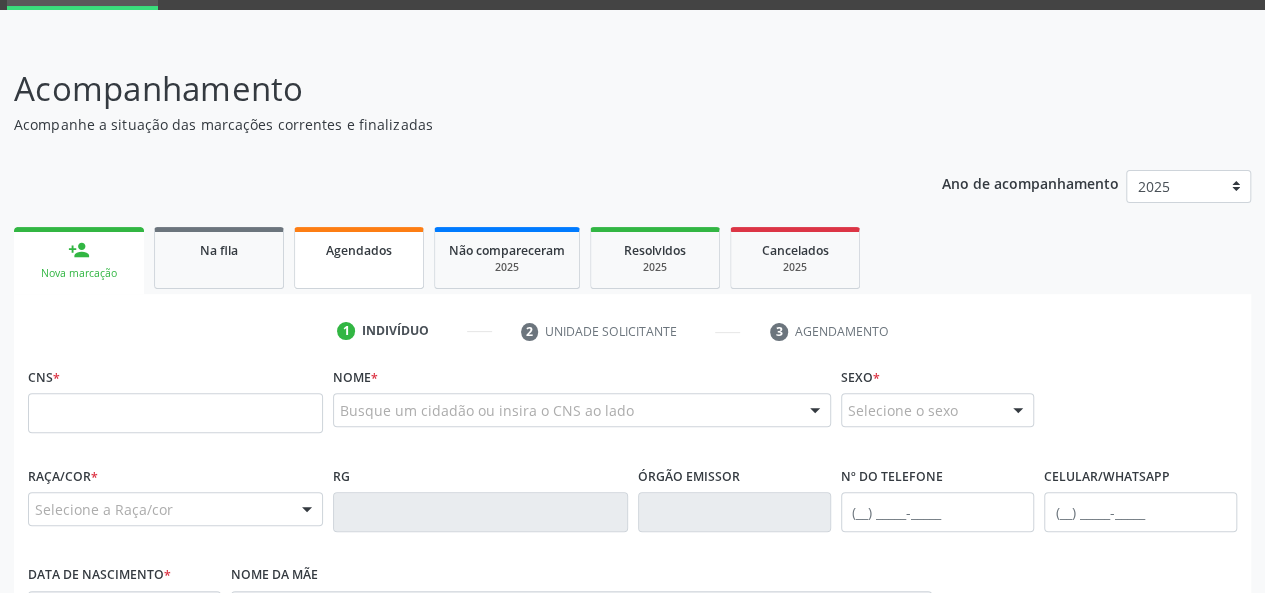 click on "Agendados" at bounding box center (359, 258) 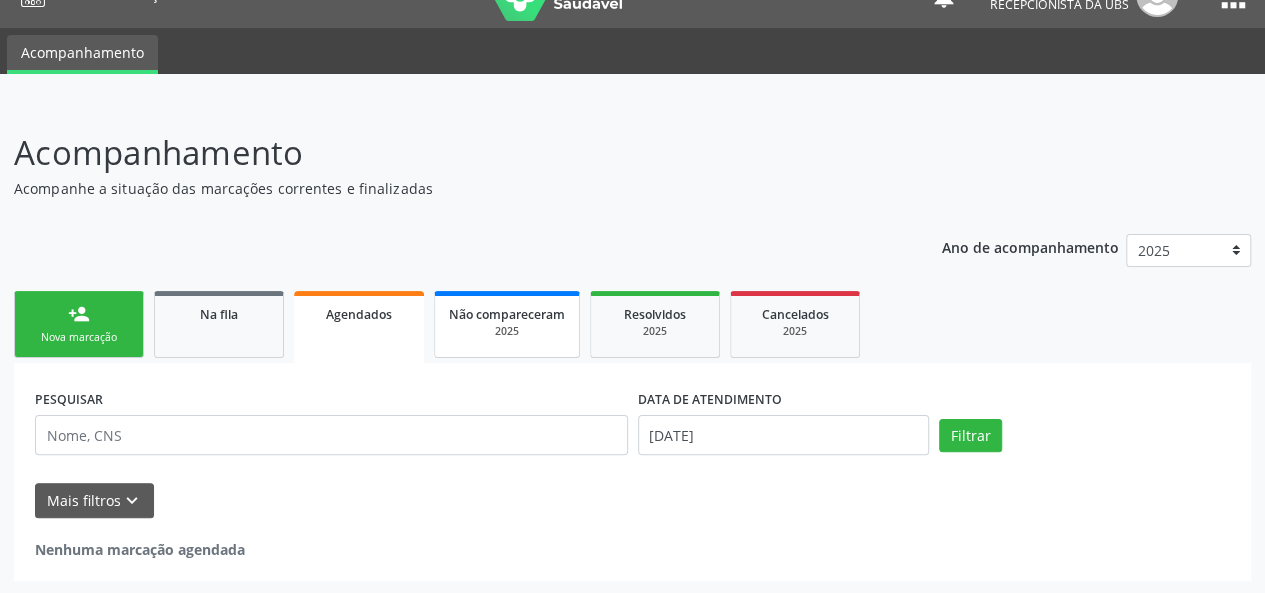 scroll, scrollTop: 0, scrollLeft: 0, axis: both 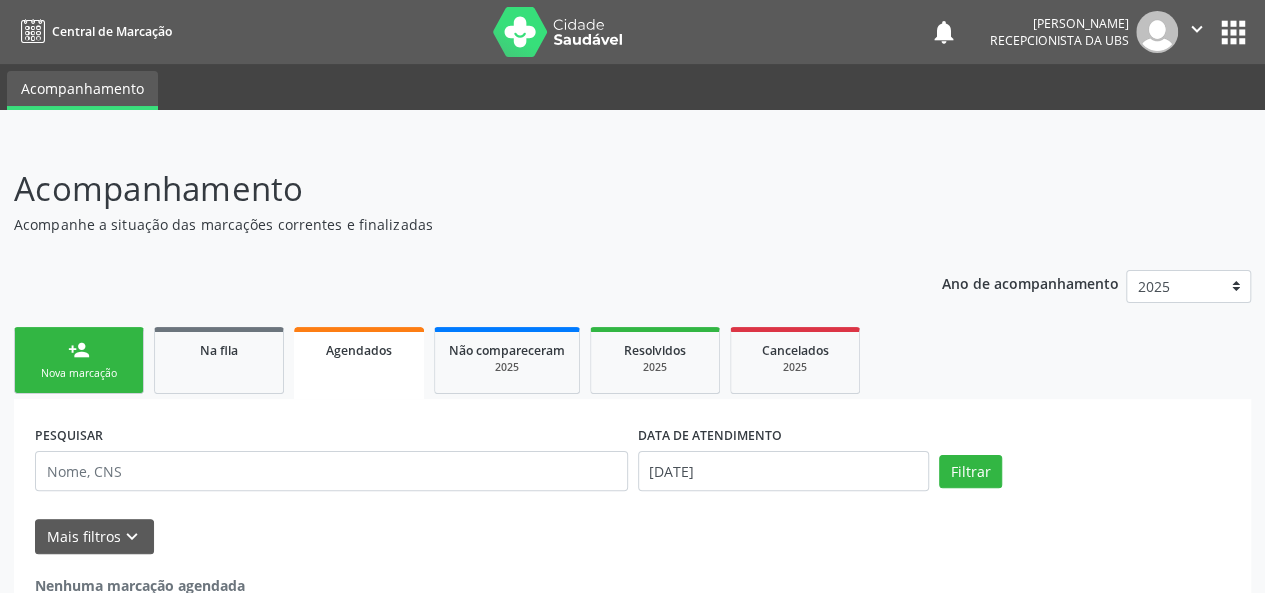 click on "Nova marcação" at bounding box center (79, 373) 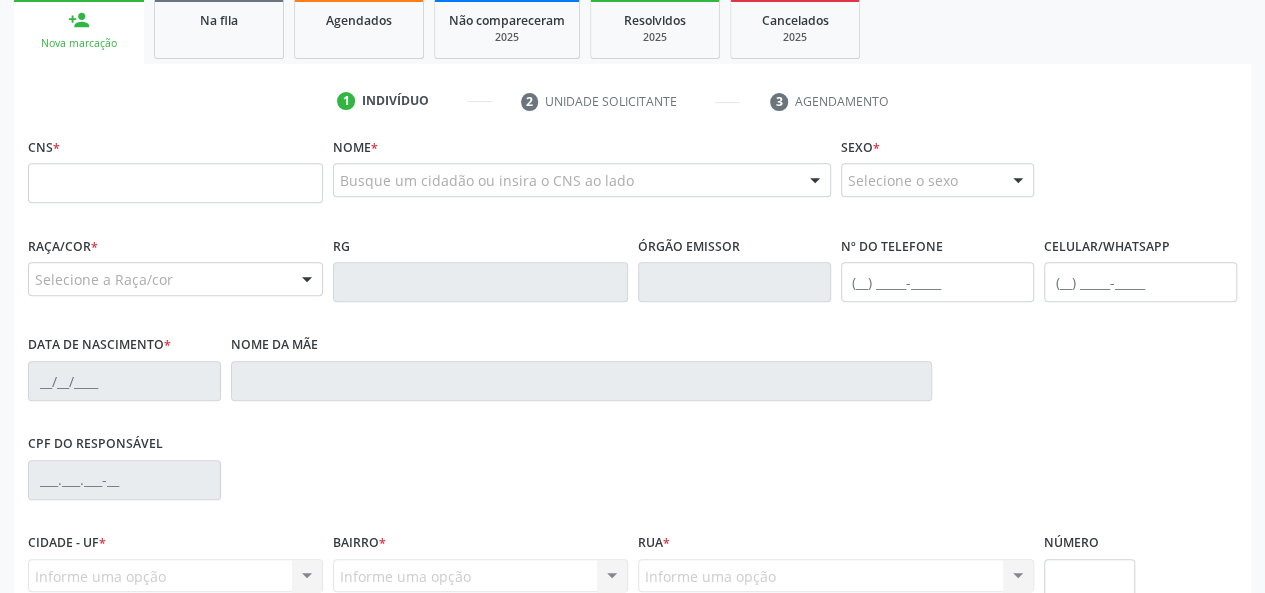 scroll, scrollTop: 300, scrollLeft: 0, axis: vertical 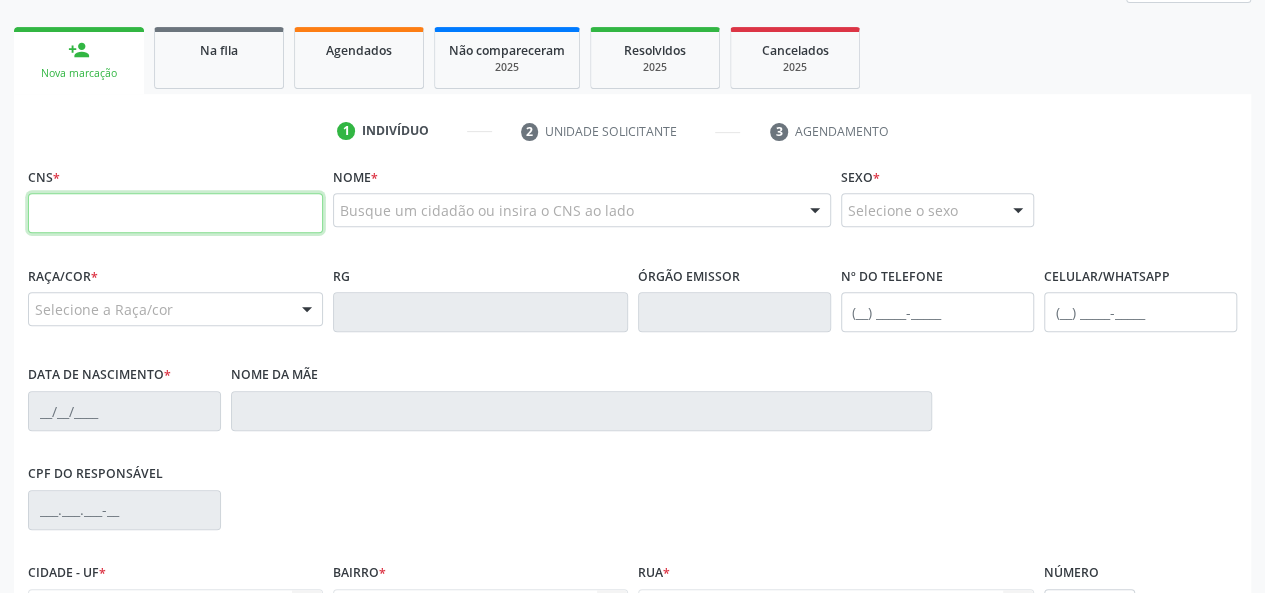 click at bounding box center (175, 213) 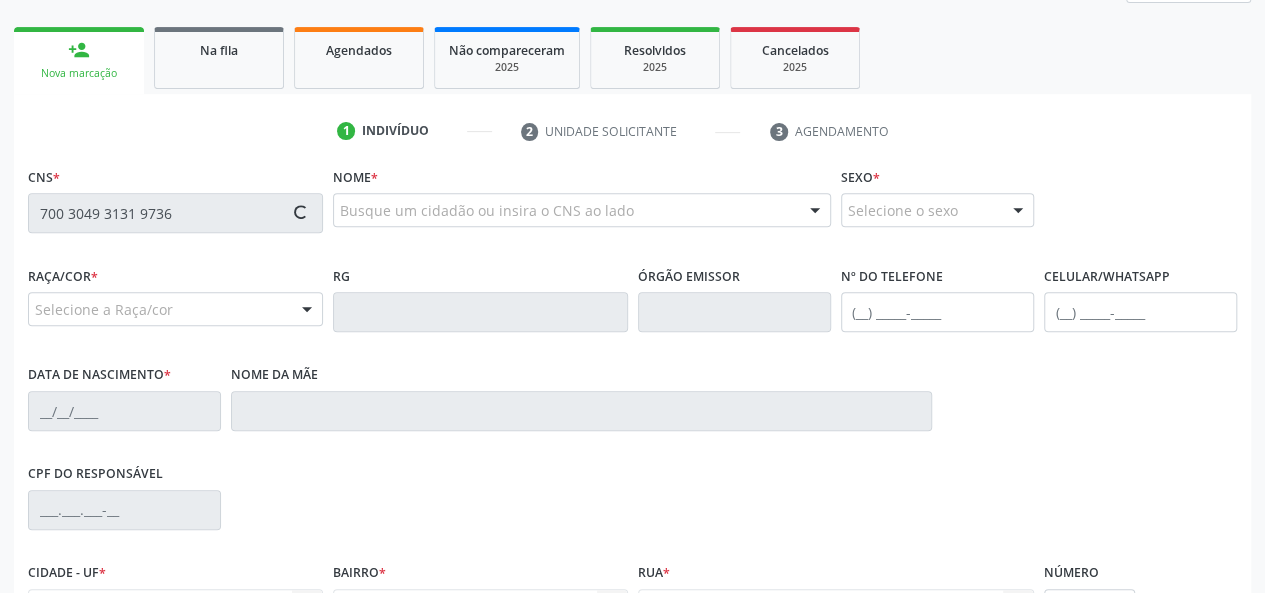 type on "700 3049 3131 9736" 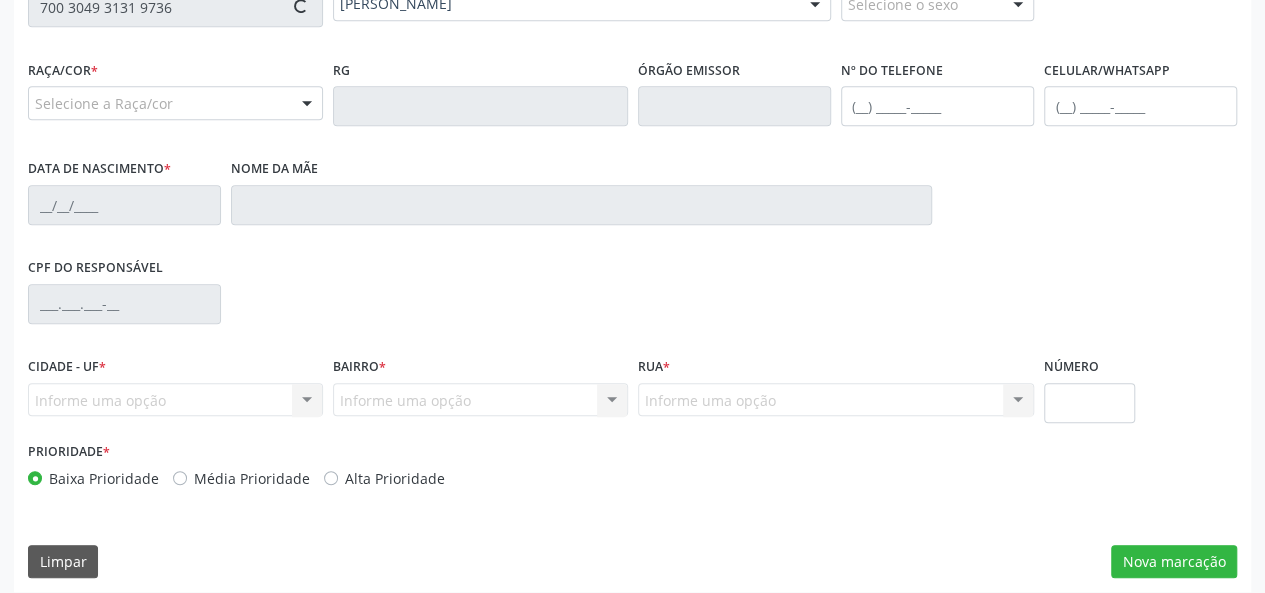 type on "[PHONE_NUMBER]" 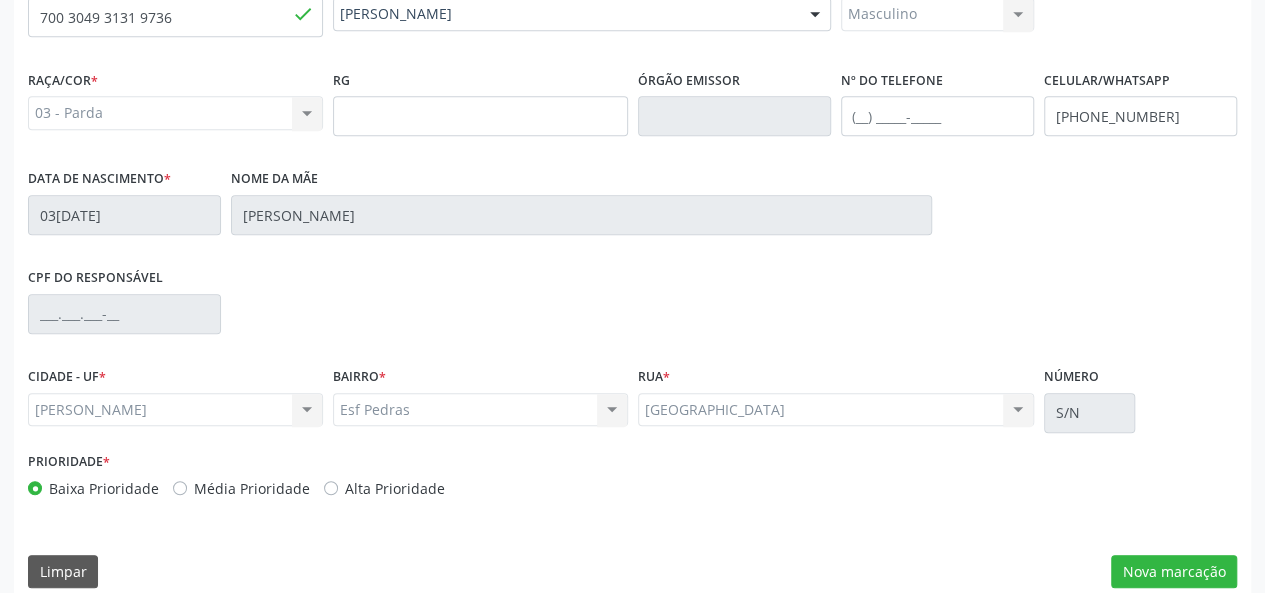 scroll, scrollTop: 518, scrollLeft: 0, axis: vertical 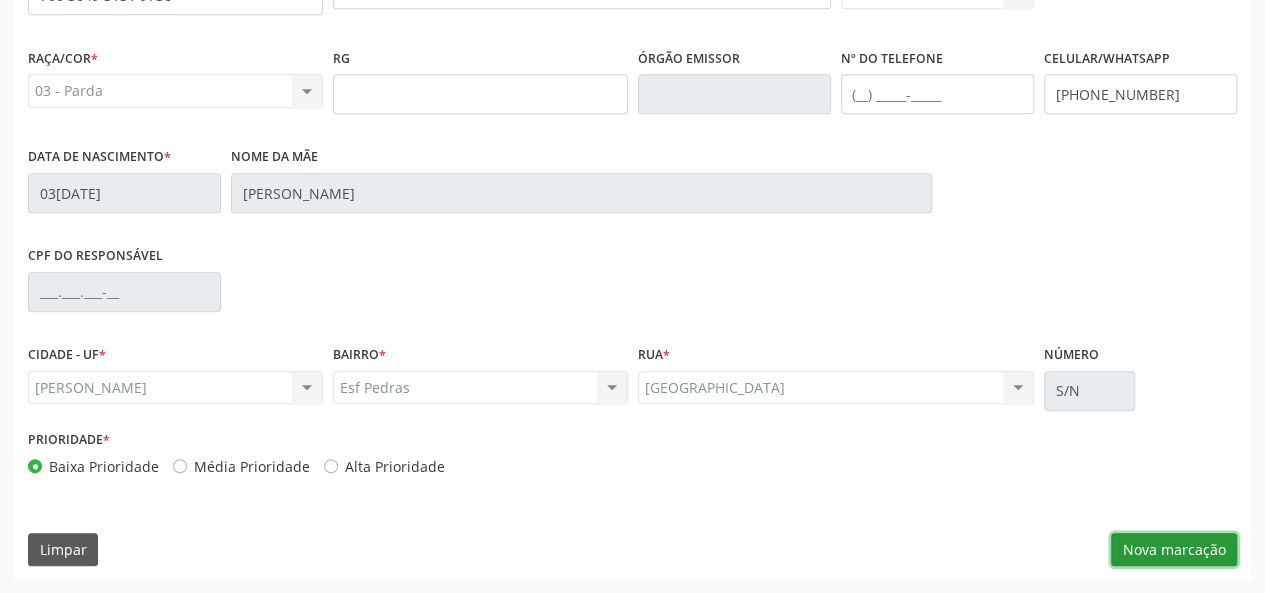 click on "Nova marcação" at bounding box center (1174, 550) 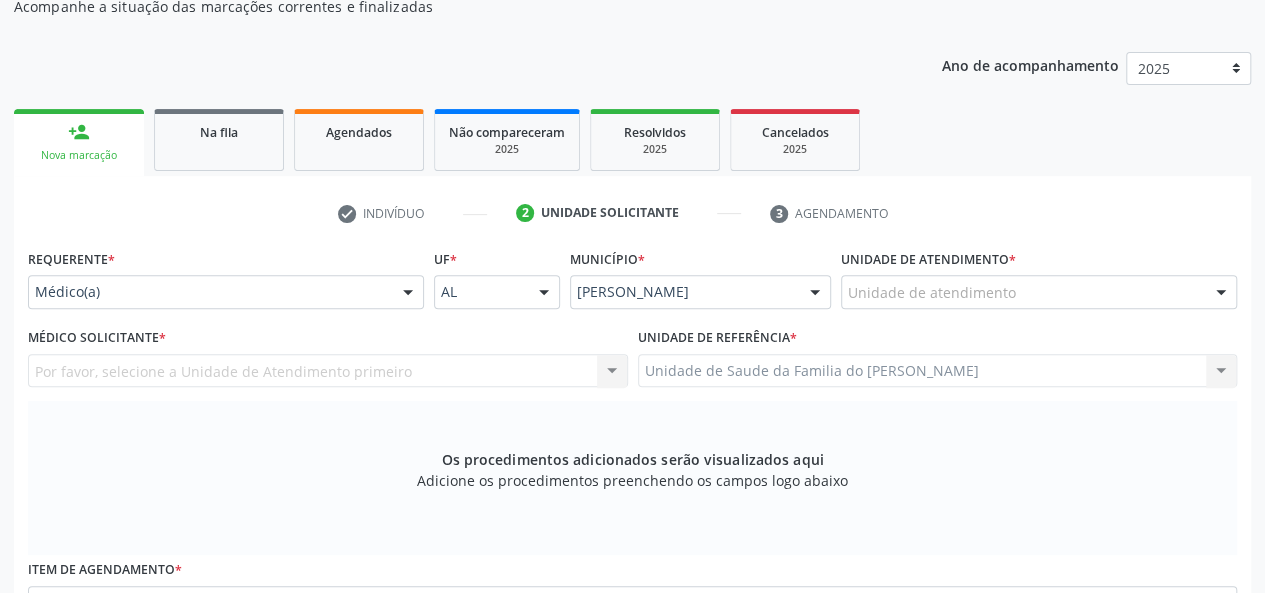 scroll, scrollTop: 118, scrollLeft: 0, axis: vertical 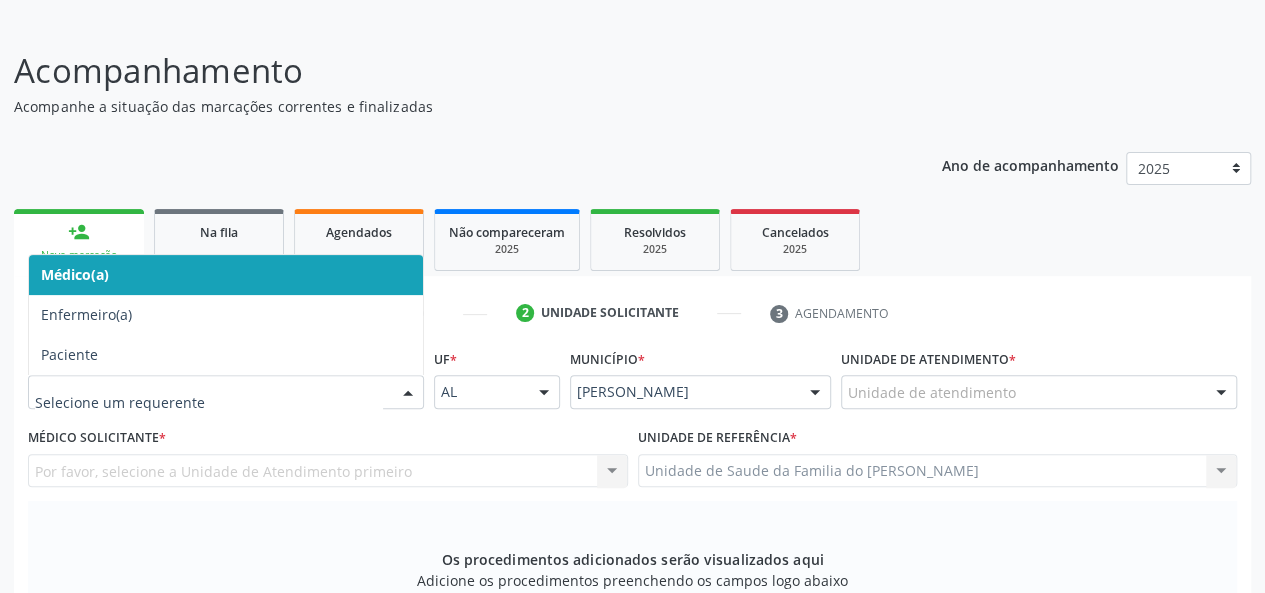 click at bounding box center (408, 393) 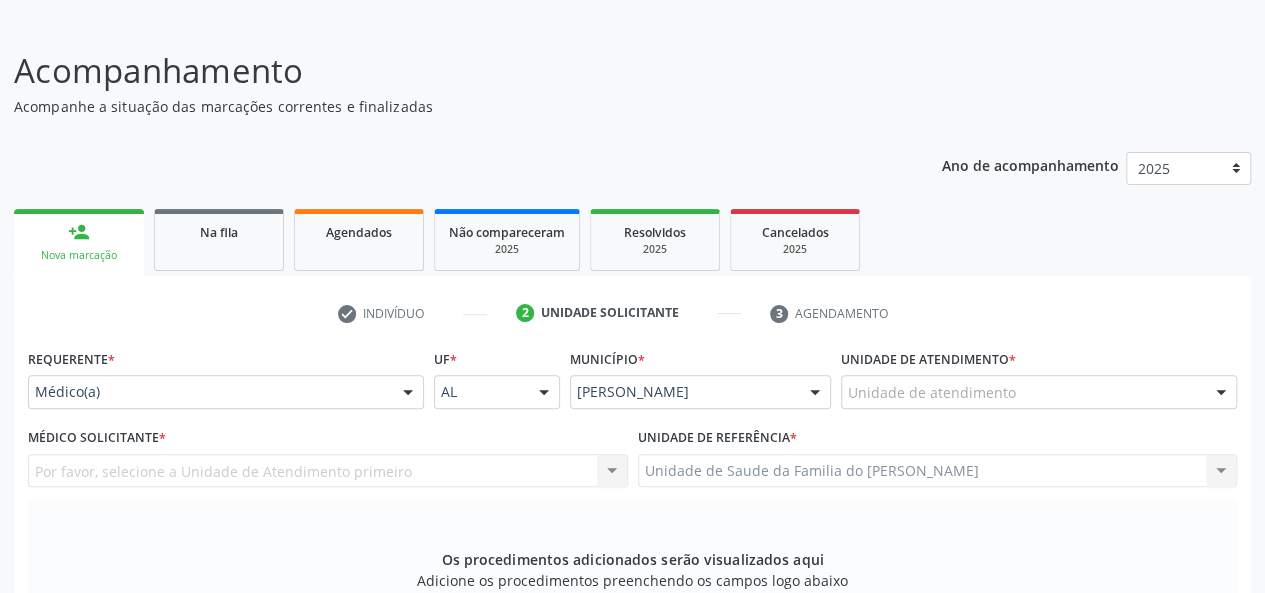 click on "Unidade de atendimento" at bounding box center (1039, 392) 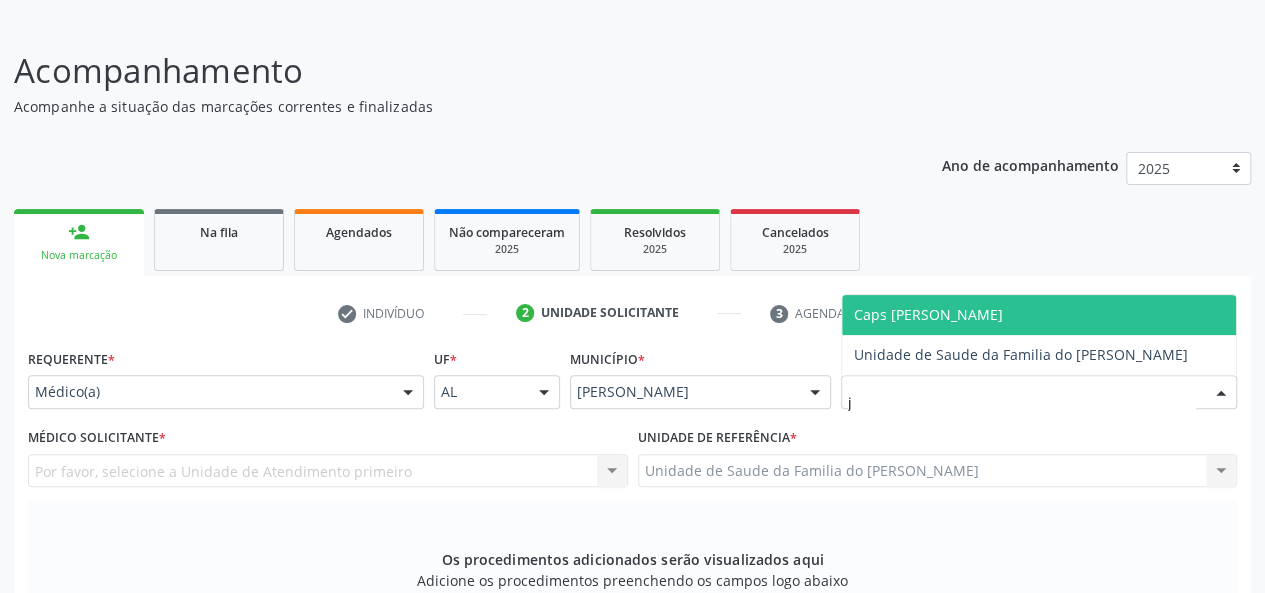 type on "jo" 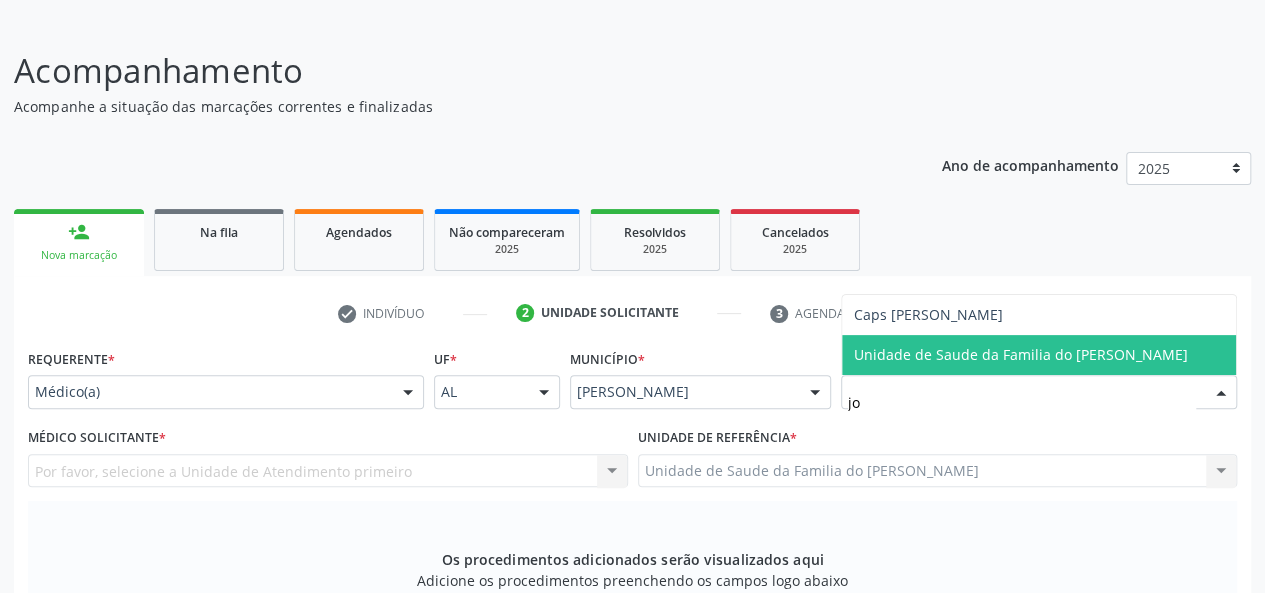 click on "Unidade de Saude da Familia do [PERSON_NAME]" at bounding box center [1021, 354] 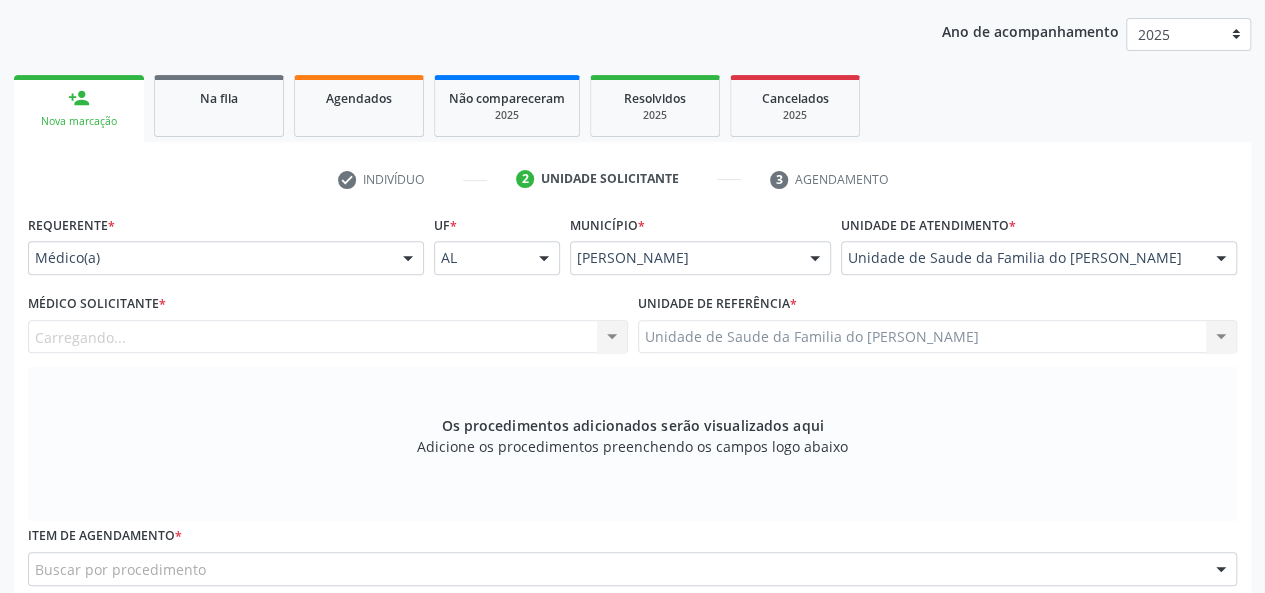 scroll, scrollTop: 418, scrollLeft: 0, axis: vertical 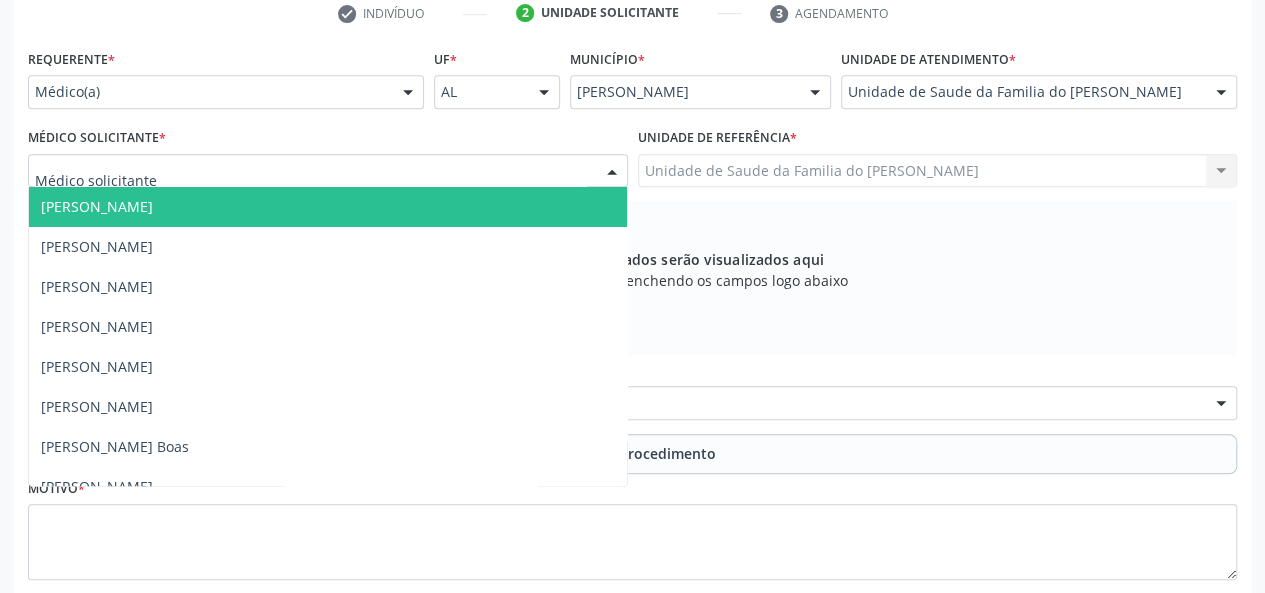 click at bounding box center [612, 172] 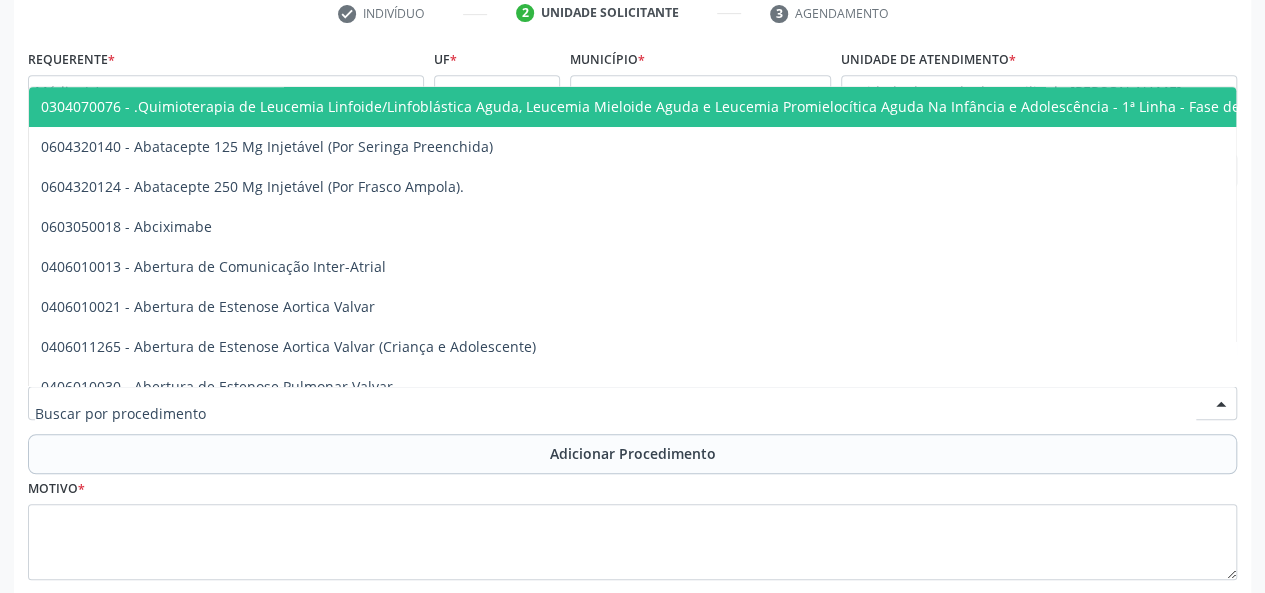 click at bounding box center [632, 403] 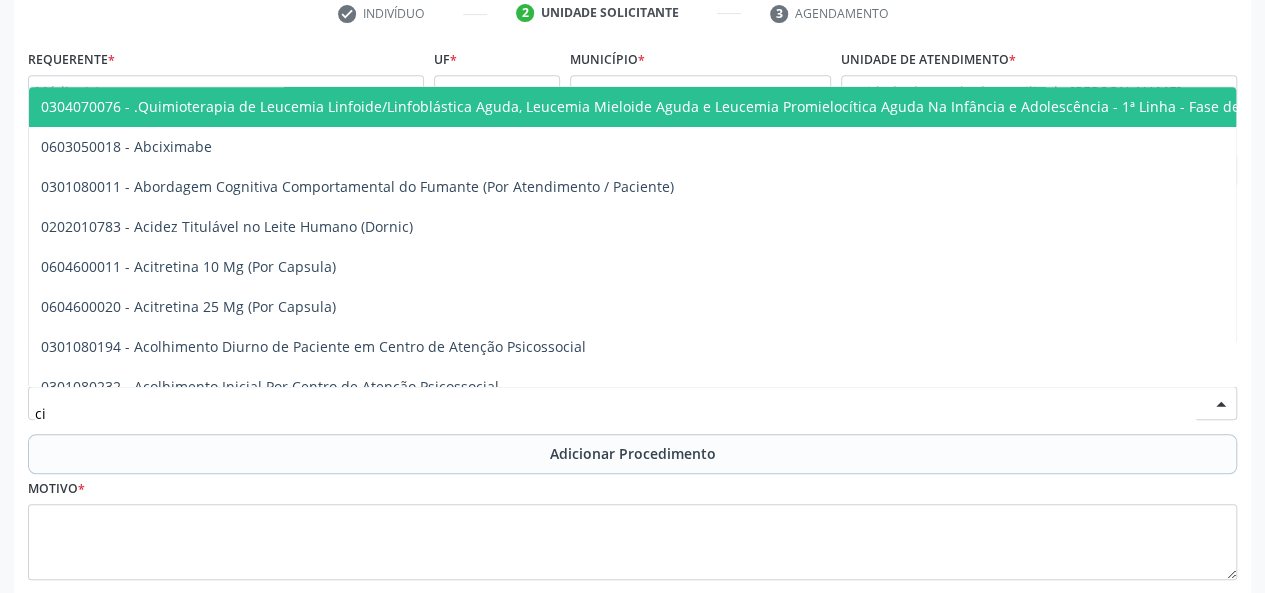 type on "c" 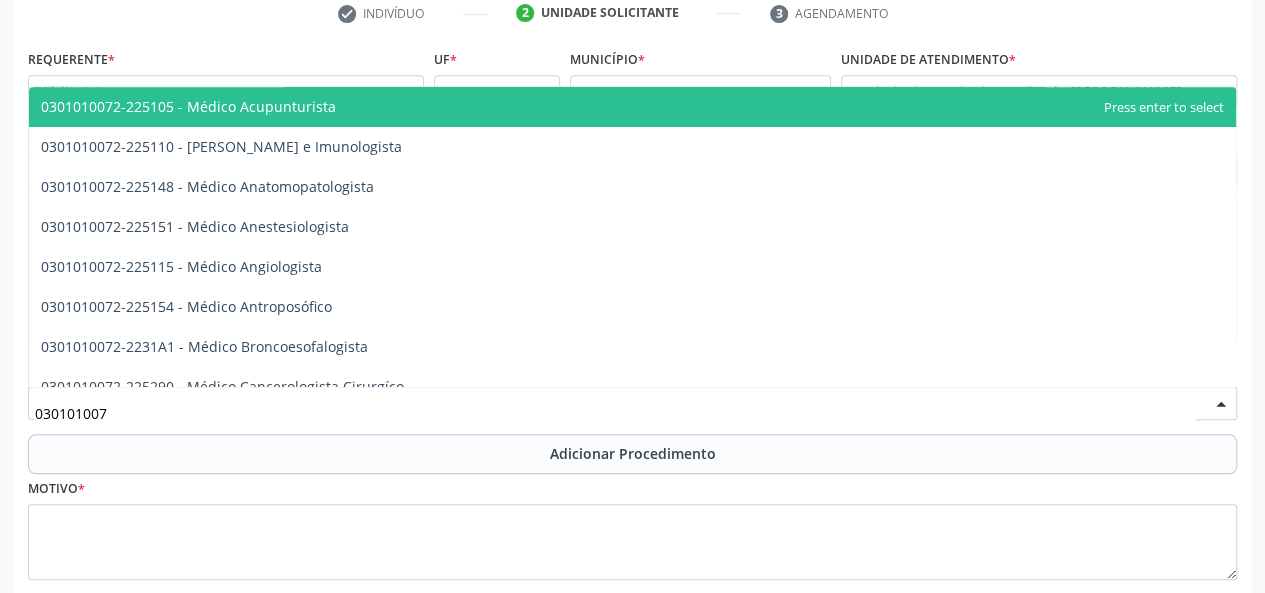 type on "0301010072" 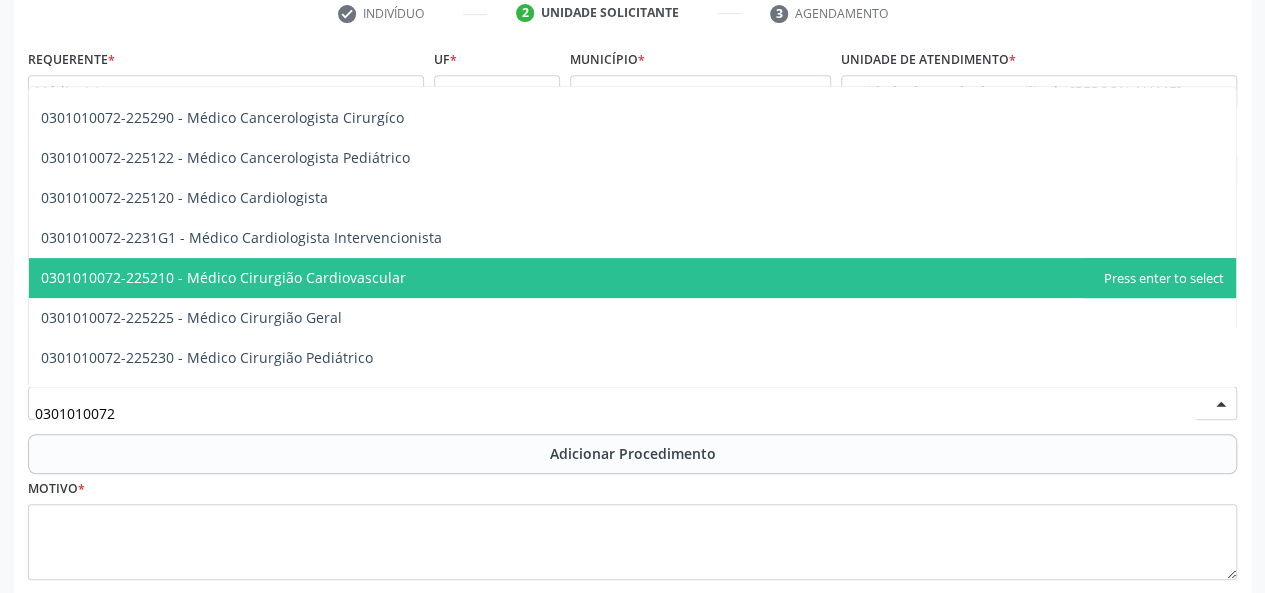 scroll, scrollTop: 300, scrollLeft: 0, axis: vertical 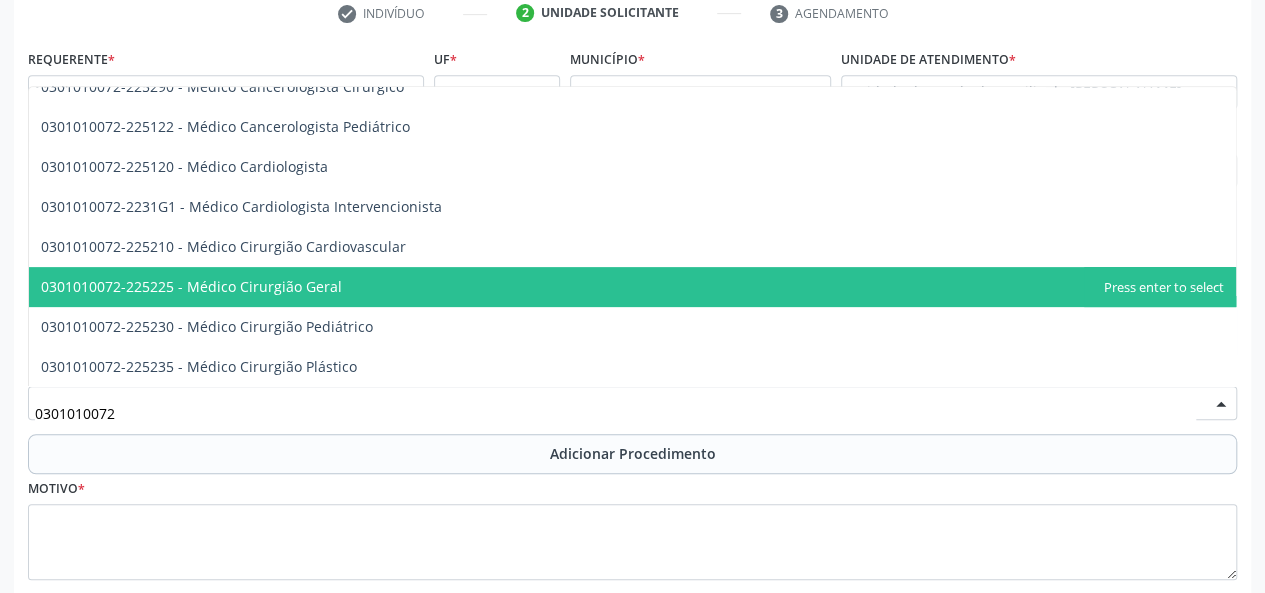 click on "0301010072-225225 - Médico Cirurgião Geral" at bounding box center (632, 287) 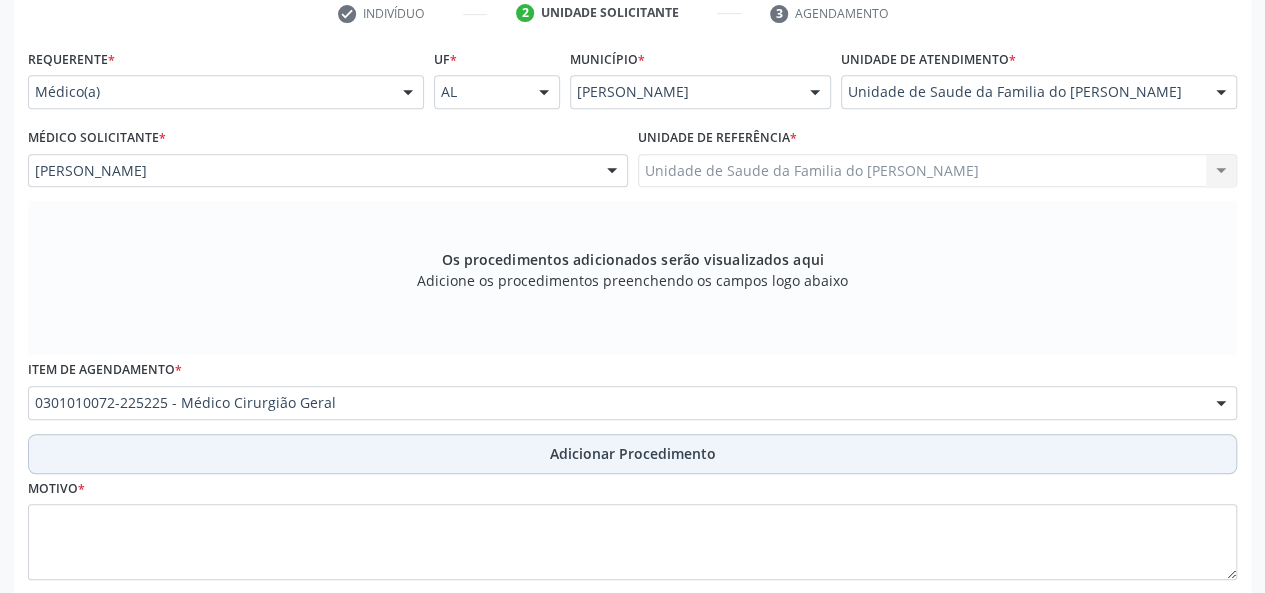 click on "Adicionar Procedimento" at bounding box center [632, 454] 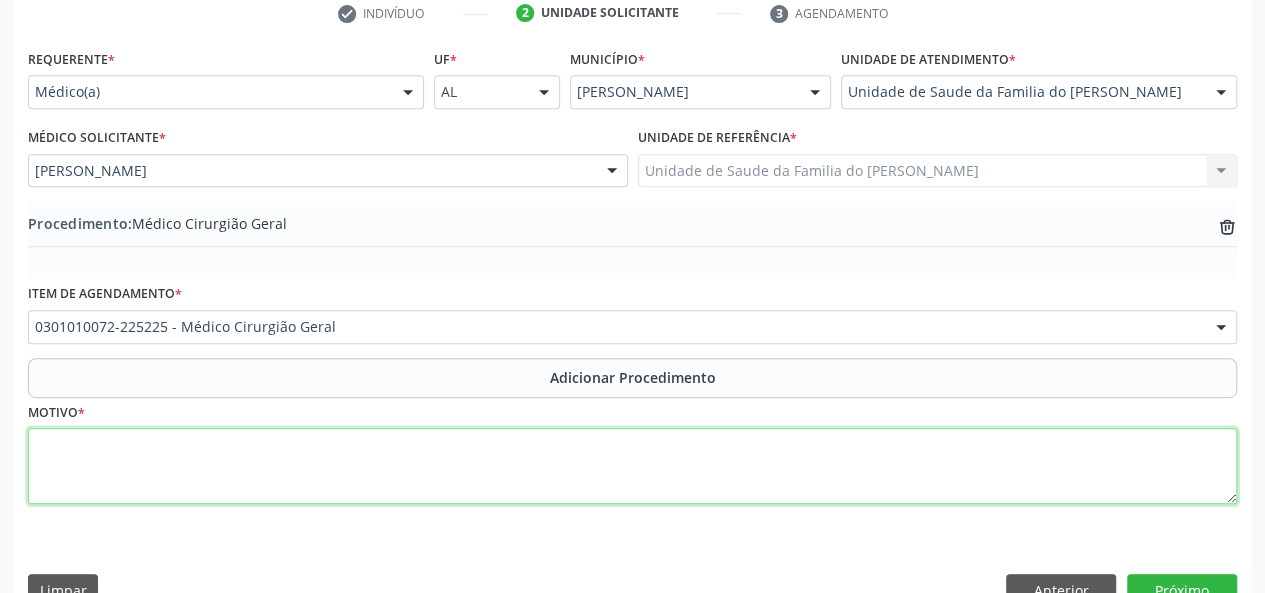 click at bounding box center [632, 466] 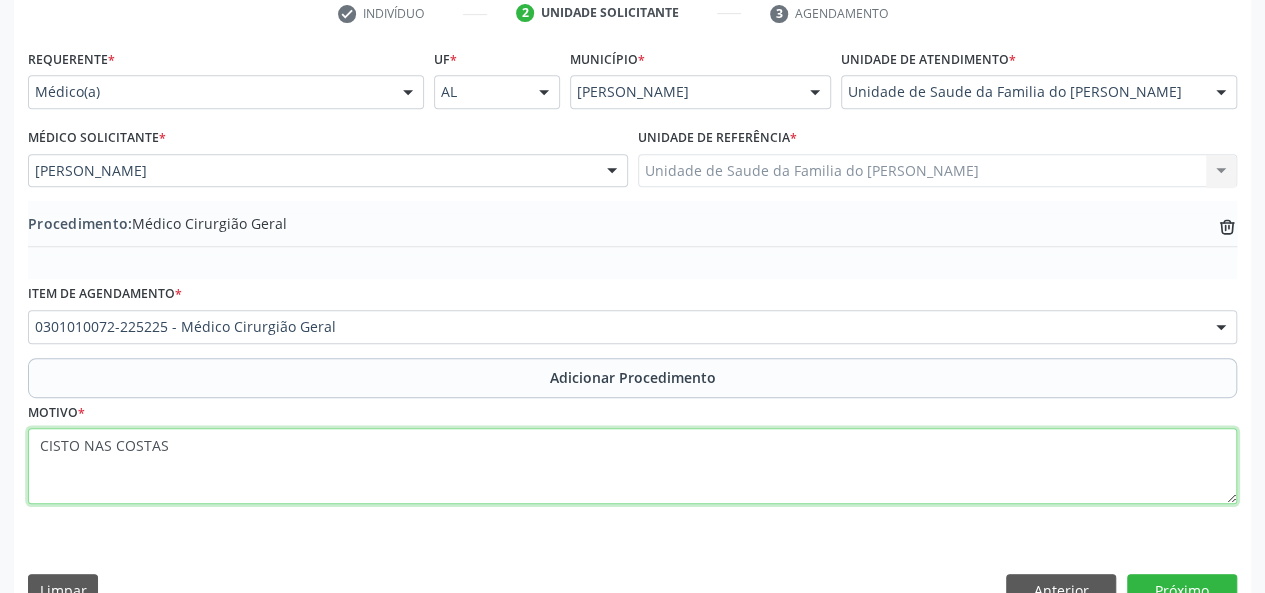scroll, scrollTop: 458, scrollLeft: 0, axis: vertical 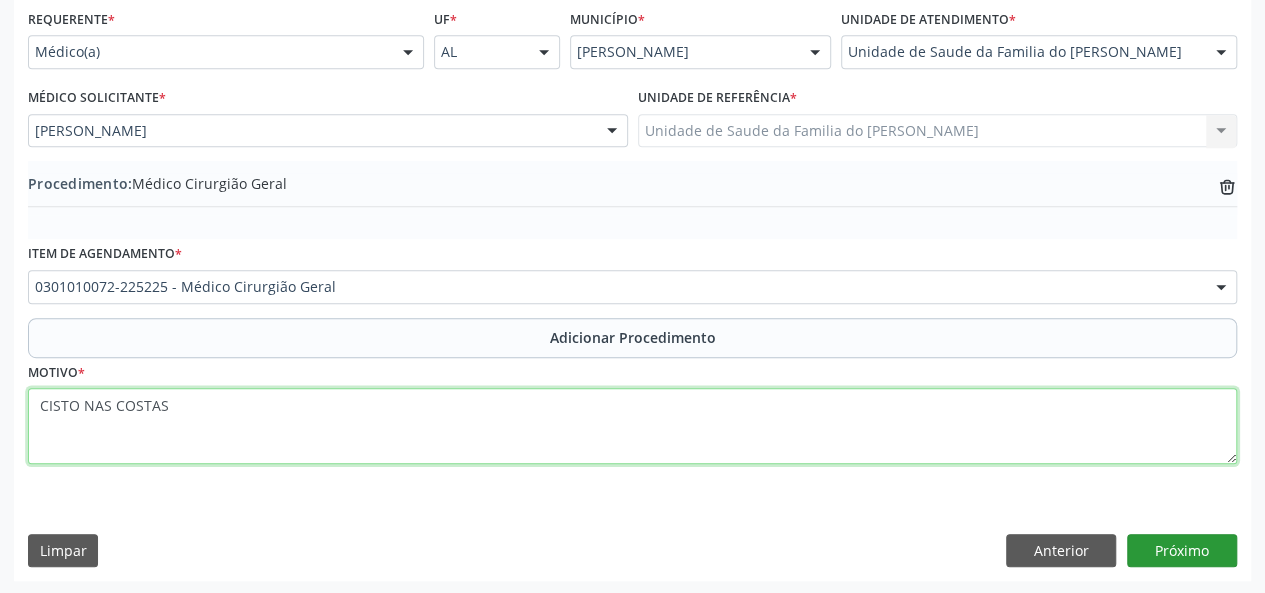 type on "CISTO NAS COSTAS" 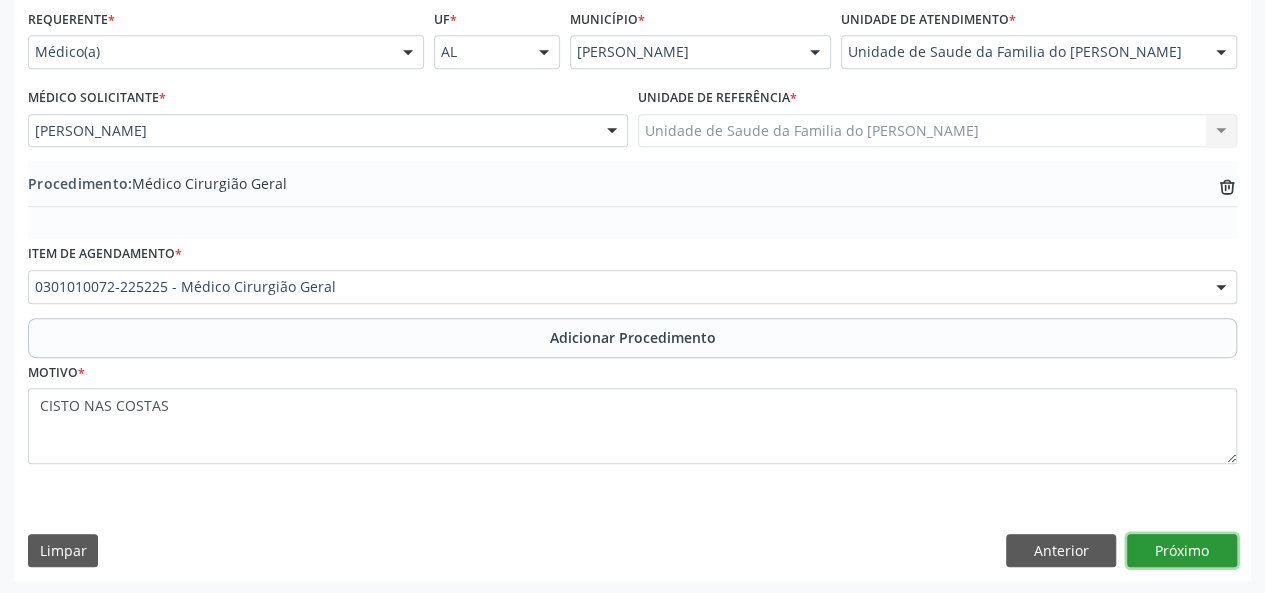 click on "Próximo" at bounding box center [1182, 551] 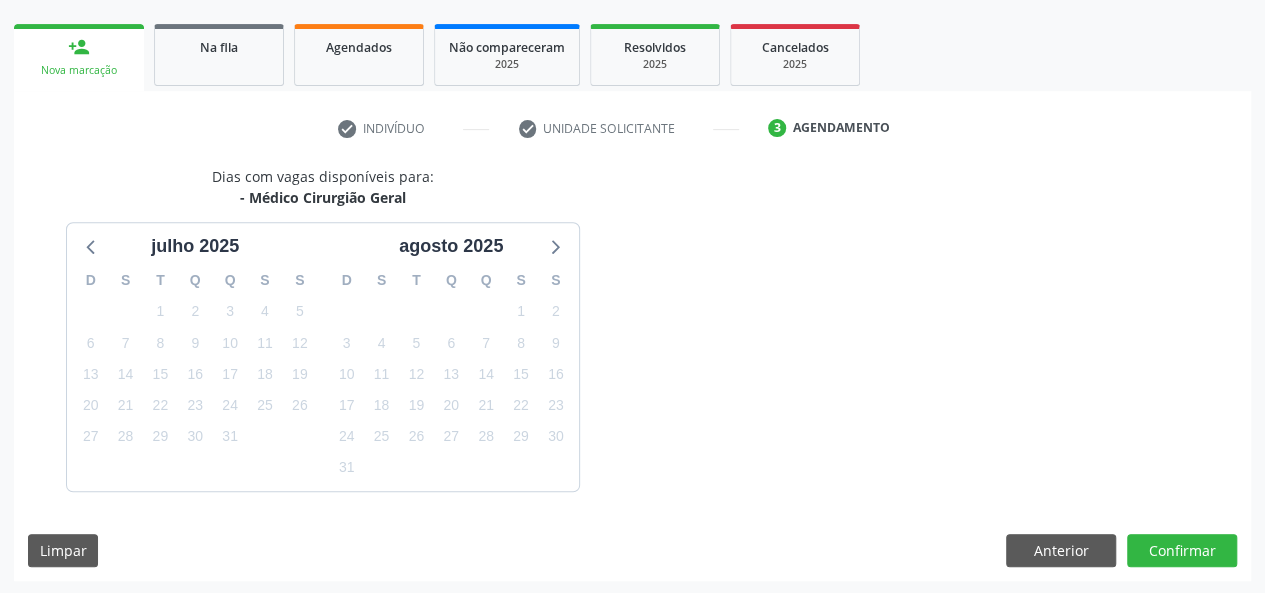 scroll, scrollTop: 362, scrollLeft: 0, axis: vertical 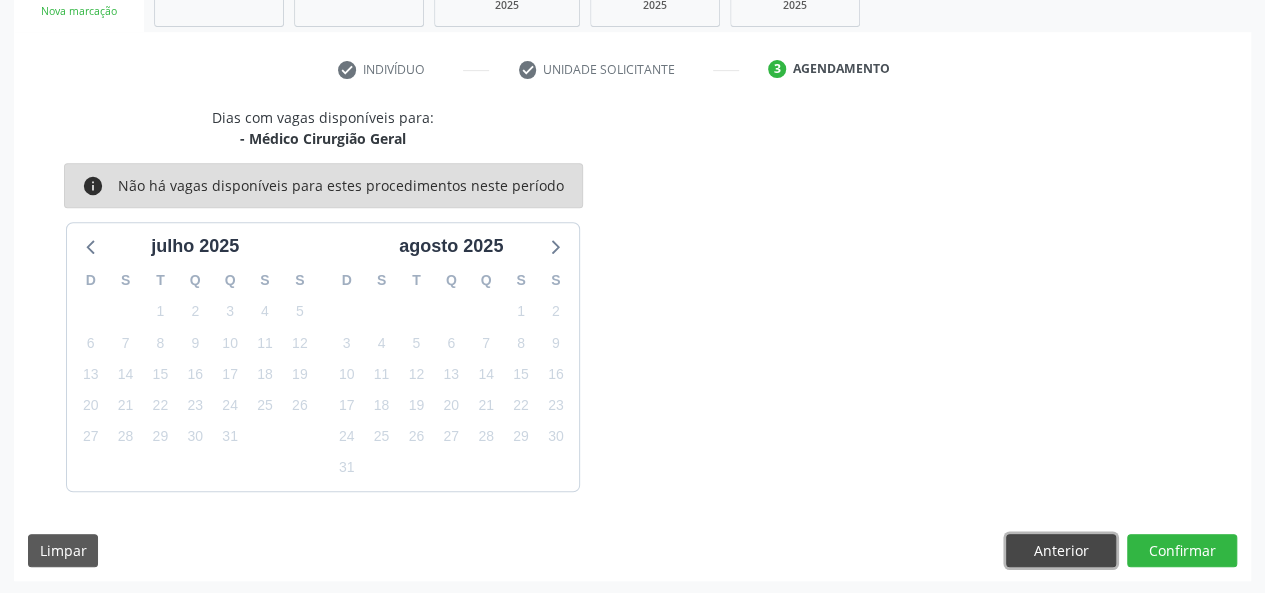 click on "Anterior" at bounding box center (1061, 551) 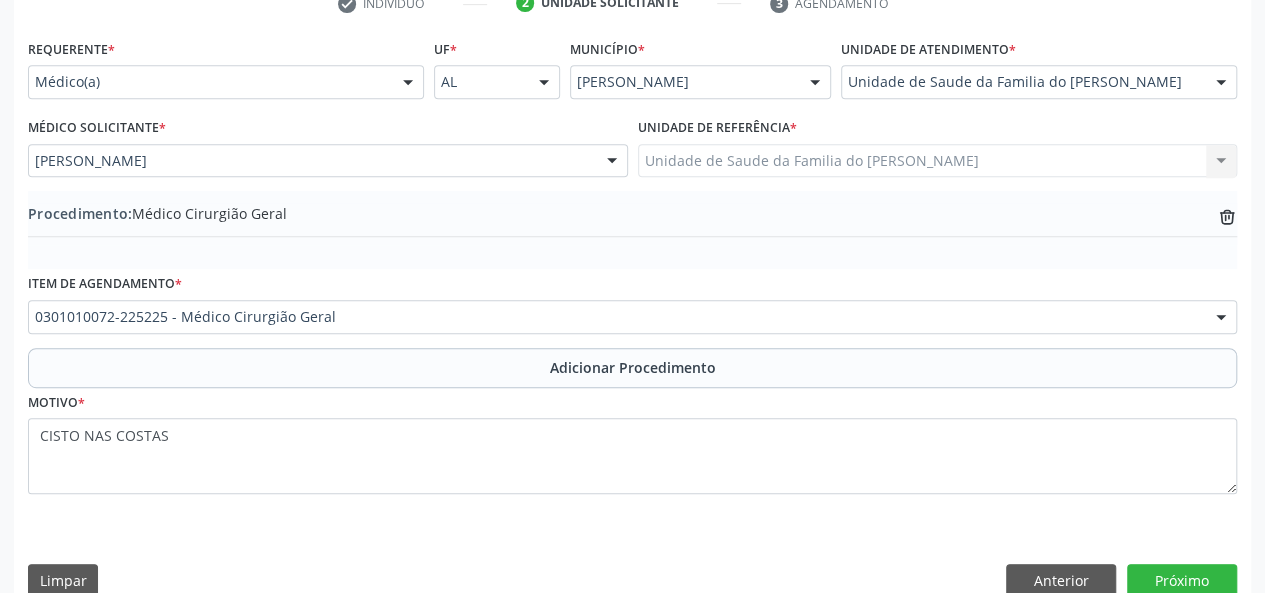 scroll, scrollTop: 458, scrollLeft: 0, axis: vertical 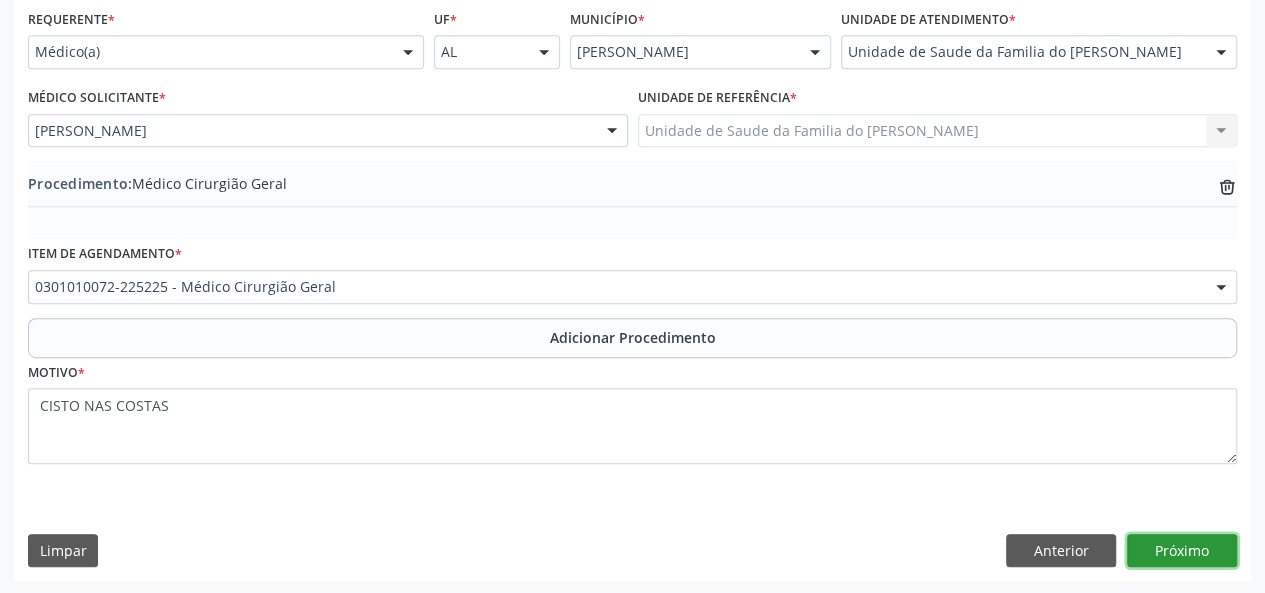 click on "Próximo" at bounding box center (1182, 551) 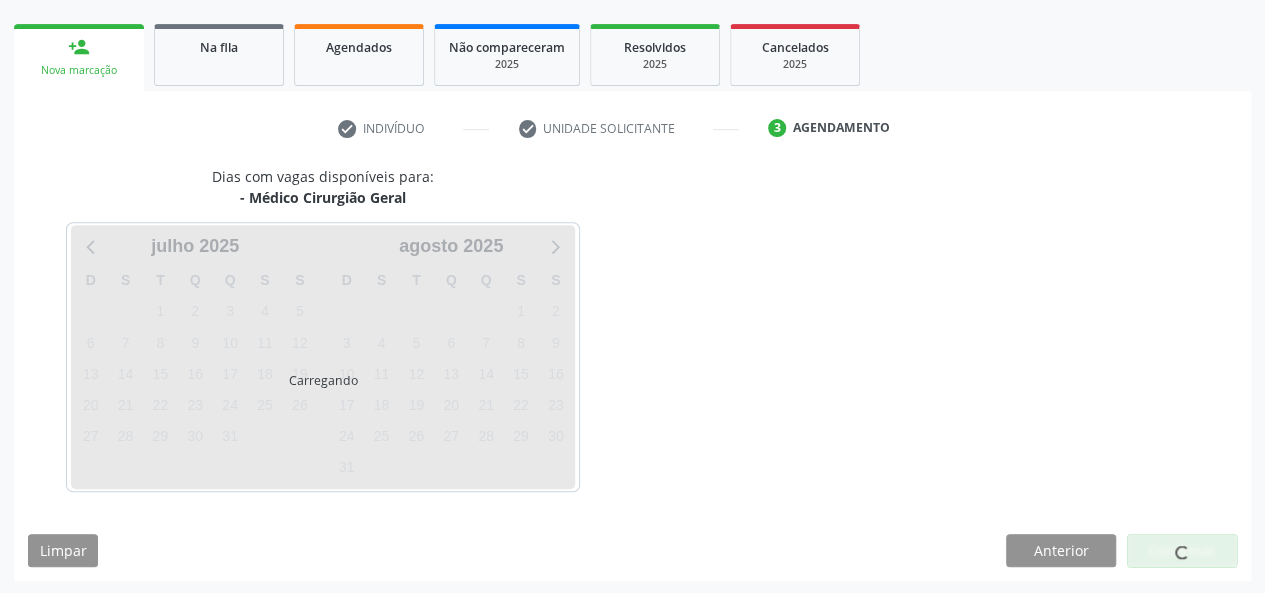 scroll, scrollTop: 362, scrollLeft: 0, axis: vertical 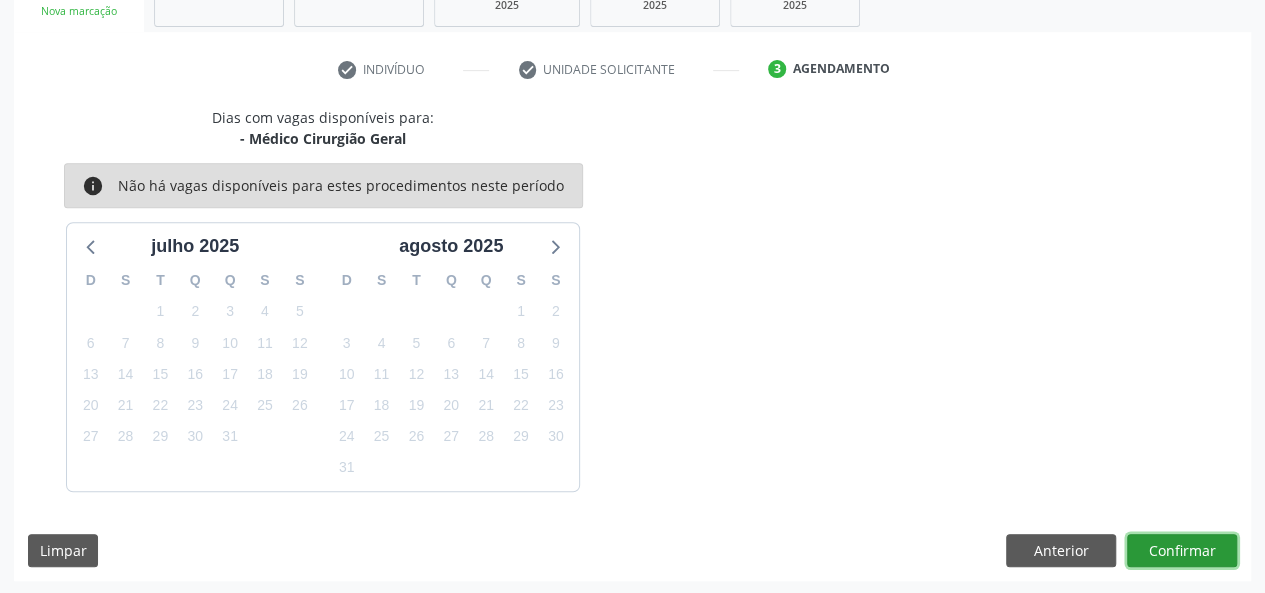 click on "Confirmar" at bounding box center (1182, 551) 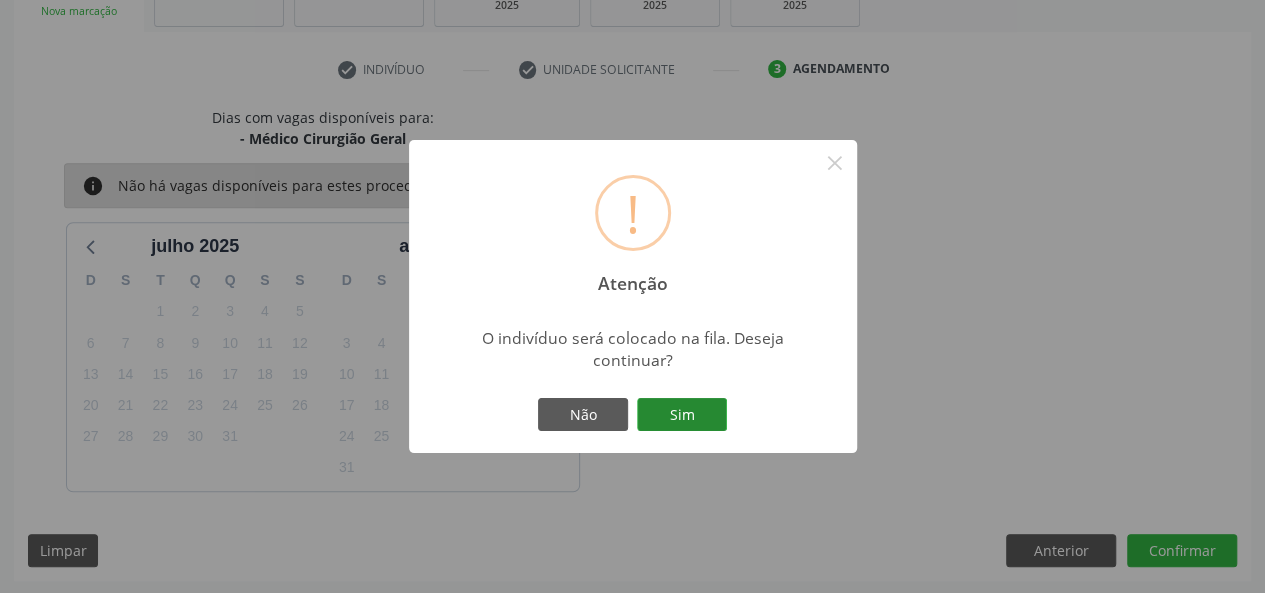 click on "Sim" at bounding box center [682, 415] 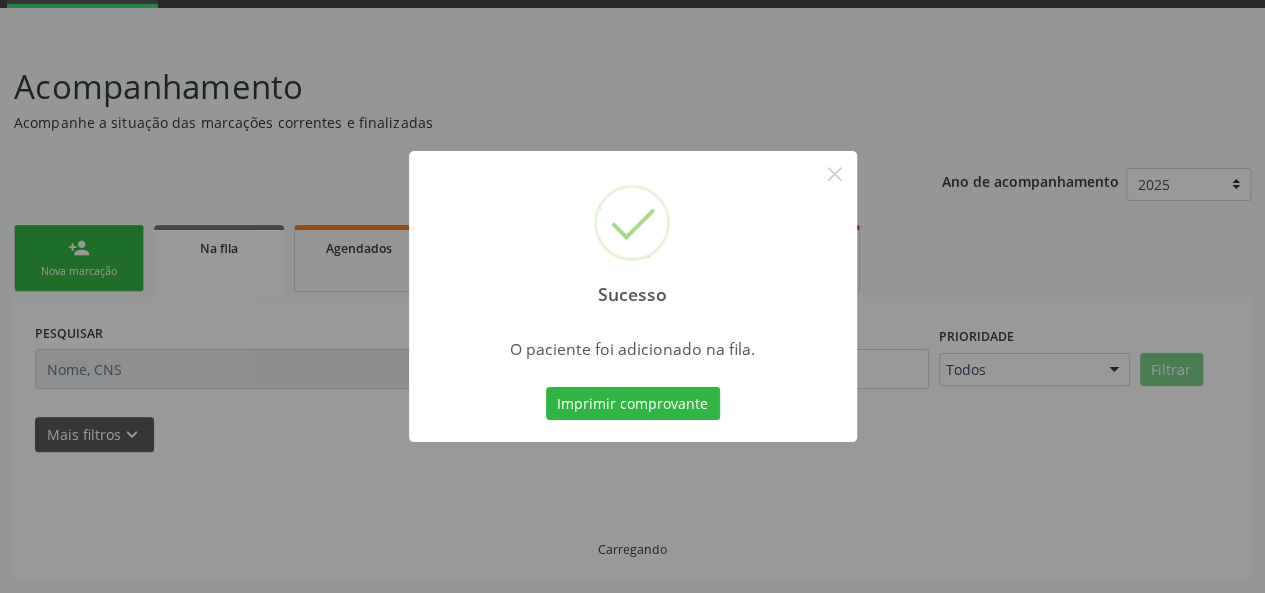 scroll, scrollTop: 100, scrollLeft: 0, axis: vertical 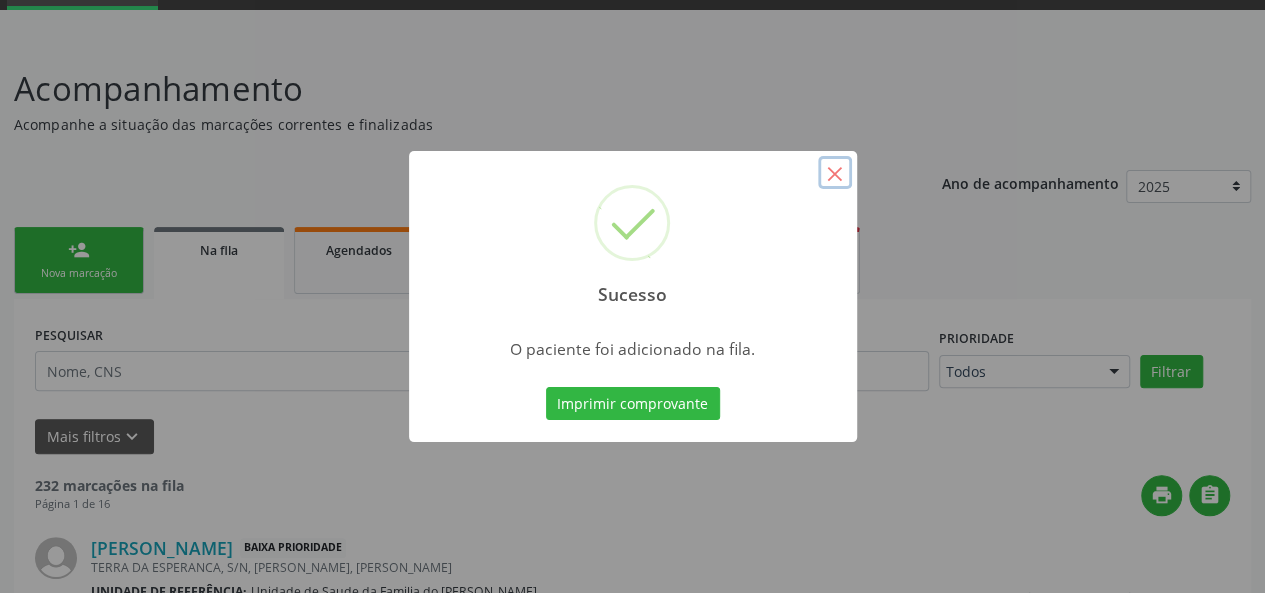 click on "×" at bounding box center (835, 173) 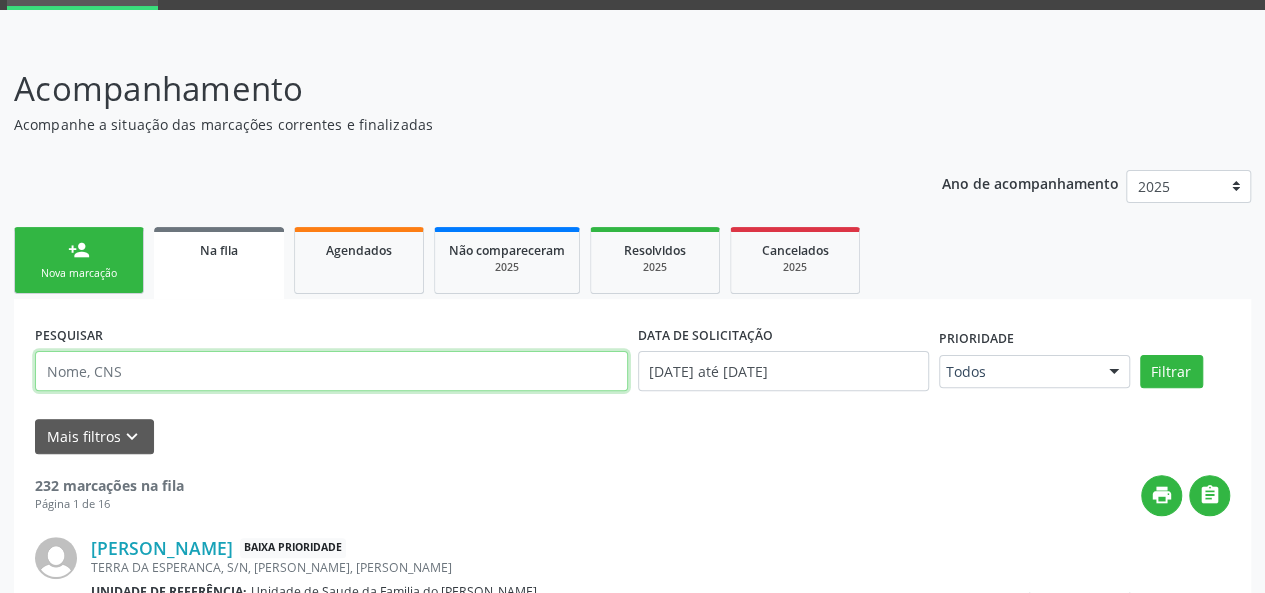 click at bounding box center [331, 371] 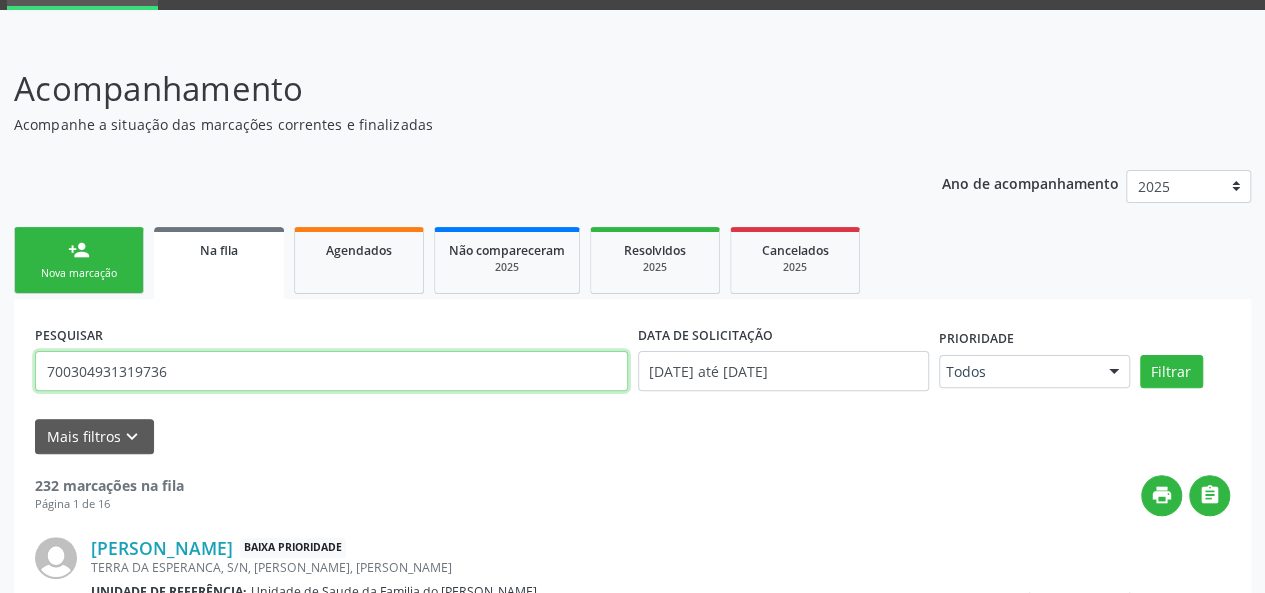 type on "700304931319736" 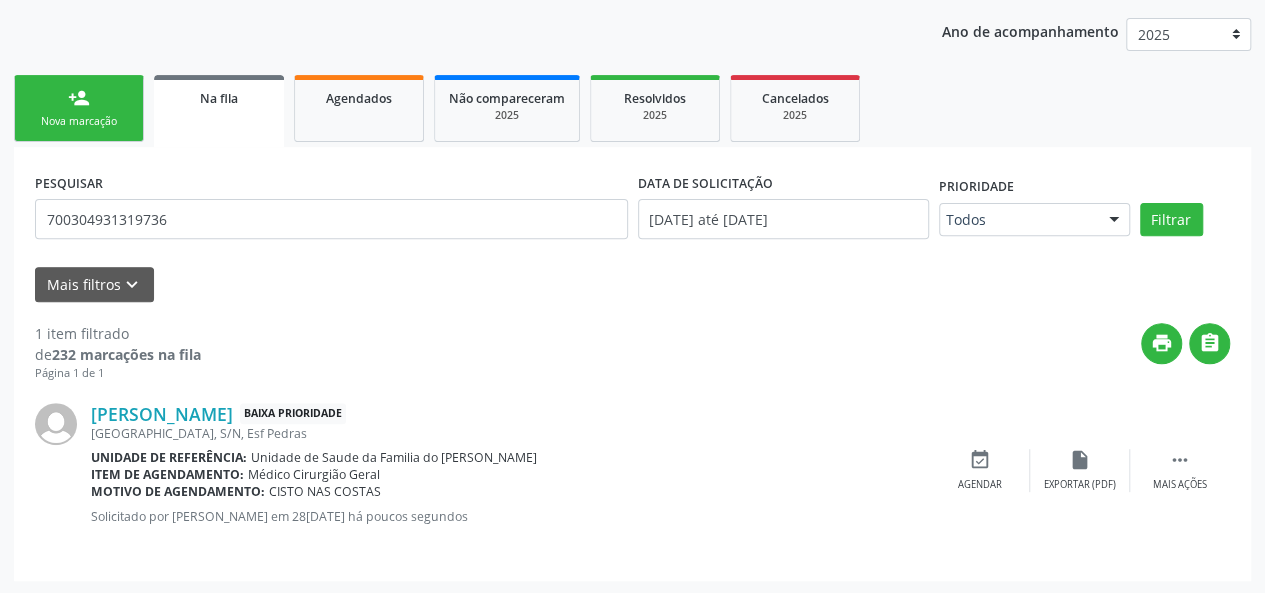 scroll, scrollTop: 252, scrollLeft: 0, axis: vertical 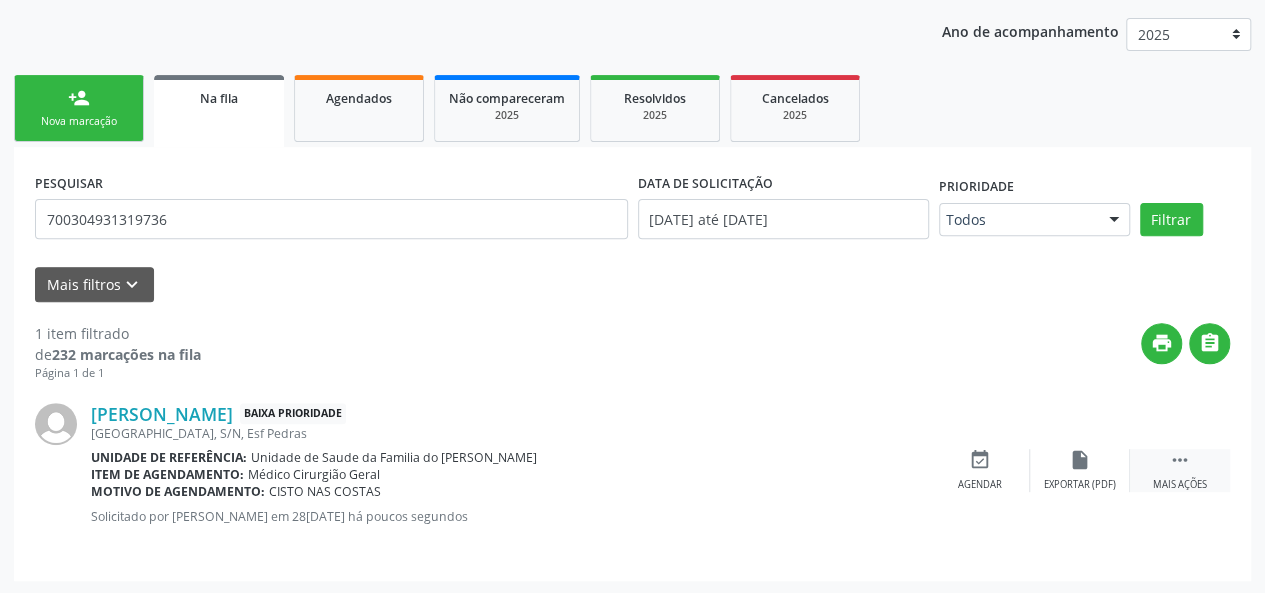 click on "
Mais ações" at bounding box center (1180, 470) 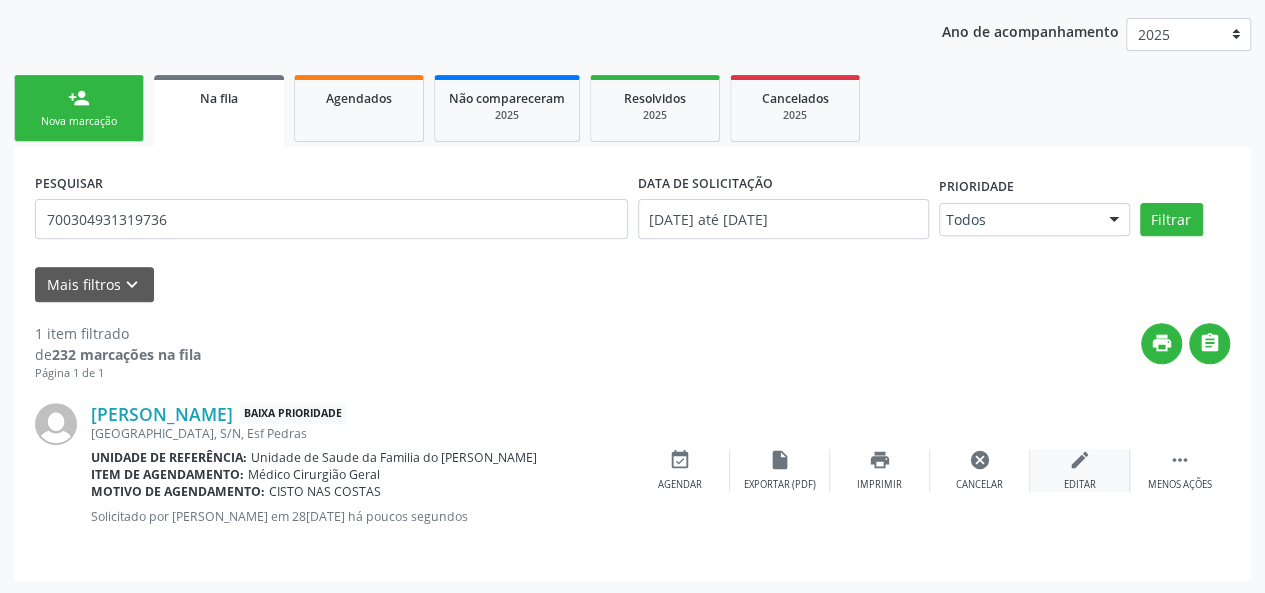 click on "edit
Editar" at bounding box center (1080, 470) 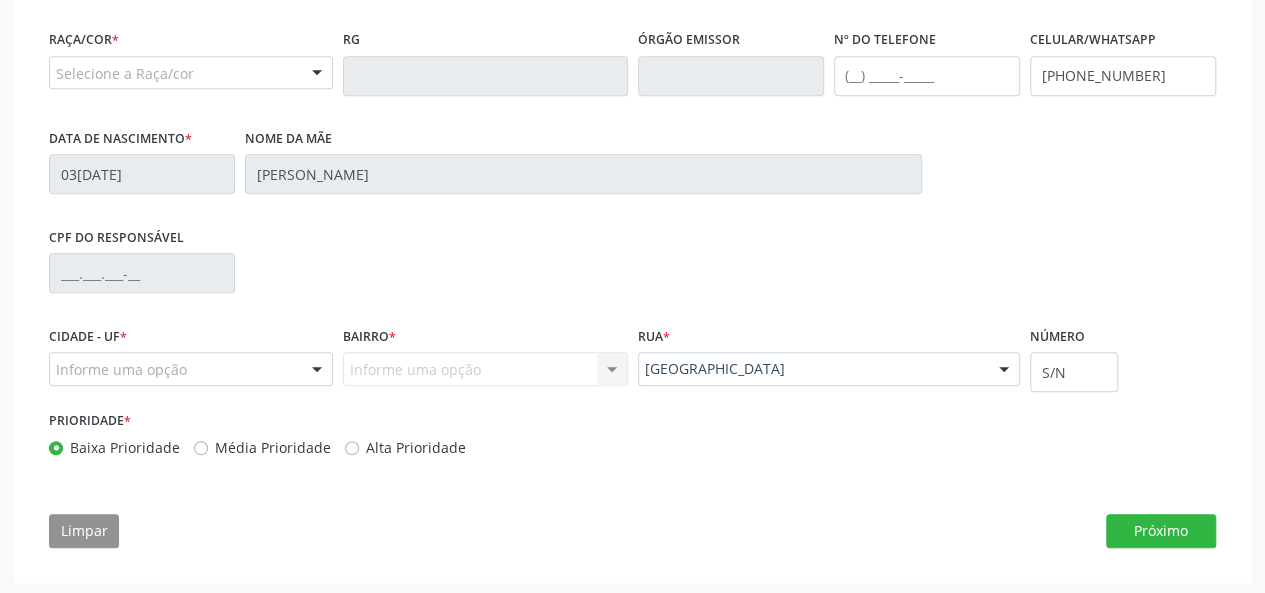 scroll, scrollTop: 544, scrollLeft: 0, axis: vertical 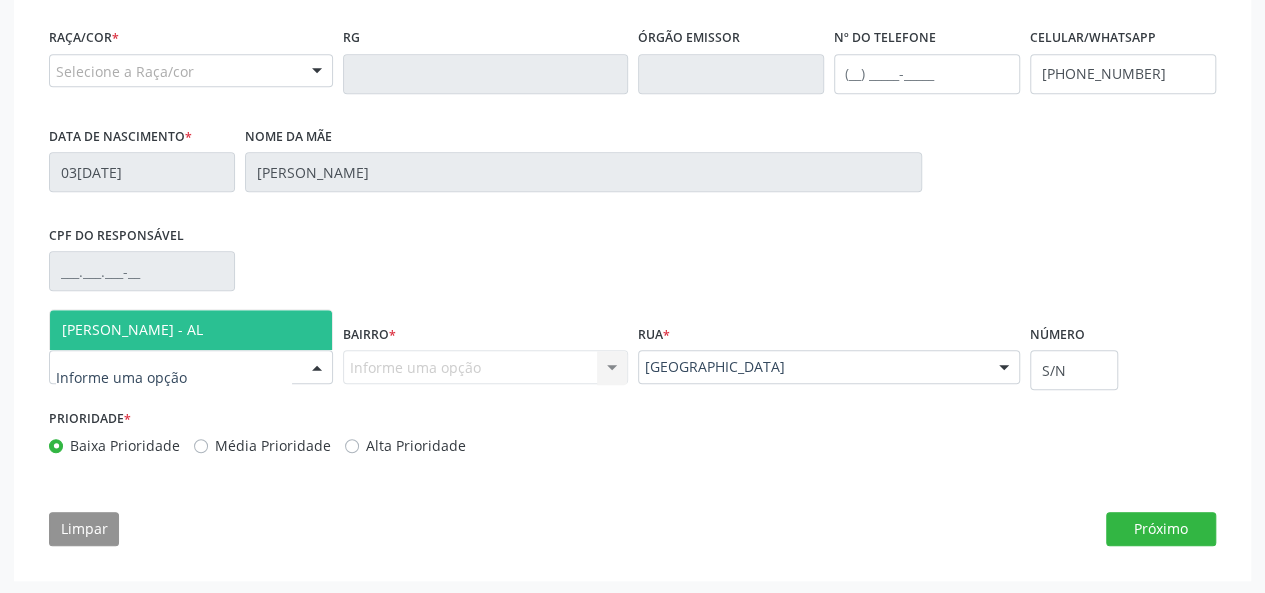 click at bounding box center (317, 368) 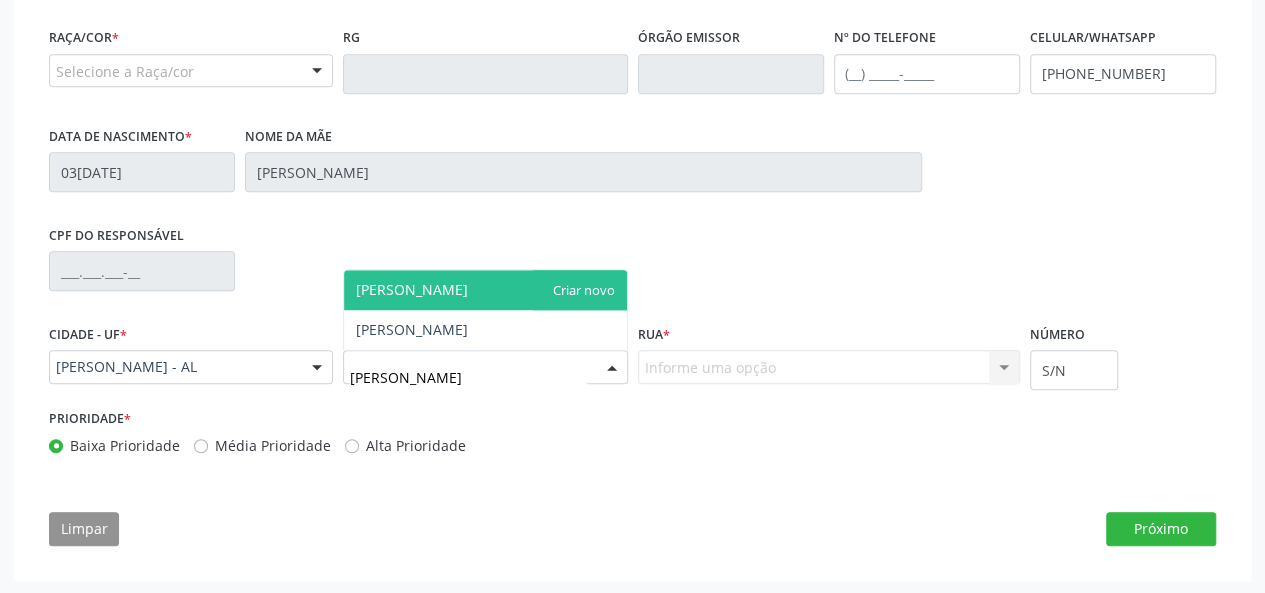 type on "[PERSON_NAME]" 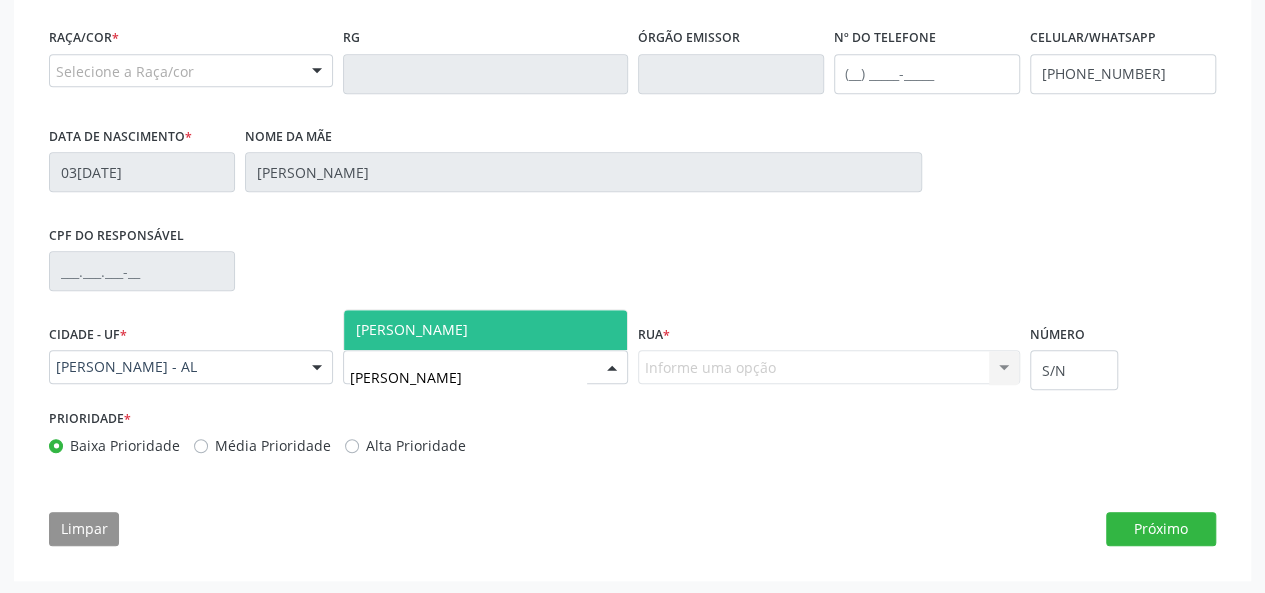 click on "[PERSON_NAME]" at bounding box center [485, 330] 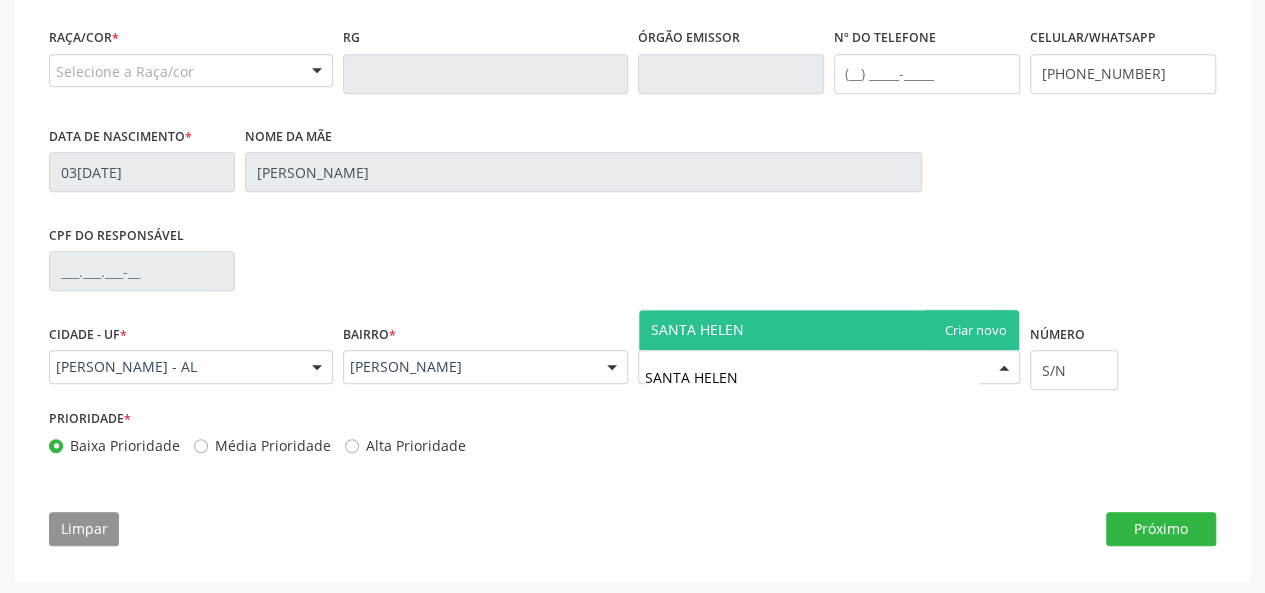 type on "SANTA HELENA" 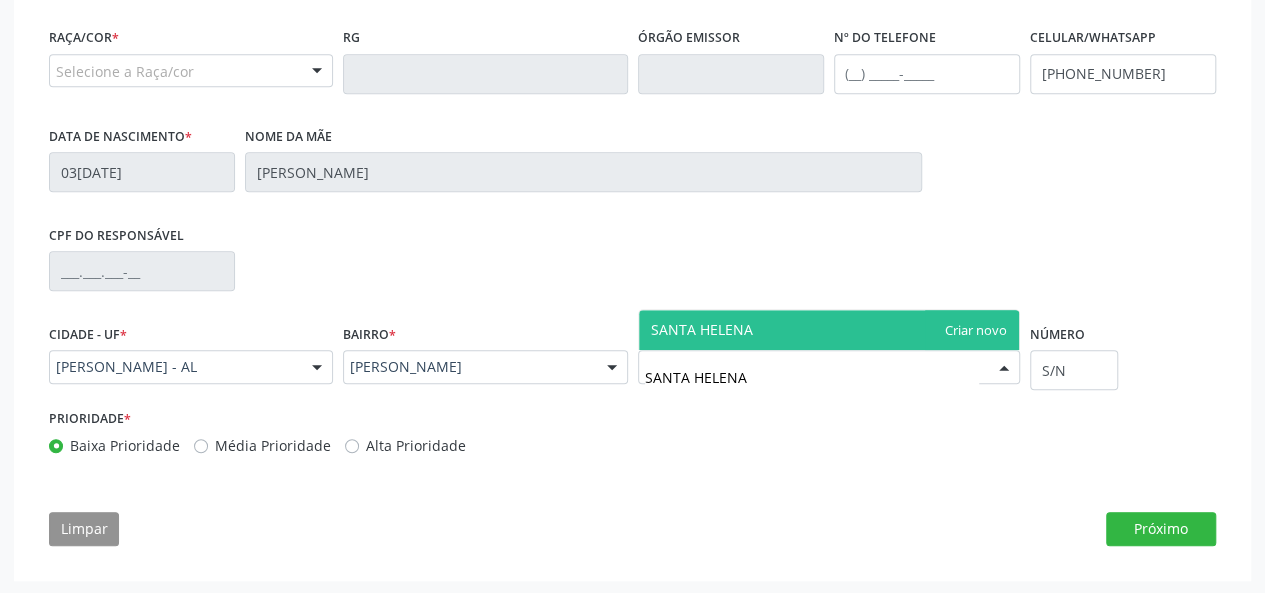 click on "SANTA HELENA" at bounding box center (702, 329) 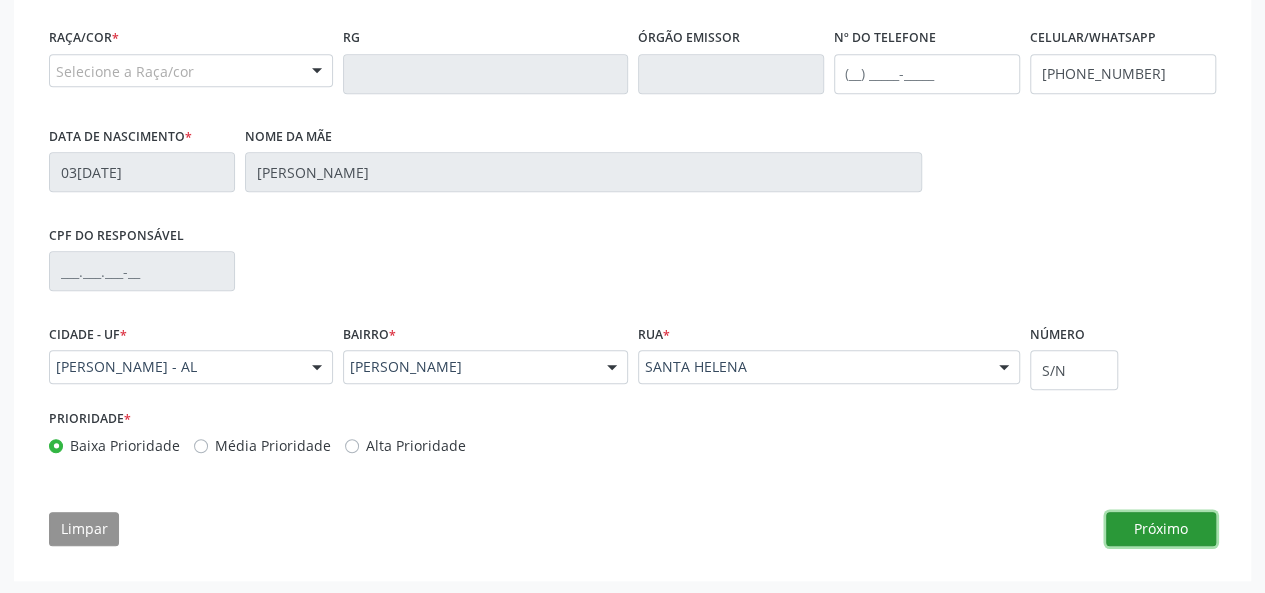 click on "Próximo" at bounding box center [1161, 529] 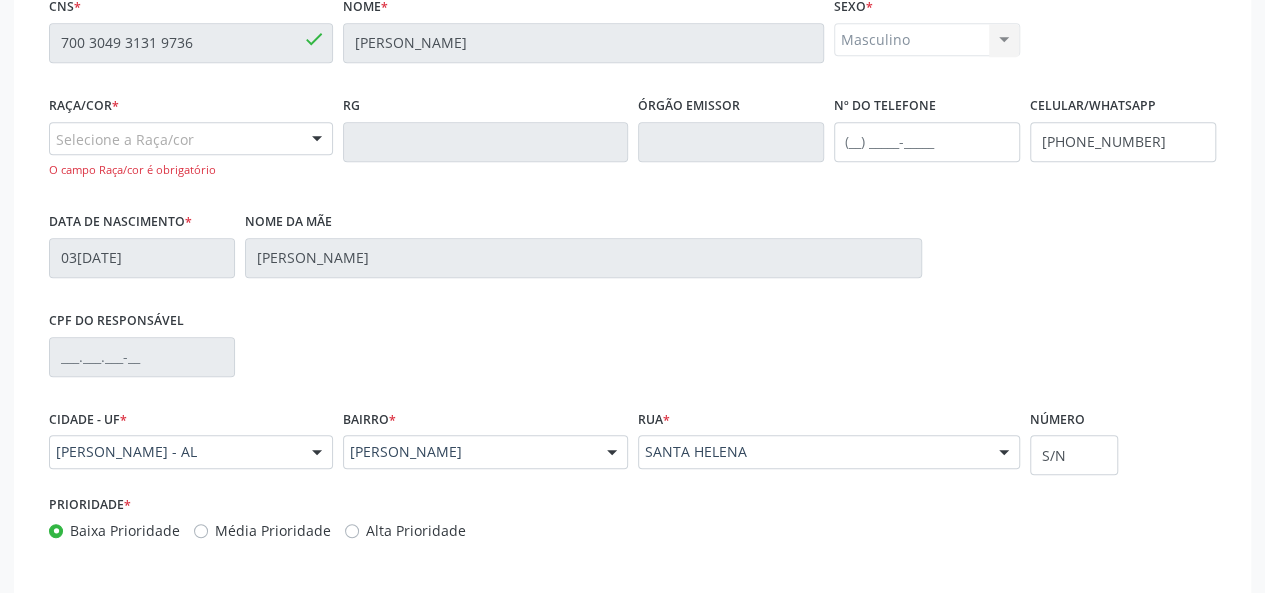 scroll, scrollTop: 444, scrollLeft: 0, axis: vertical 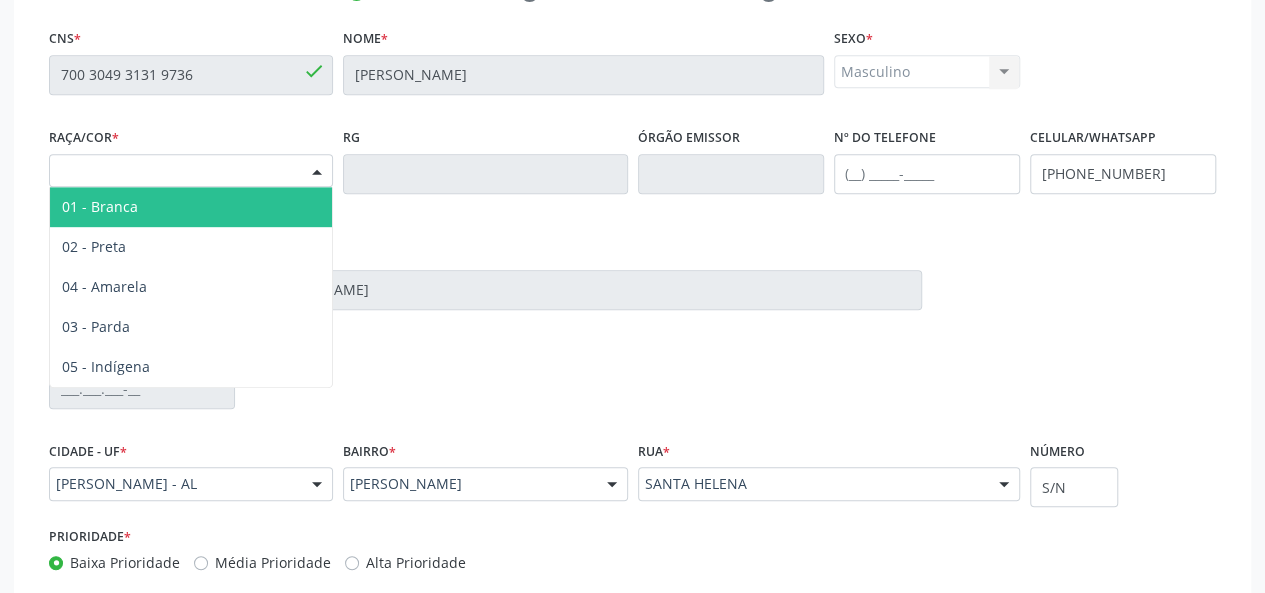 click at bounding box center [317, 172] 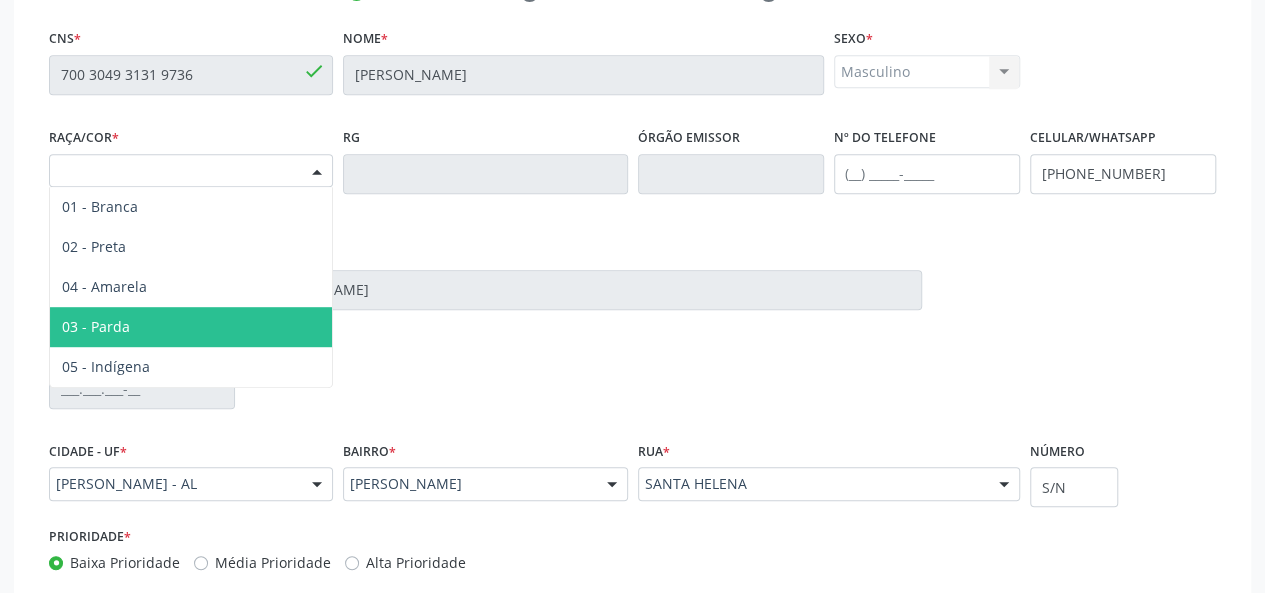click on "03 - Parda" at bounding box center [191, 327] 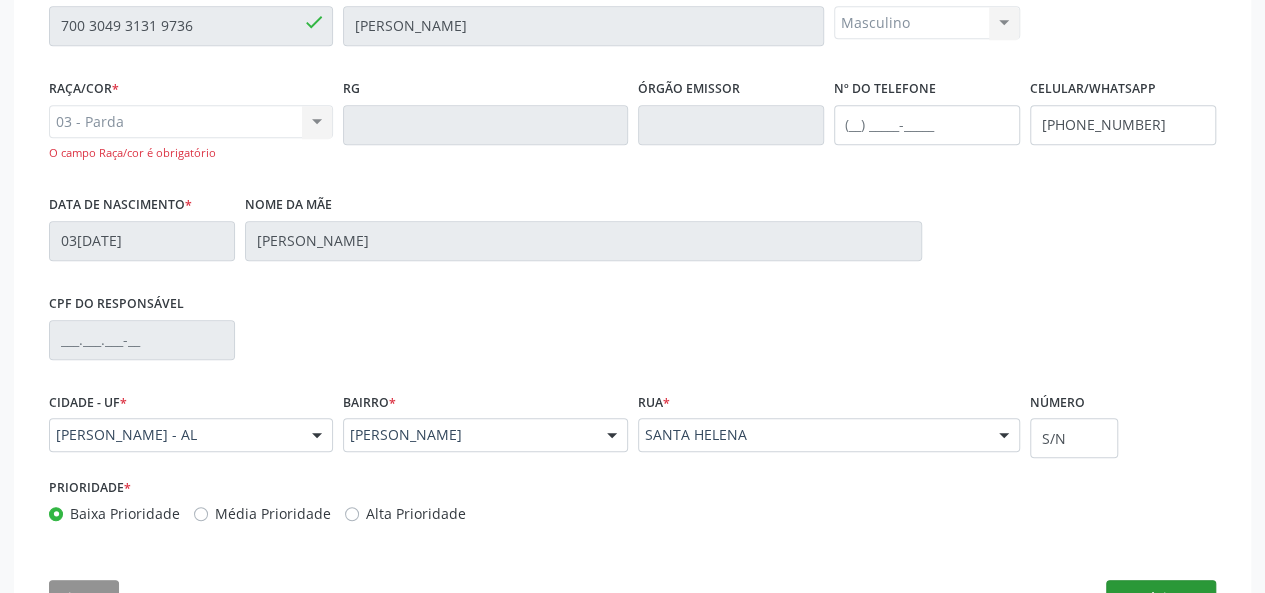 scroll, scrollTop: 462, scrollLeft: 0, axis: vertical 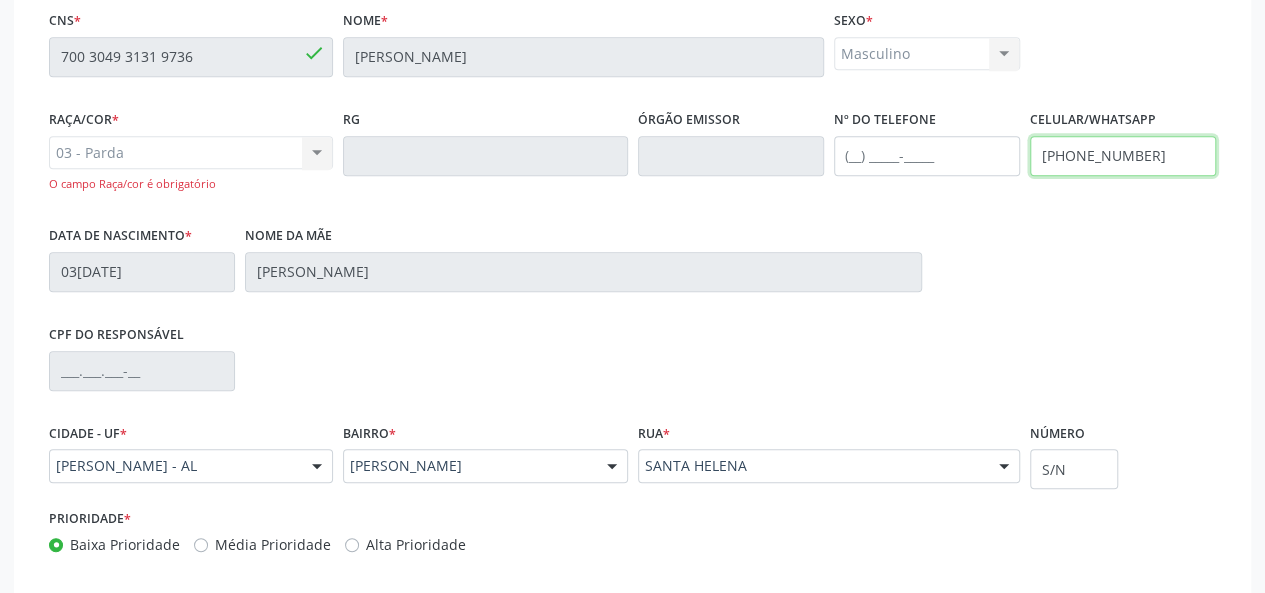 drag, startPoint x: 1169, startPoint y: 156, endPoint x: 1040, endPoint y: 159, distance: 129.03488 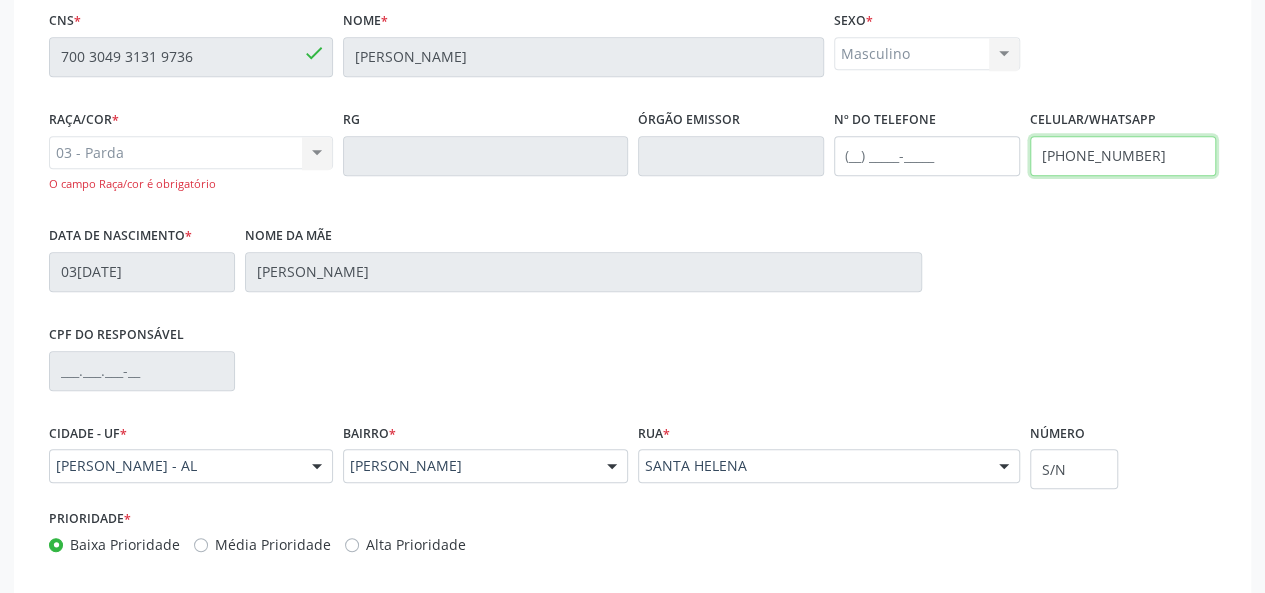 paste on "99) 3361-78" 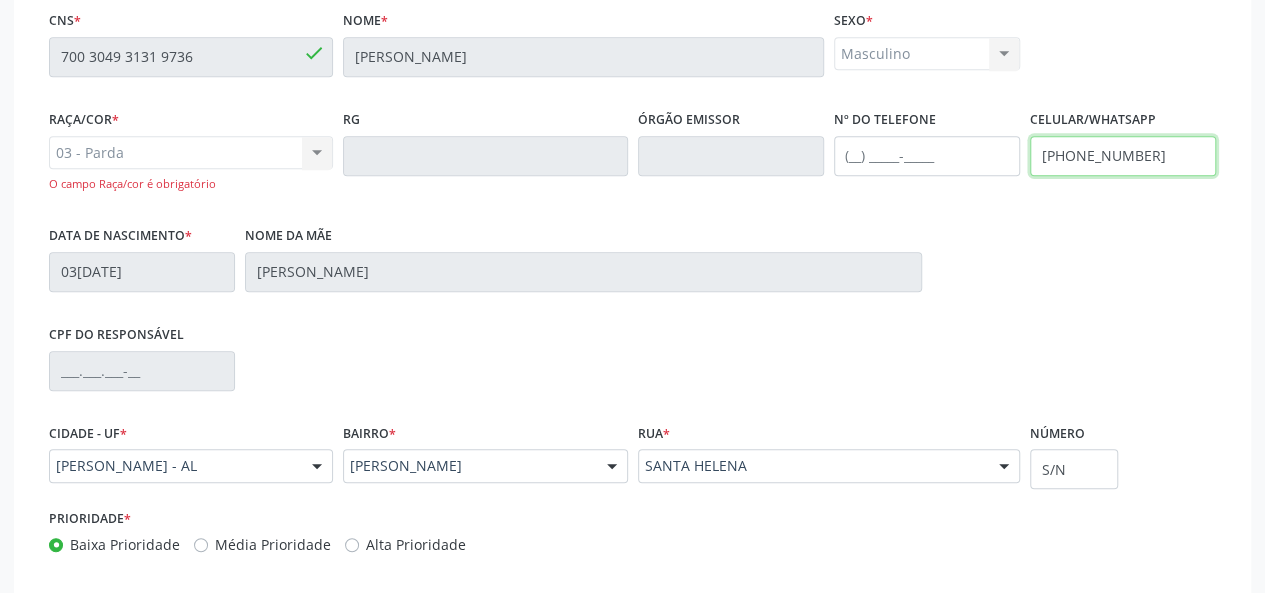 click on "[PHONE_NUMBER]" at bounding box center [1123, 156] 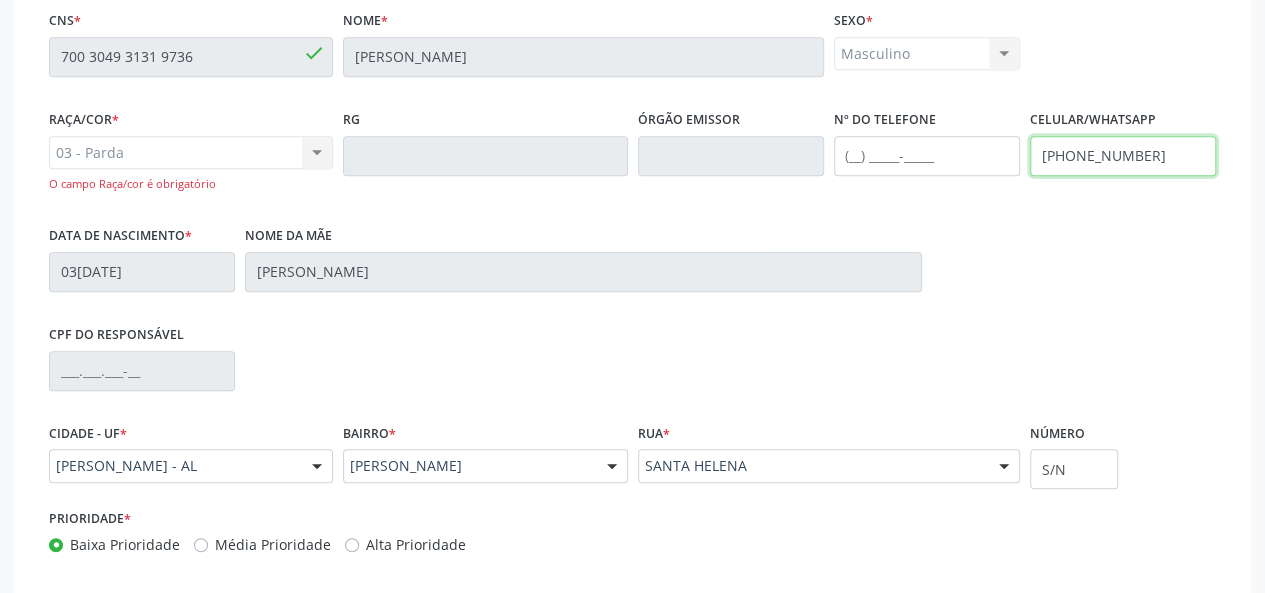 paste on "82) 99336-1" 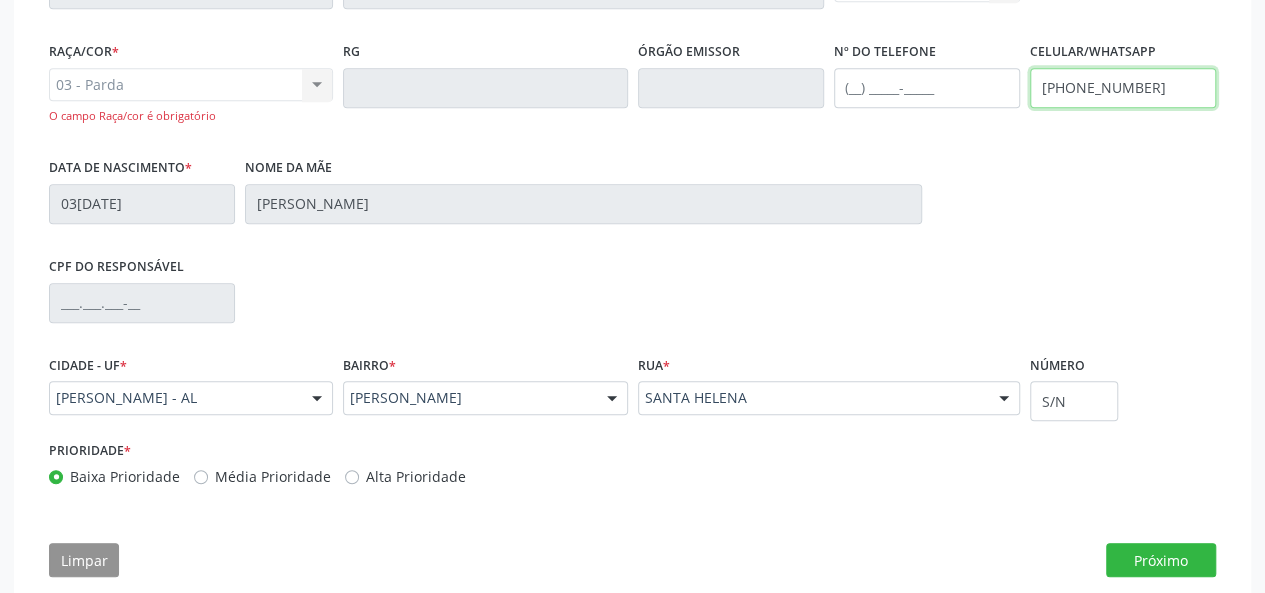 scroll, scrollTop: 562, scrollLeft: 0, axis: vertical 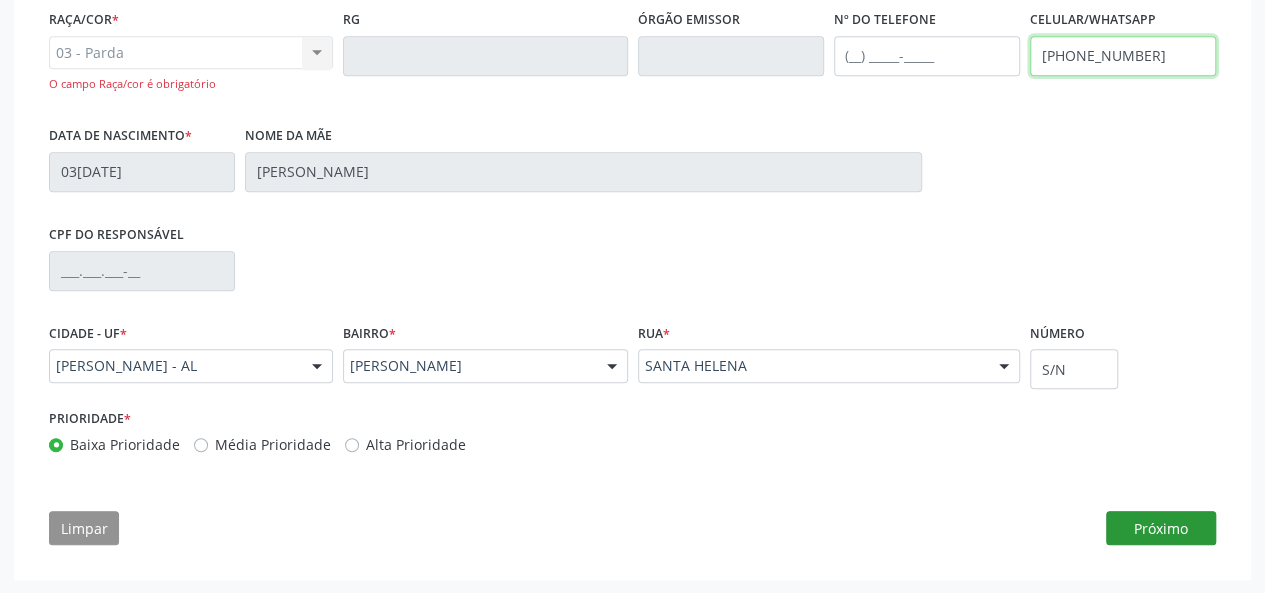 type on "[PHONE_NUMBER]" 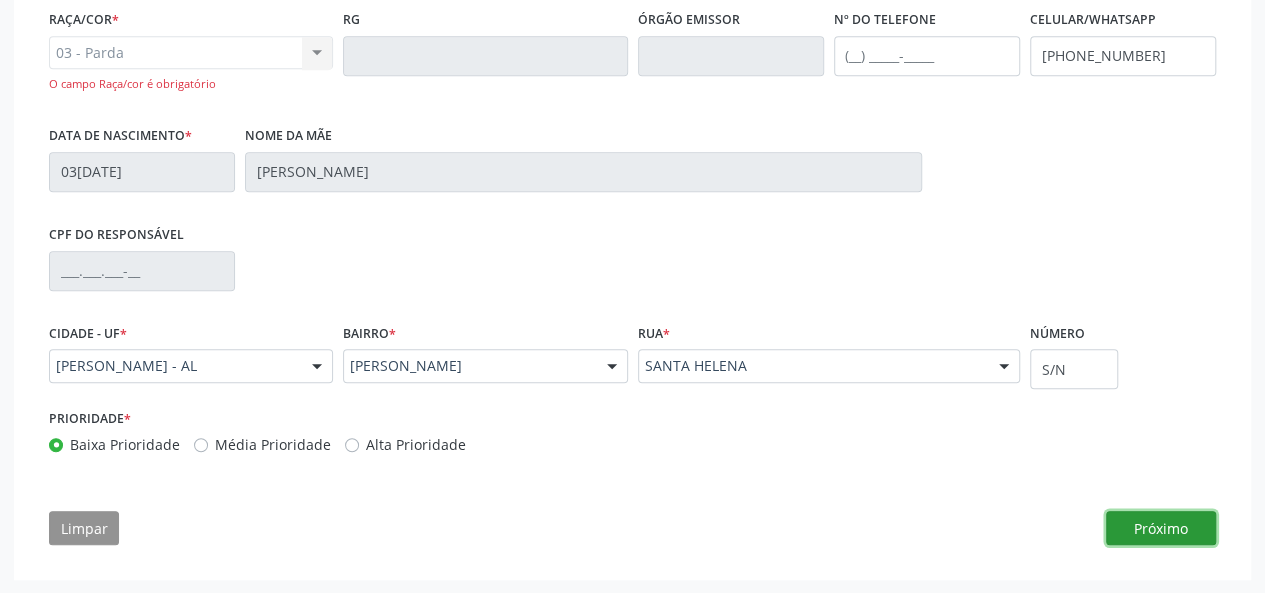 click on "Próximo" at bounding box center (1161, 528) 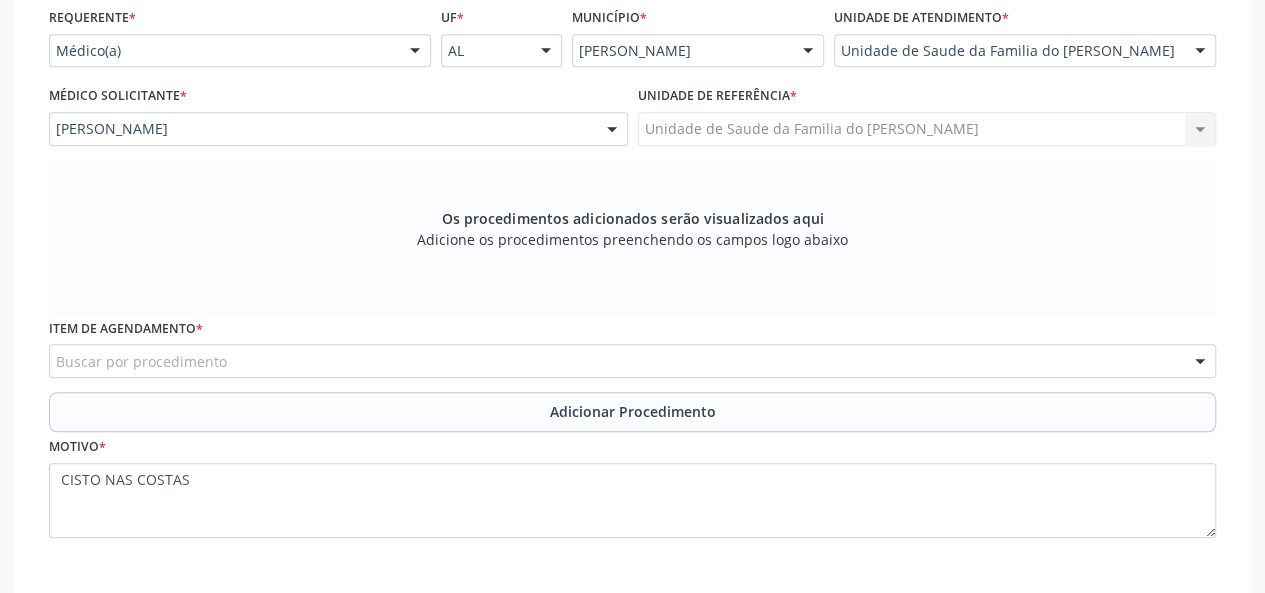 scroll, scrollTop: 561, scrollLeft: 0, axis: vertical 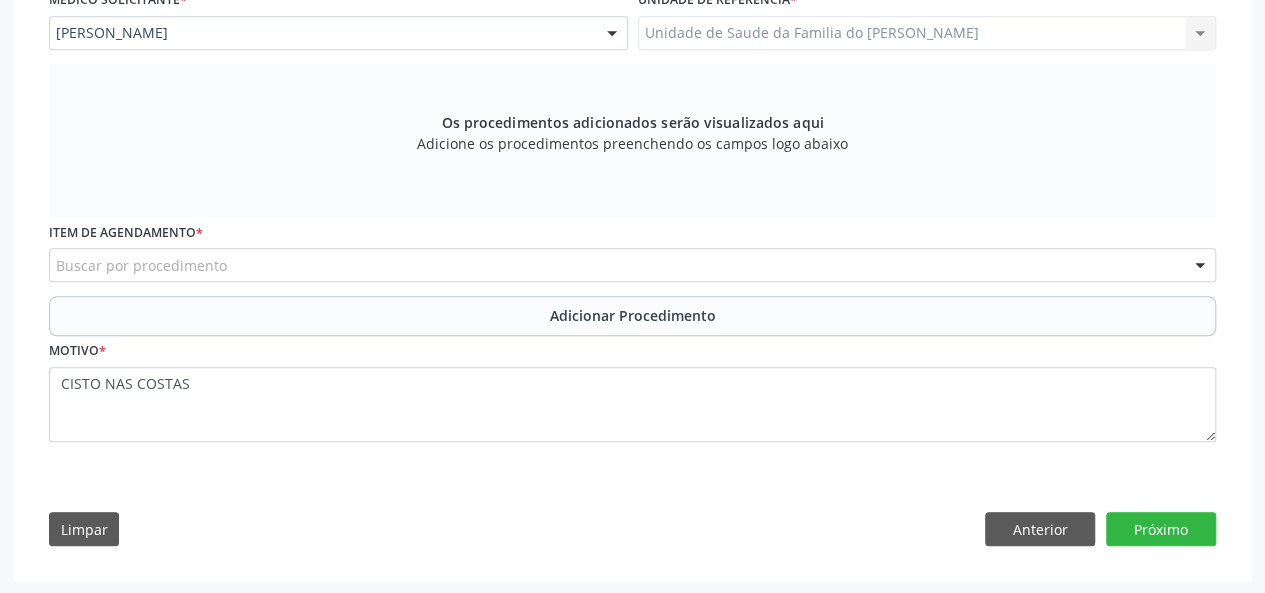 click on "Buscar por procedimento" at bounding box center [632, 265] 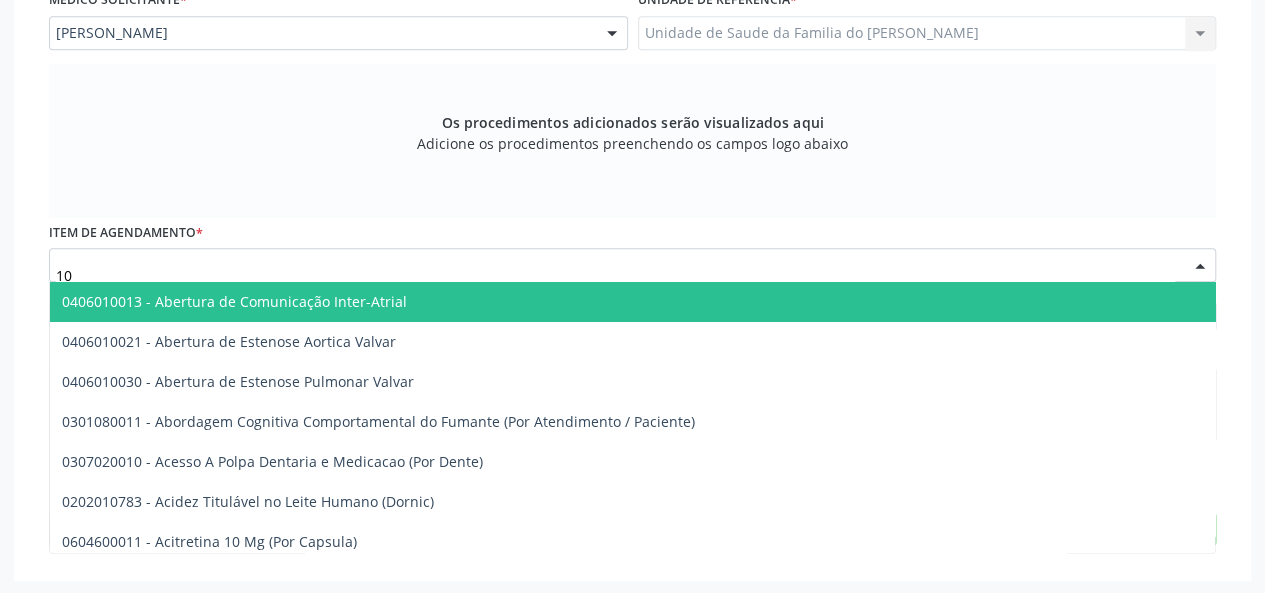 type on "1" 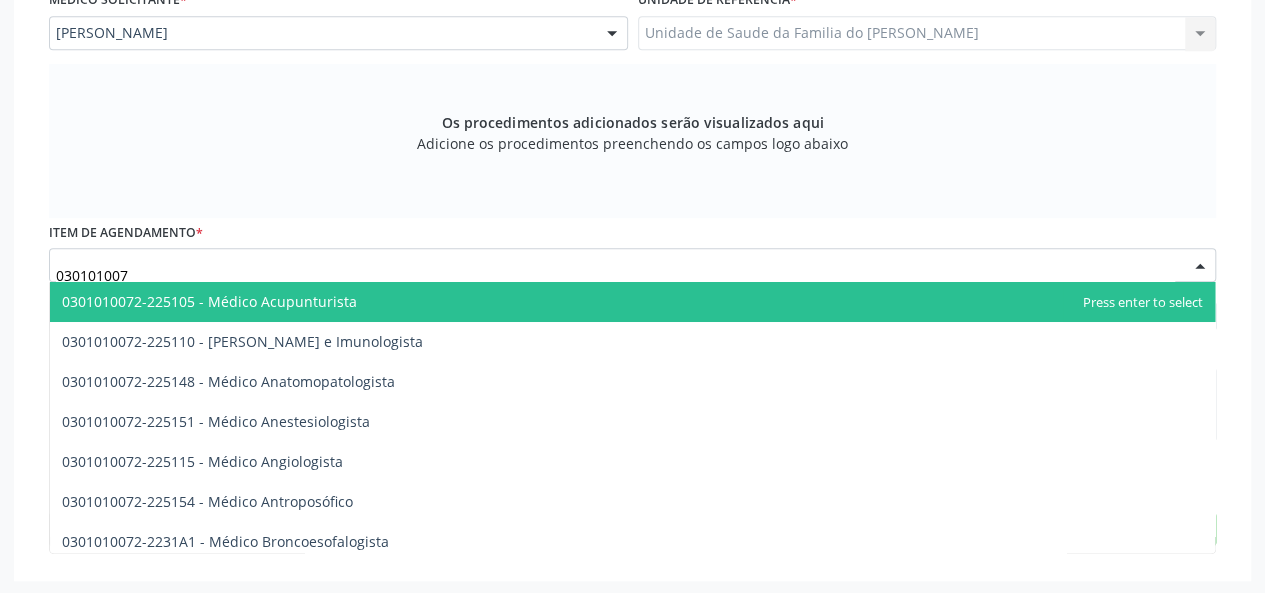 type on "0301010072" 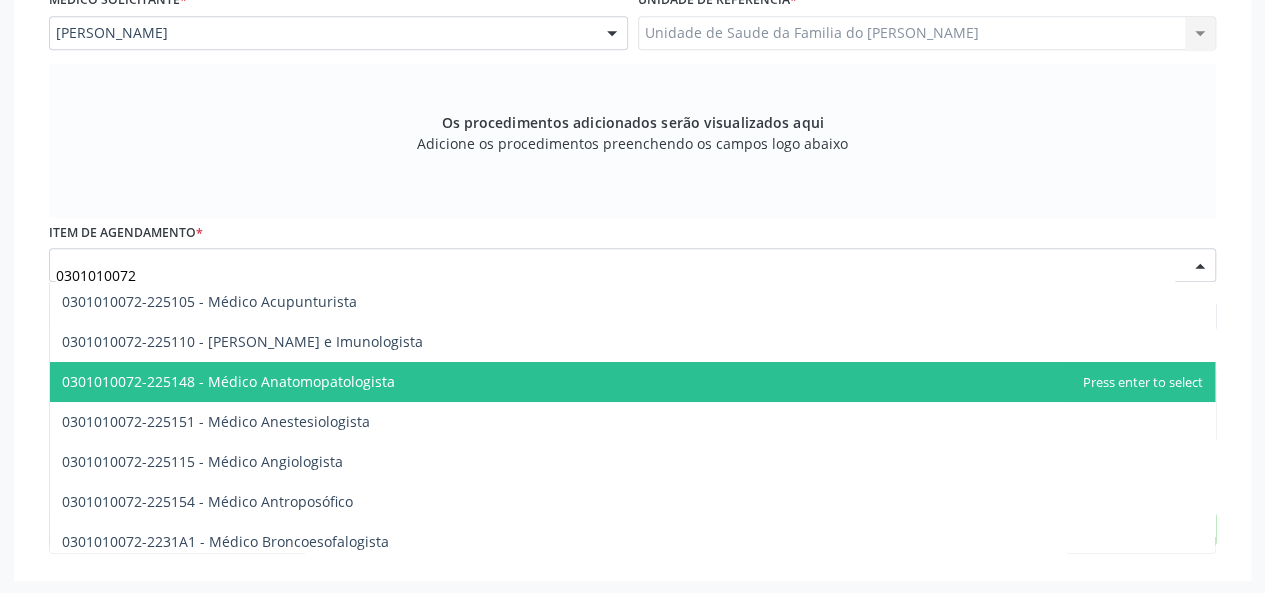 scroll, scrollTop: 300, scrollLeft: 0, axis: vertical 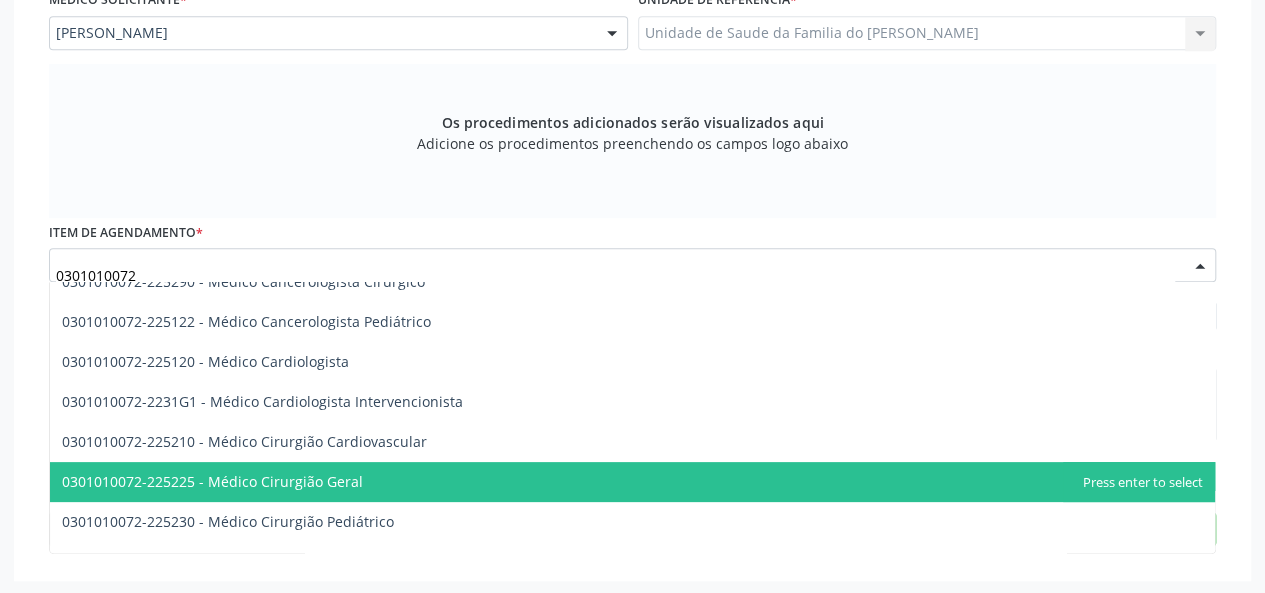click on "0301010072-225225 - Médico Cirurgião Geral" at bounding box center (632, 482) 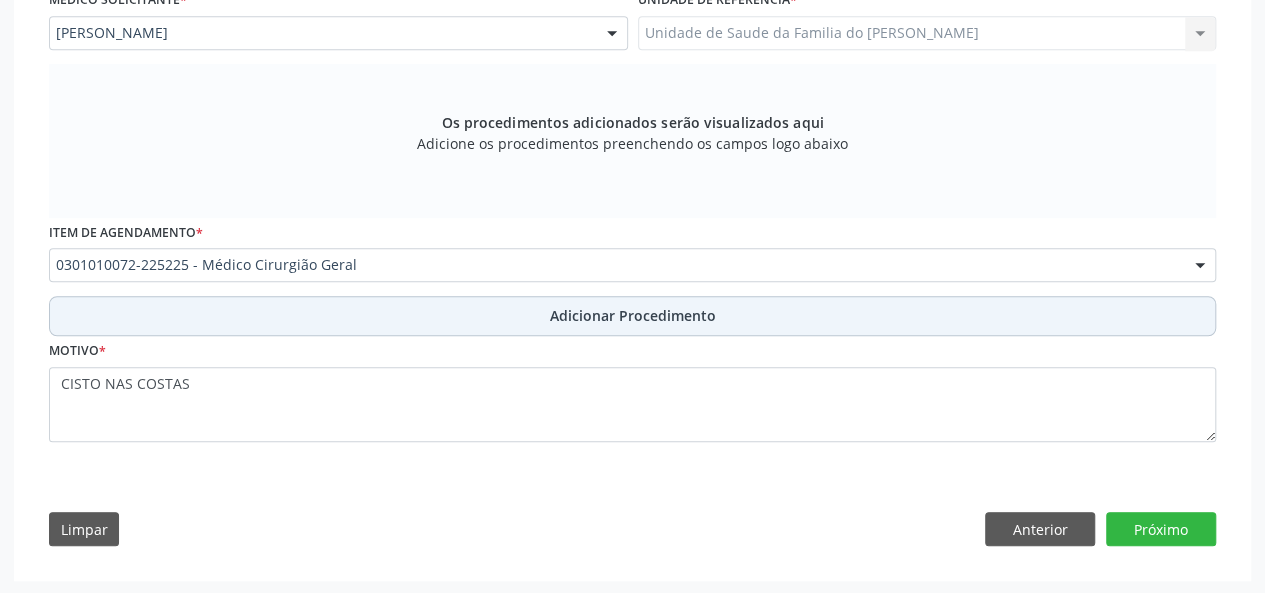 click on "Adicionar Procedimento" at bounding box center [633, 315] 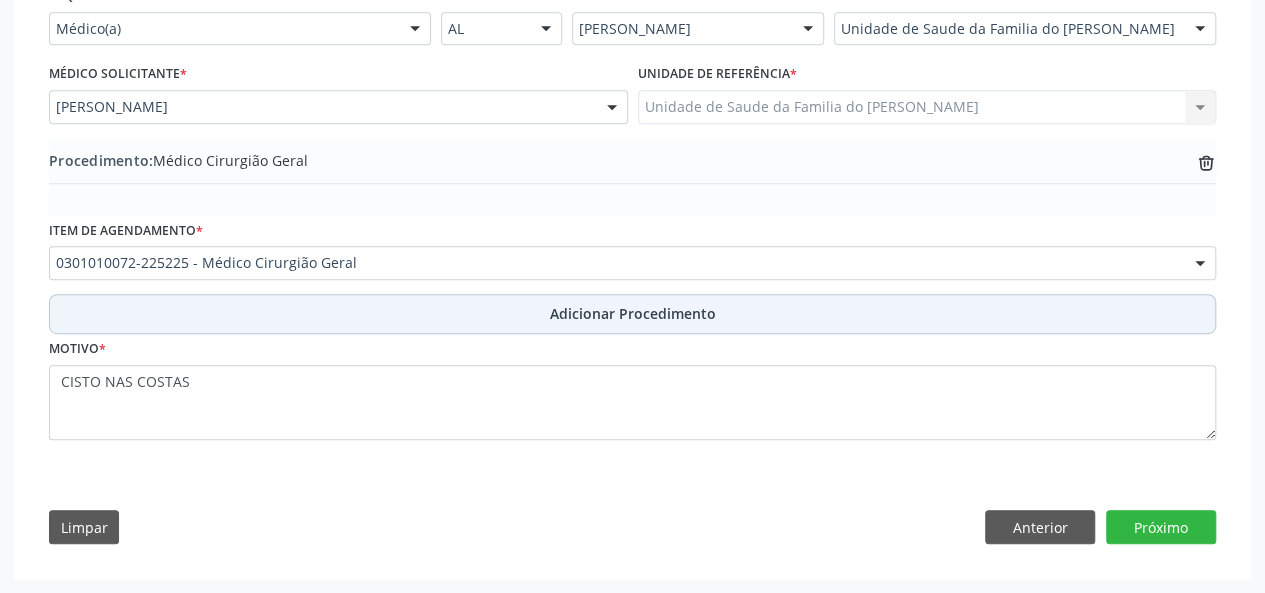 scroll, scrollTop: 484, scrollLeft: 0, axis: vertical 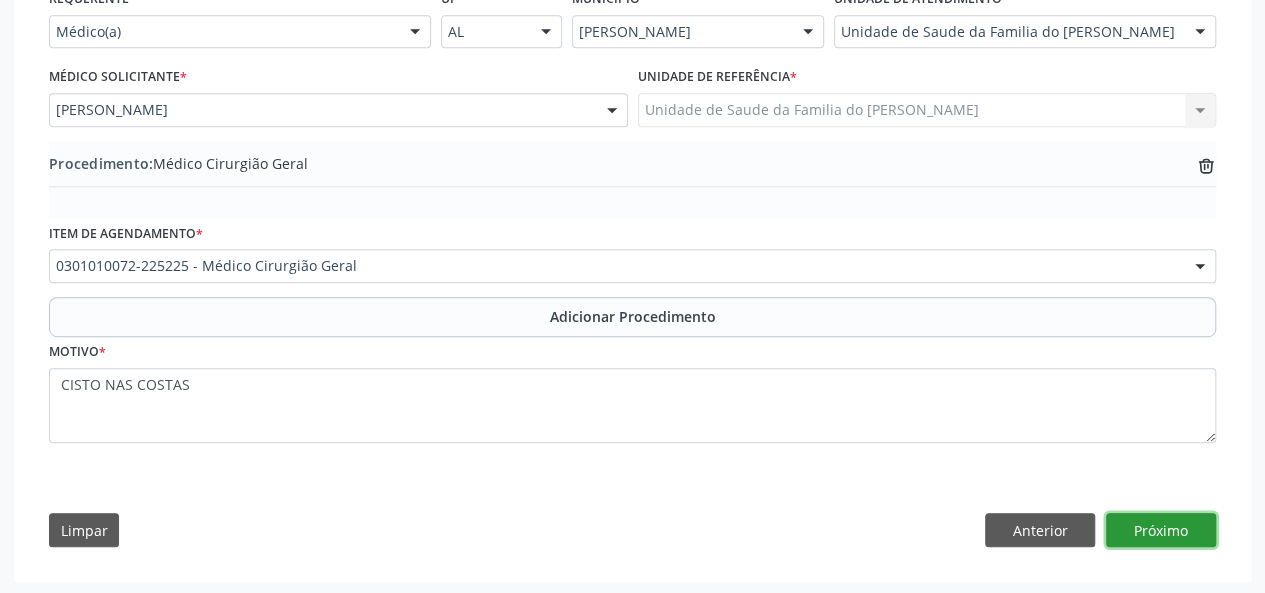 click on "Próximo" at bounding box center (1161, 530) 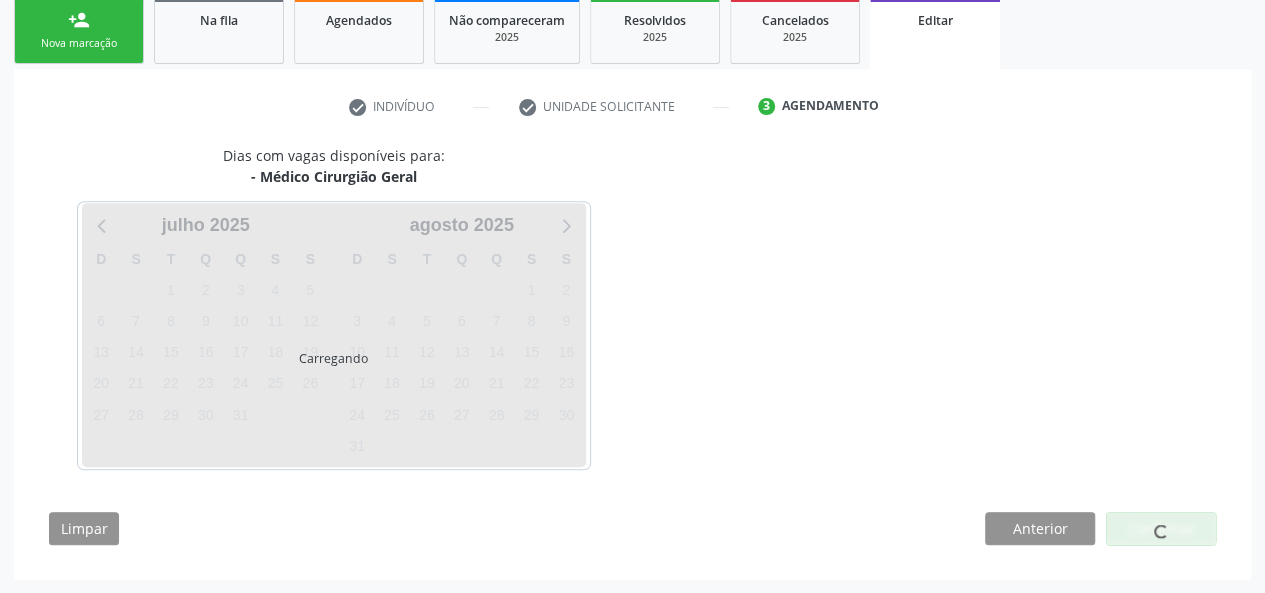 scroll, scrollTop: 388, scrollLeft: 0, axis: vertical 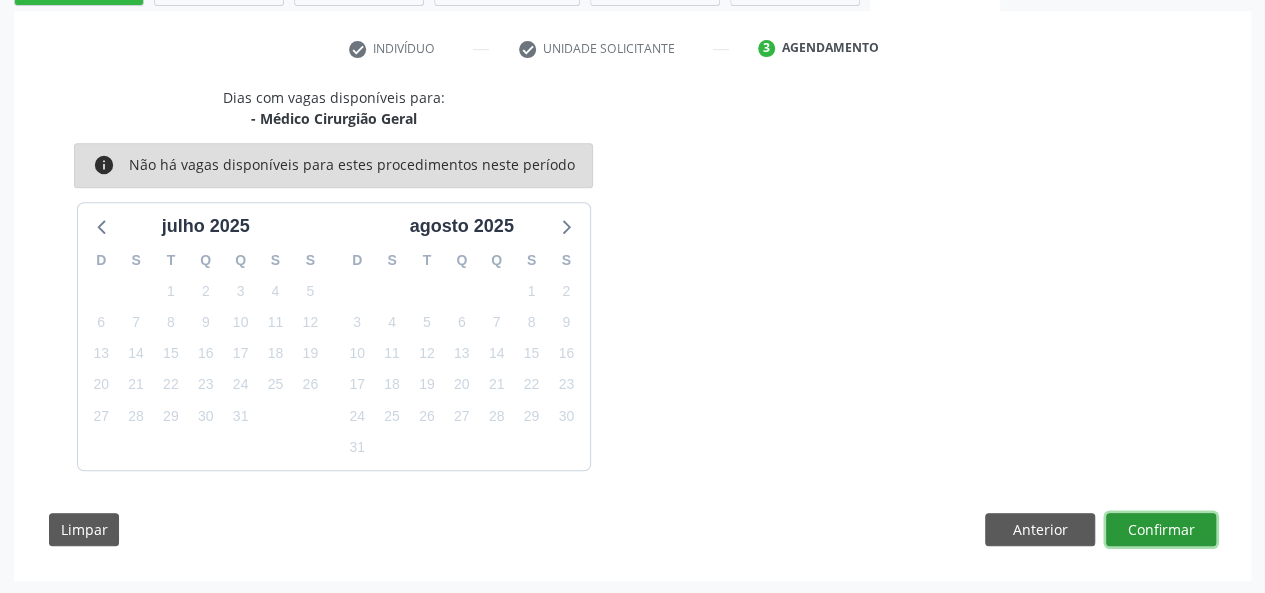 click on "Confirmar" at bounding box center (1161, 530) 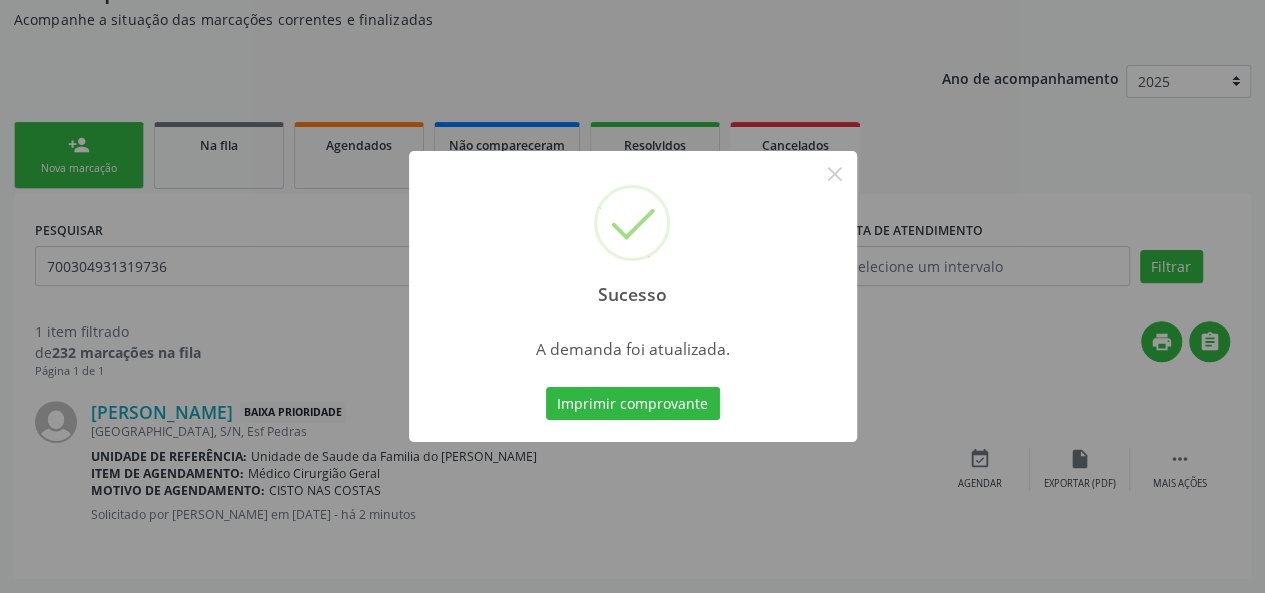 scroll, scrollTop: 0, scrollLeft: 0, axis: both 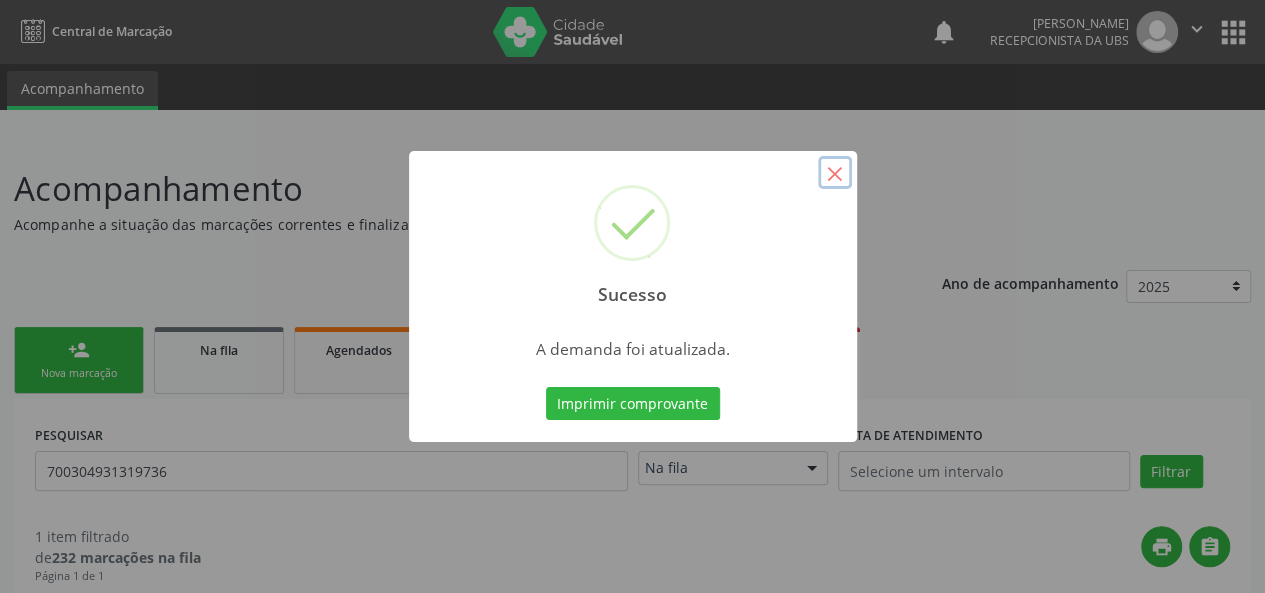 click on "×" at bounding box center (835, 173) 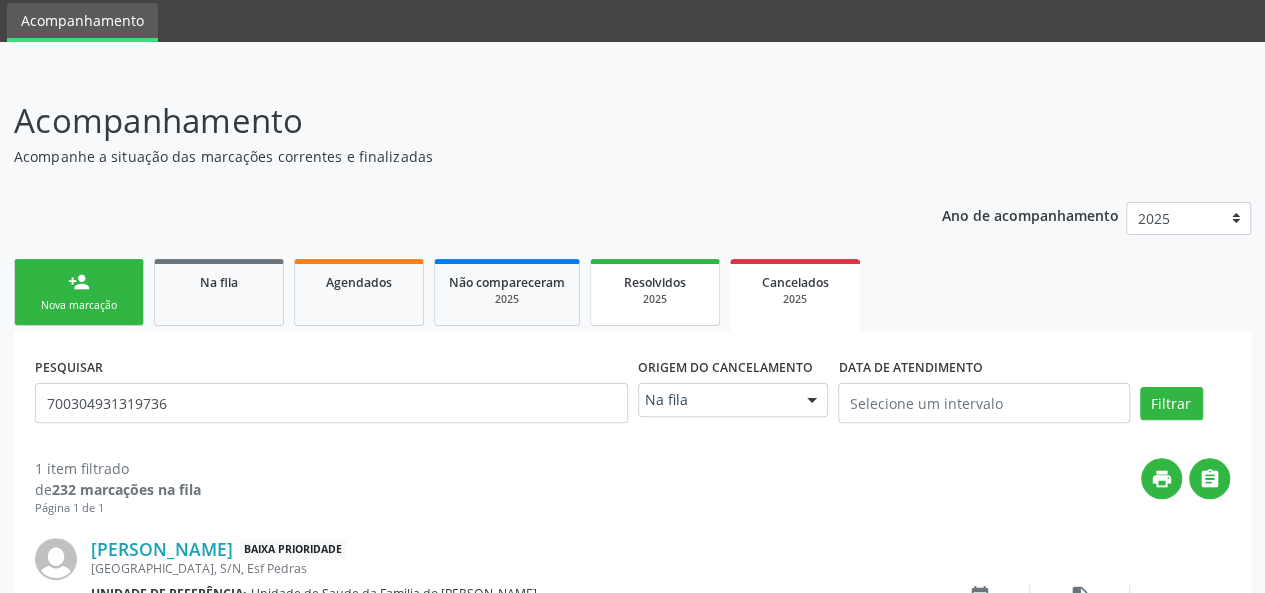 scroll, scrollTop: 100, scrollLeft: 0, axis: vertical 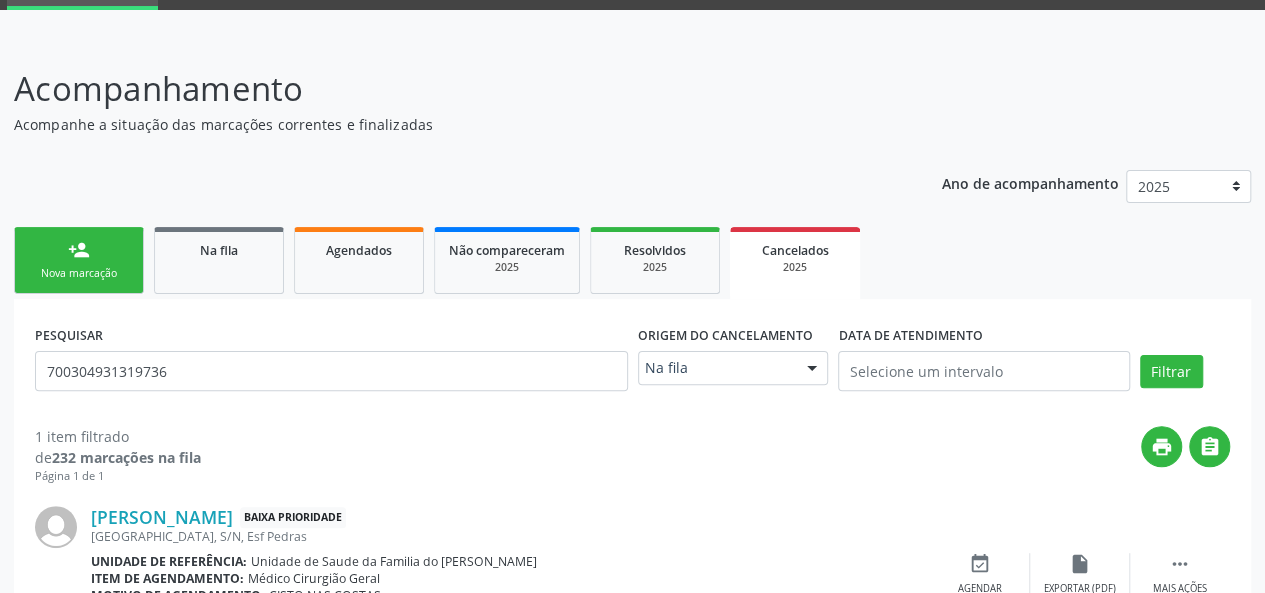 click on "person_add
Nova marcação" at bounding box center [79, 260] 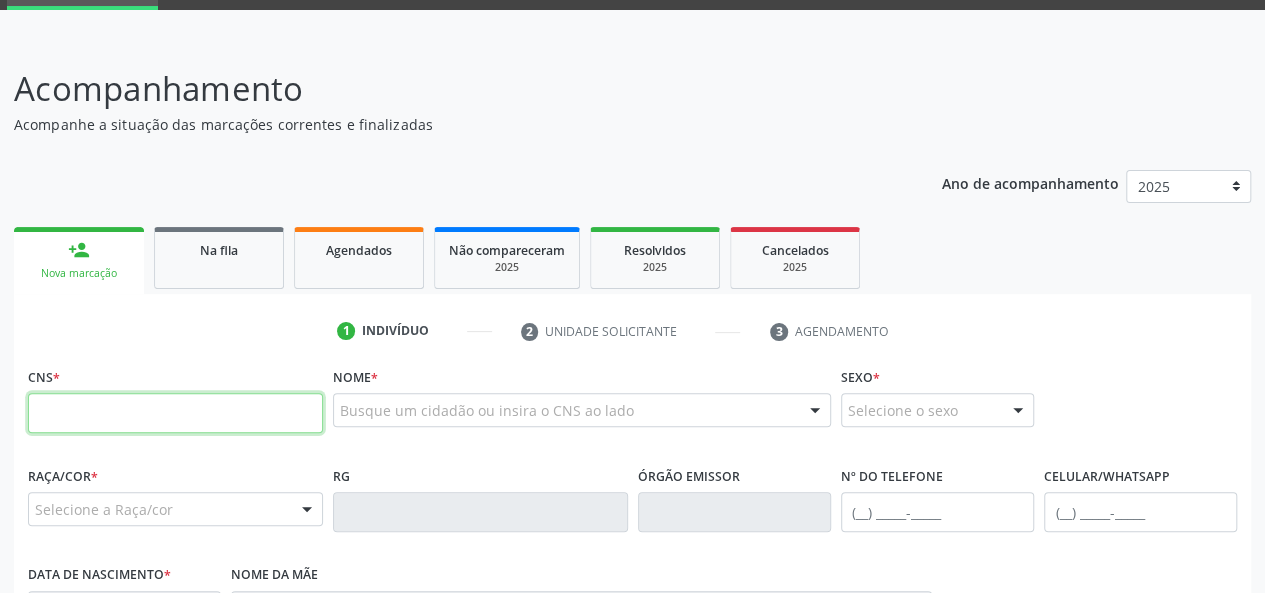 click at bounding box center (175, 413) 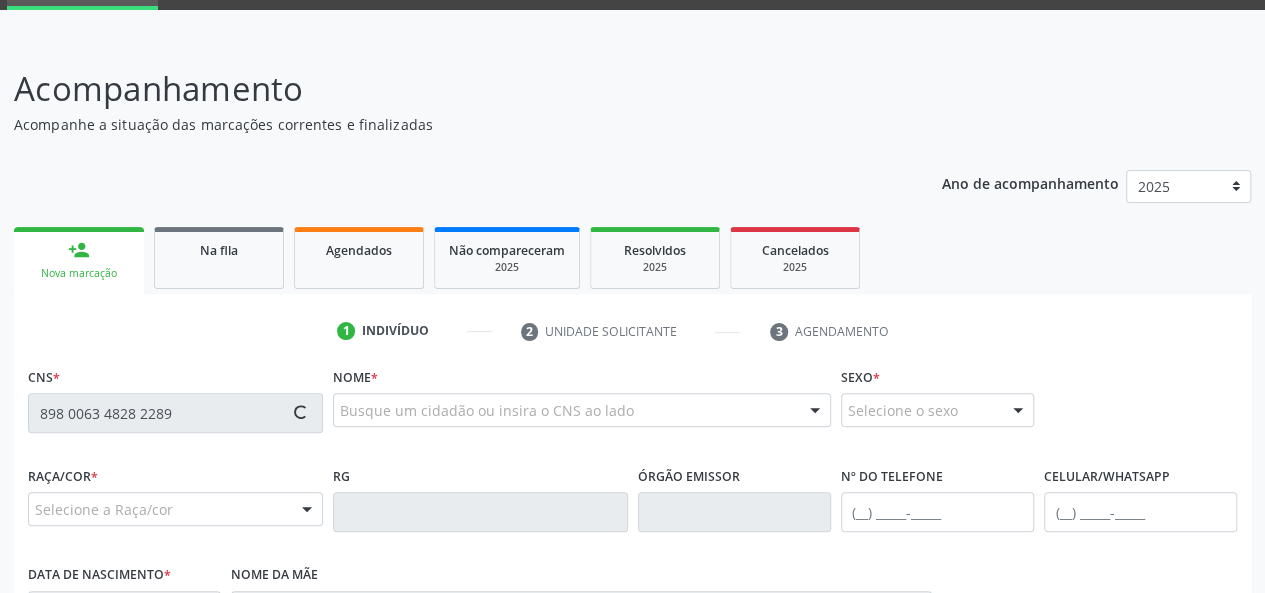 type on "898 0063 4828 2289" 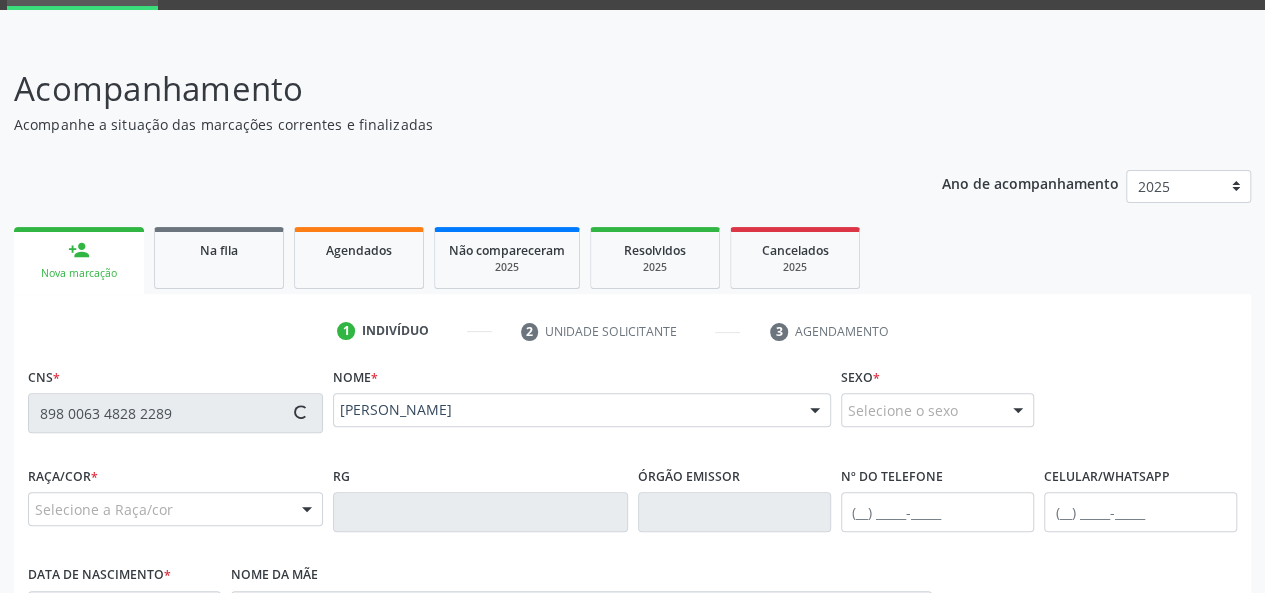 scroll, scrollTop: 200, scrollLeft: 0, axis: vertical 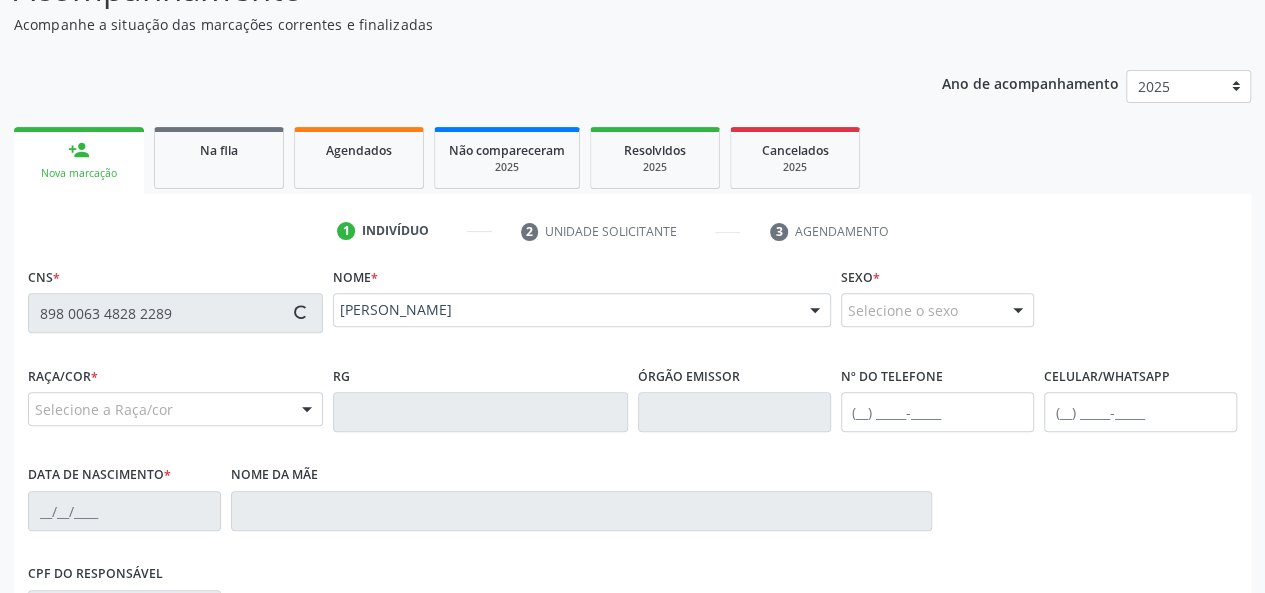 type on "[PHONE_NUMBER]" 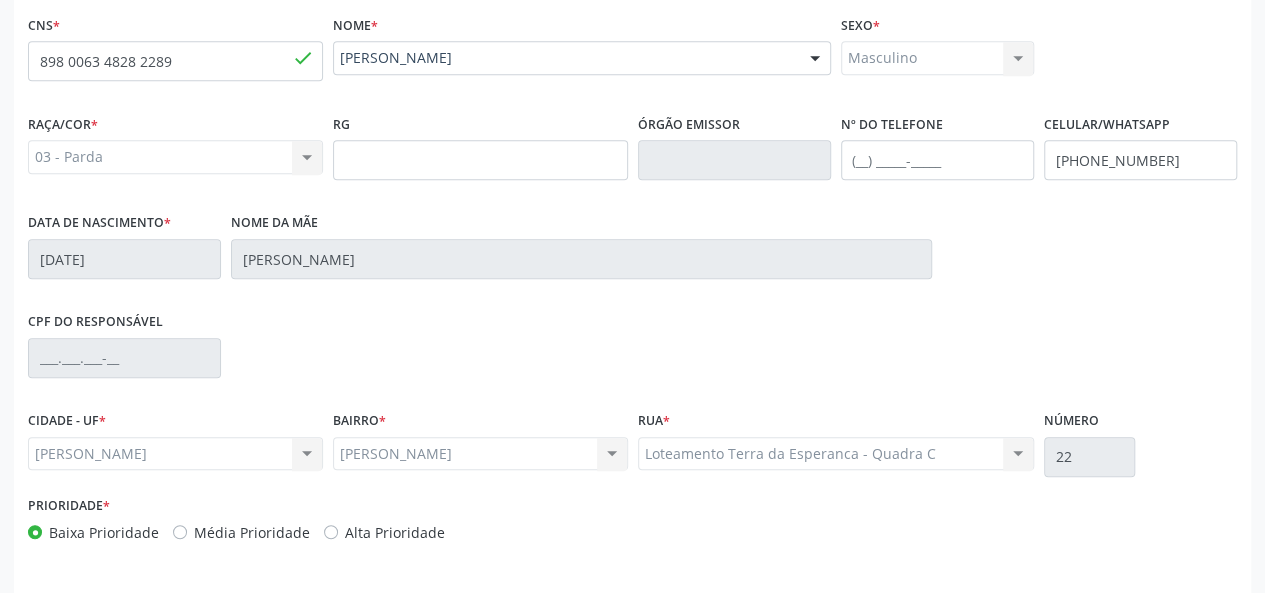 scroll, scrollTop: 518, scrollLeft: 0, axis: vertical 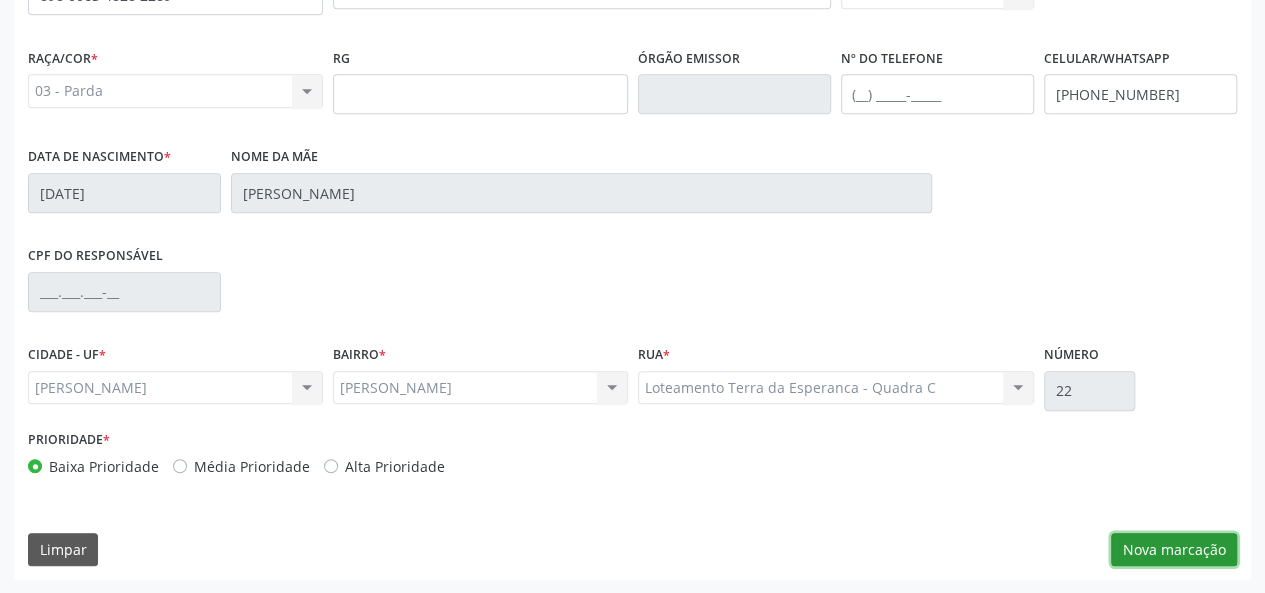 click on "Nova marcação" at bounding box center [1174, 550] 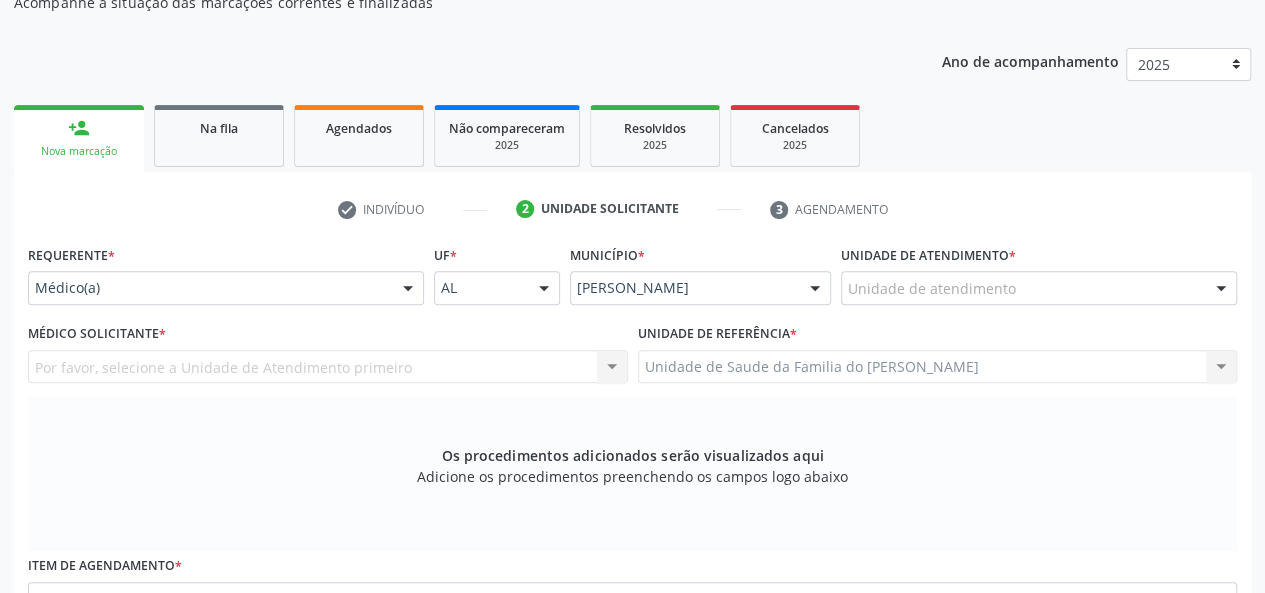 scroll, scrollTop: 218, scrollLeft: 0, axis: vertical 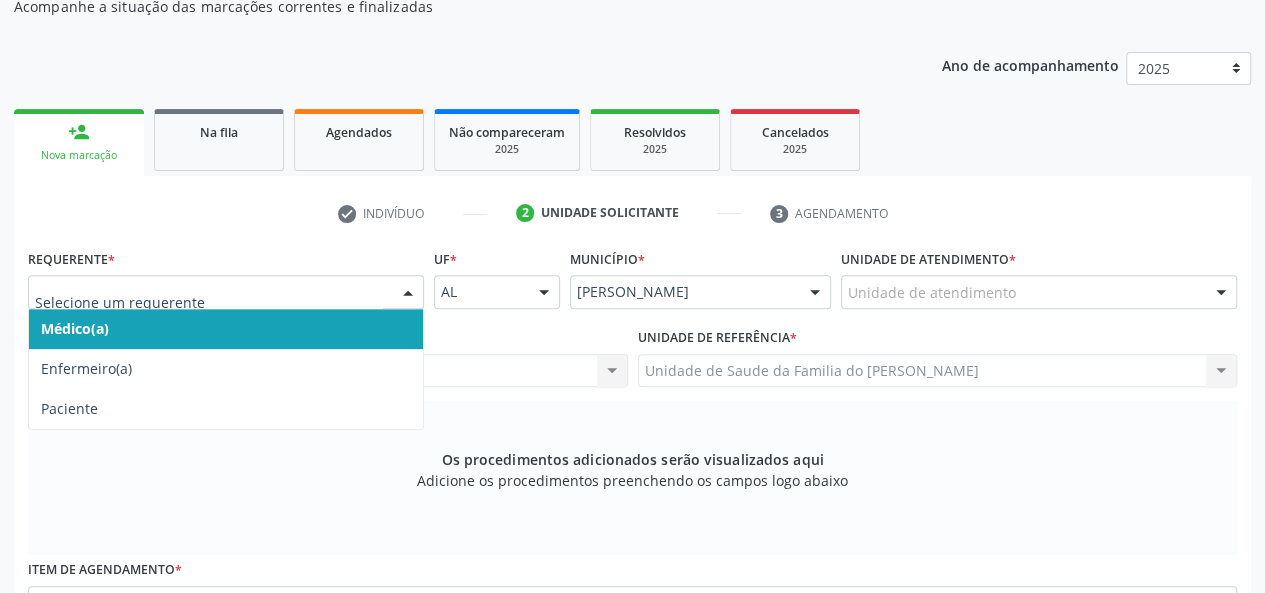 click at bounding box center [408, 293] 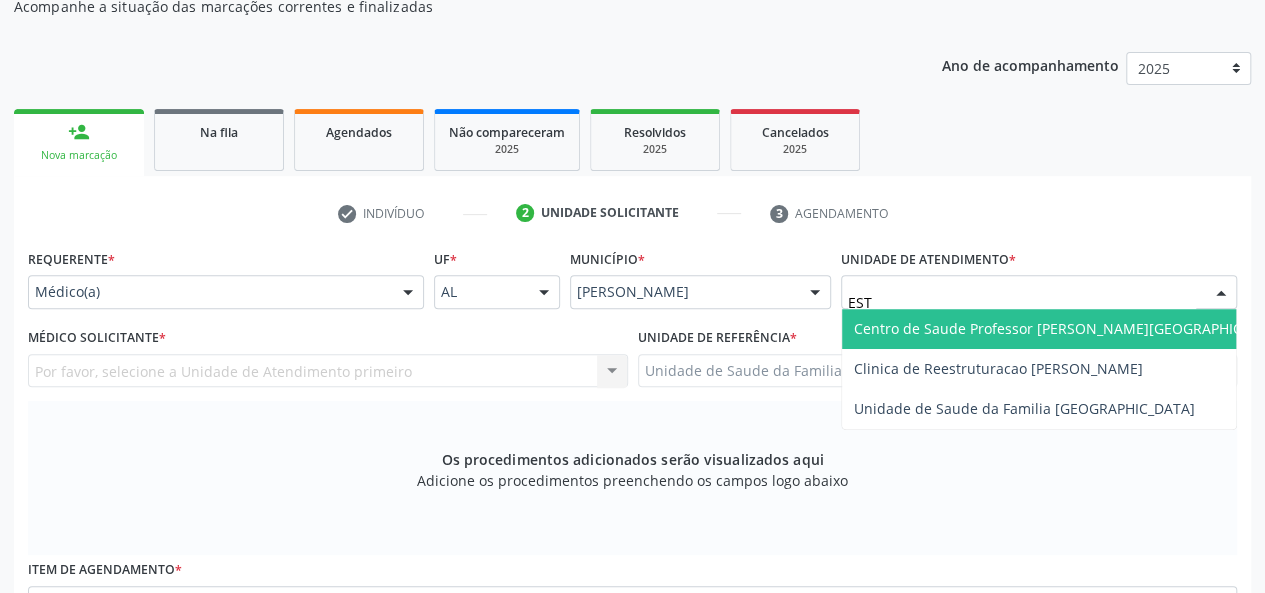 type on "ESTA" 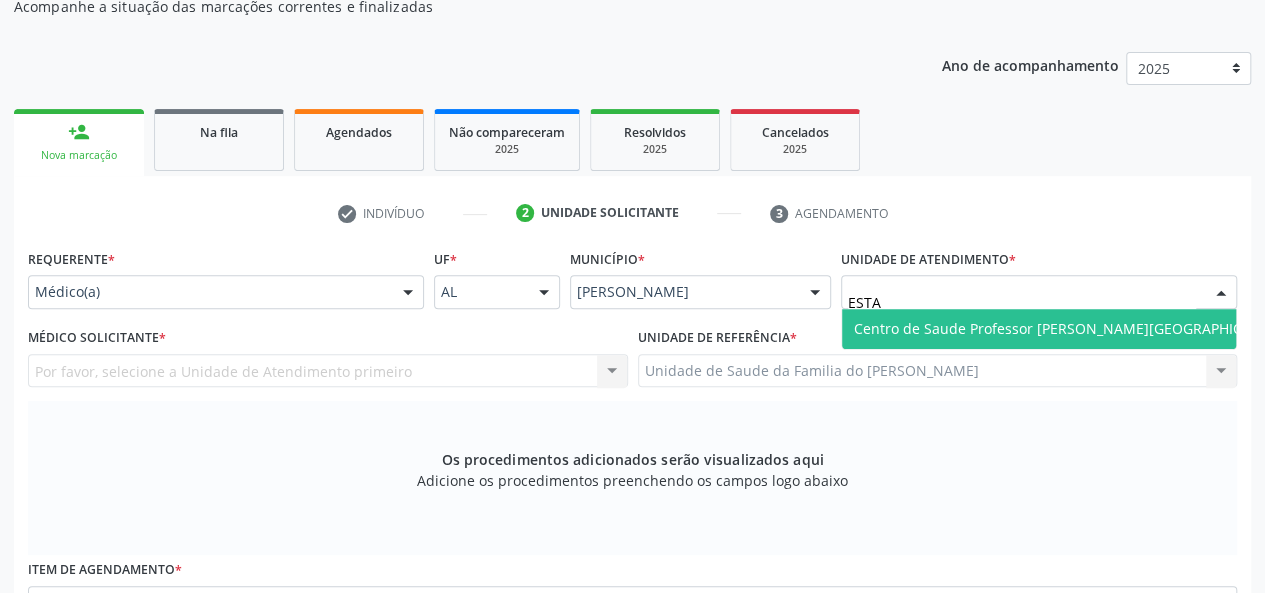 click on "Centro de Saude Professor [PERSON_NAME][GEOGRAPHIC_DATA]" at bounding box center [1071, 329] 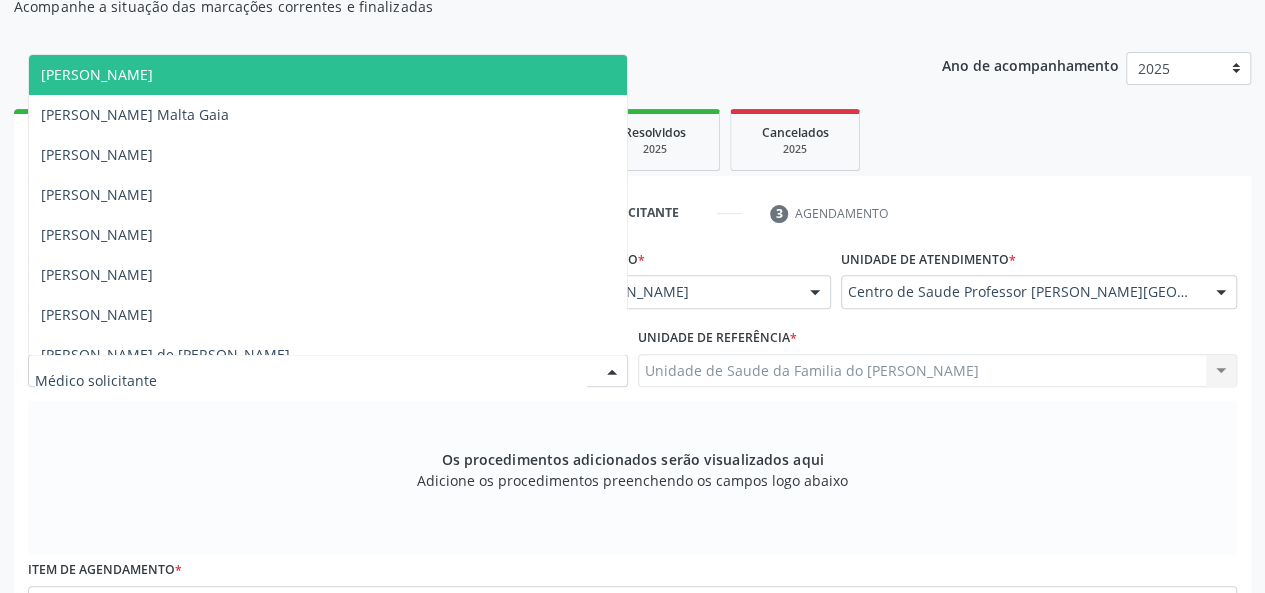 click at bounding box center (612, 372) 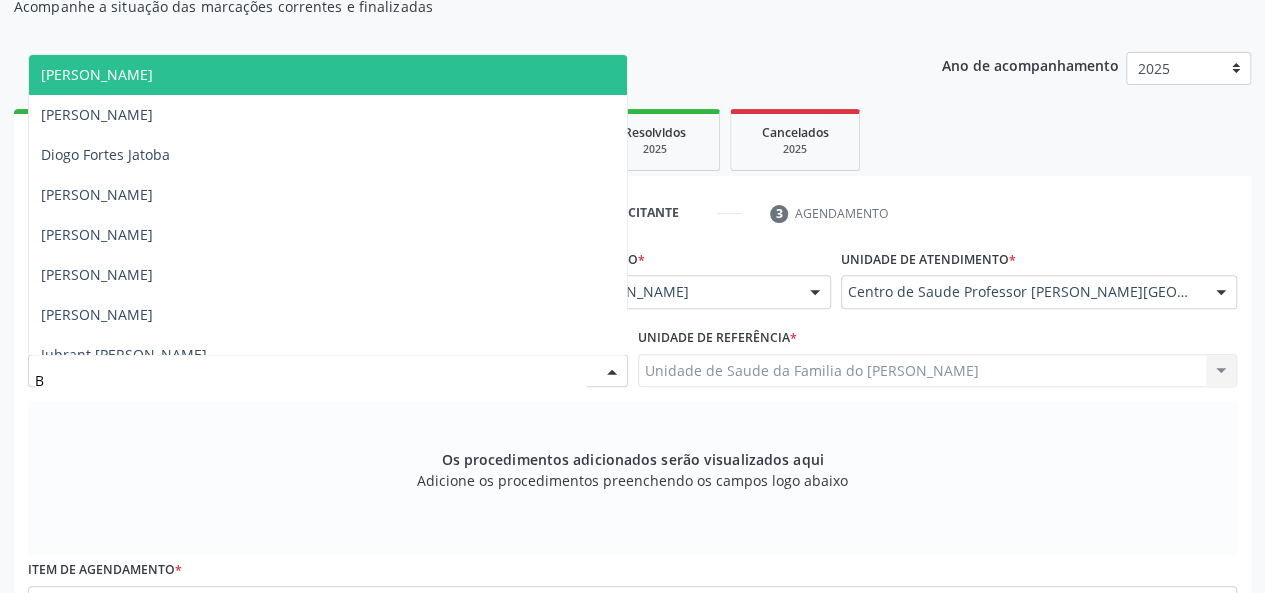 type on "BA" 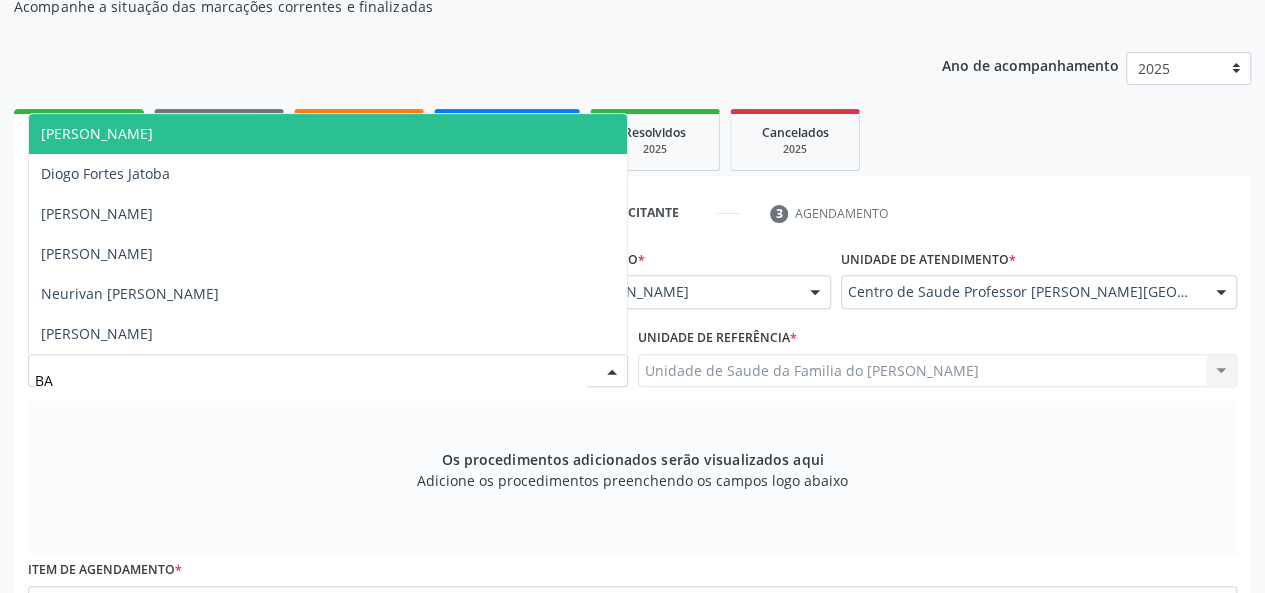 click on "[PERSON_NAME]" at bounding box center [328, 134] 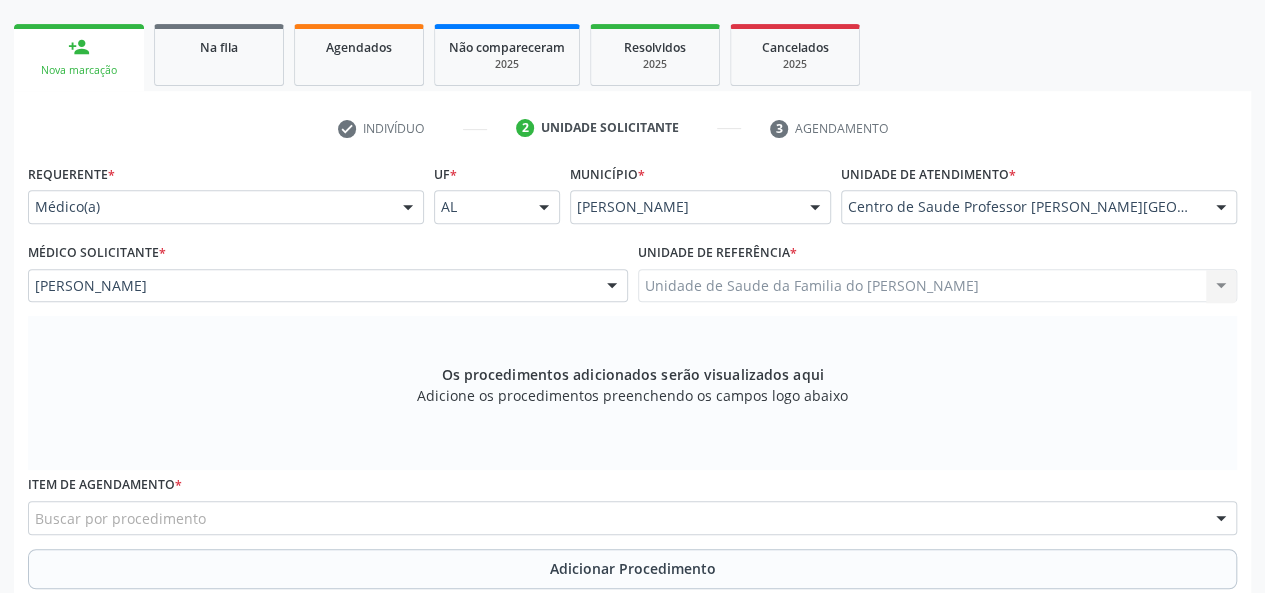 scroll, scrollTop: 418, scrollLeft: 0, axis: vertical 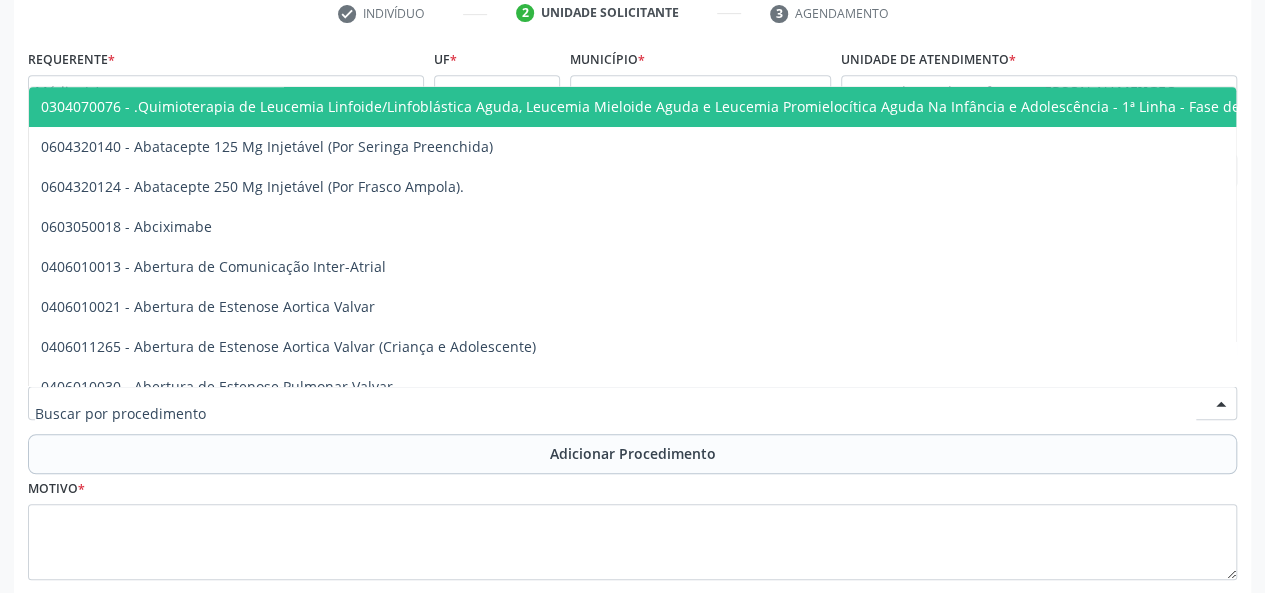 click at bounding box center (632, 403) 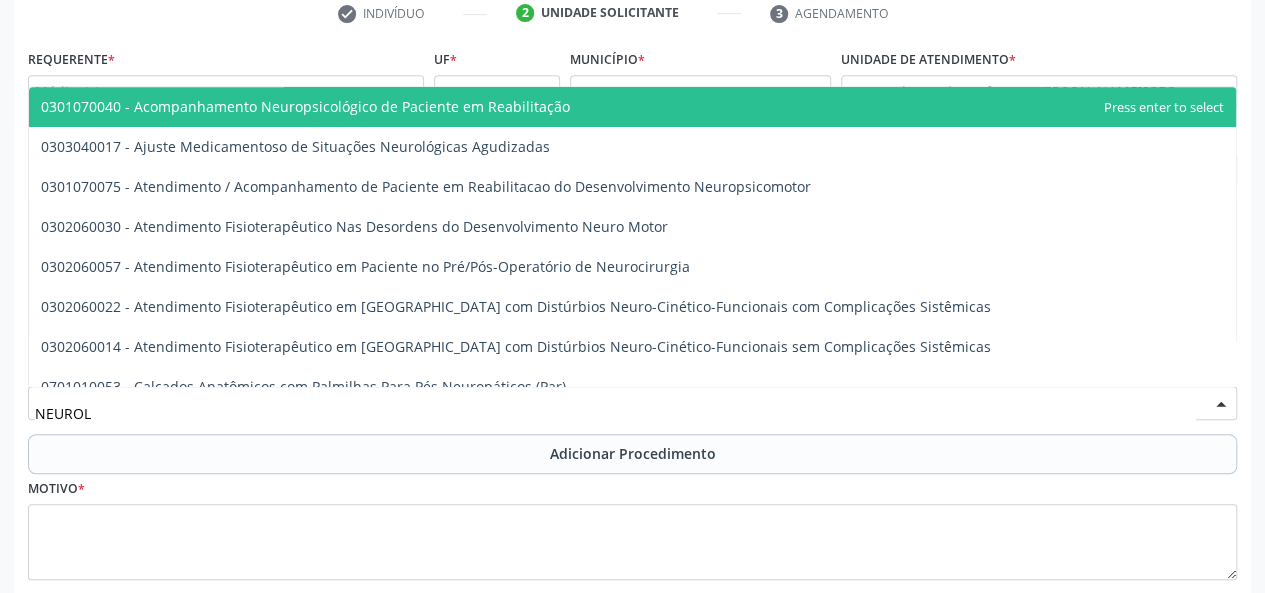 type on "NEUROLO" 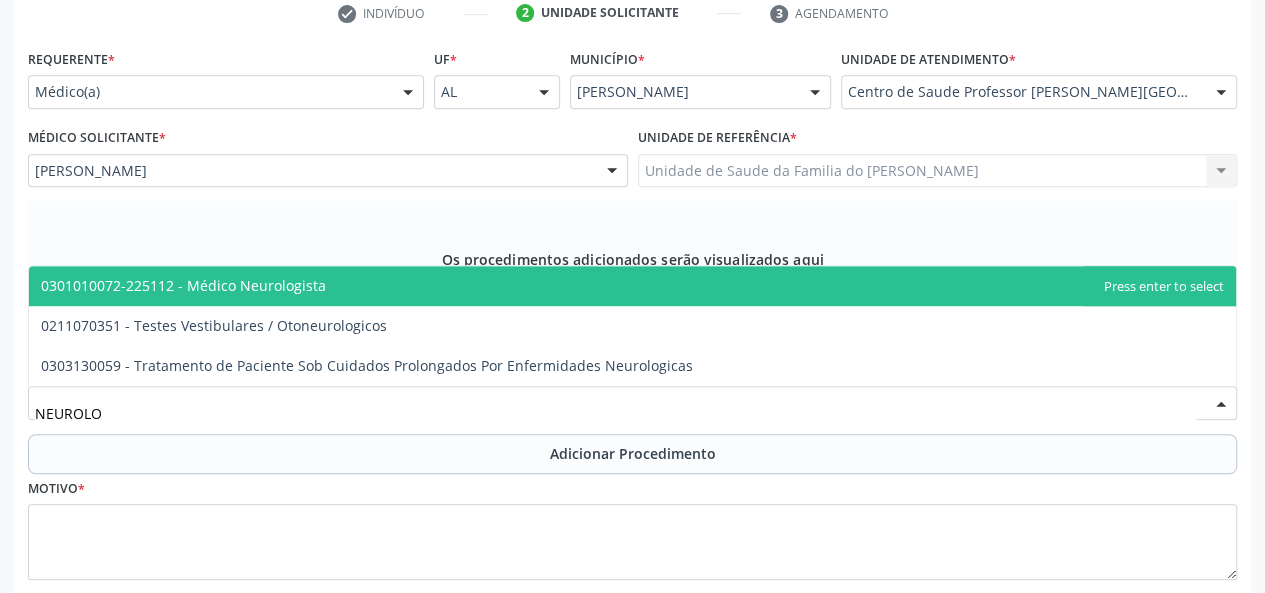 click on "0301010072-225112 - Médico Neurologista" at bounding box center (632, 286) 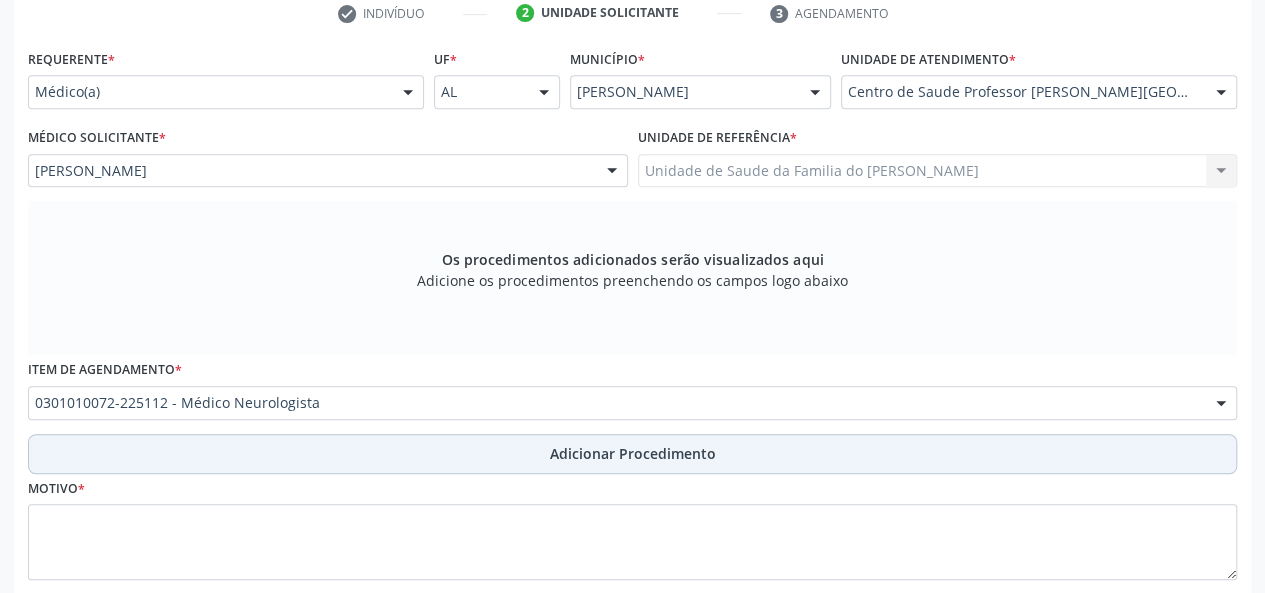 click on "Adicionar Procedimento" at bounding box center [632, 454] 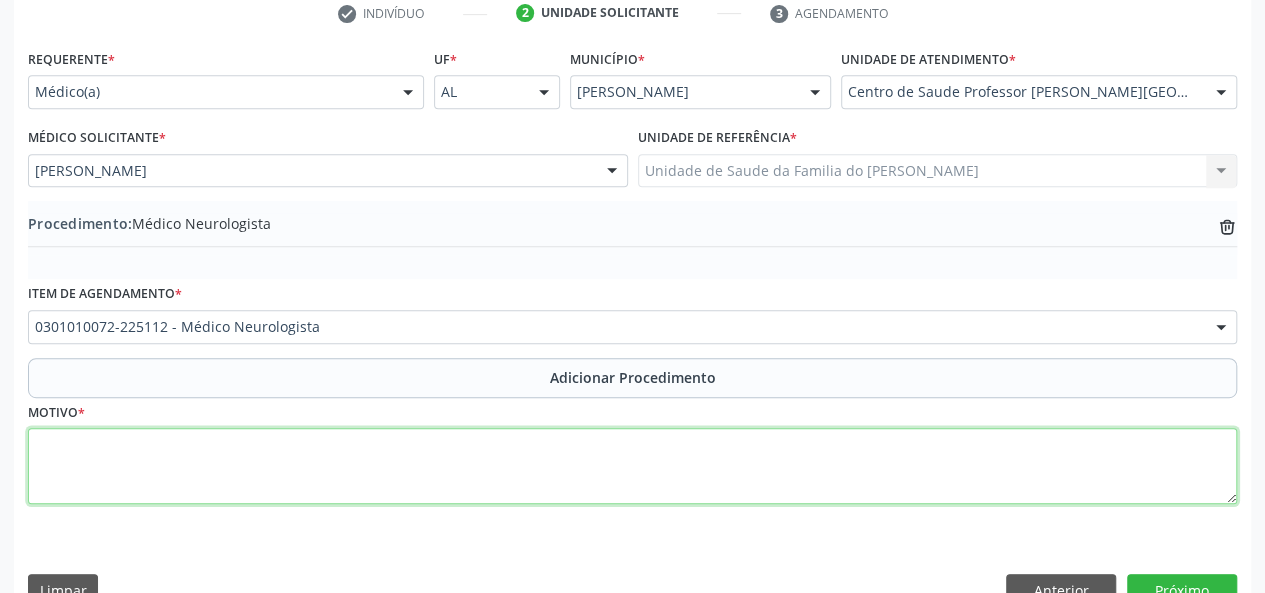 click at bounding box center [632, 466] 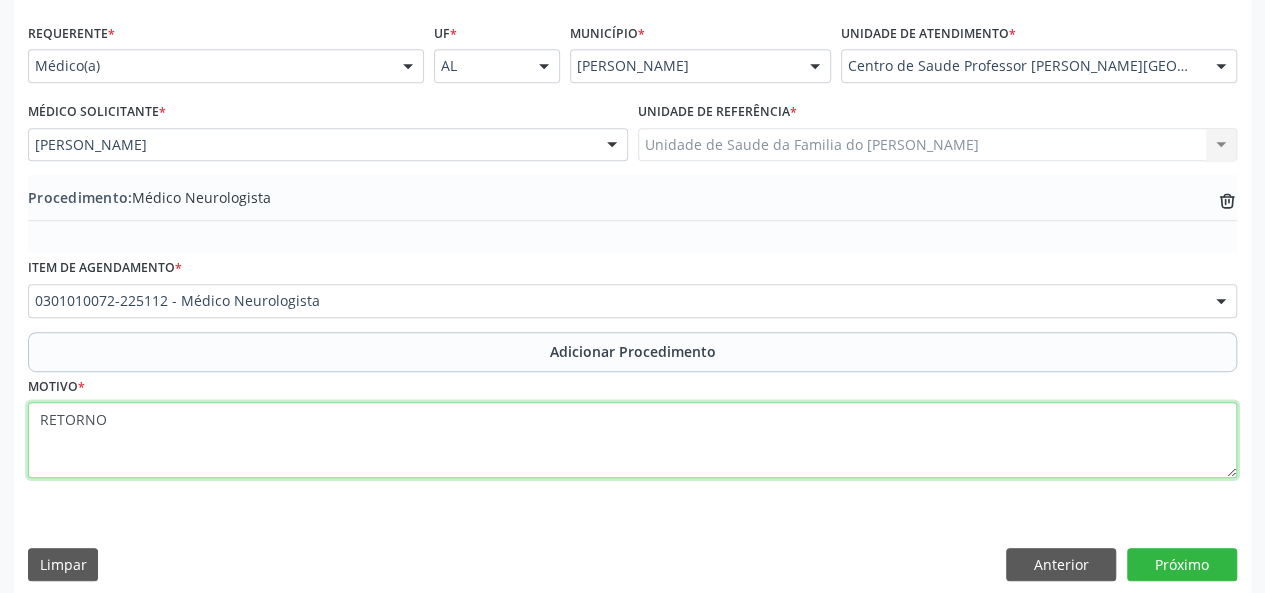 scroll, scrollTop: 458, scrollLeft: 0, axis: vertical 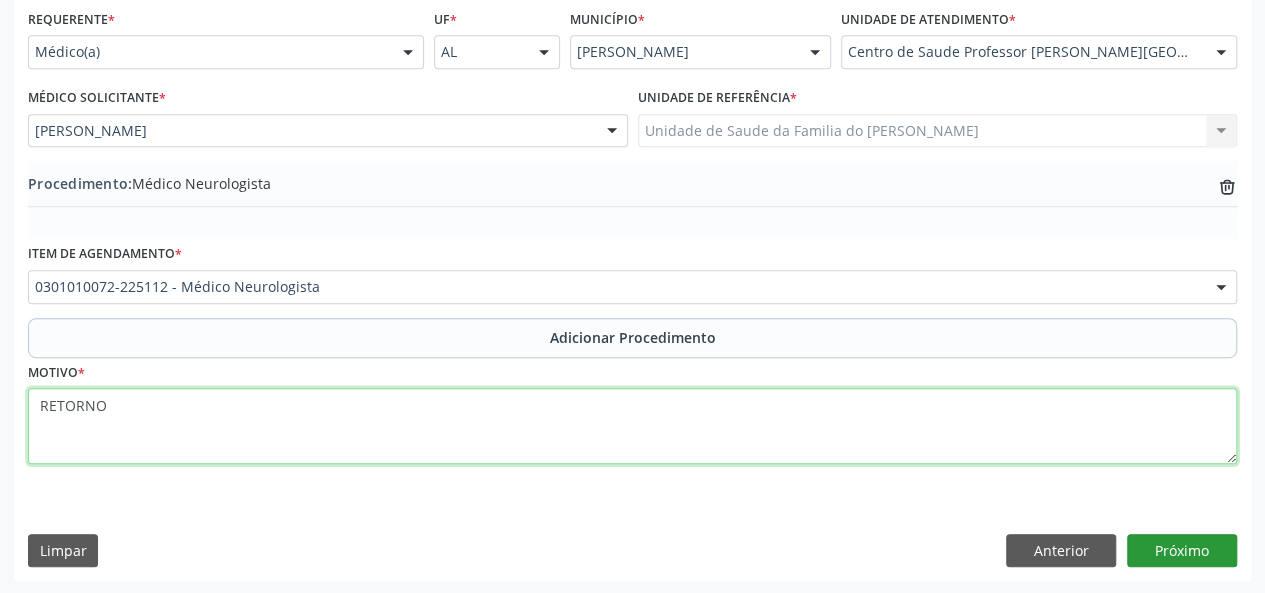 type on "RETORNO" 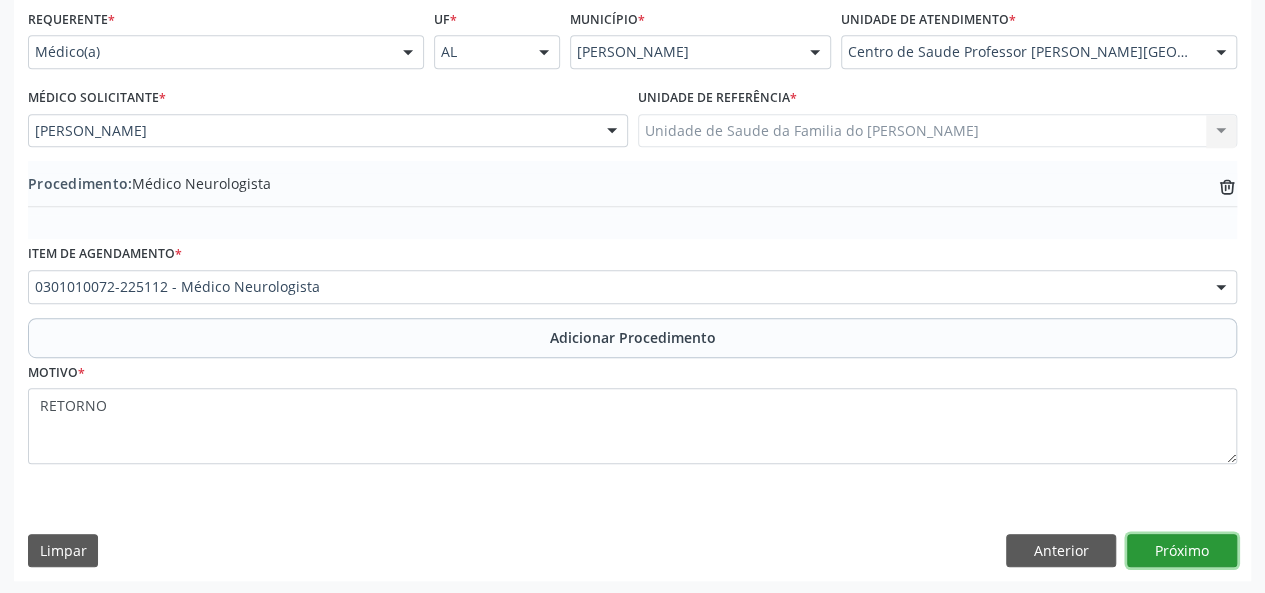 click on "Próximo" at bounding box center [1182, 551] 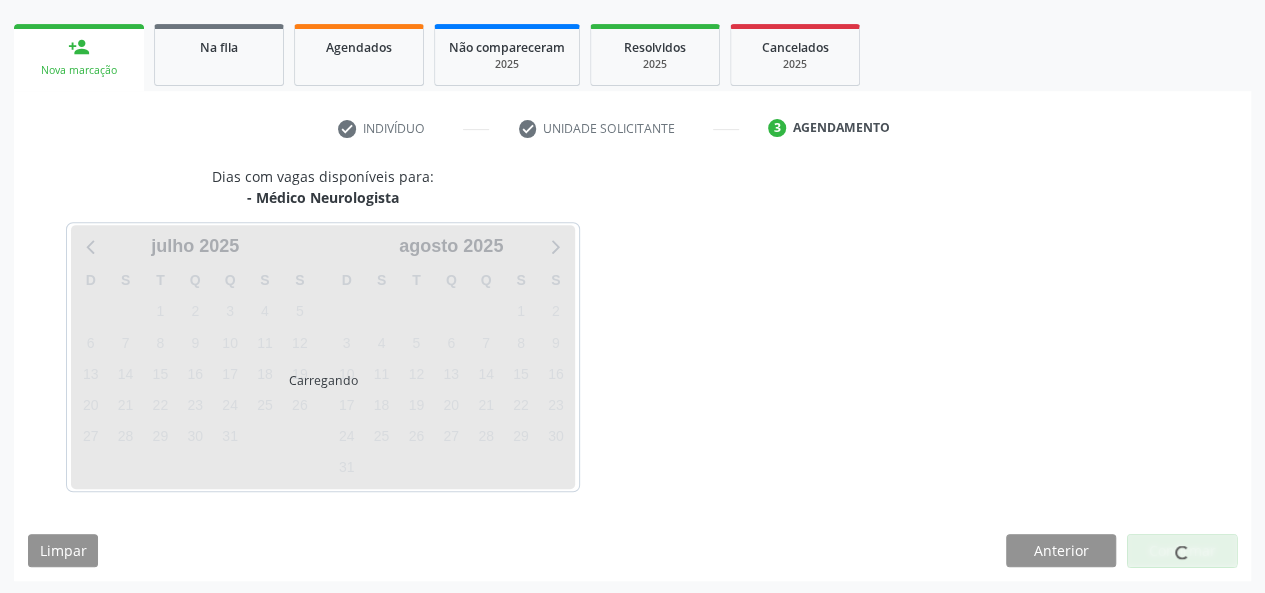 scroll, scrollTop: 362, scrollLeft: 0, axis: vertical 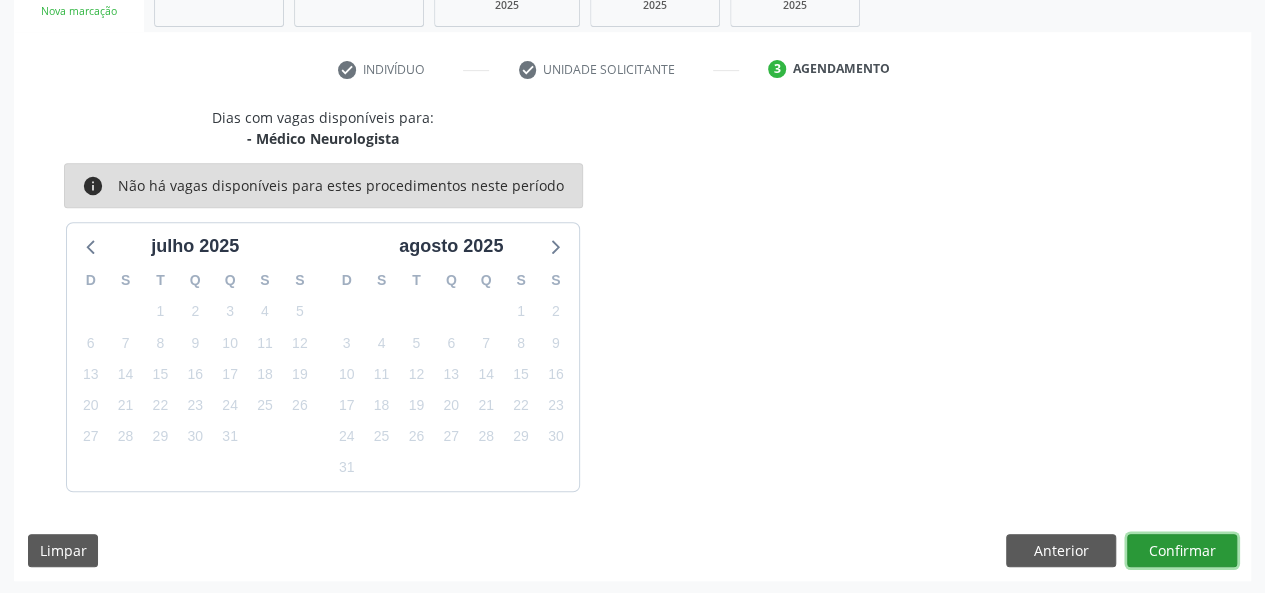 click on "Confirmar" at bounding box center (1182, 551) 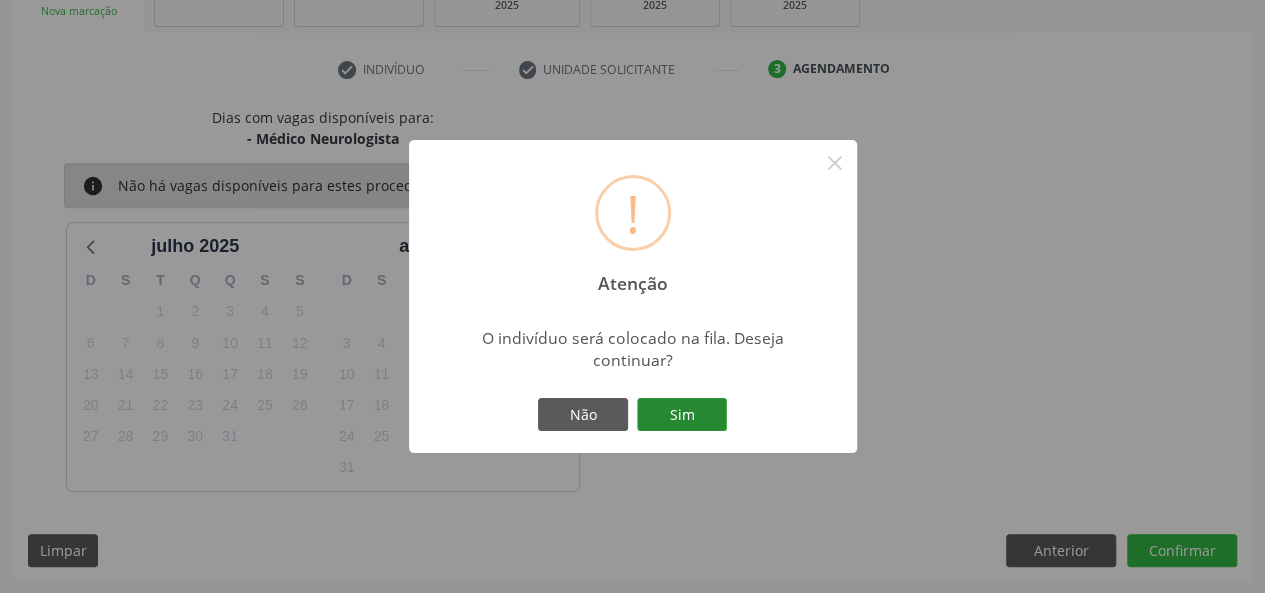click on "Sim" at bounding box center (682, 415) 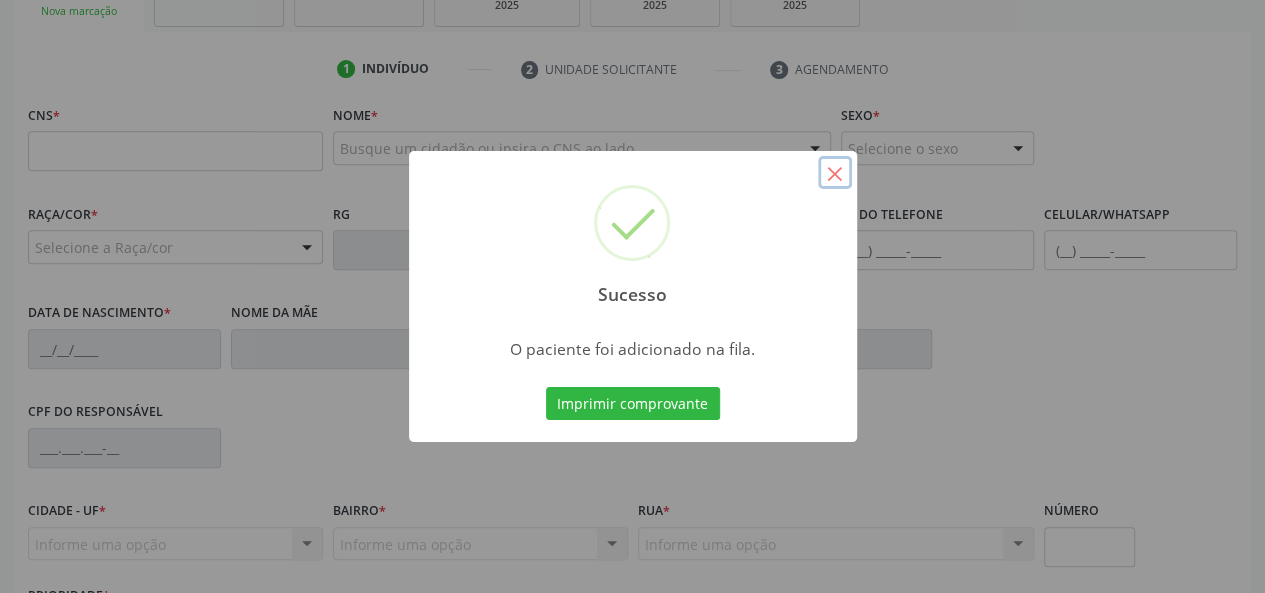 click on "×" at bounding box center (835, 173) 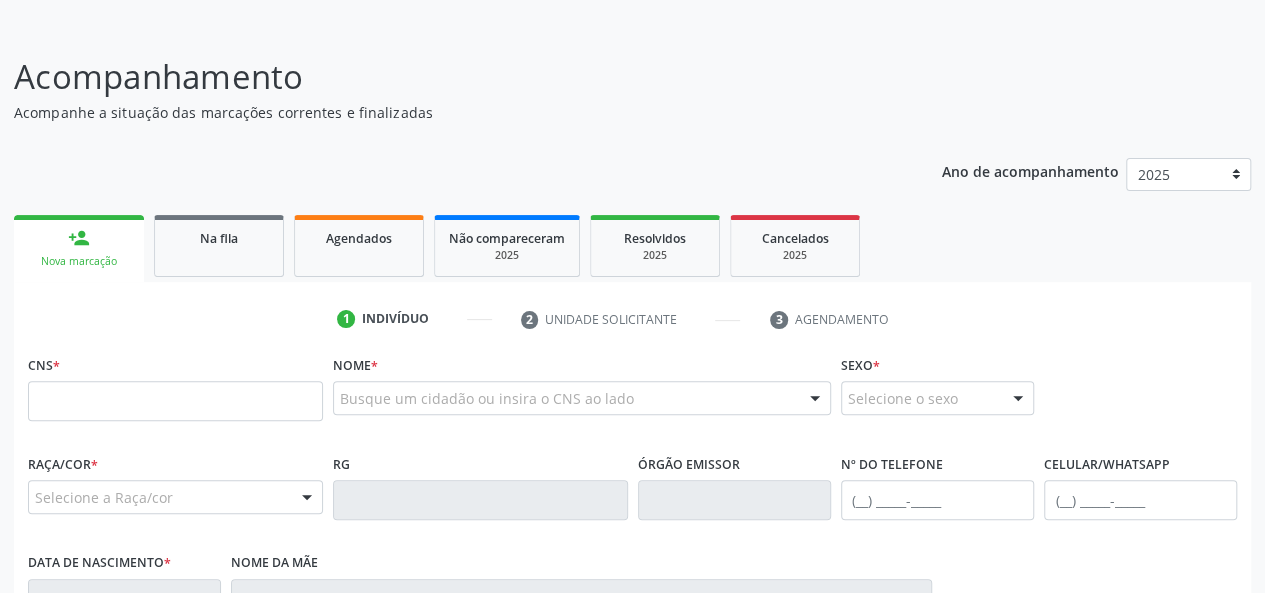 scroll, scrollTop: 62, scrollLeft: 0, axis: vertical 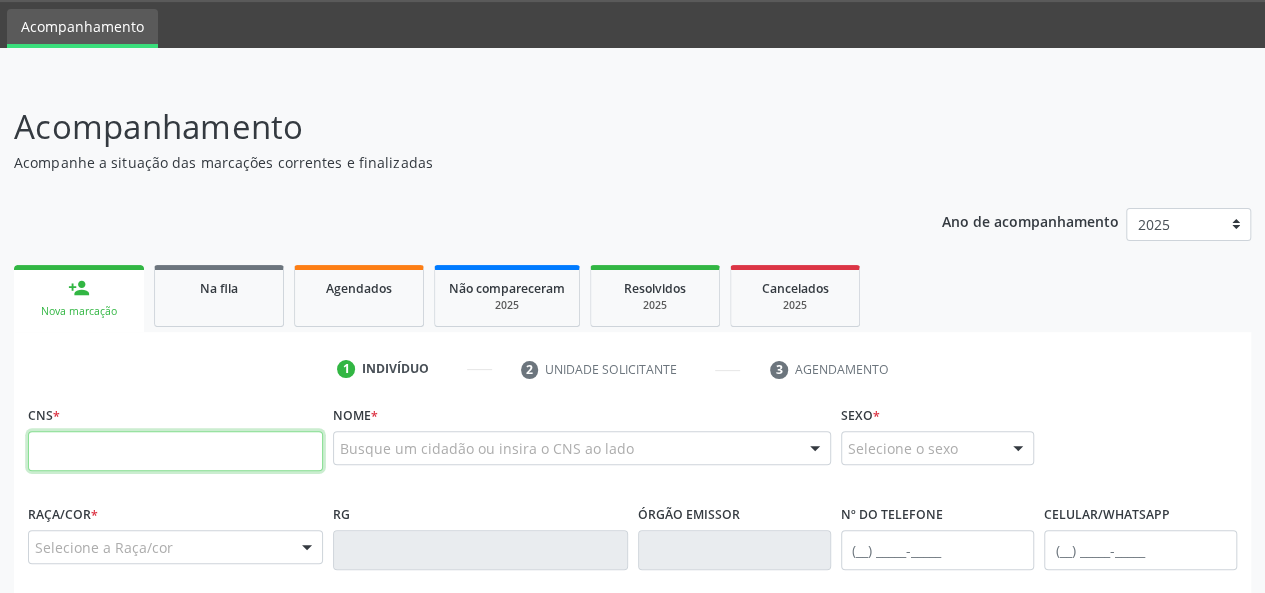 click at bounding box center (175, 451) 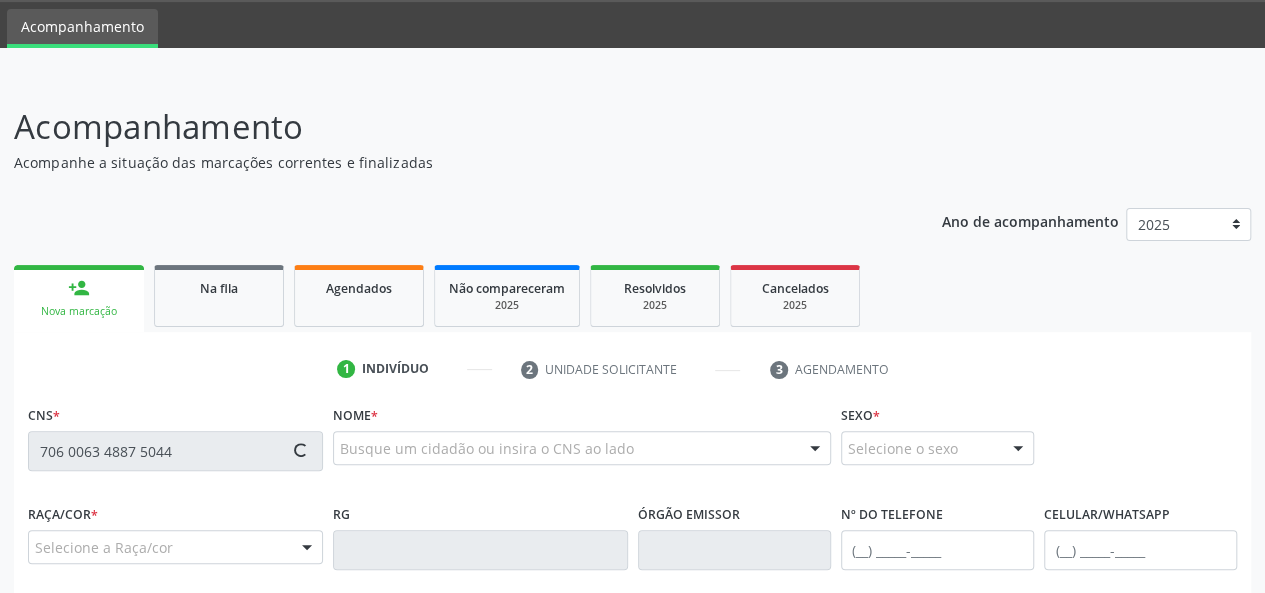 type on "706 0063 4887 5044" 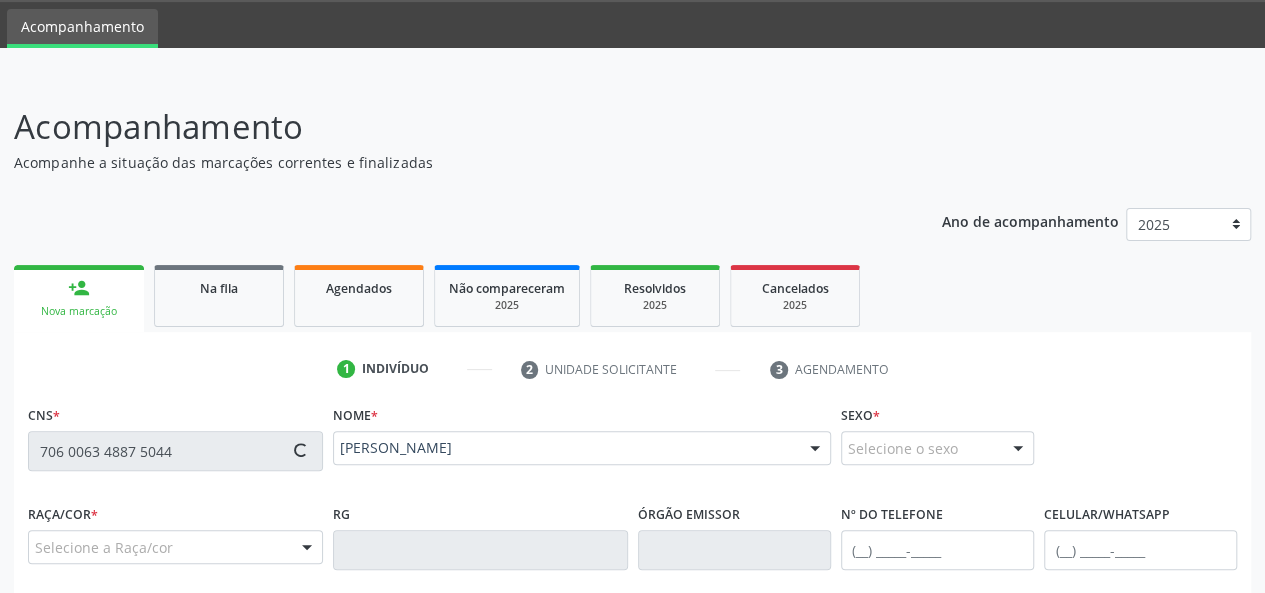 type on "[PHONE_NUMBER]" 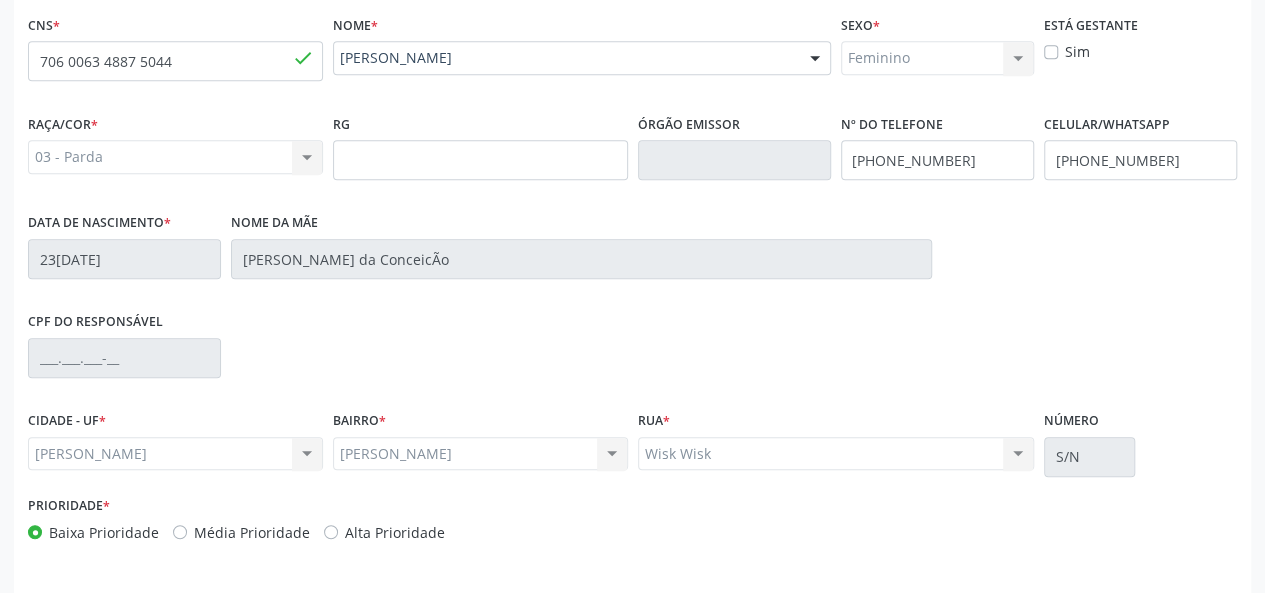 scroll, scrollTop: 518, scrollLeft: 0, axis: vertical 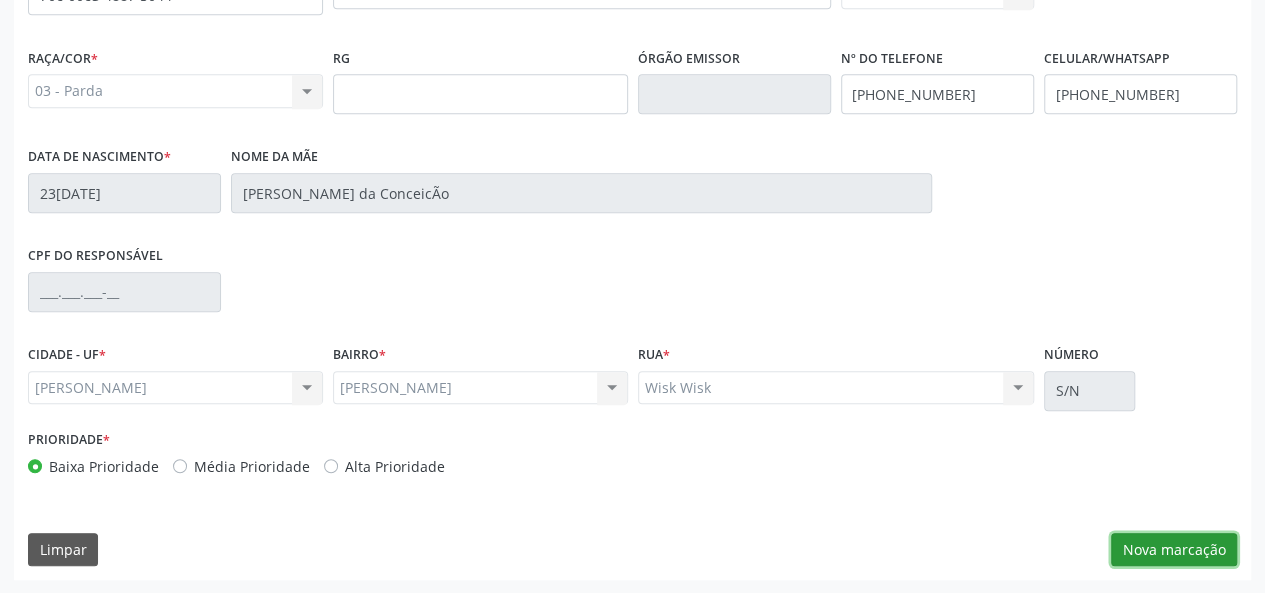 click on "Nova marcação" at bounding box center (1174, 550) 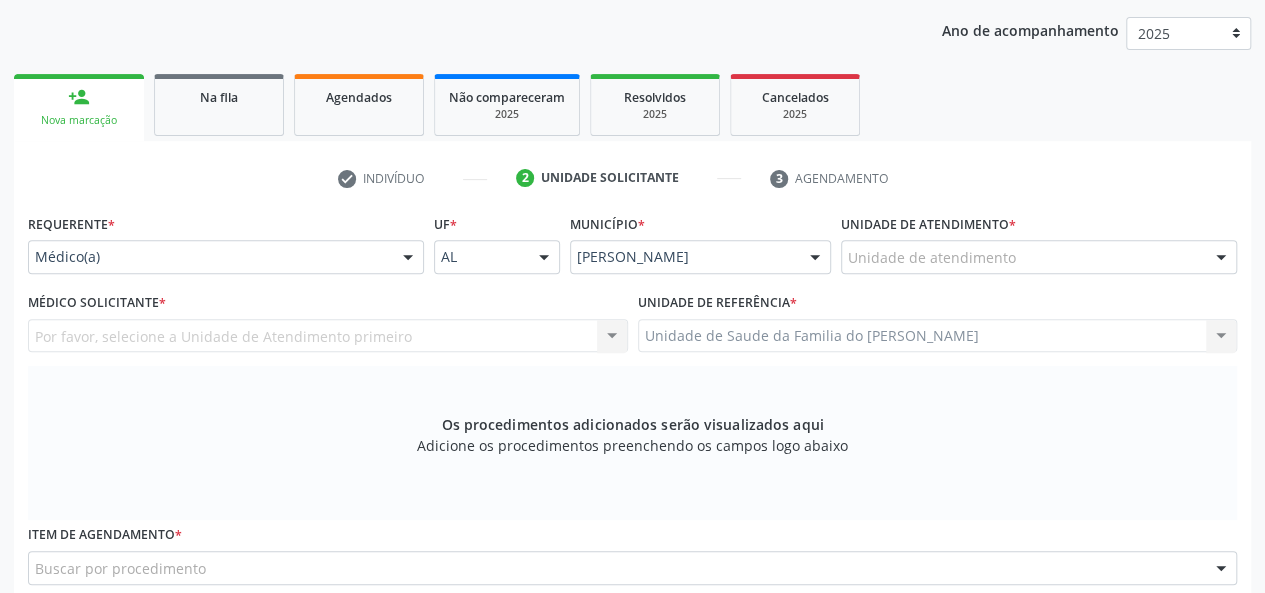 scroll, scrollTop: 218, scrollLeft: 0, axis: vertical 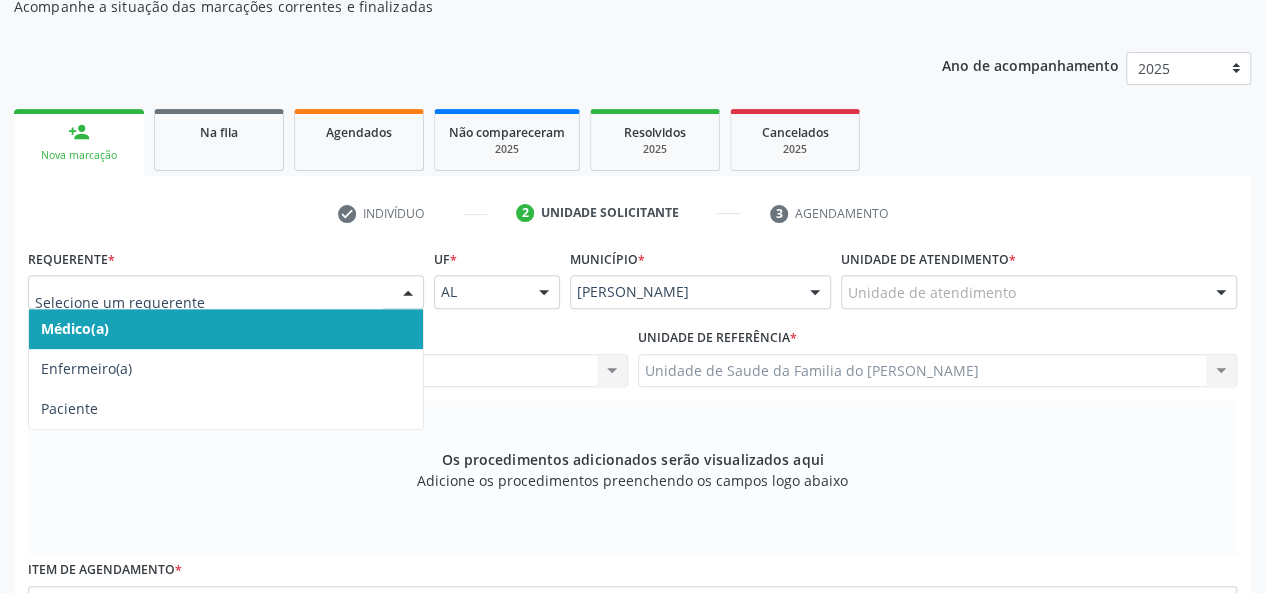 click at bounding box center [408, 293] 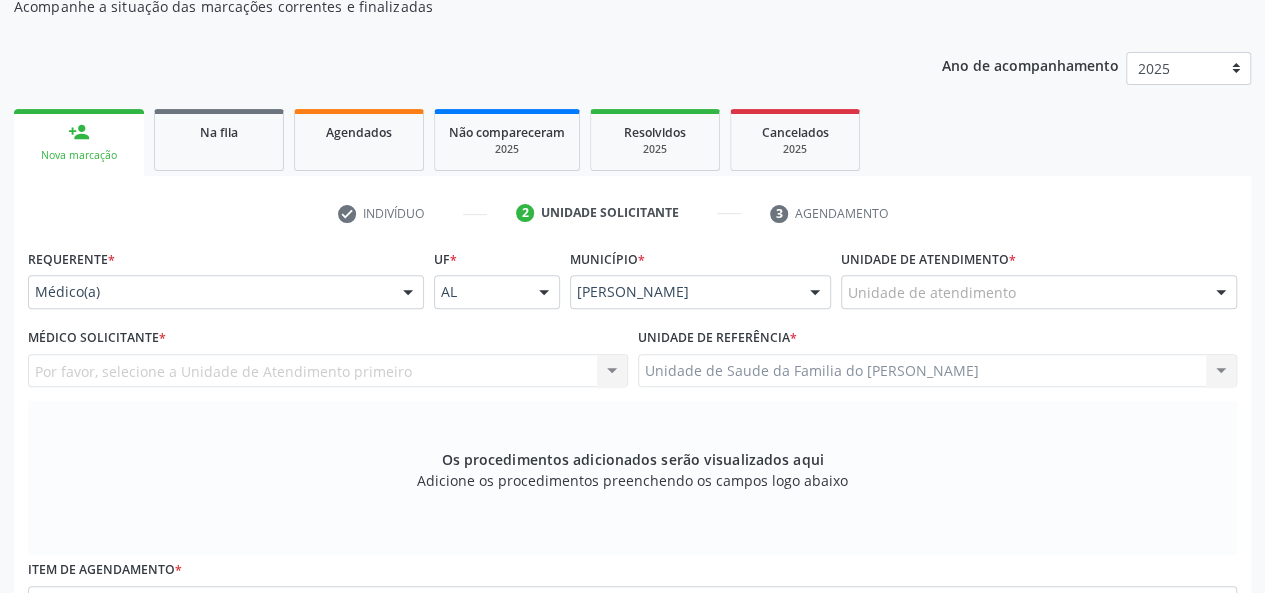 click on "Unidade de atendimento" at bounding box center [1039, 292] 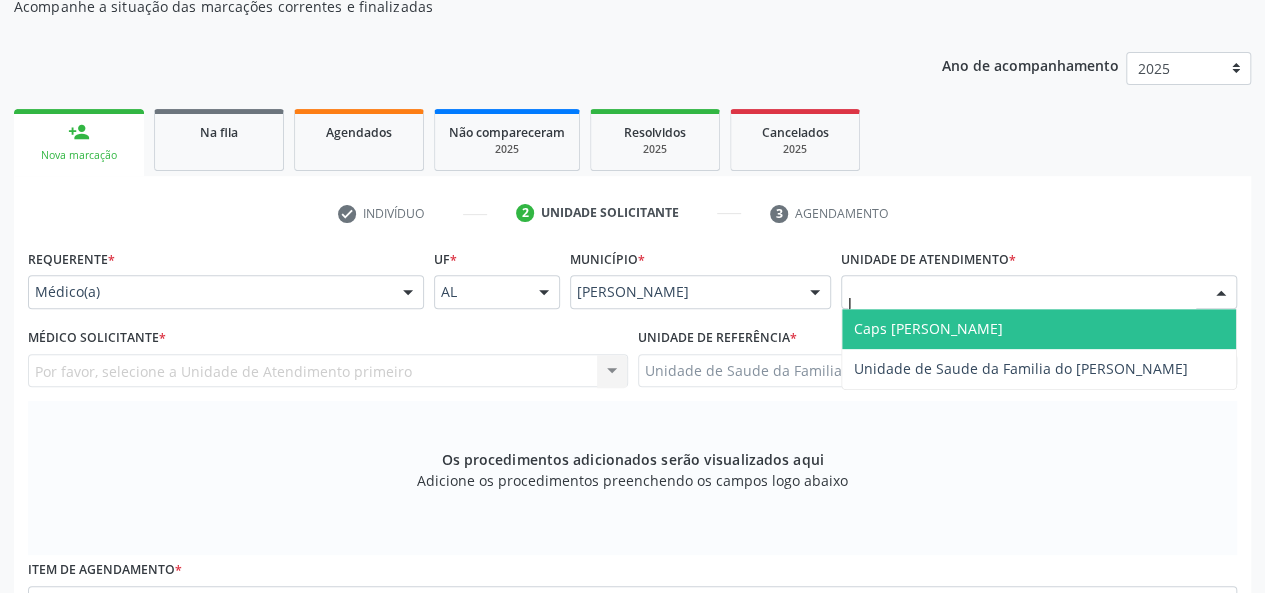 type on "[PERSON_NAME]" 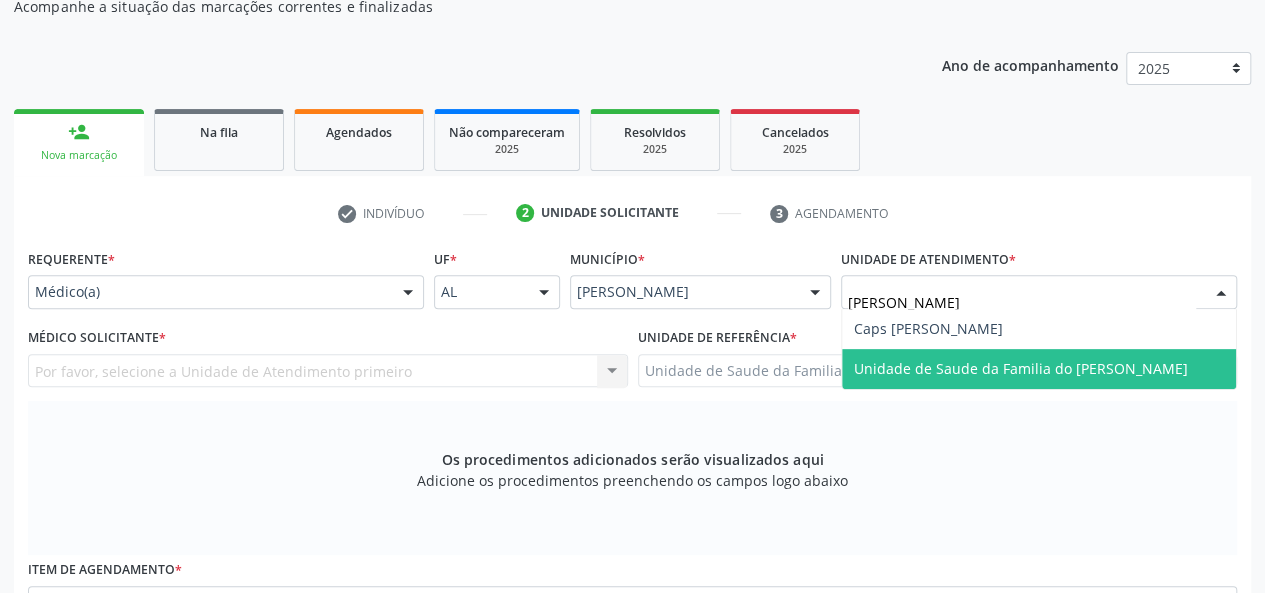 click on "Unidade de Saude da Familia do [PERSON_NAME]" at bounding box center [1021, 368] 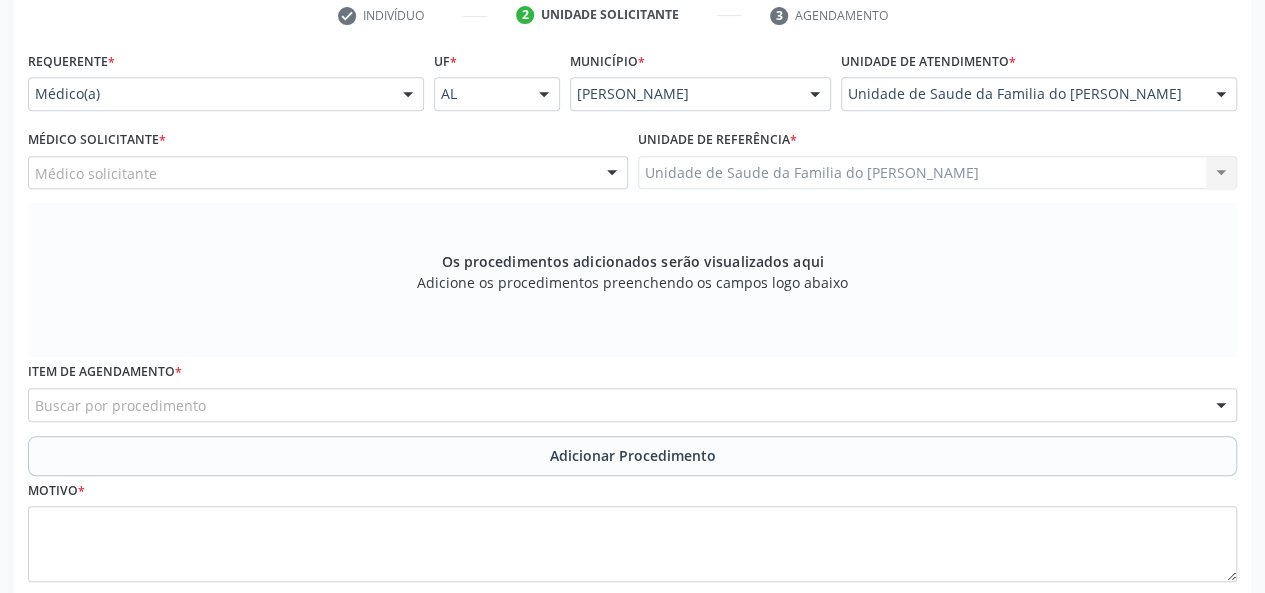 scroll, scrollTop: 418, scrollLeft: 0, axis: vertical 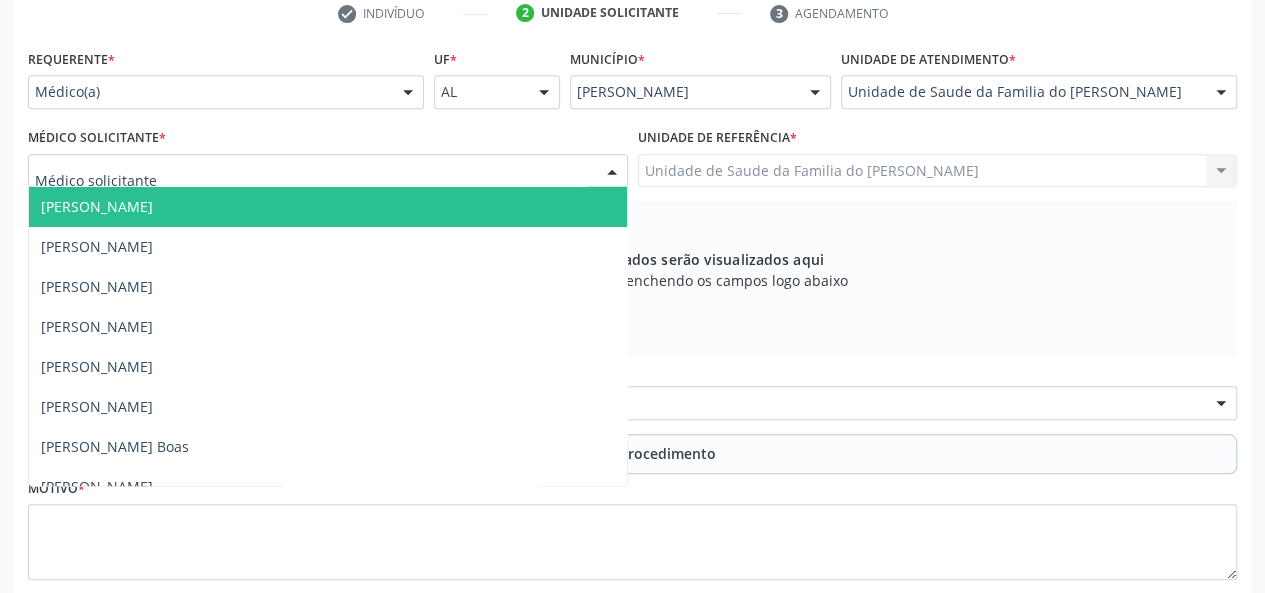 click at bounding box center [612, 172] 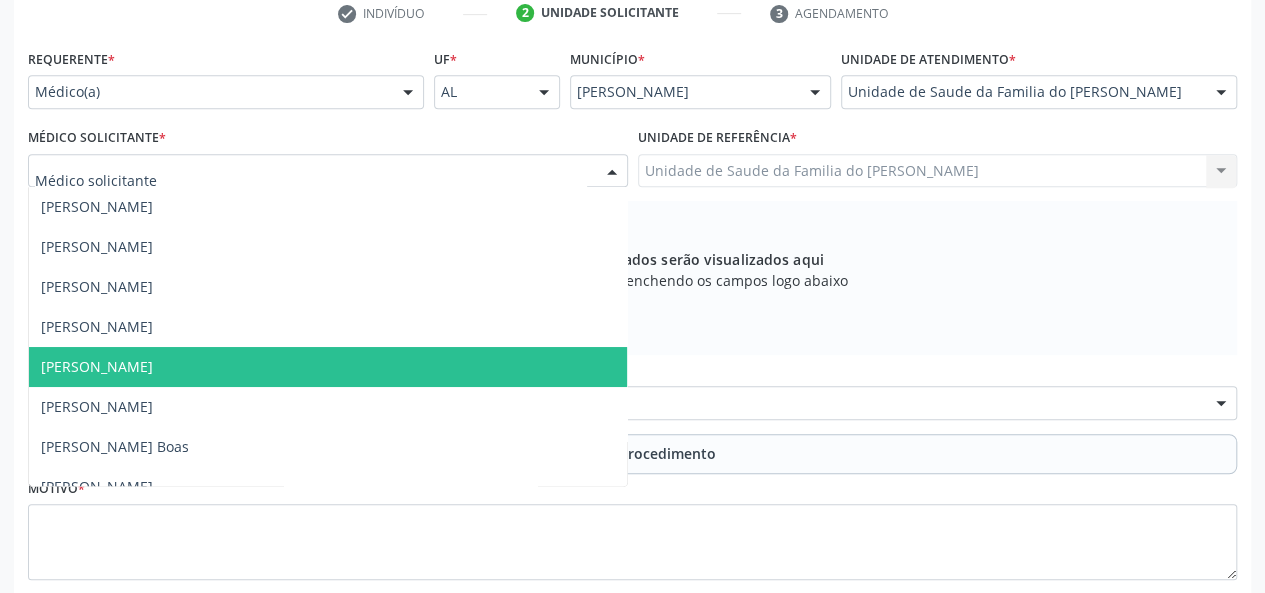 click on "[PERSON_NAME]" at bounding box center [328, 367] 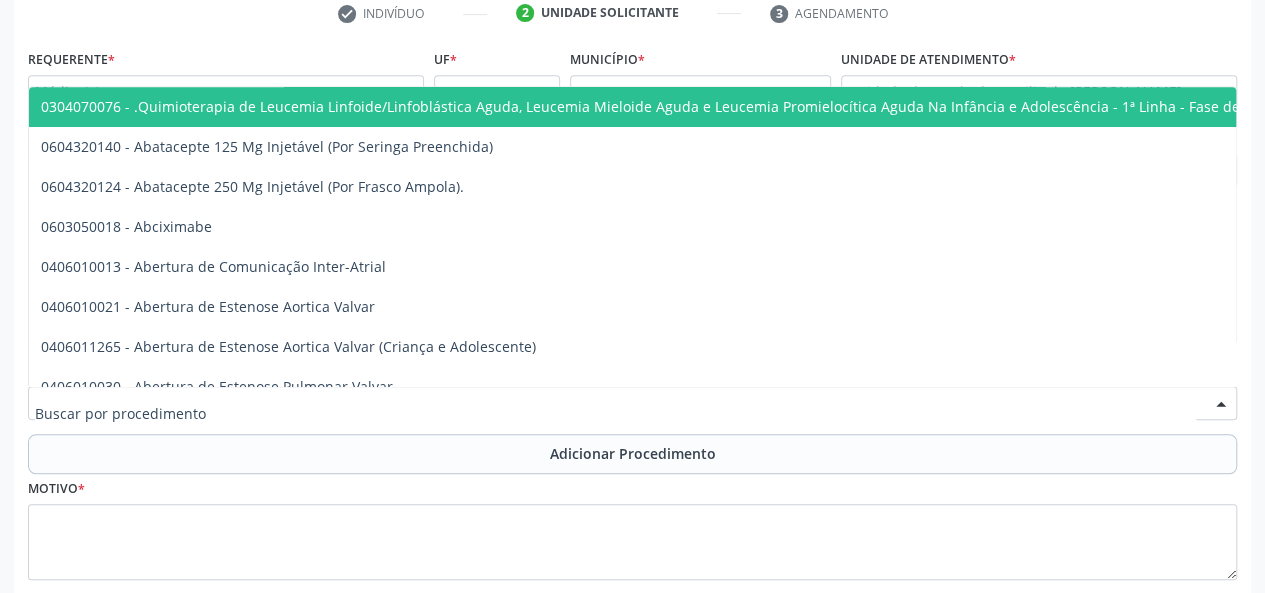 click at bounding box center [632, 403] 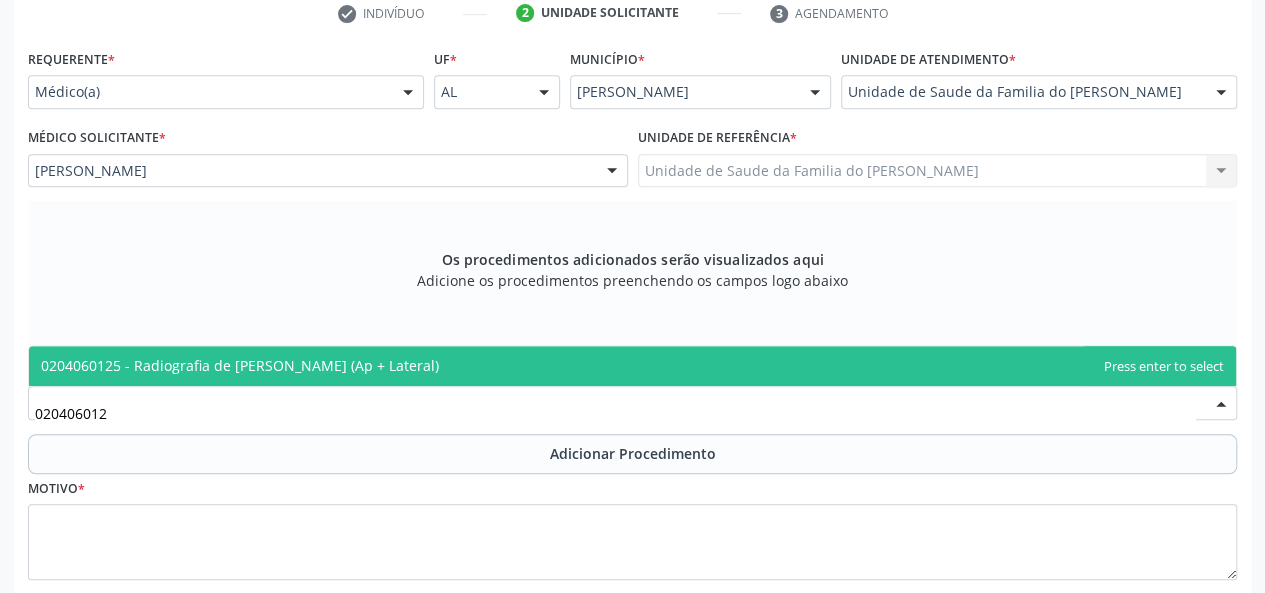 type on "0204060125" 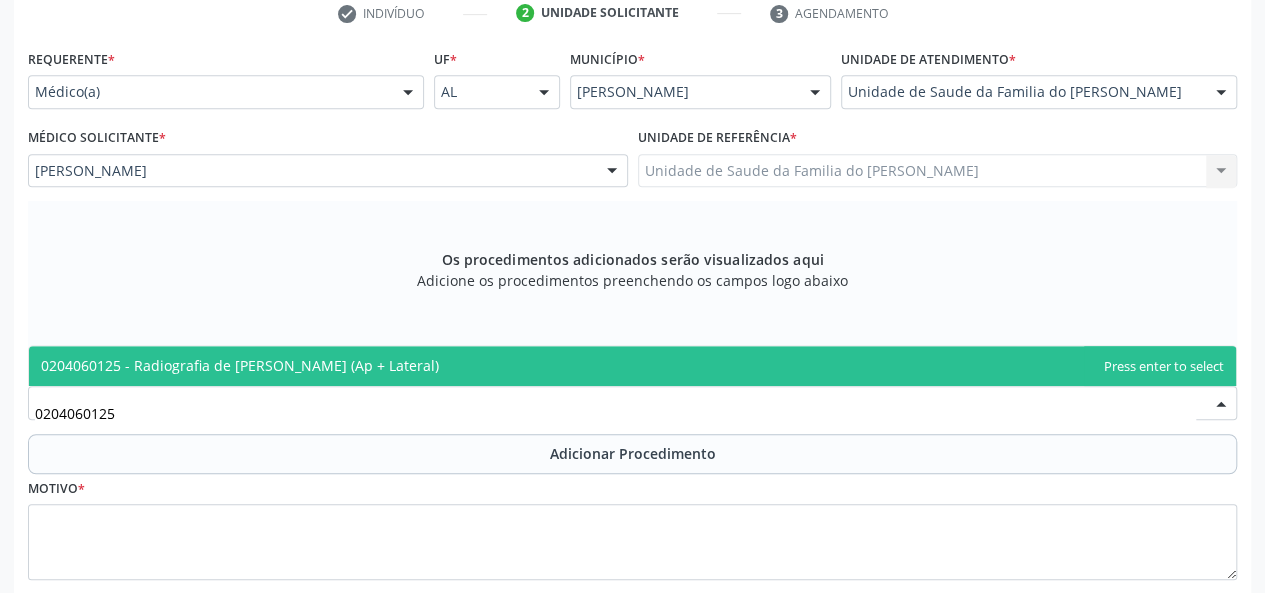 click on "0204060125 - Radiografia de [PERSON_NAME] (Ap + Lateral)" at bounding box center (632, 366) 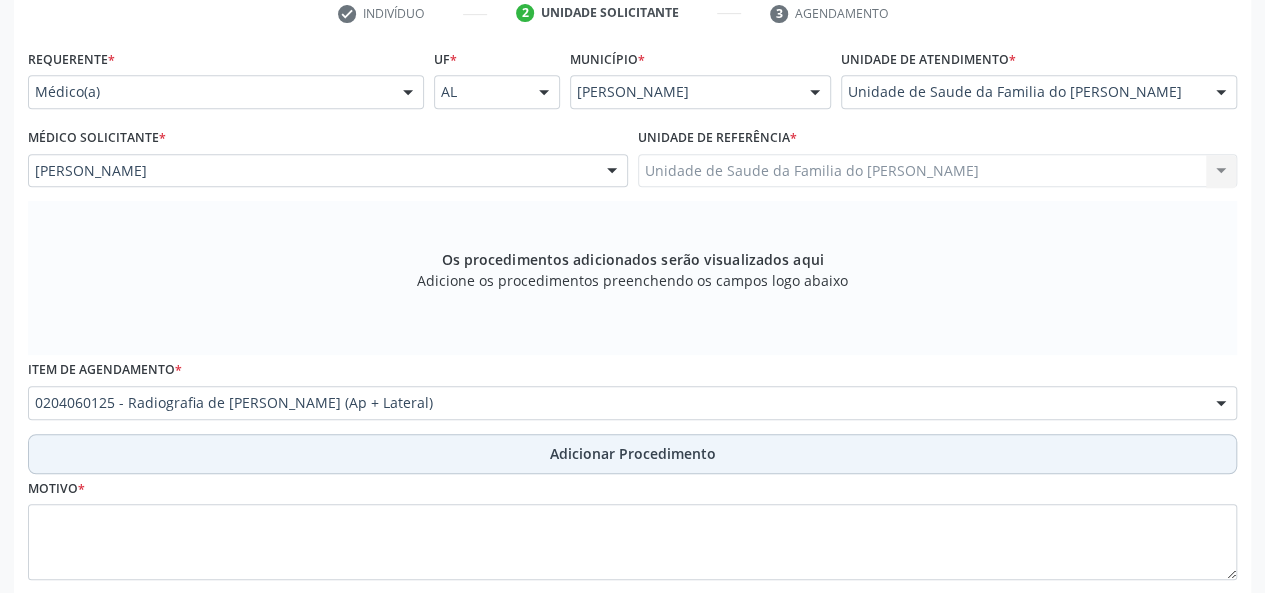 click on "Adicionar Procedimento" at bounding box center [632, 454] 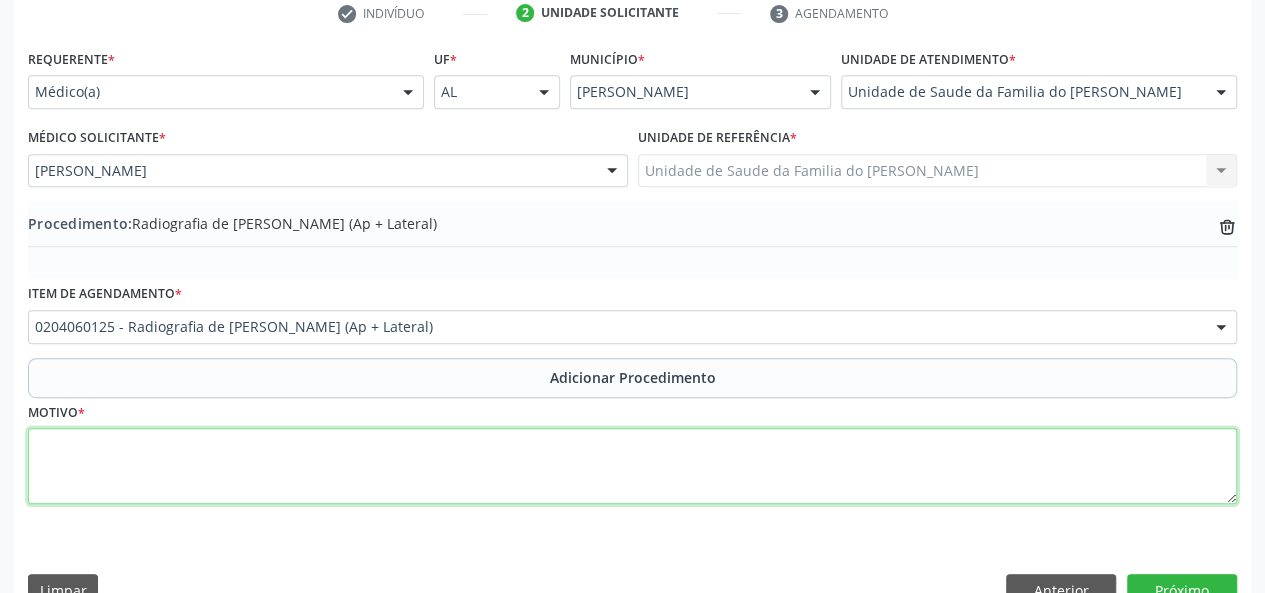 click at bounding box center [632, 466] 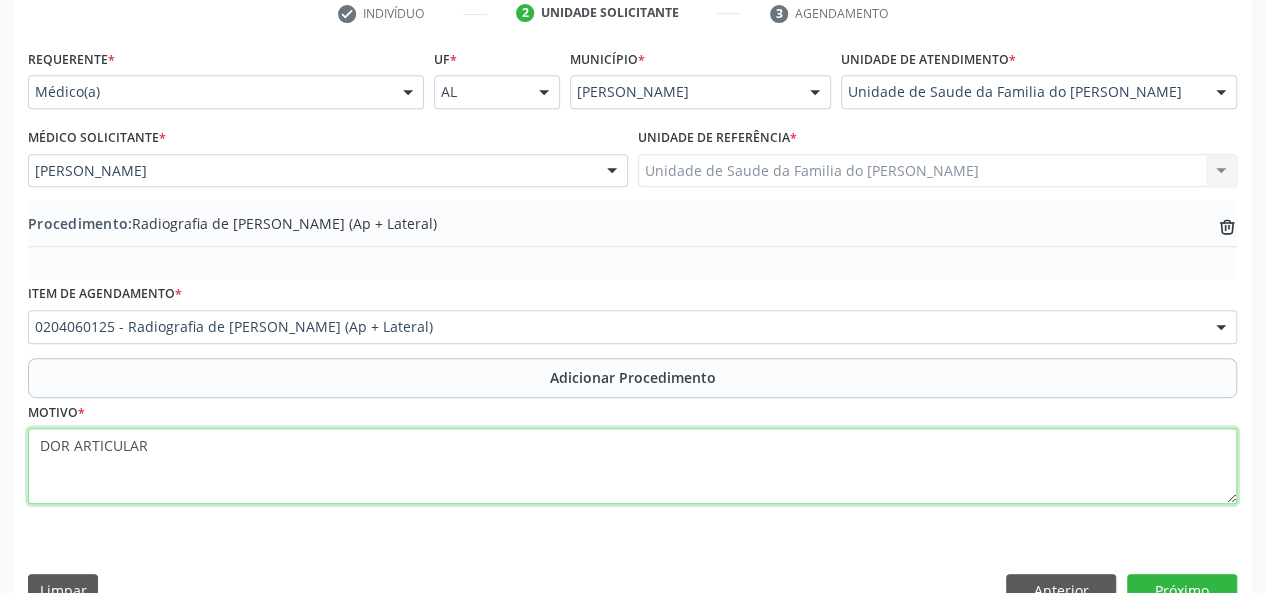 scroll, scrollTop: 458, scrollLeft: 0, axis: vertical 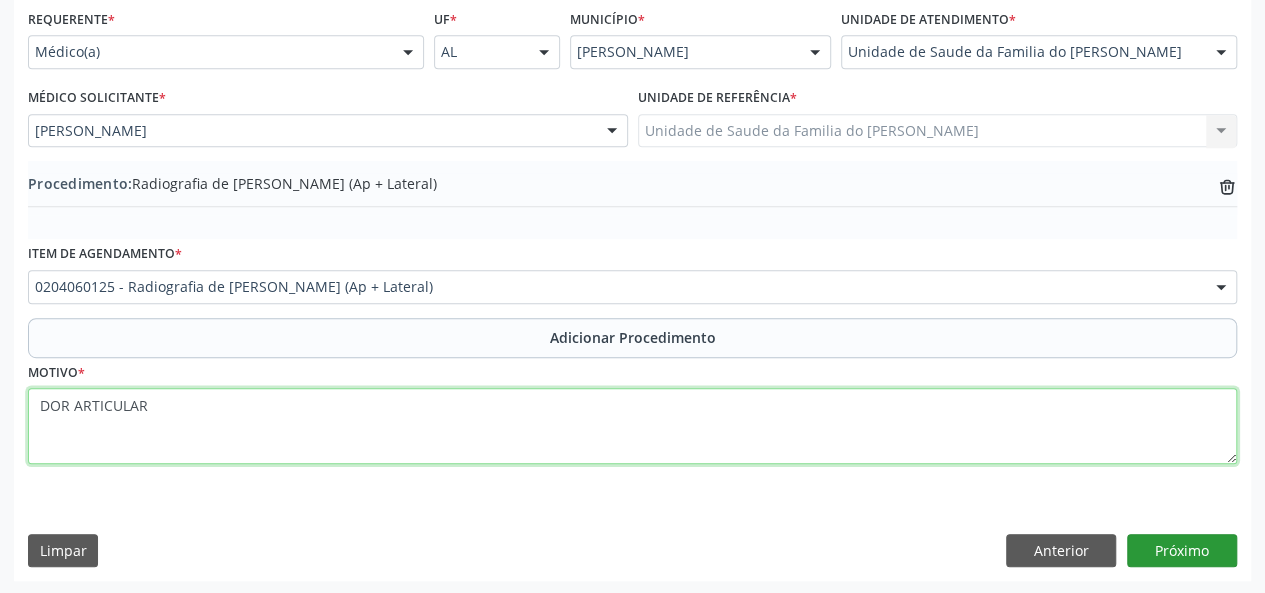 type on "DOR ARTICULAR" 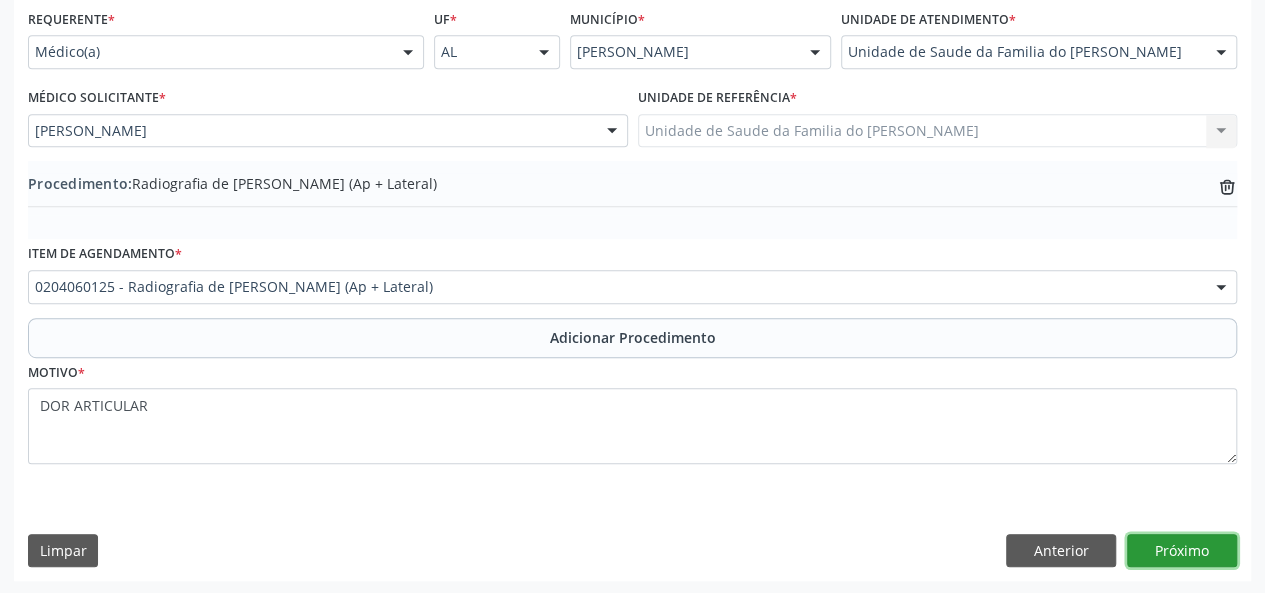 click on "Próximo" at bounding box center [1182, 551] 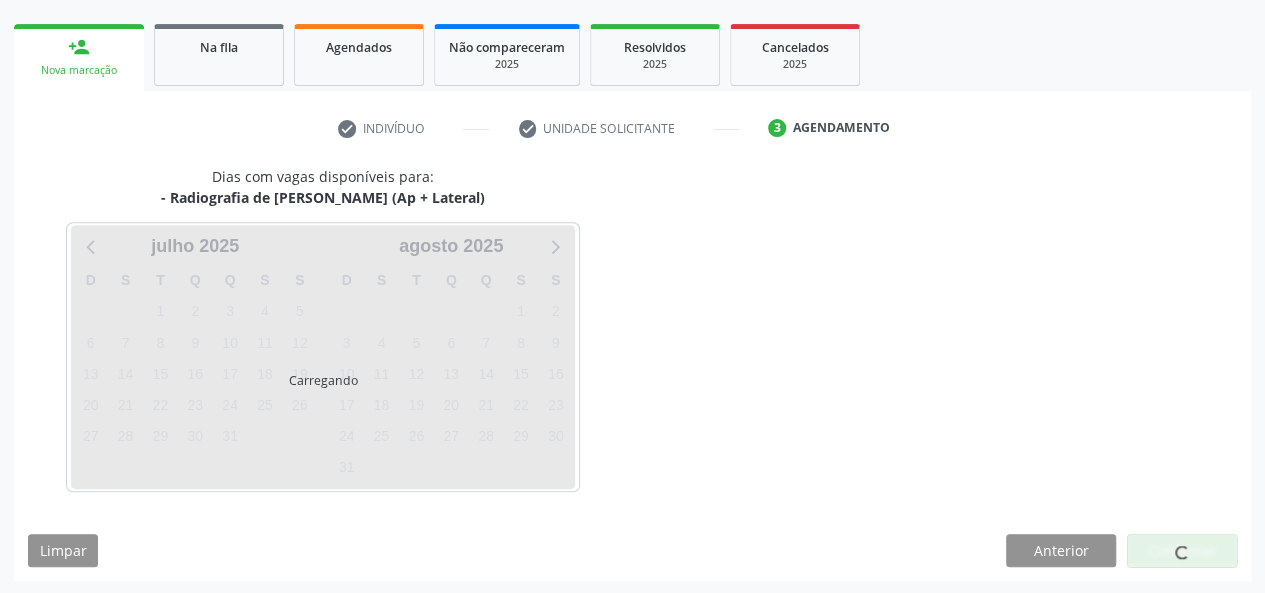 scroll, scrollTop: 362, scrollLeft: 0, axis: vertical 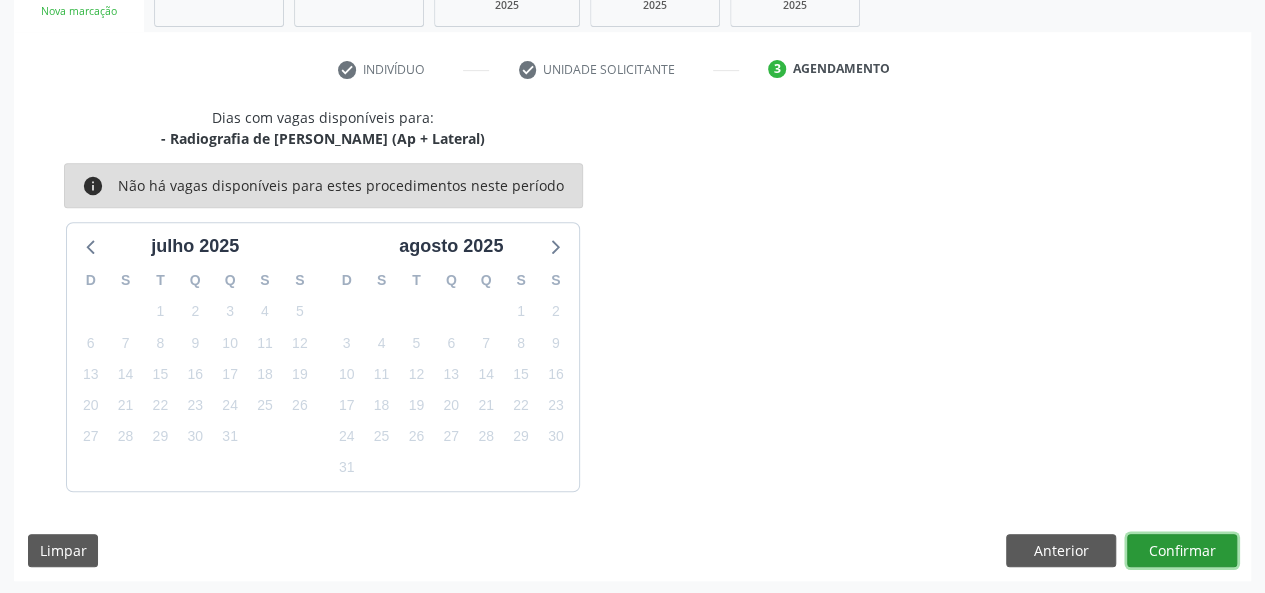 click on "Confirmar" at bounding box center (1182, 551) 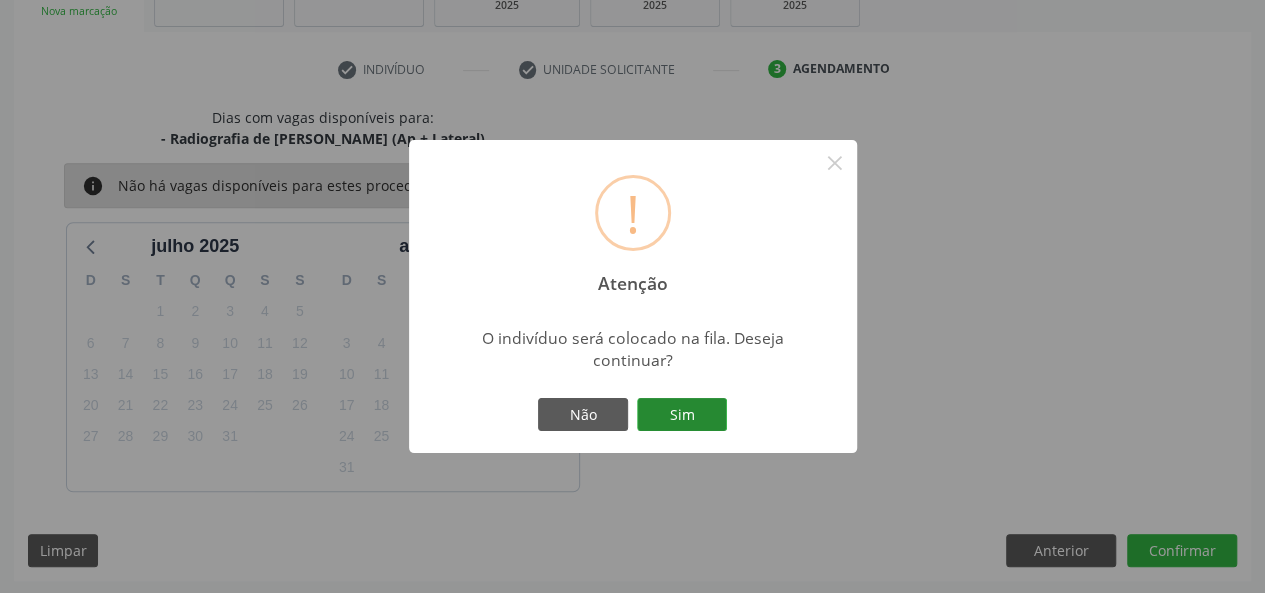 click on "Sim" at bounding box center (682, 415) 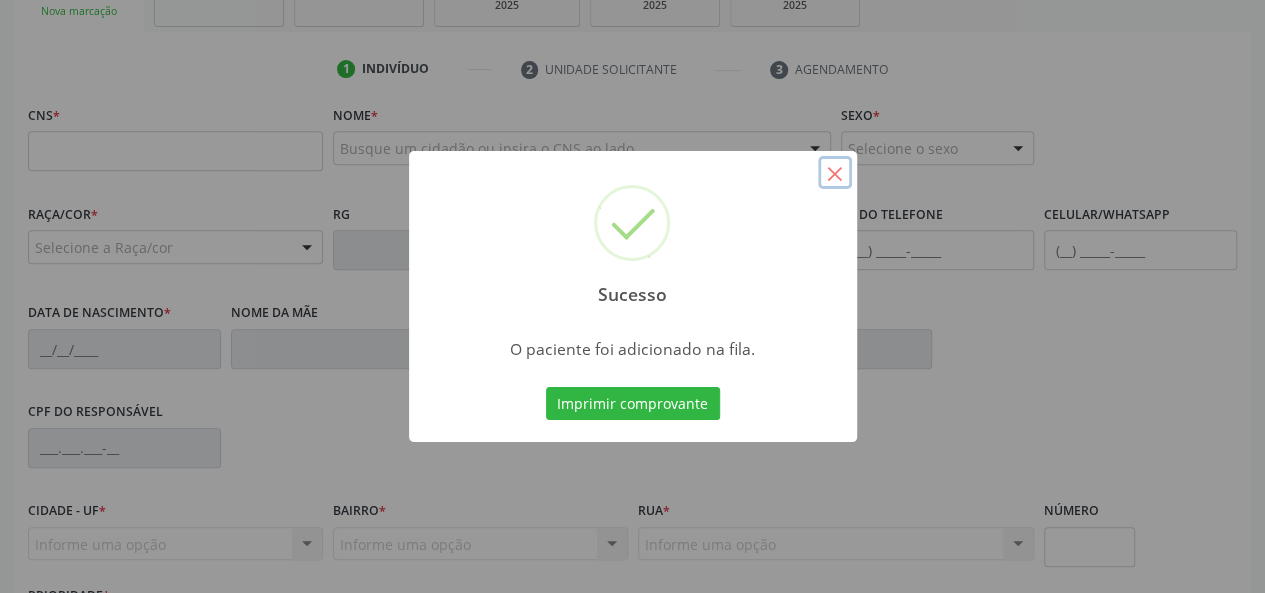 click on "×" at bounding box center [835, 173] 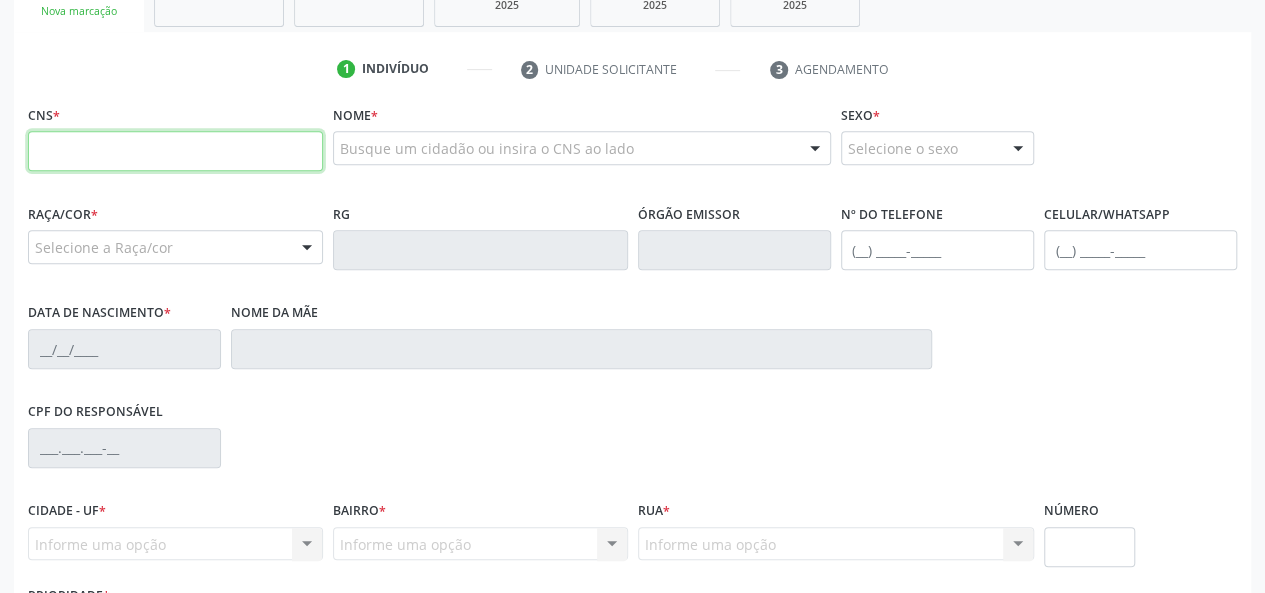 click at bounding box center (175, 151) 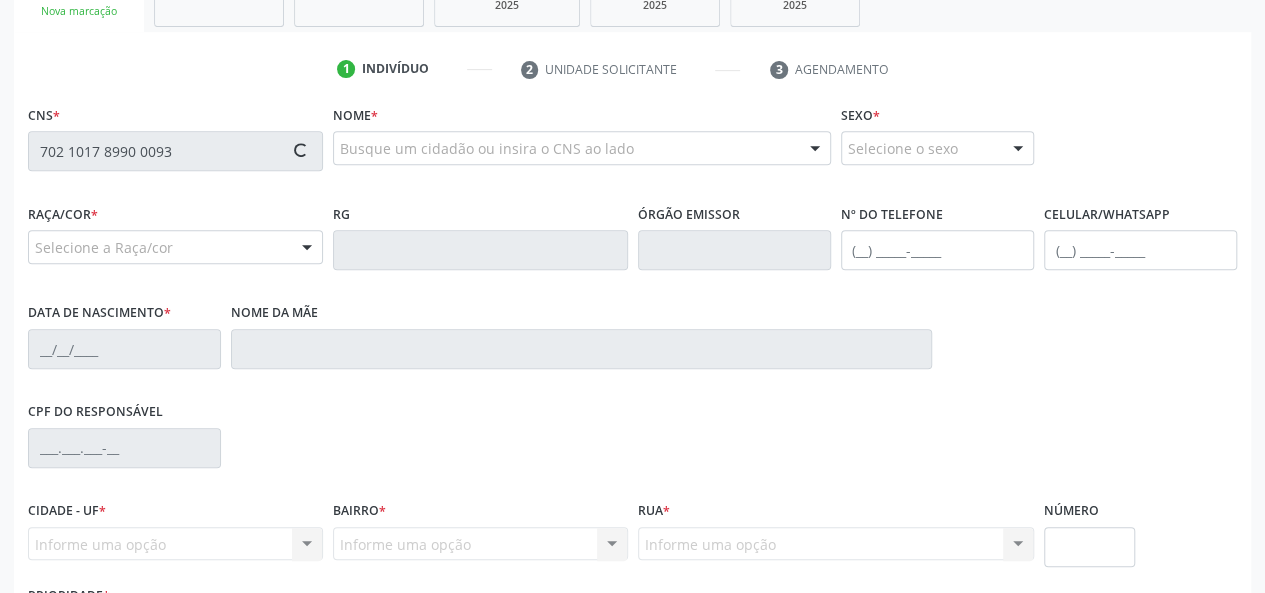 type on "702 1017 8990 0093" 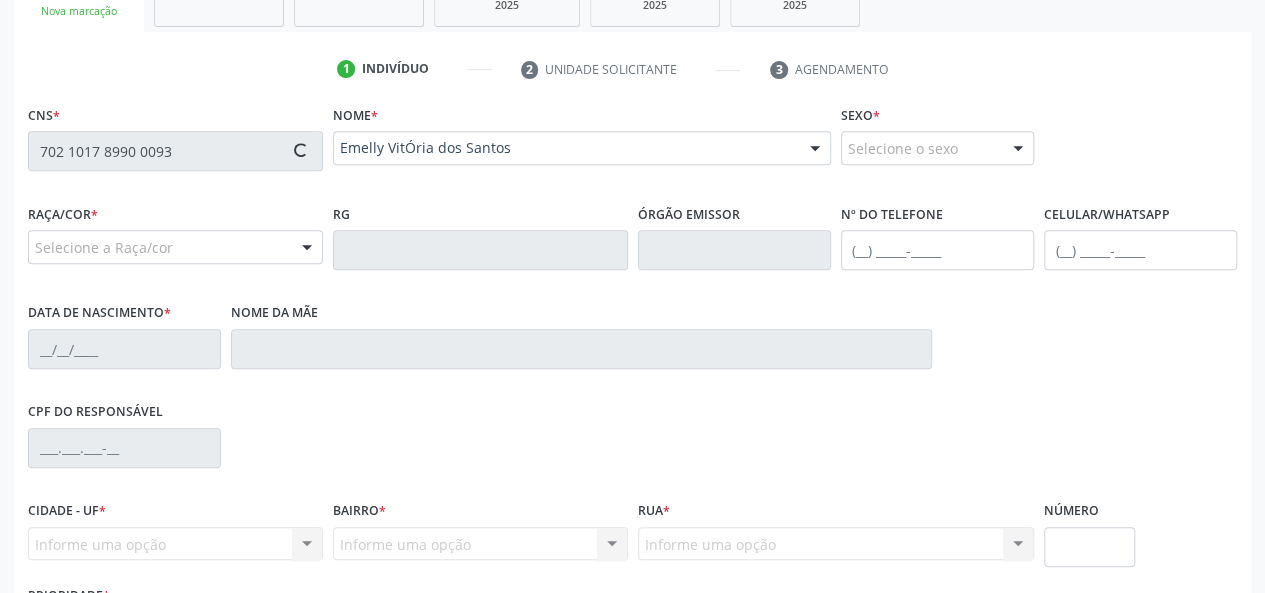 type on "[PHONE_NUMBER]" 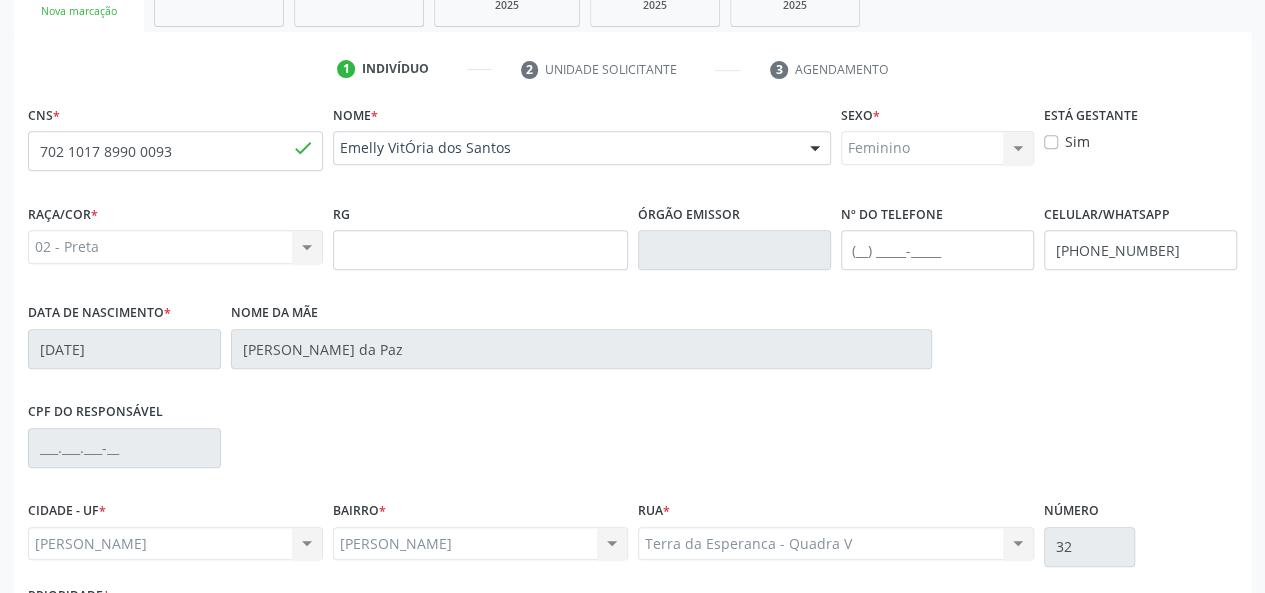 scroll, scrollTop: 518, scrollLeft: 0, axis: vertical 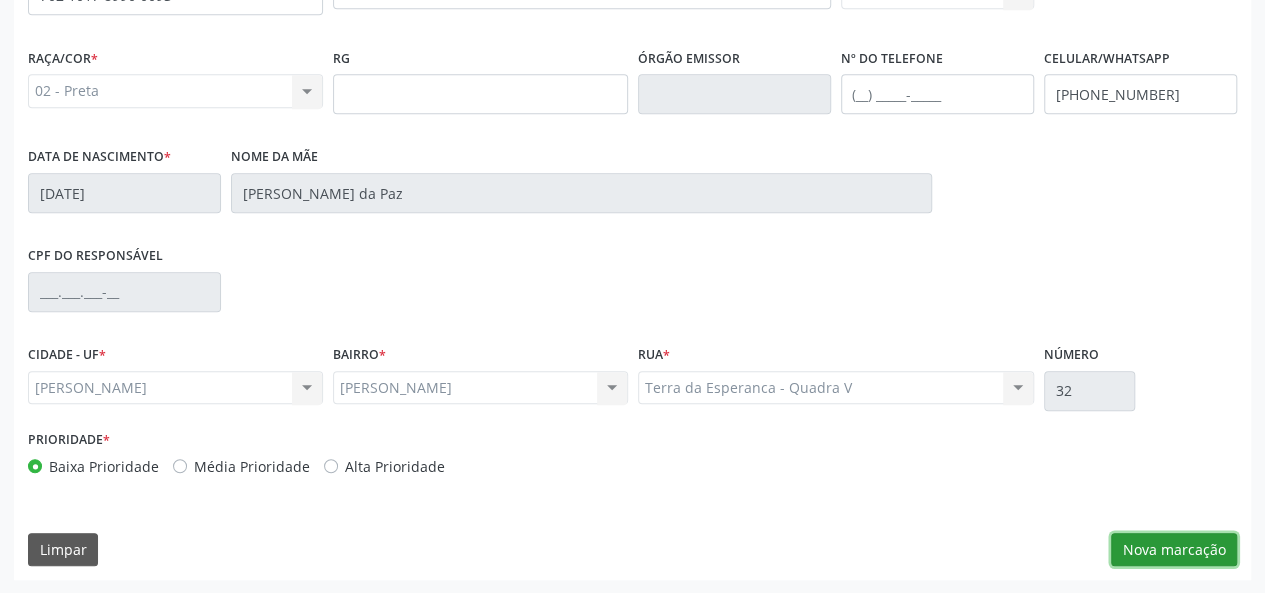 click on "Nova marcação" at bounding box center (1174, 550) 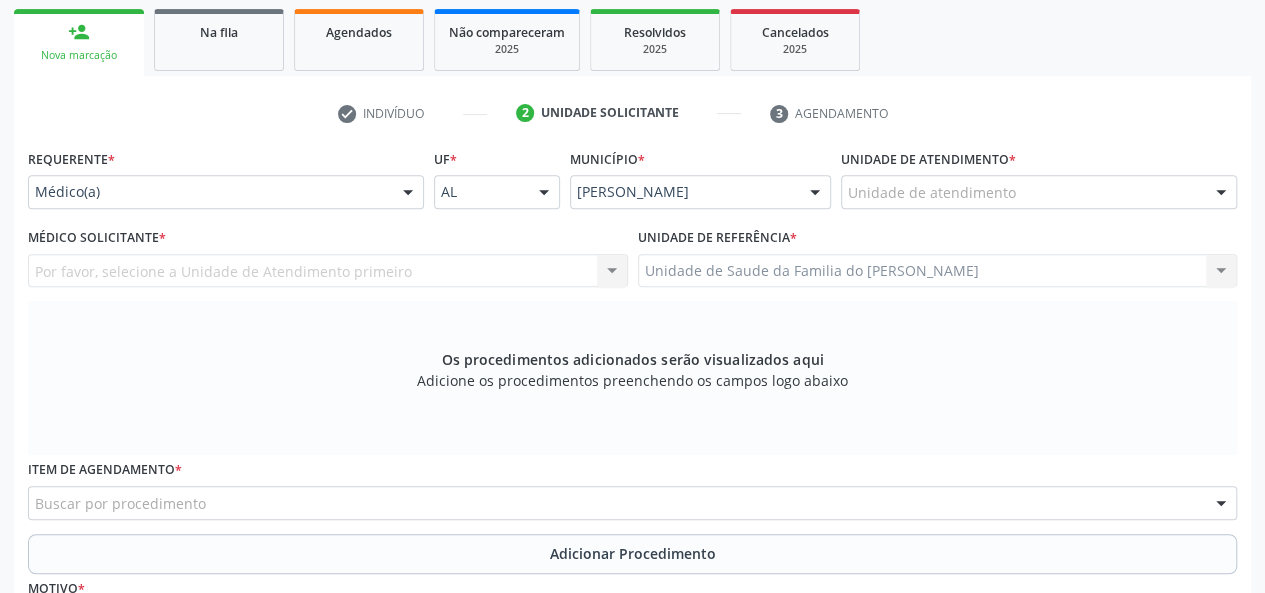scroll, scrollTop: 318, scrollLeft: 0, axis: vertical 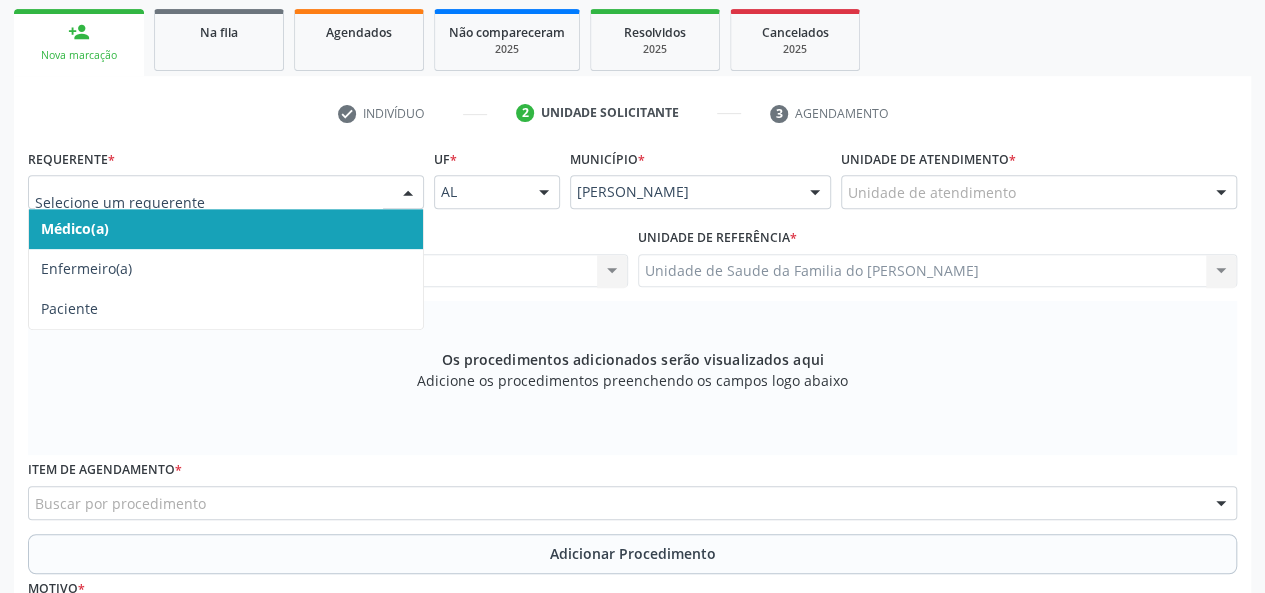 click on "Médico(a)" at bounding box center [226, 229] 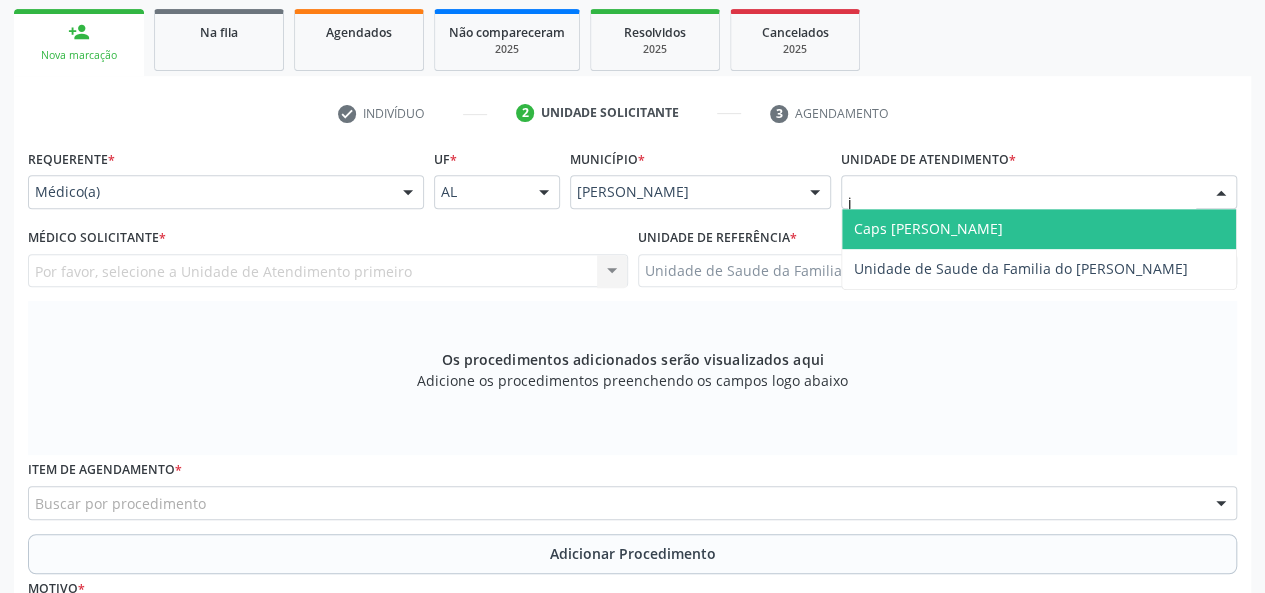 type on "jo" 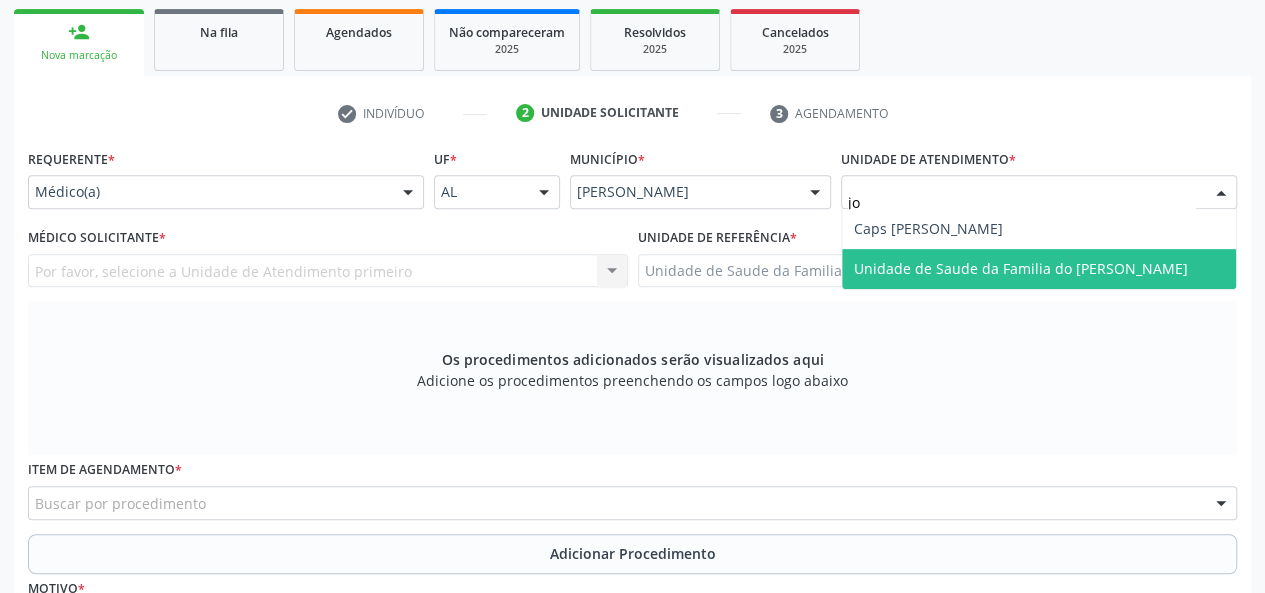click on "Unidade de Saude da Familia do [PERSON_NAME]" at bounding box center (1021, 268) 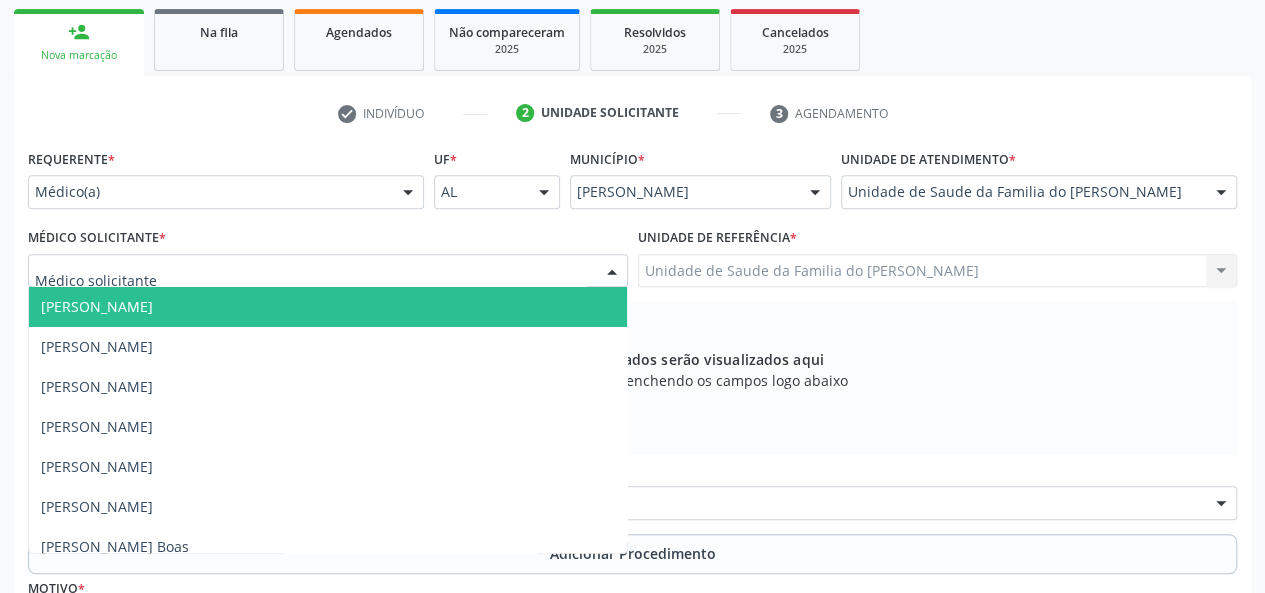 click at bounding box center [328, 271] 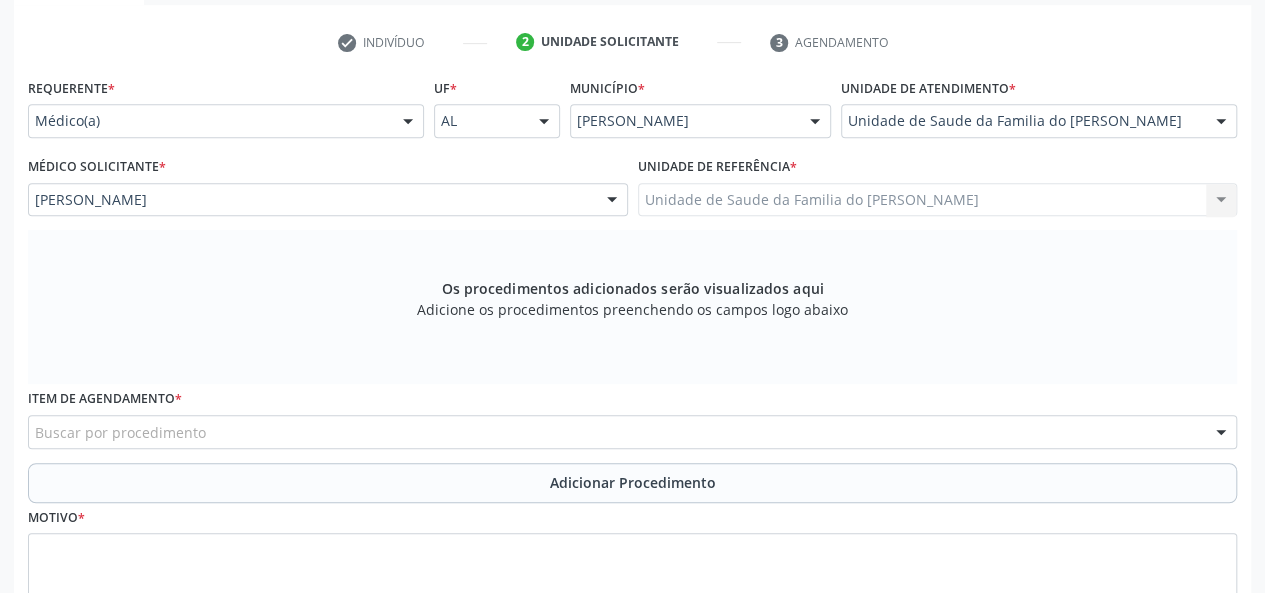 scroll, scrollTop: 518, scrollLeft: 0, axis: vertical 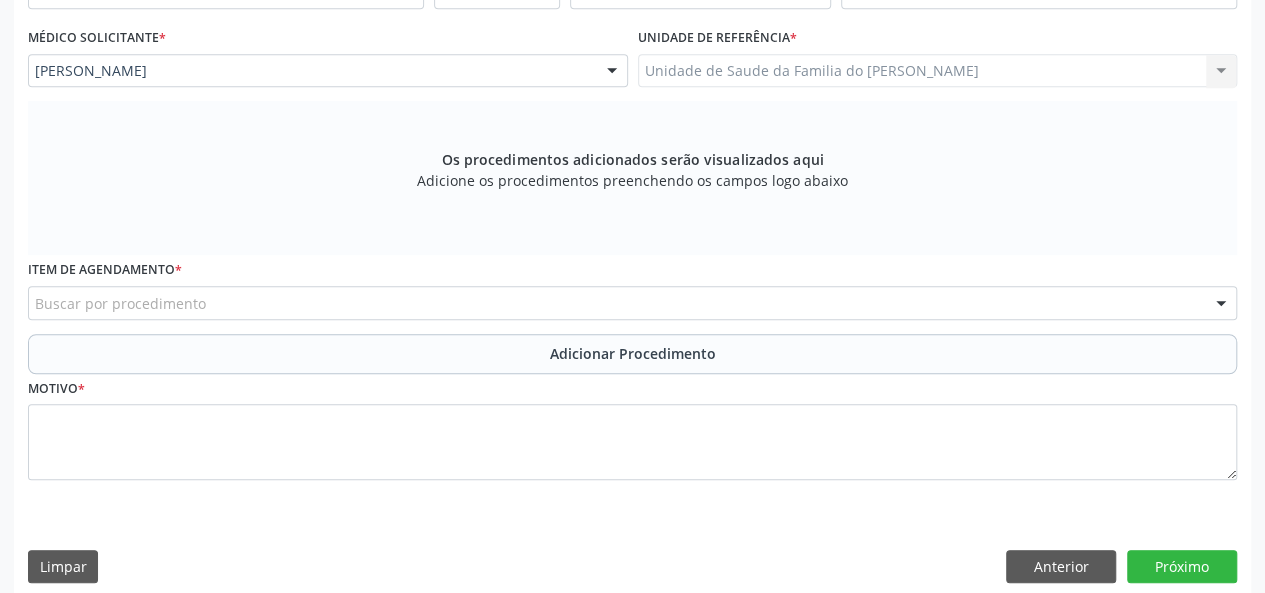 click on "Buscar por procedimento" at bounding box center (632, 303) 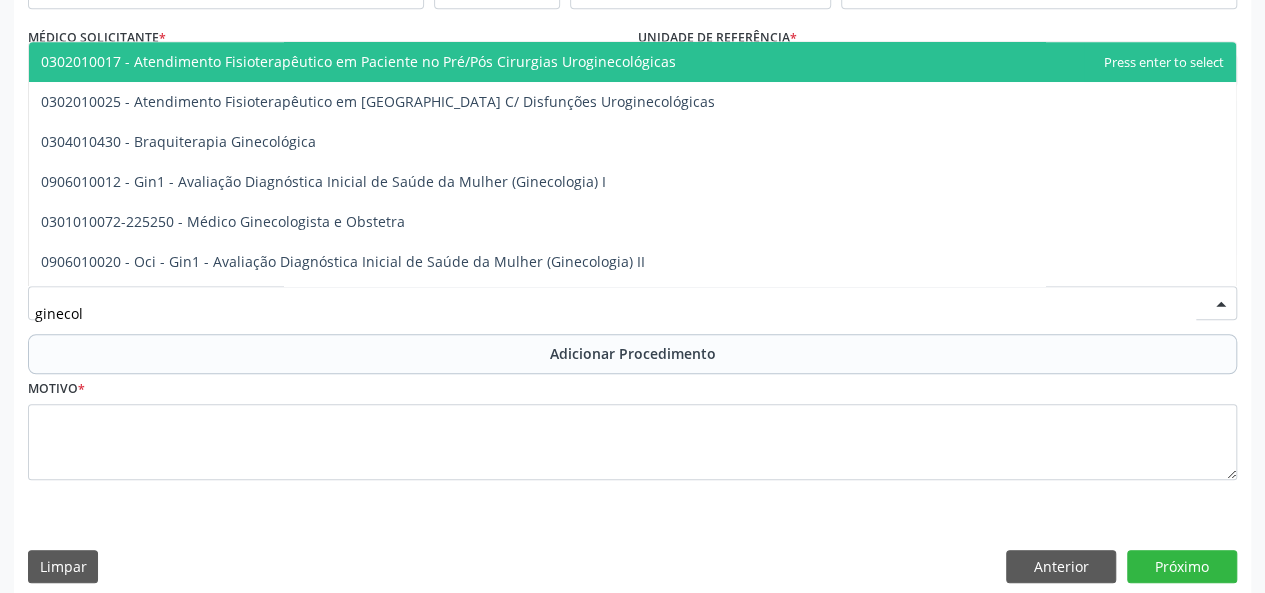 type on "ginecolo" 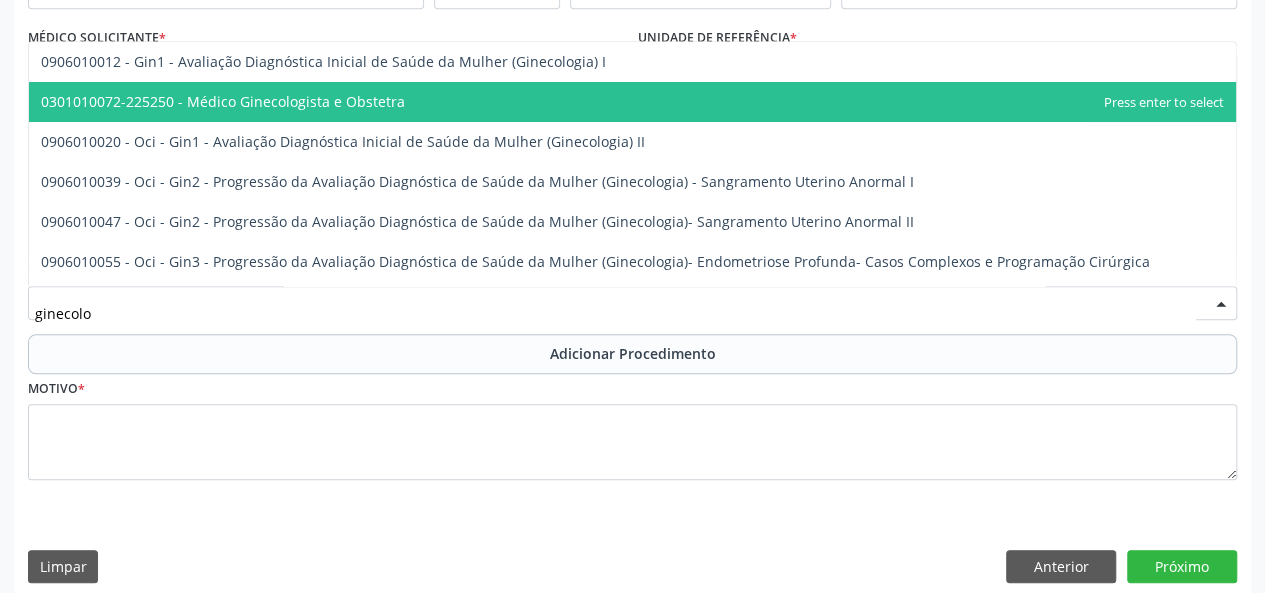 click on "0301010072-225250 - Médico Ginecologista e Obstetra" at bounding box center [223, 101] 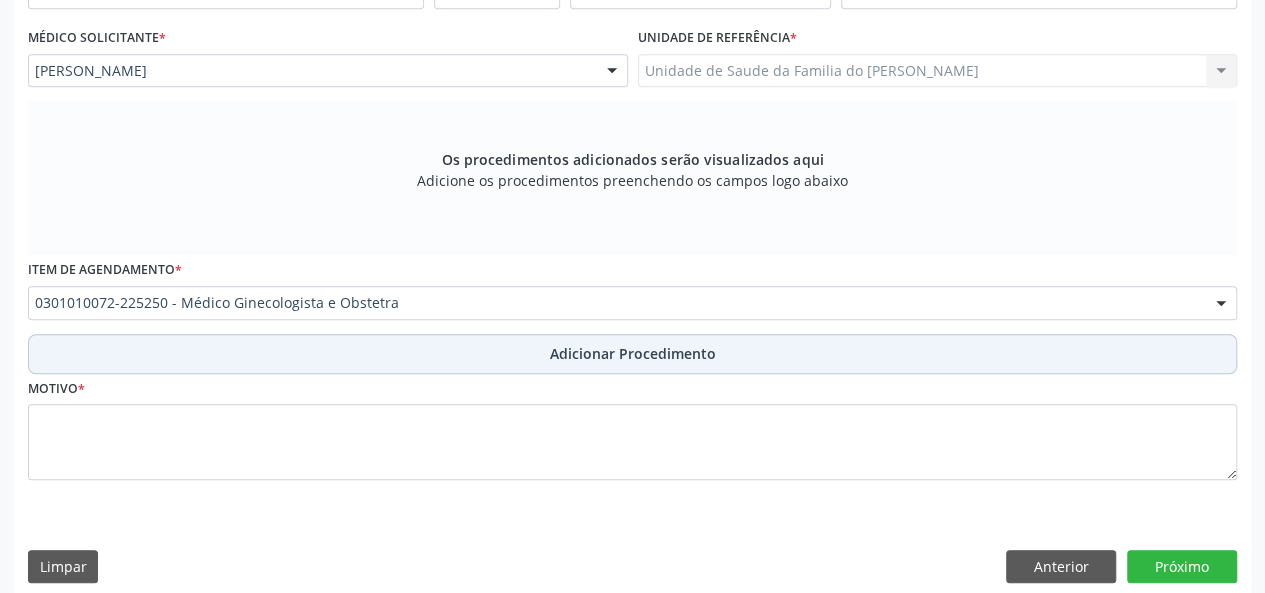 click on "Adicionar Procedimento" at bounding box center (632, 354) 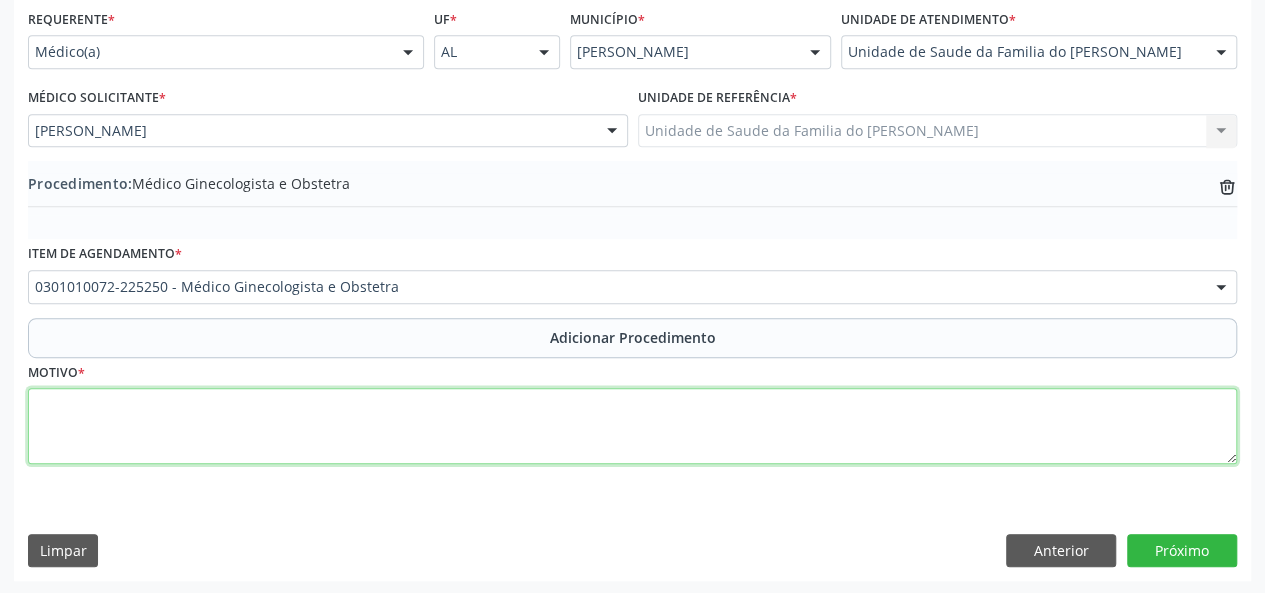 click at bounding box center [632, 426] 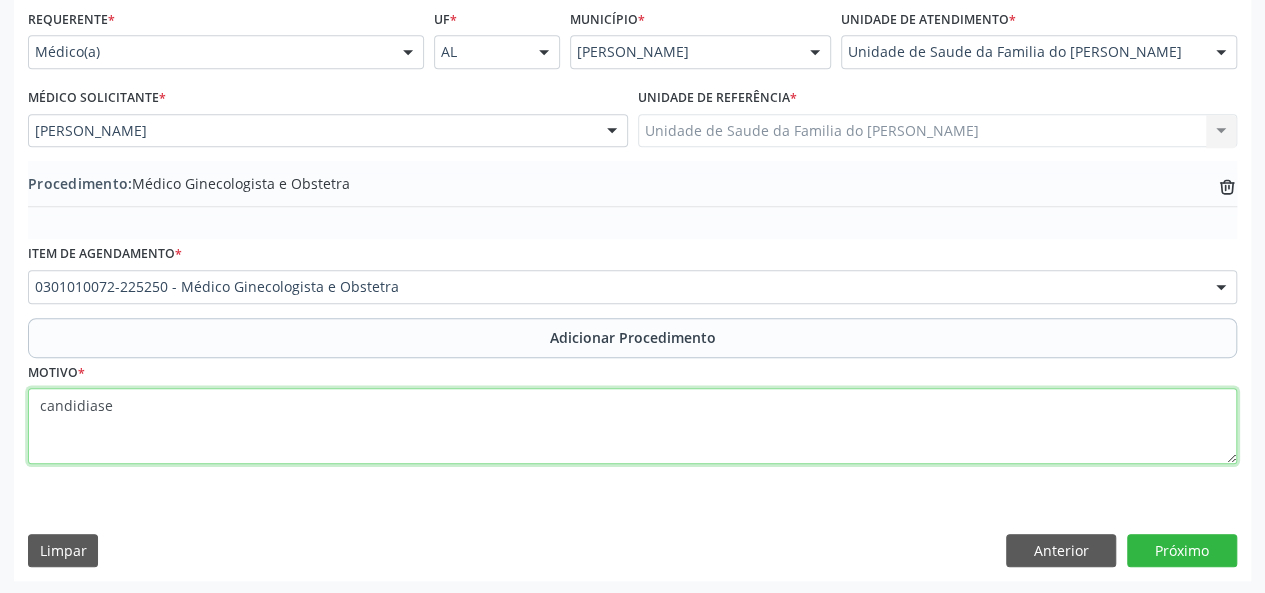 click on "candidiase" at bounding box center (632, 426) 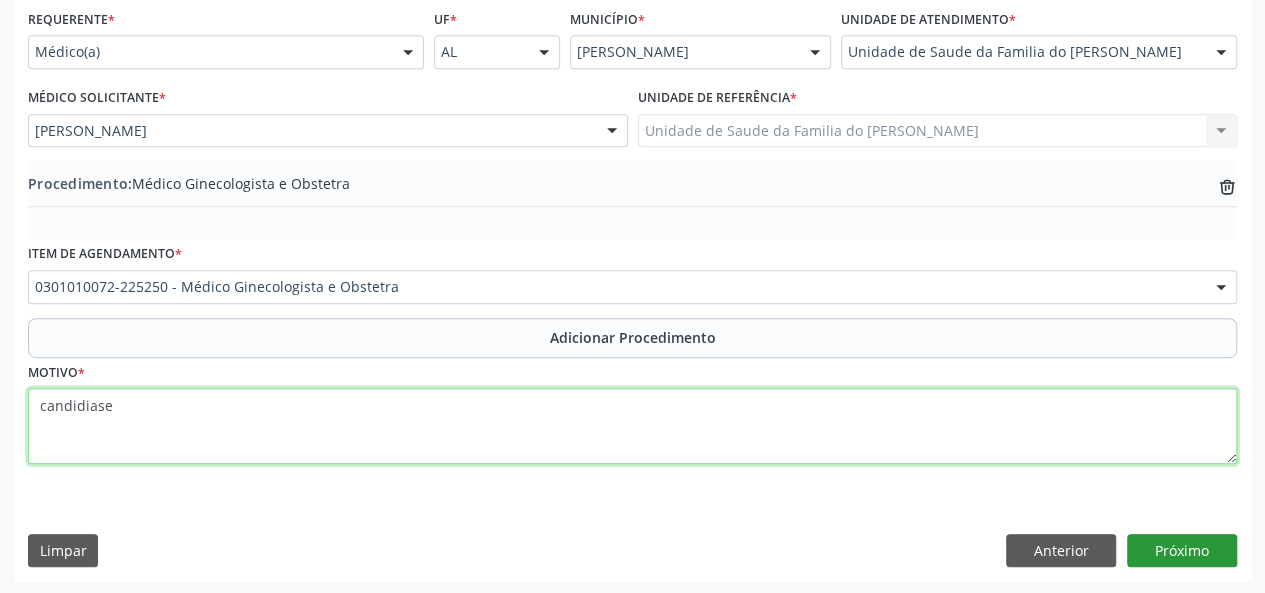type on "candidiase" 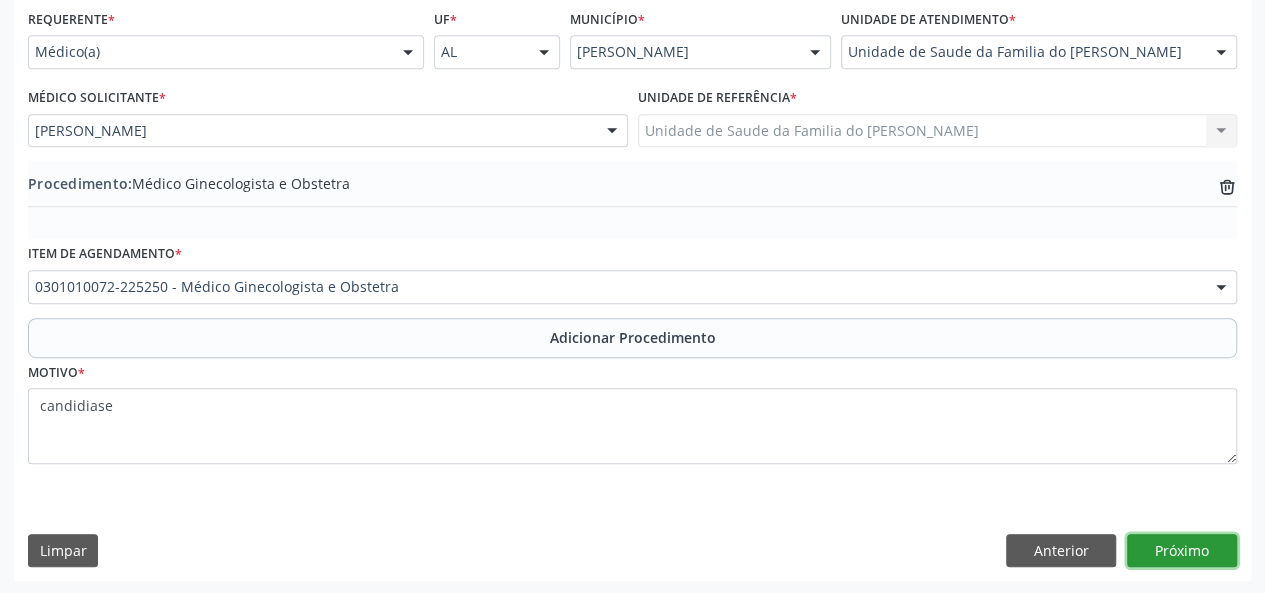 click on "Próximo" at bounding box center [1182, 551] 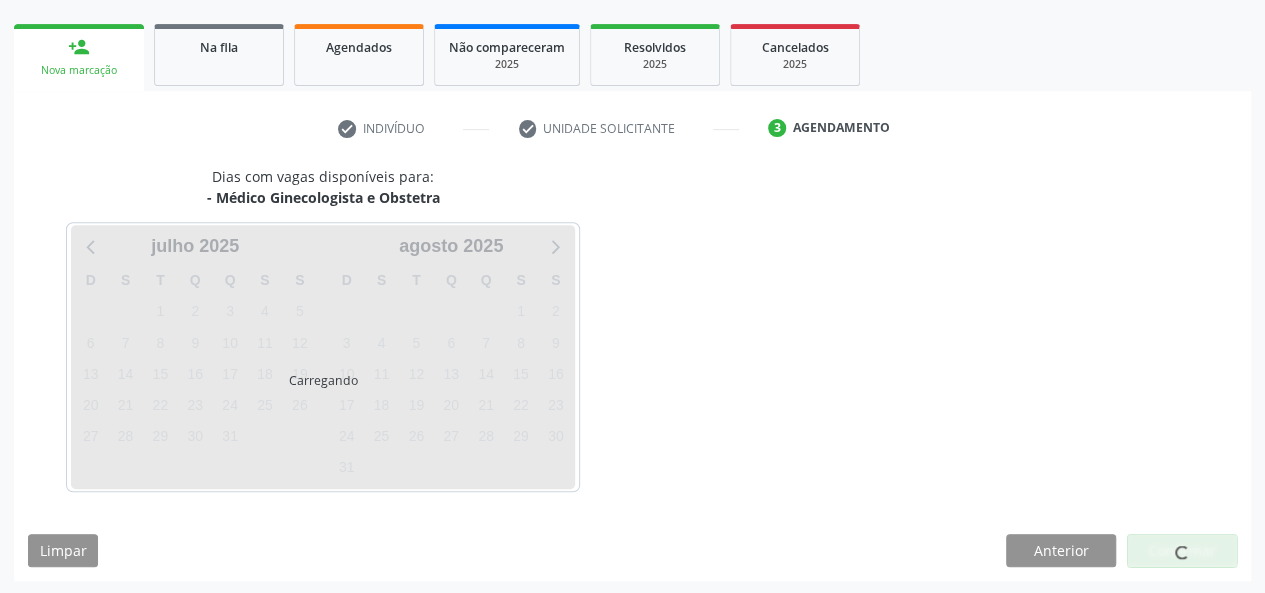 scroll, scrollTop: 362, scrollLeft: 0, axis: vertical 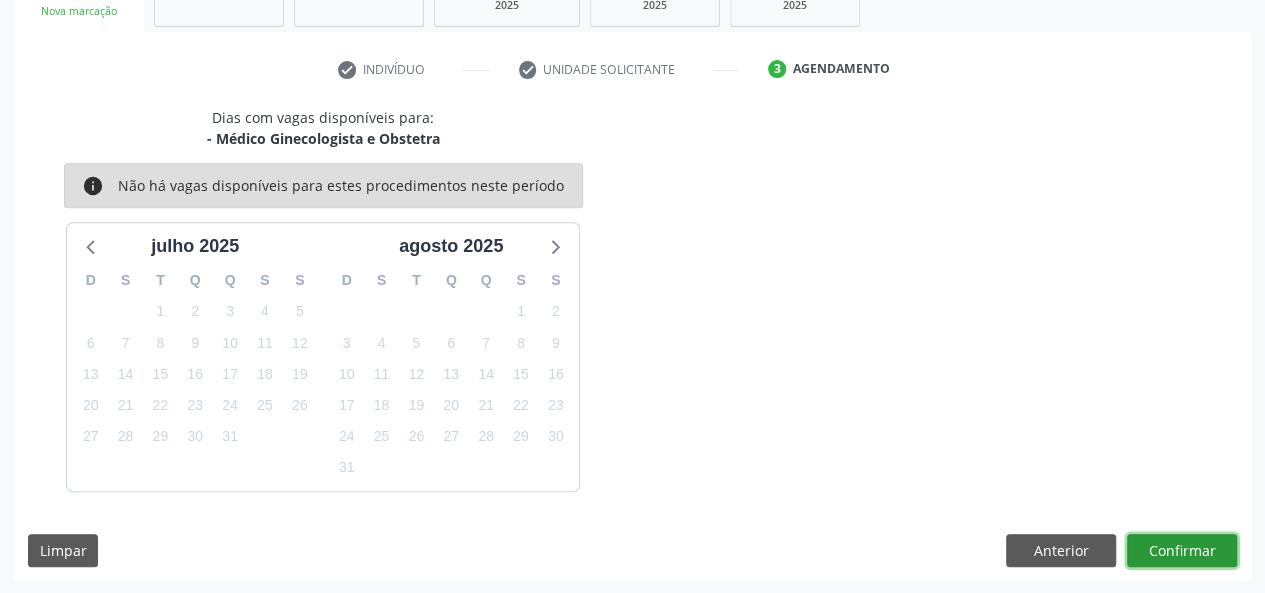 click on "Confirmar" at bounding box center (1182, 551) 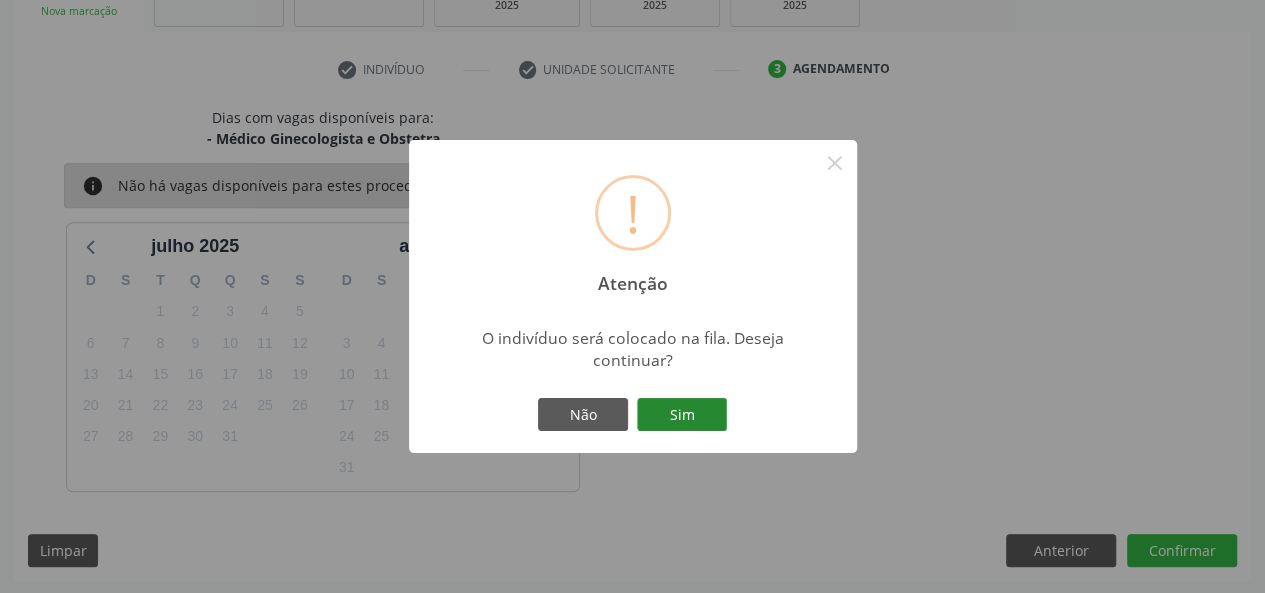 click on "Sim" at bounding box center [682, 415] 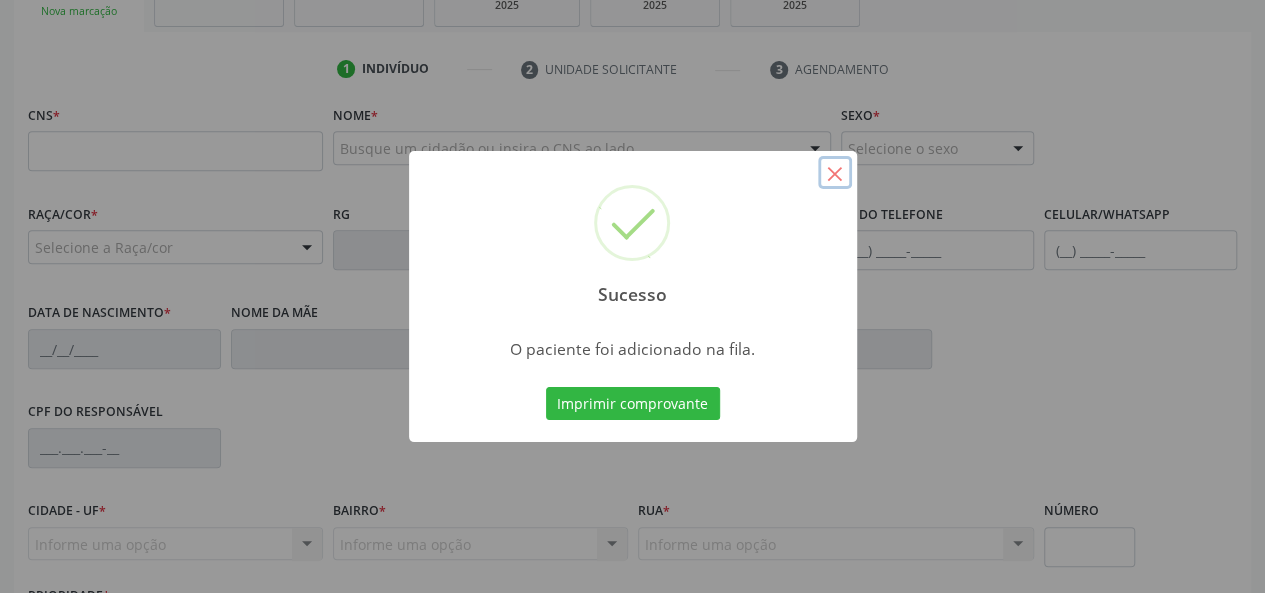click on "×" at bounding box center (835, 173) 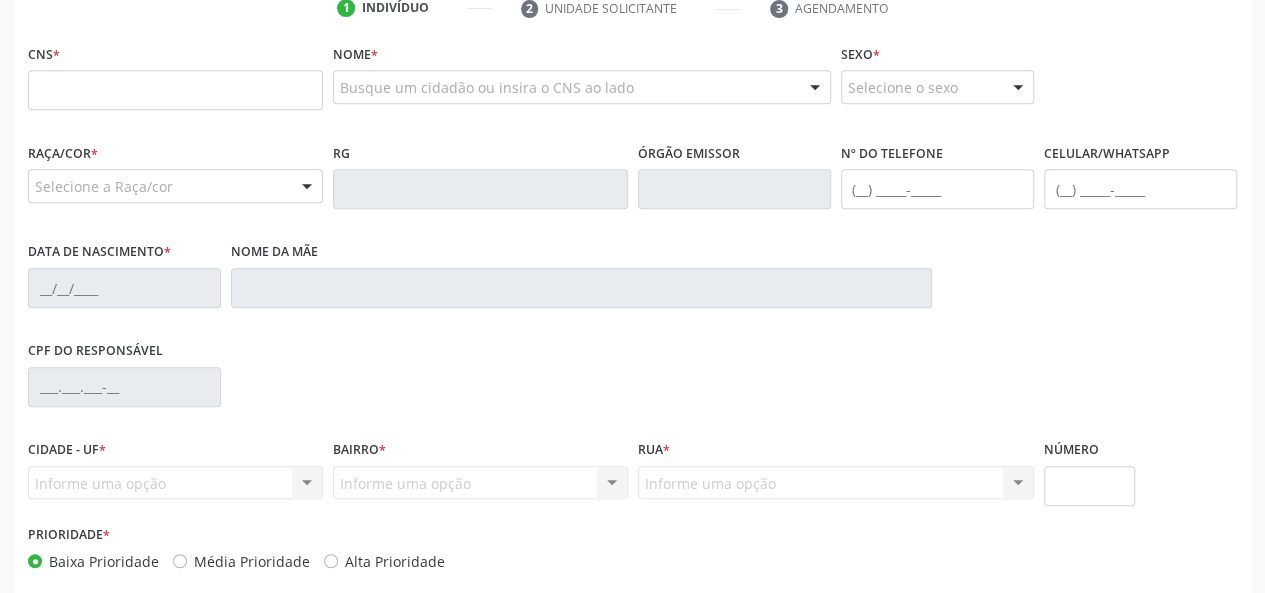 scroll, scrollTop: 218, scrollLeft: 0, axis: vertical 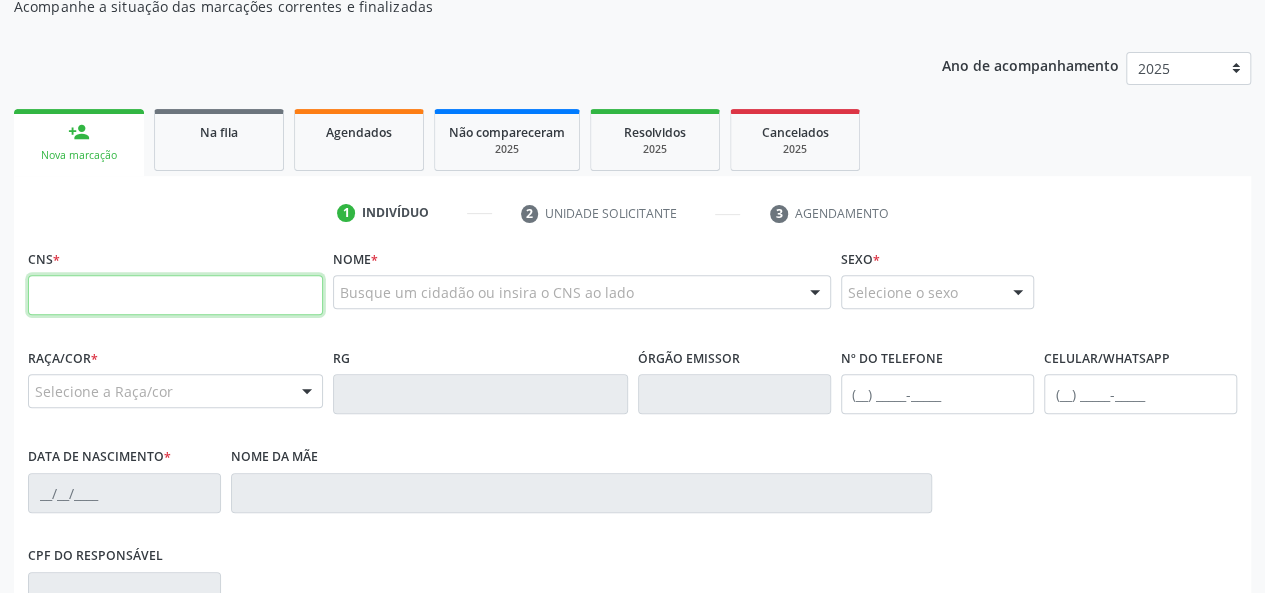 click at bounding box center (175, 295) 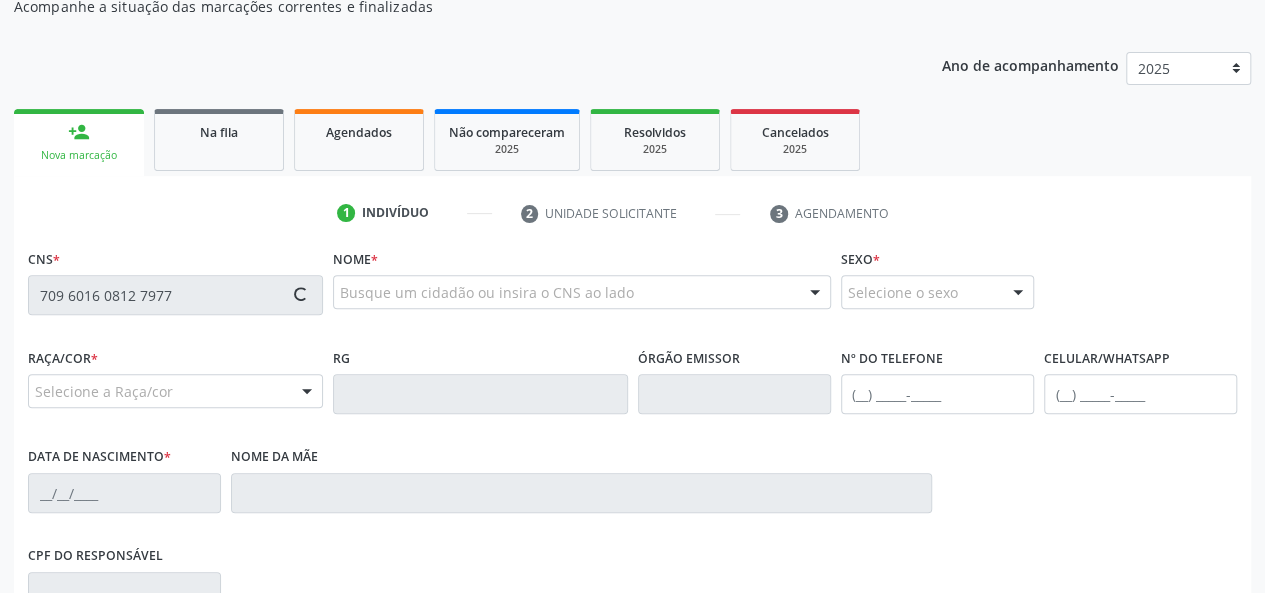 type on "709 6016 0812 7977" 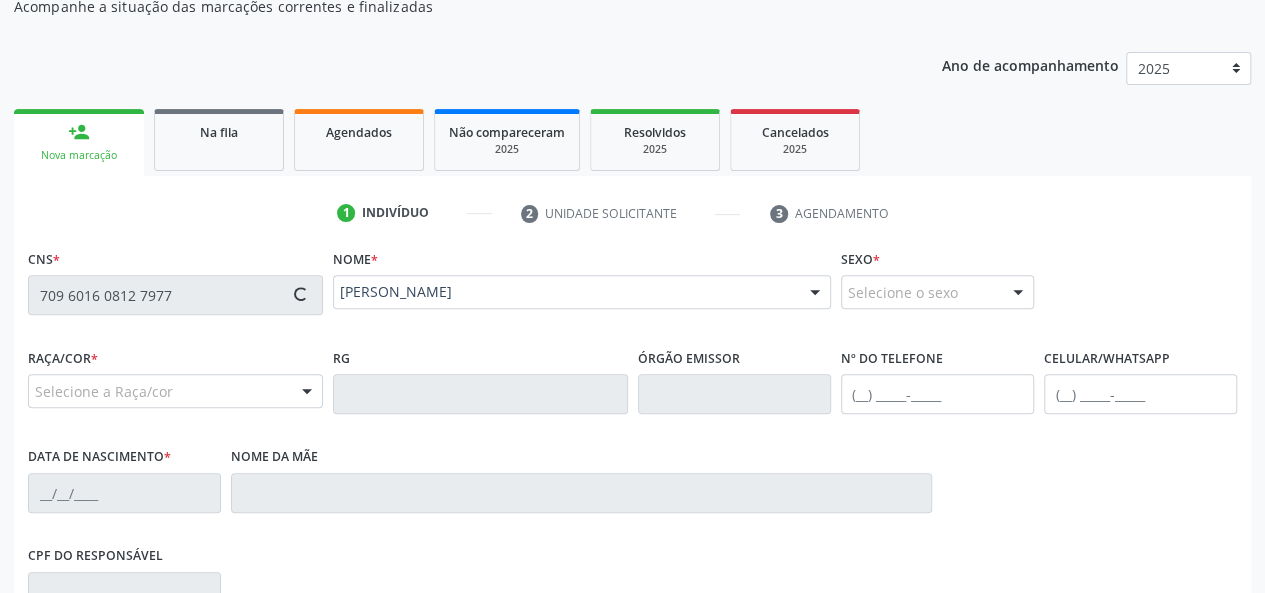 type on "[PHONE_NUMBER]" 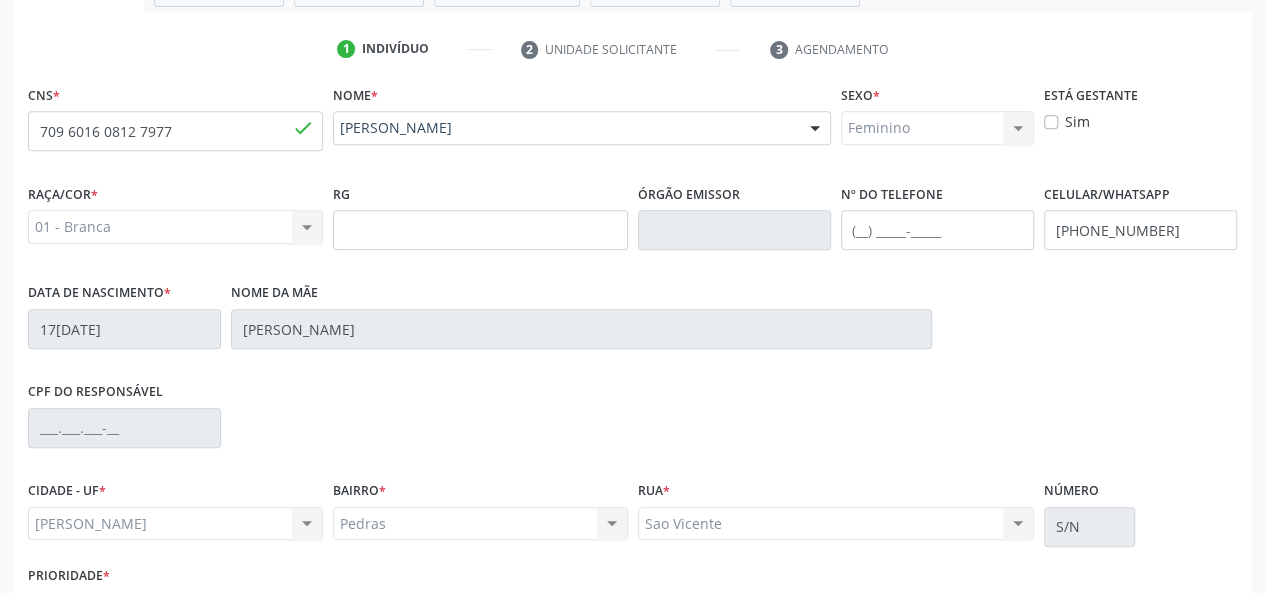 scroll, scrollTop: 518, scrollLeft: 0, axis: vertical 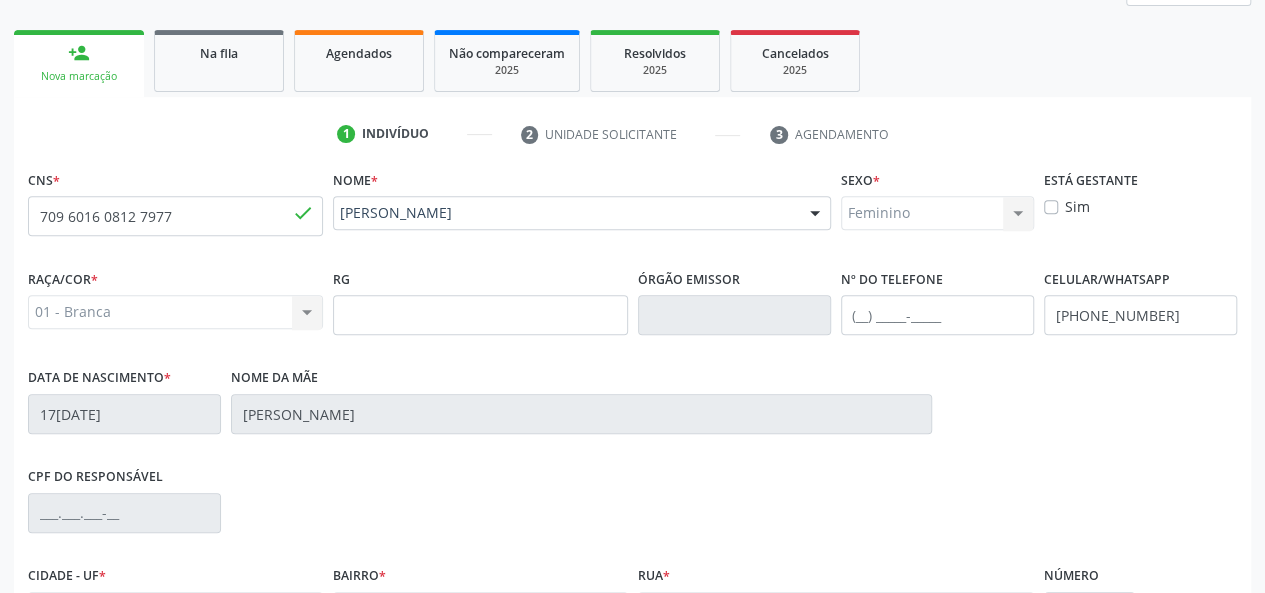 drag, startPoint x: 121, startPoint y: -9, endPoint x: 134, endPoint y: -50, distance: 43.011627 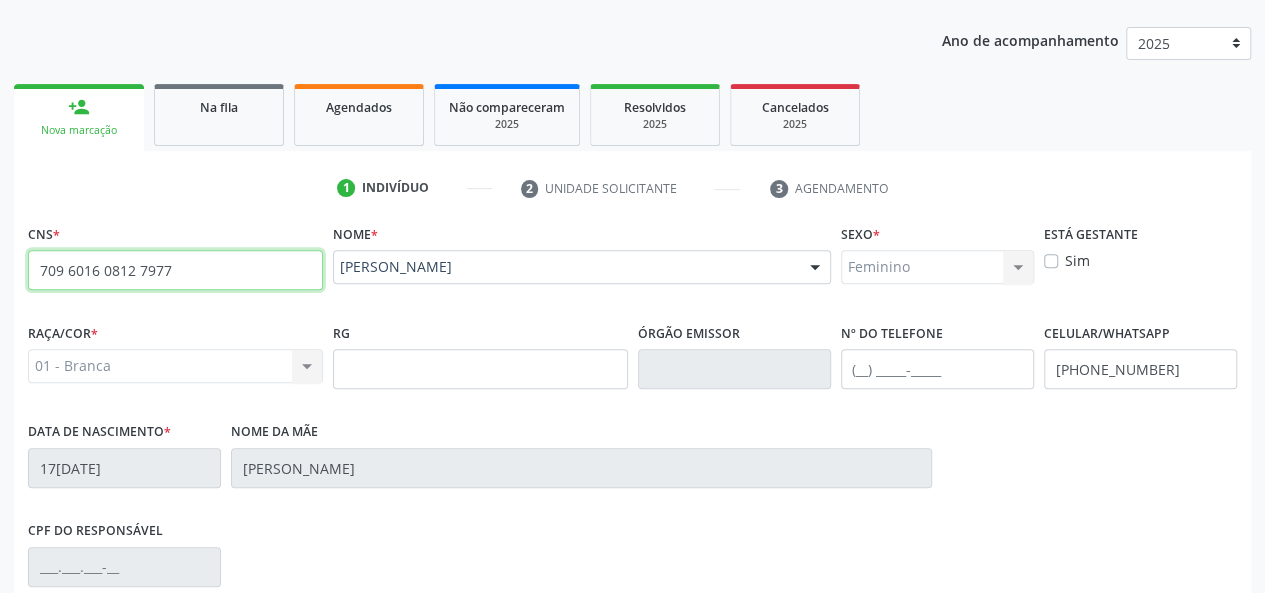 click on "709 6016 0812 7977" at bounding box center [175, 270] 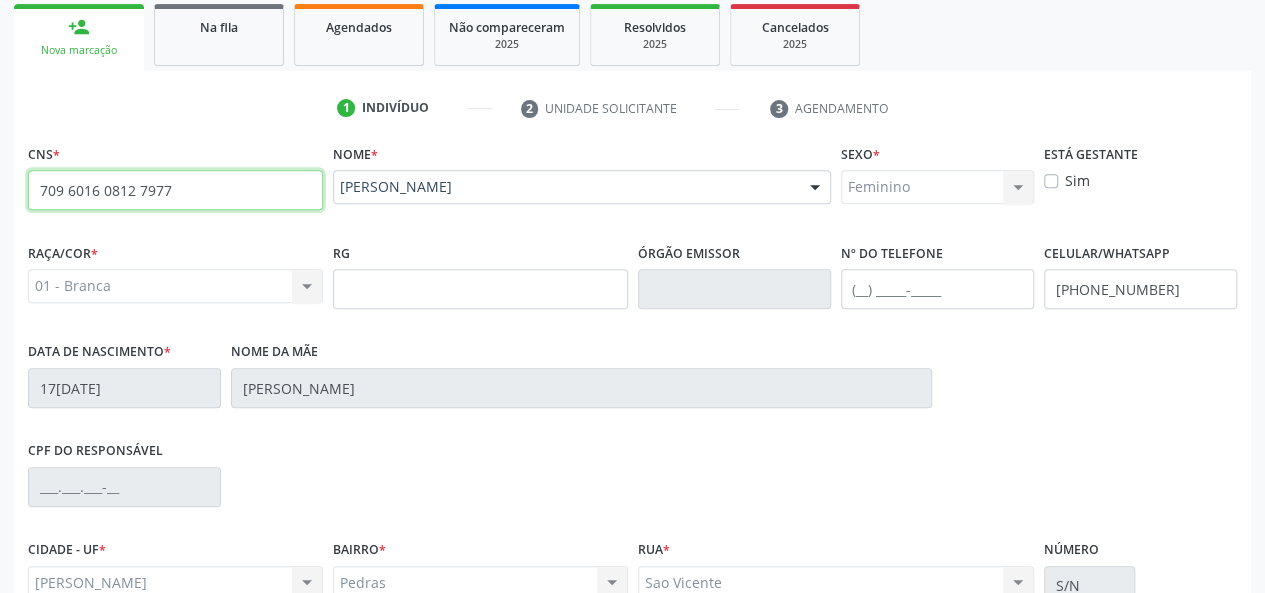 scroll, scrollTop: 518, scrollLeft: 0, axis: vertical 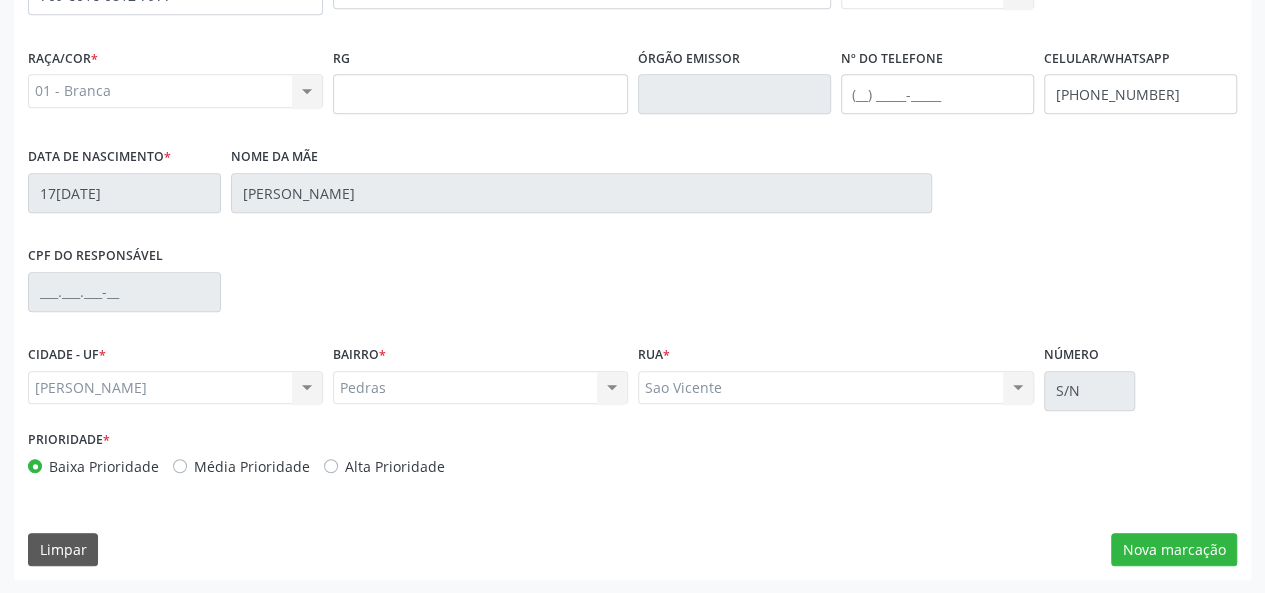 click on "[PERSON_NAME] [PERSON_NAME] resultado encontrado para: "   "
Não há nenhuma opção para ser exibida." at bounding box center [175, 388] 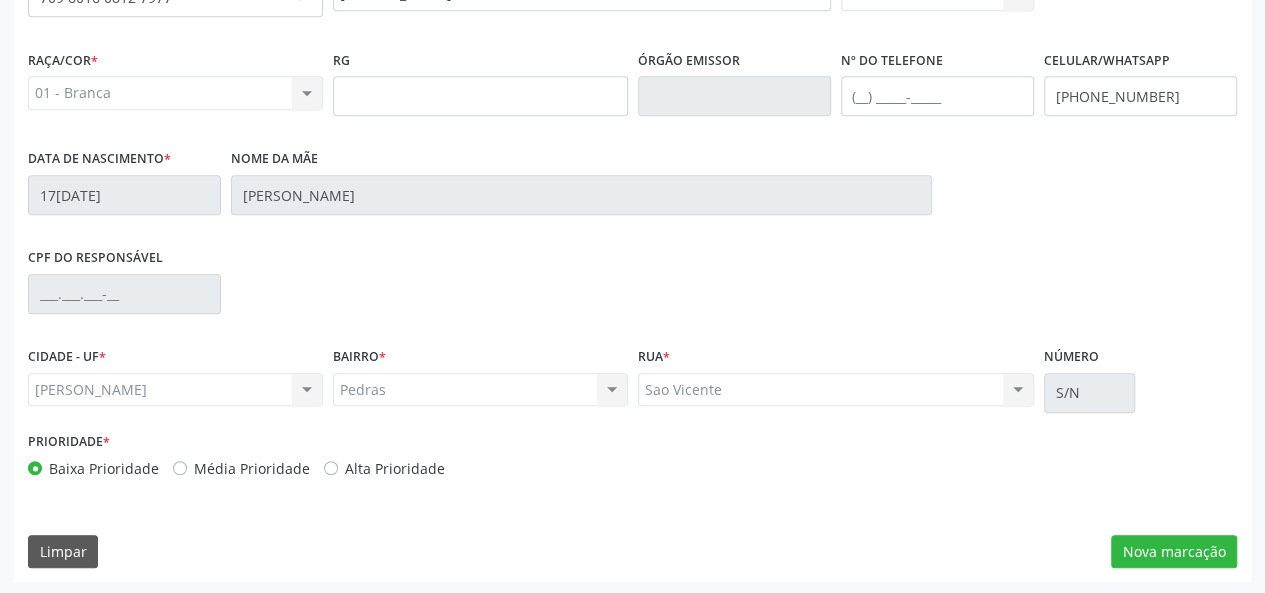 scroll, scrollTop: 518, scrollLeft: 0, axis: vertical 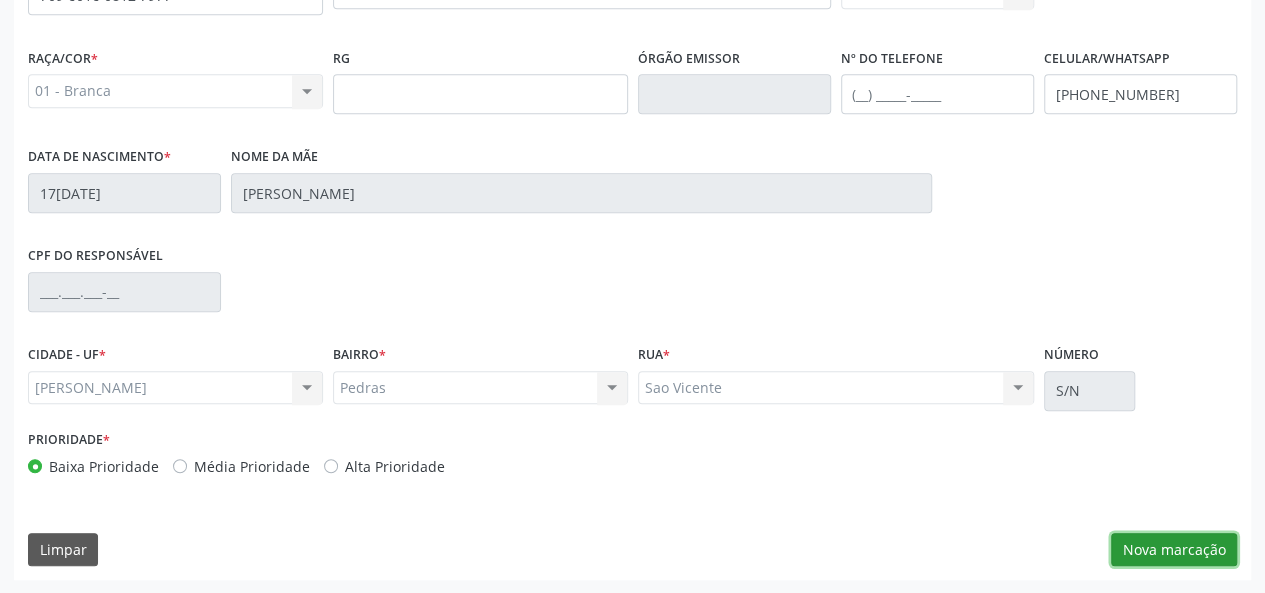 click on "Nova marcação" at bounding box center [1174, 550] 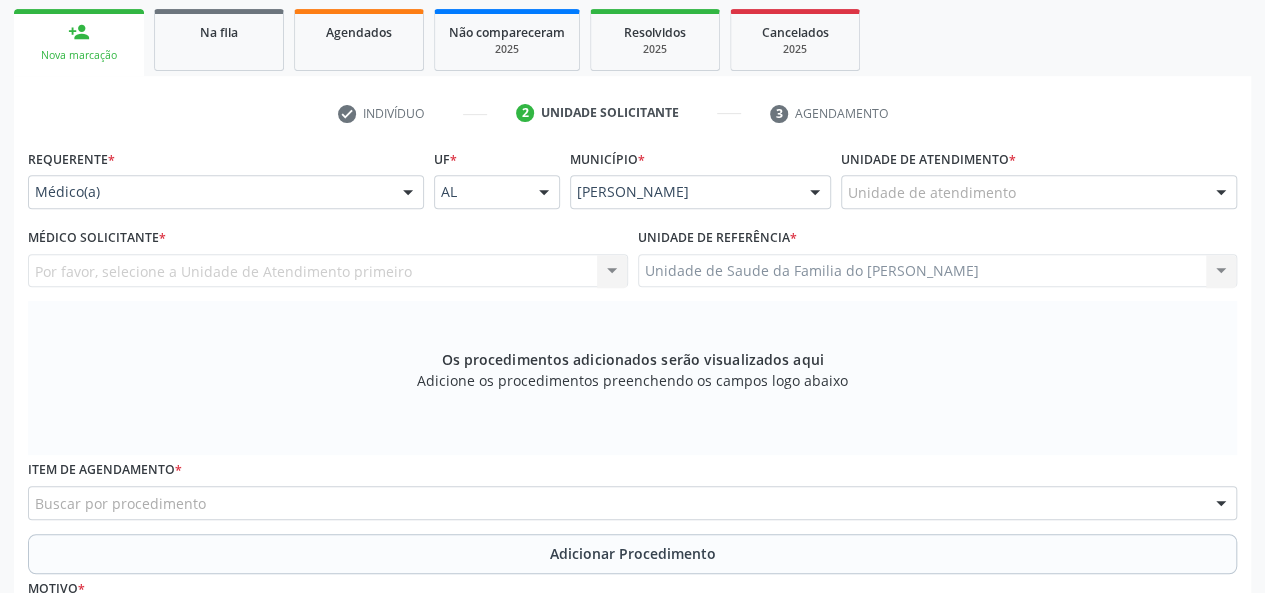 scroll, scrollTop: 318, scrollLeft: 0, axis: vertical 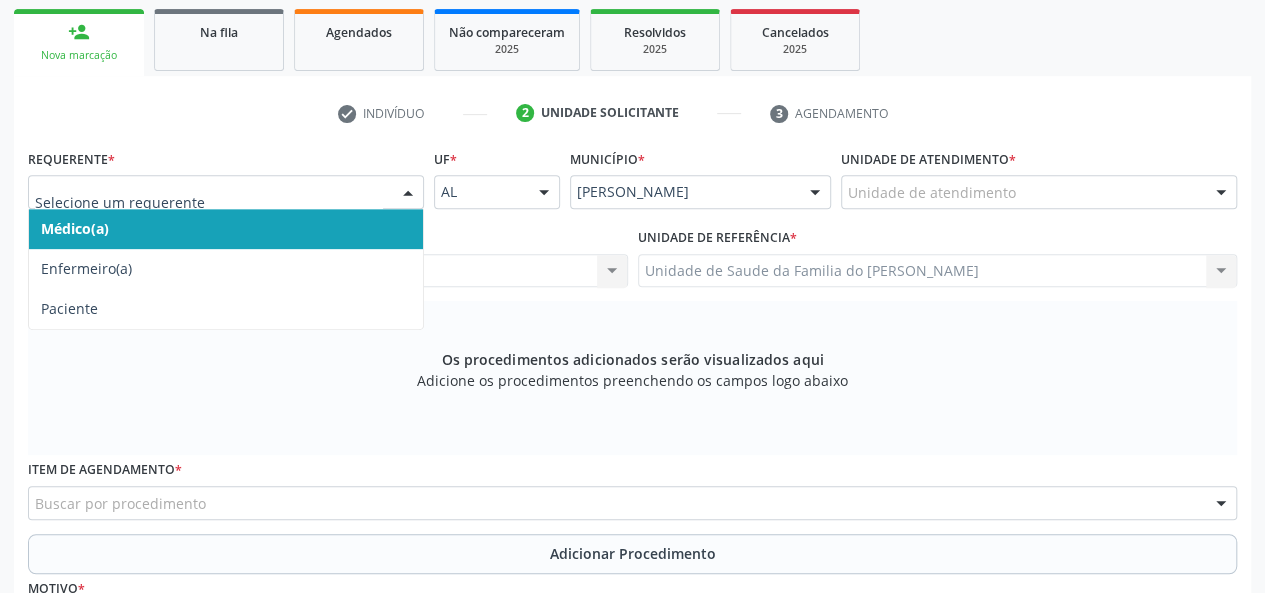 click on "Médico(a)" at bounding box center [226, 229] 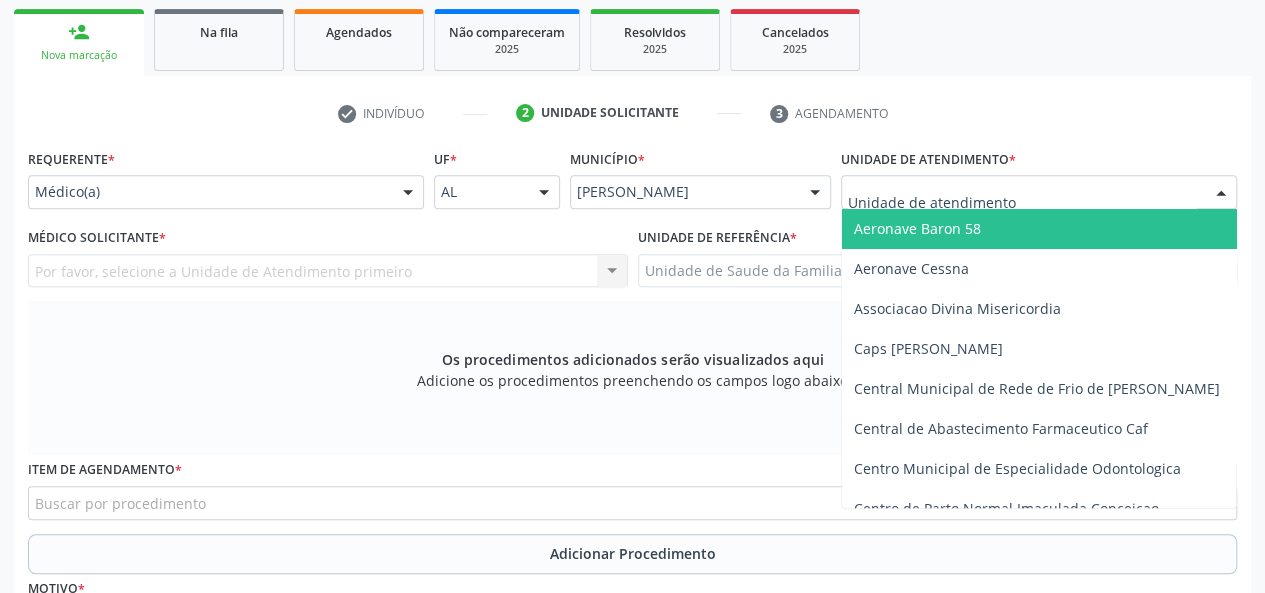 type on "j" 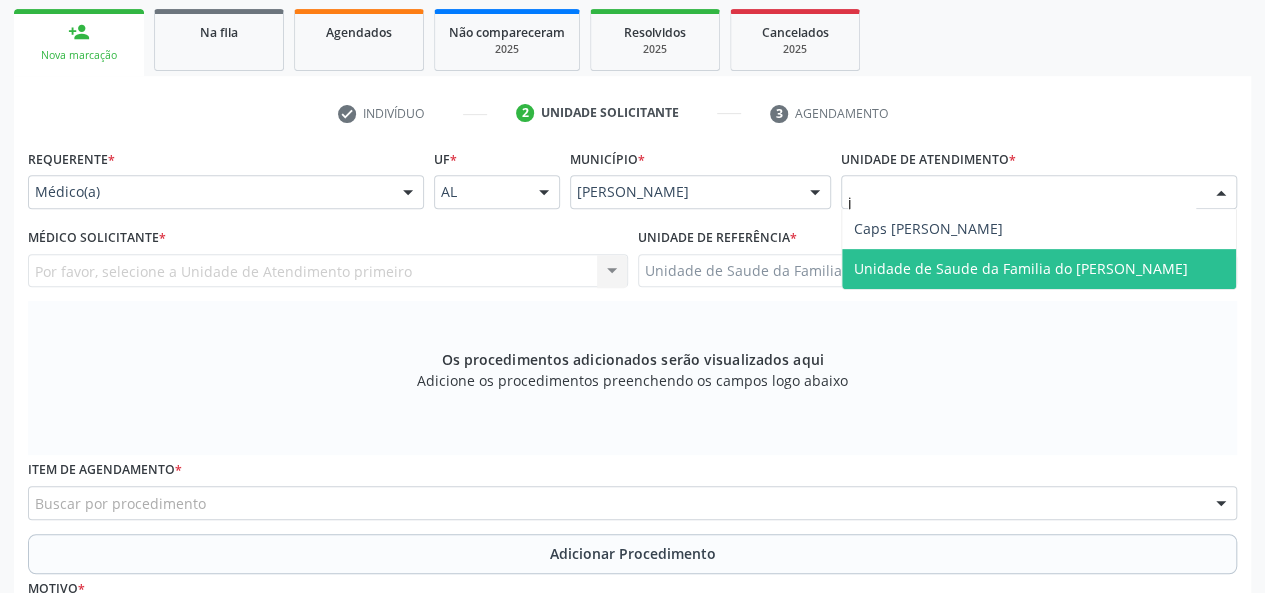click on "Unidade de Saude da Familia do [PERSON_NAME]" at bounding box center (1021, 268) 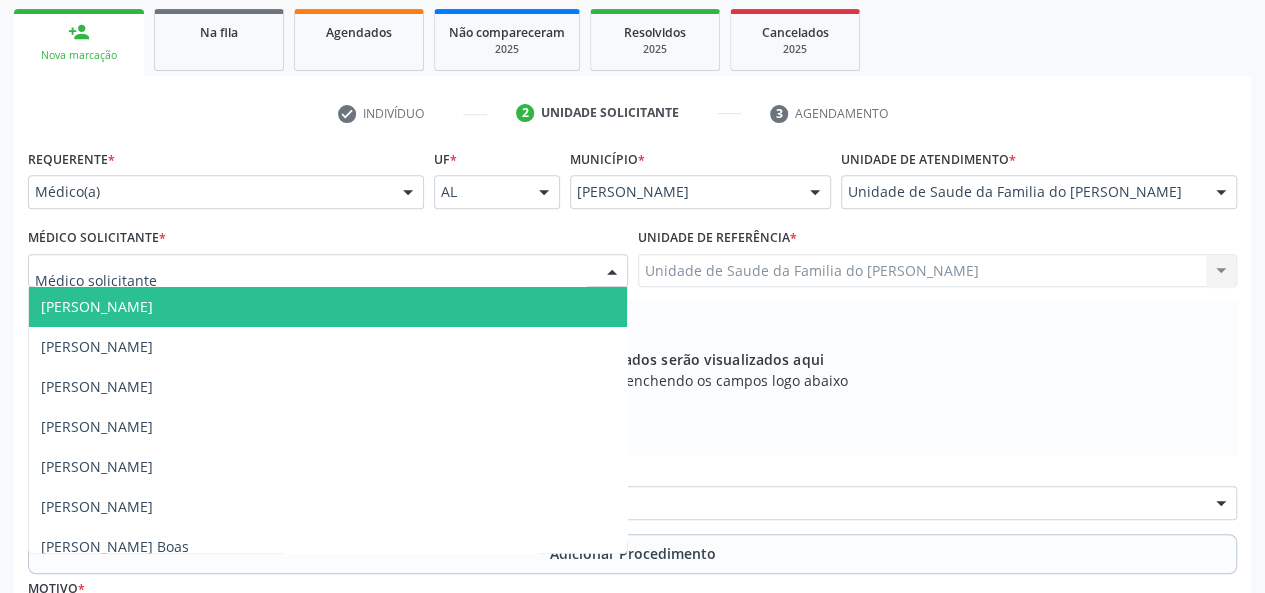 click at bounding box center (612, 272) 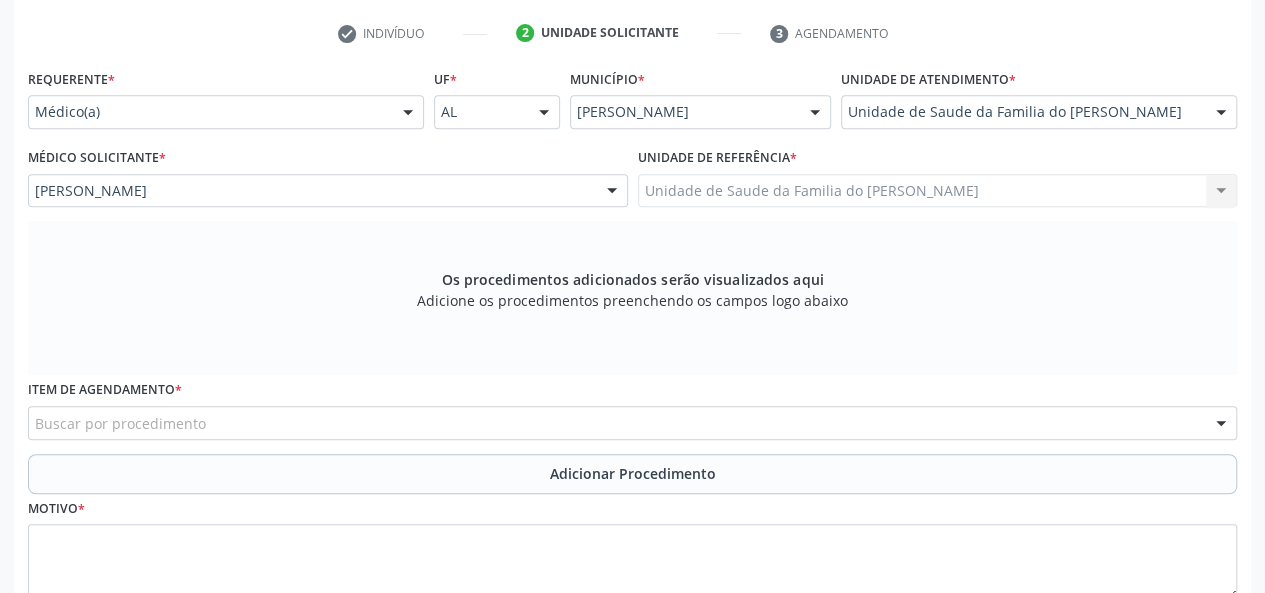 scroll, scrollTop: 518, scrollLeft: 0, axis: vertical 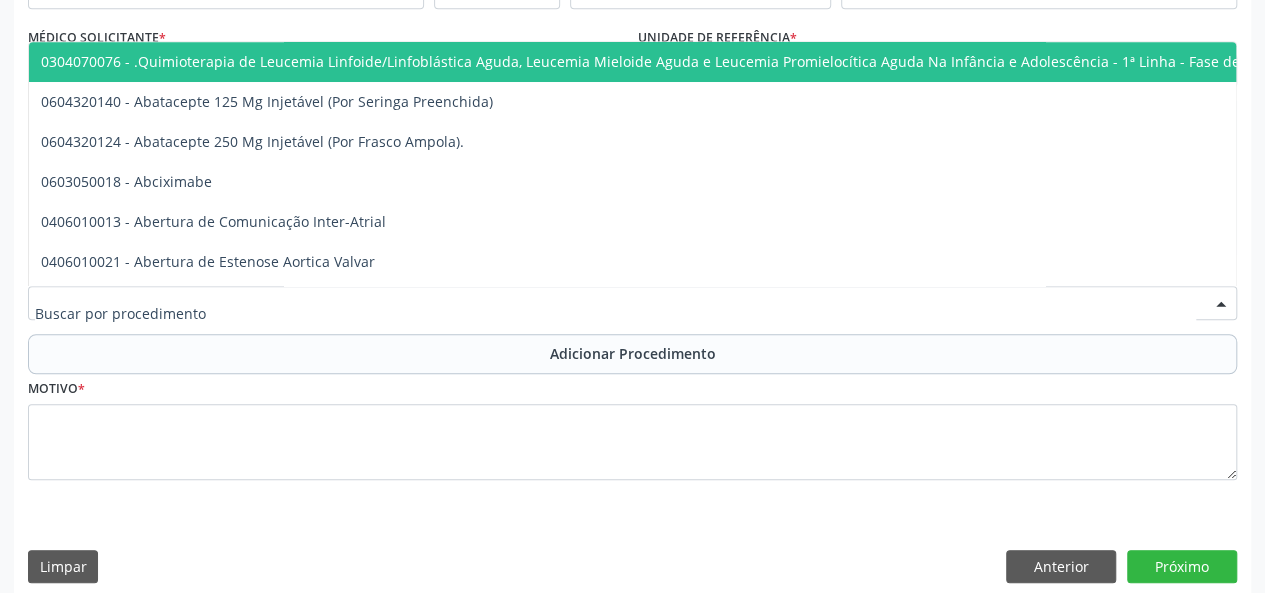 click at bounding box center [632, 303] 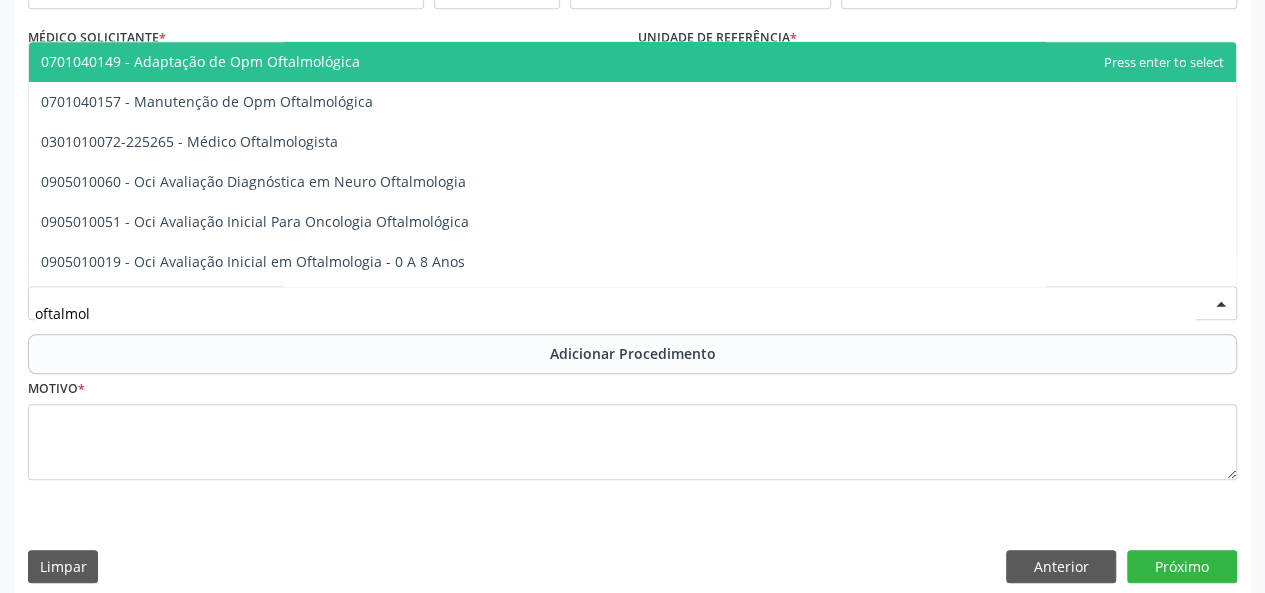 type on "oftalmolo" 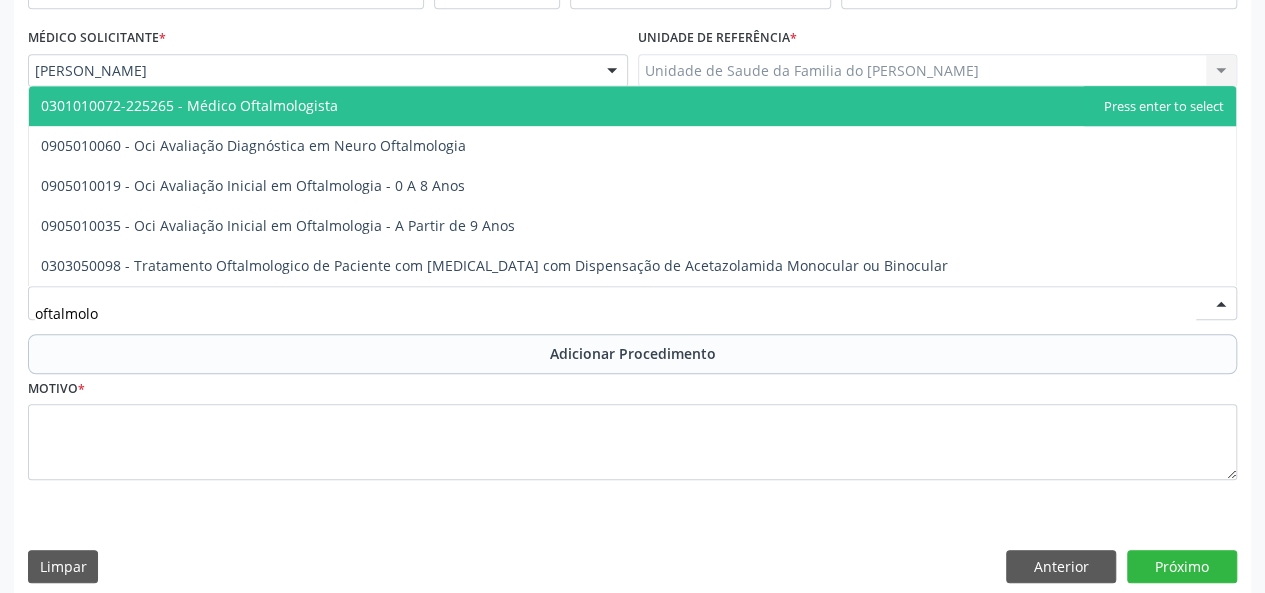 click on "0301010072-225265 - Médico Oftalmologista" at bounding box center [632, 106] 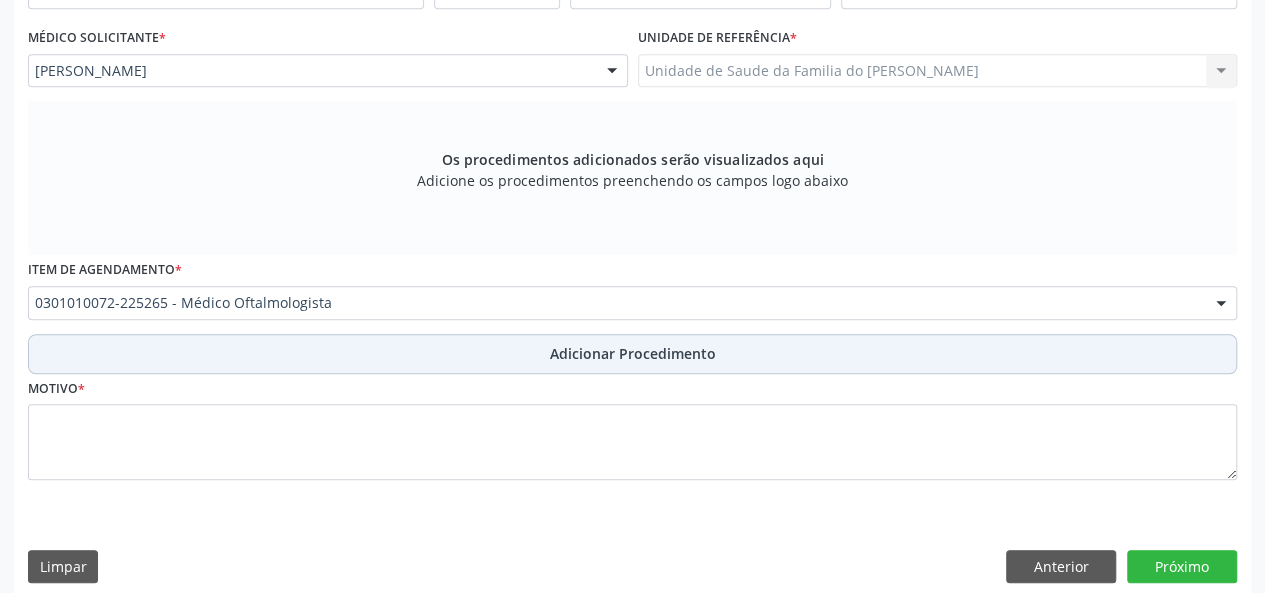 click on "Adicionar Procedimento" at bounding box center (632, 354) 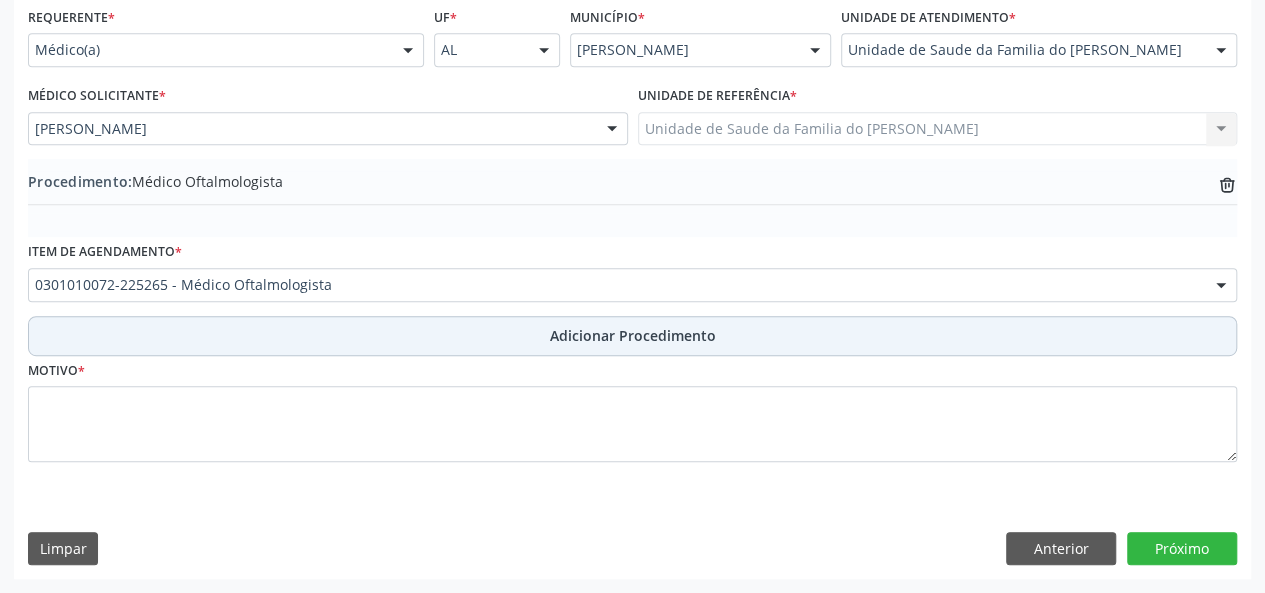scroll, scrollTop: 458, scrollLeft: 0, axis: vertical 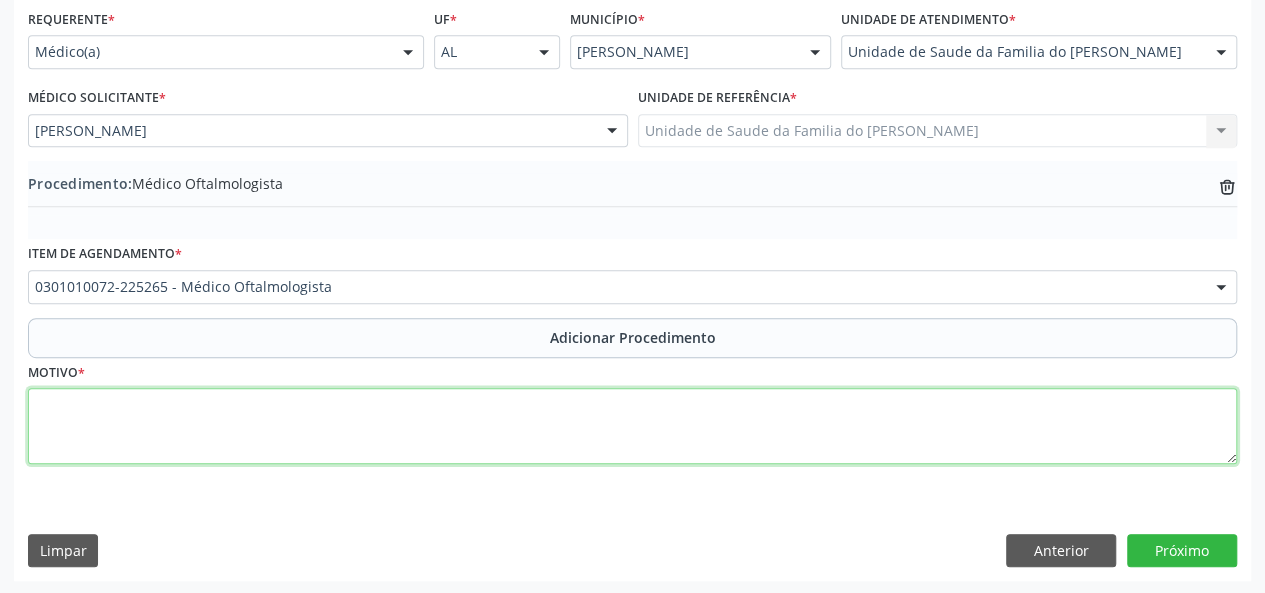 click at bounding box center (632, 426) 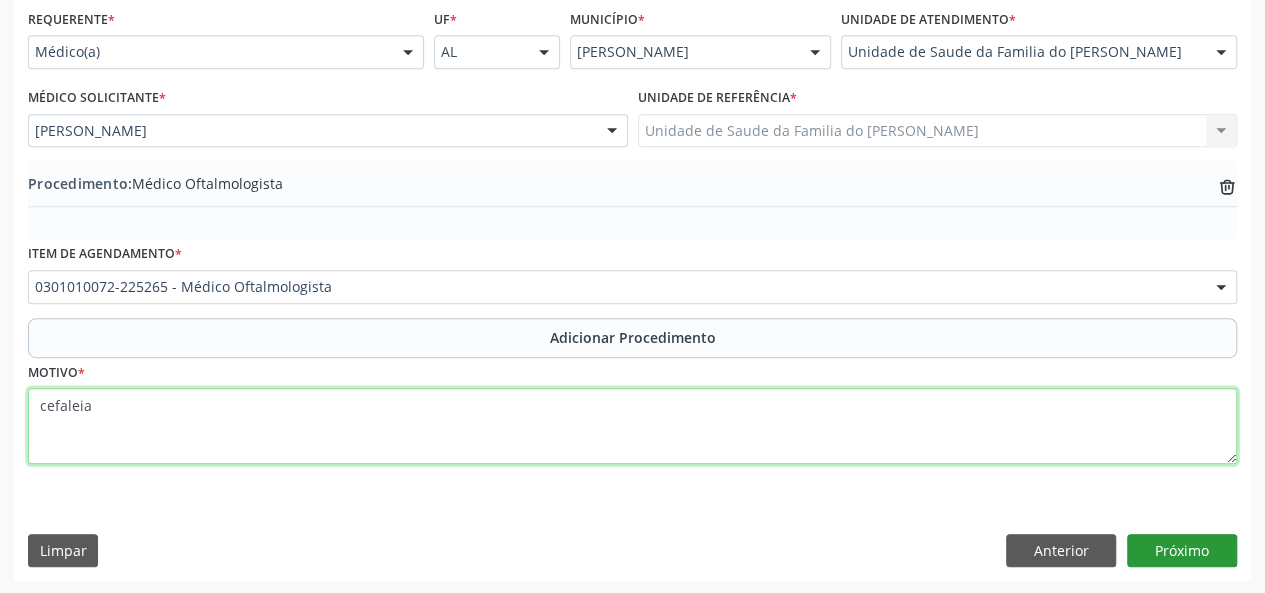 type on "cefaleia" 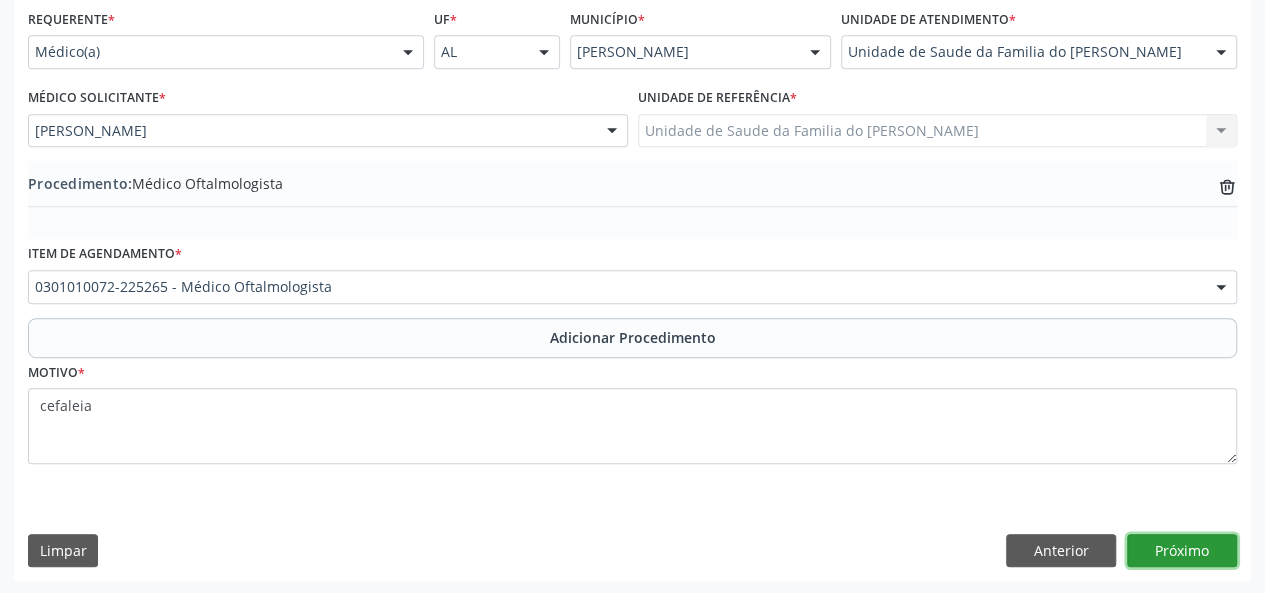 click on "Próximo" at bounding box center [1182, 551] 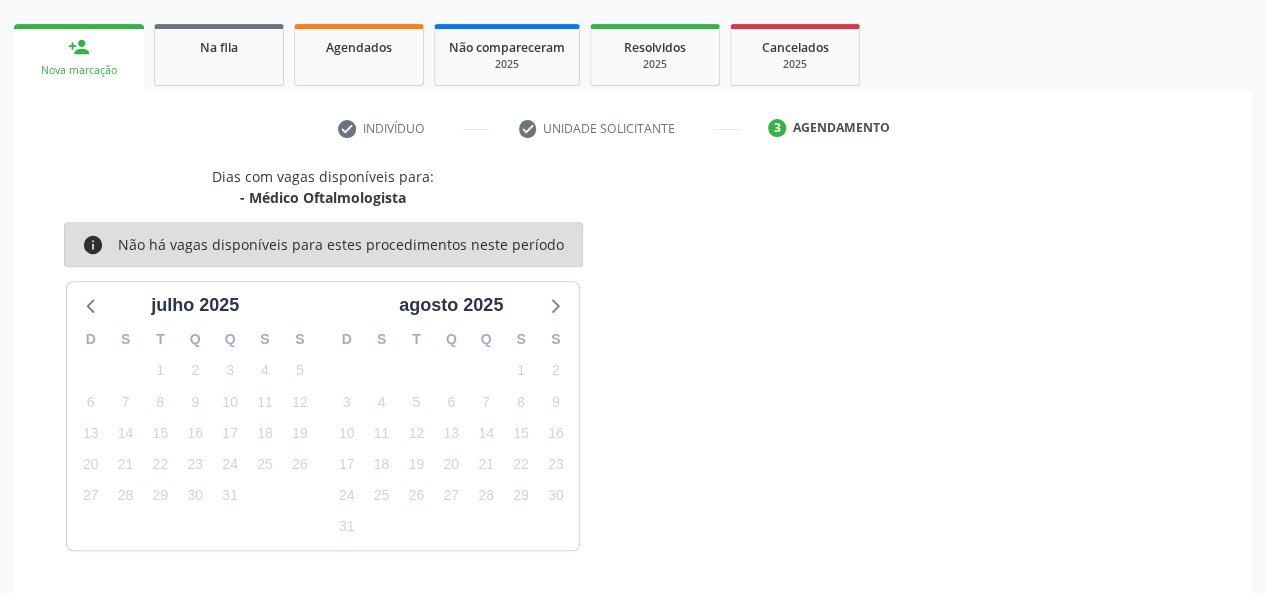 scroll, scrollTop: 362, scrollLeft: 0, axis: vertical 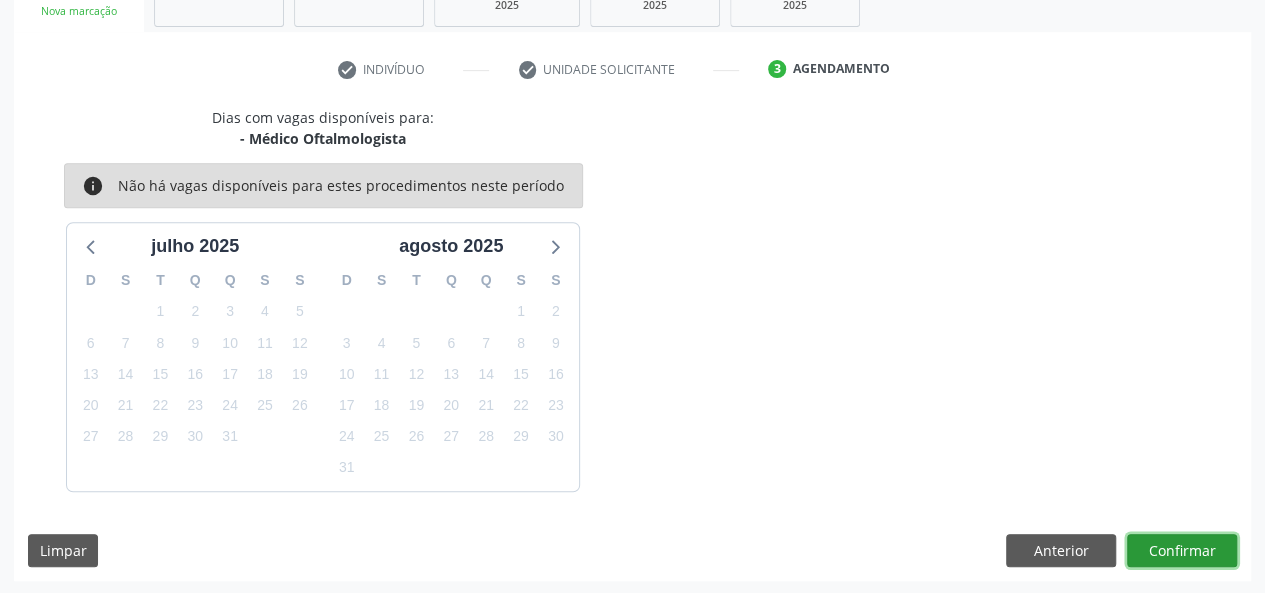 click on "Confirmar" at bounding box center [1182, 551] 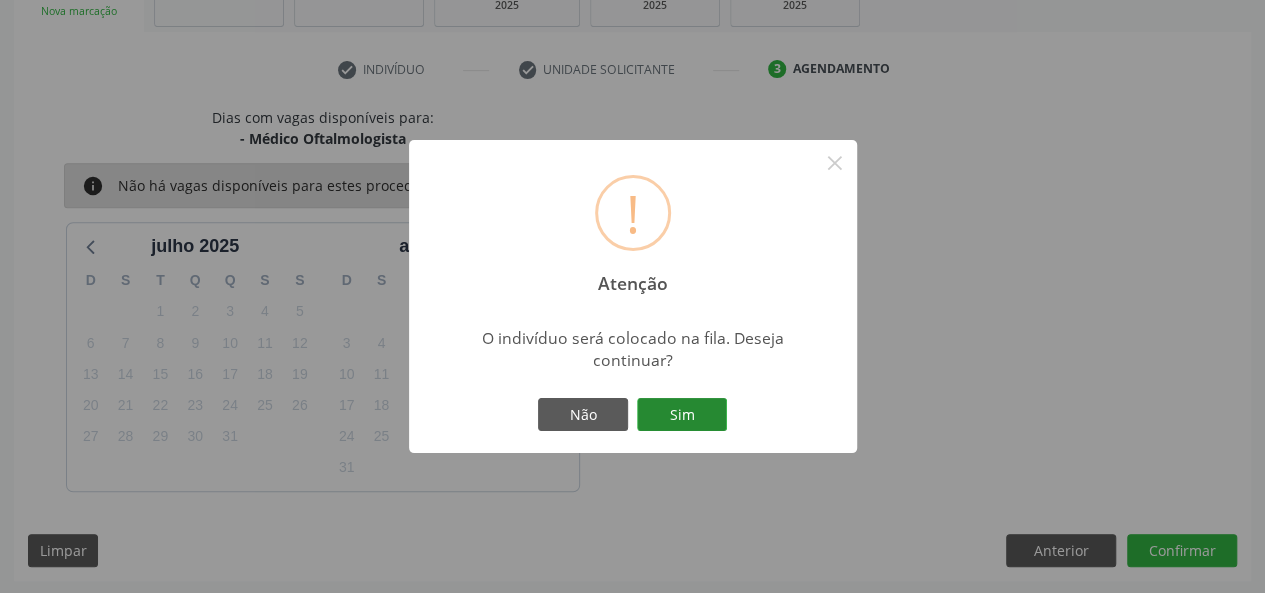 click on "Sim" at bounding box center [682, 415] 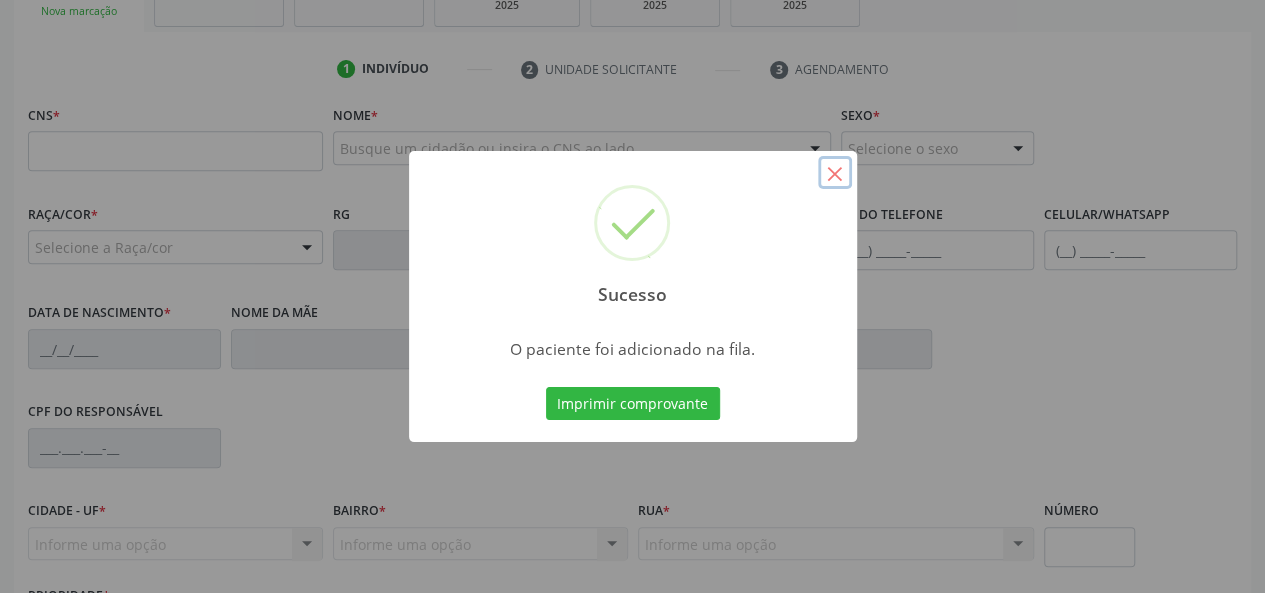 click on "×" at bounding box center (835, 173) 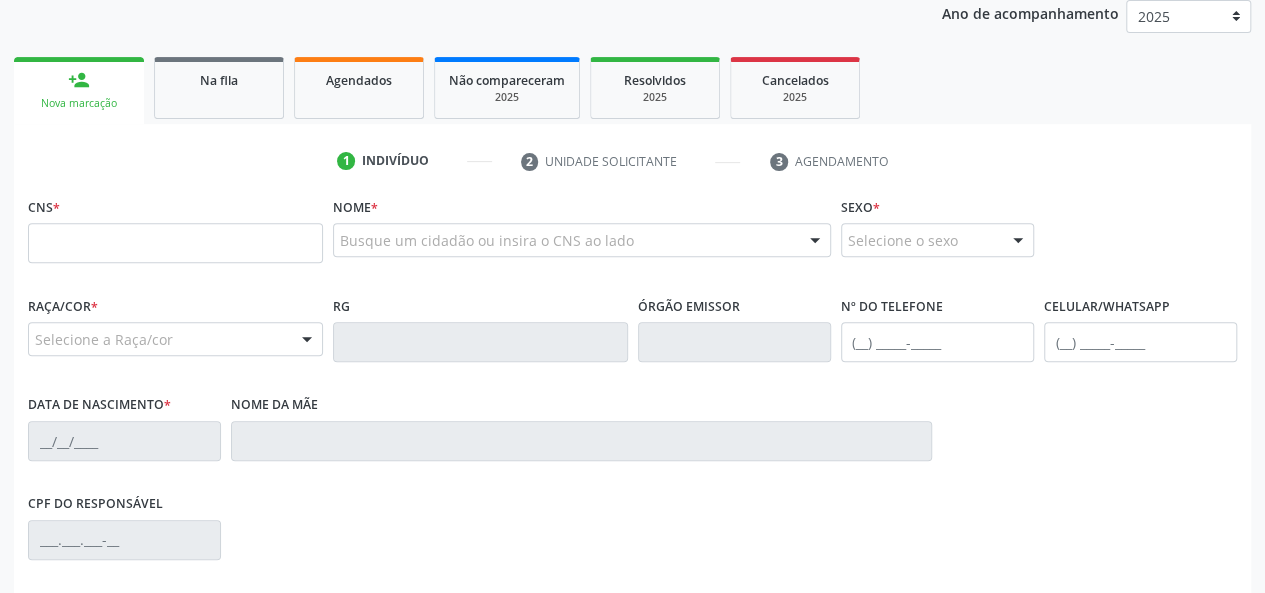 scroll, scrollTop: 162, scrollLeft: 0, axis: vertical 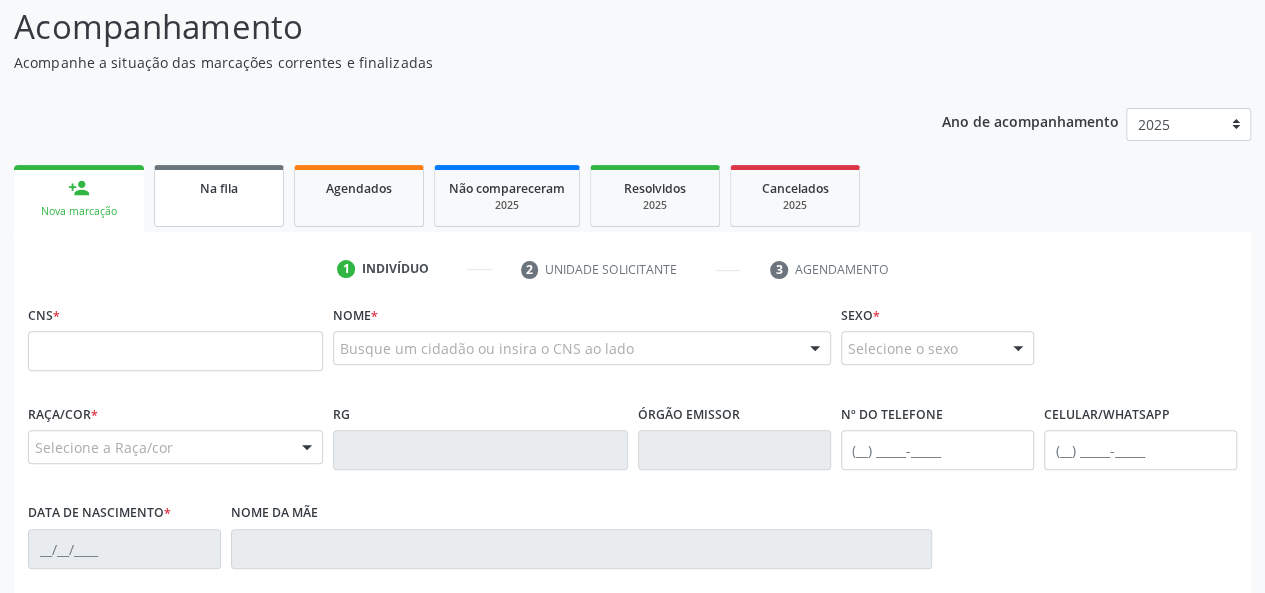 click on "Na fila" at bounding box center [219, 196] 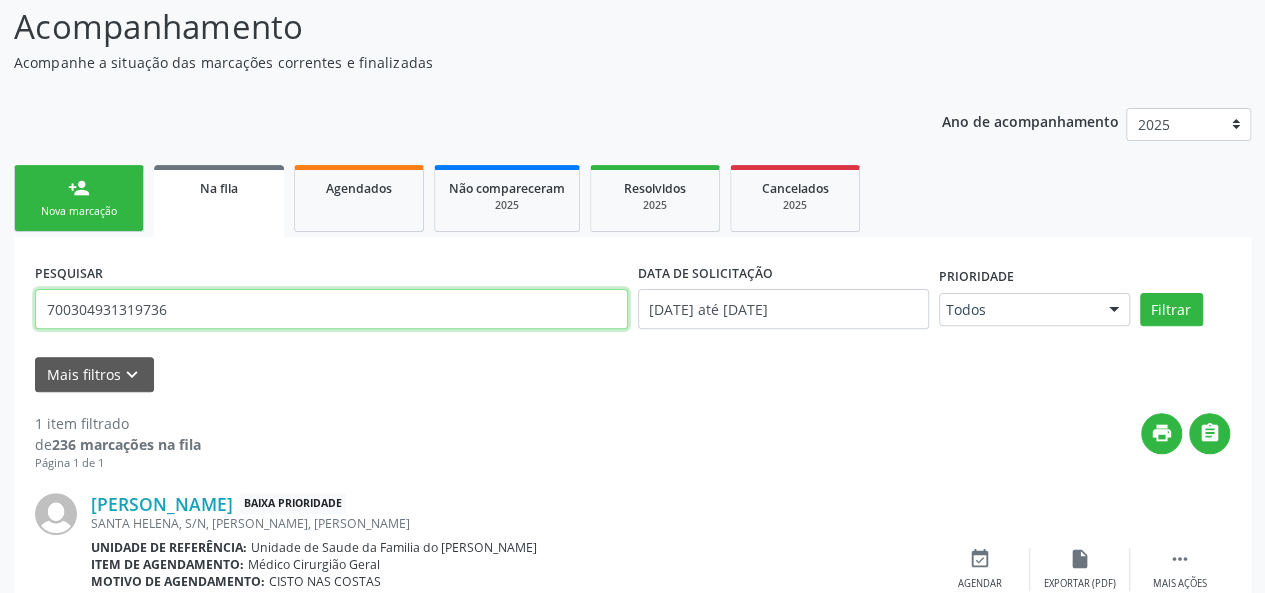 click on "700304931319736" at bounding box center (331, 309) 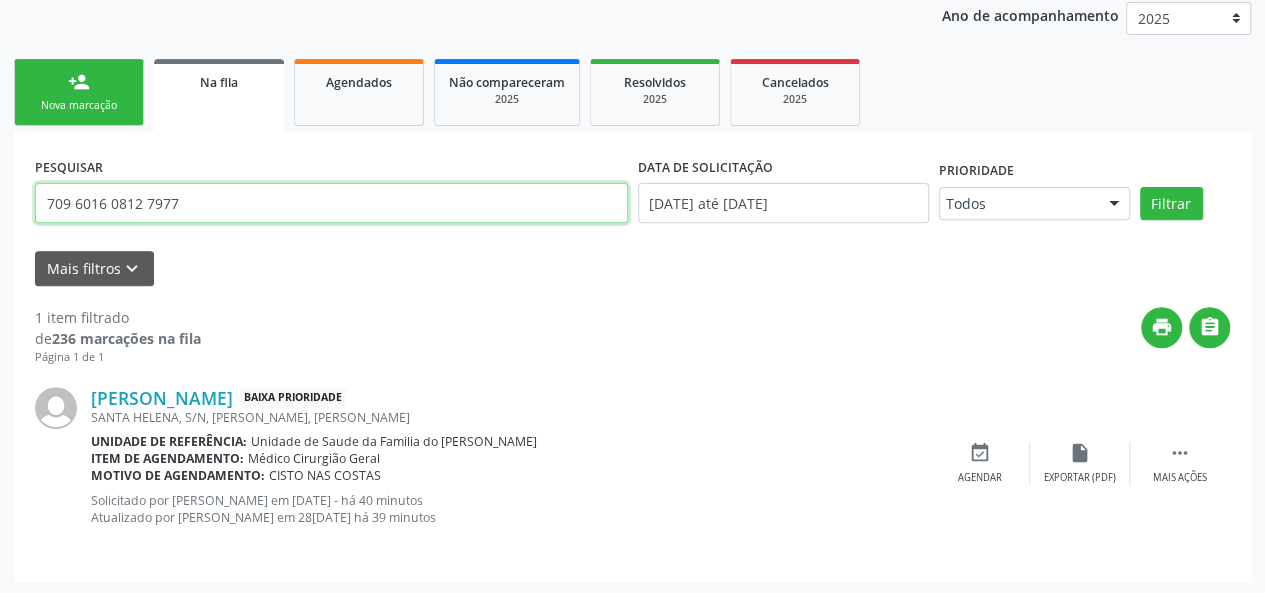 scroll, scrollTop: 270, scrollLeft: 0, axis: vertical 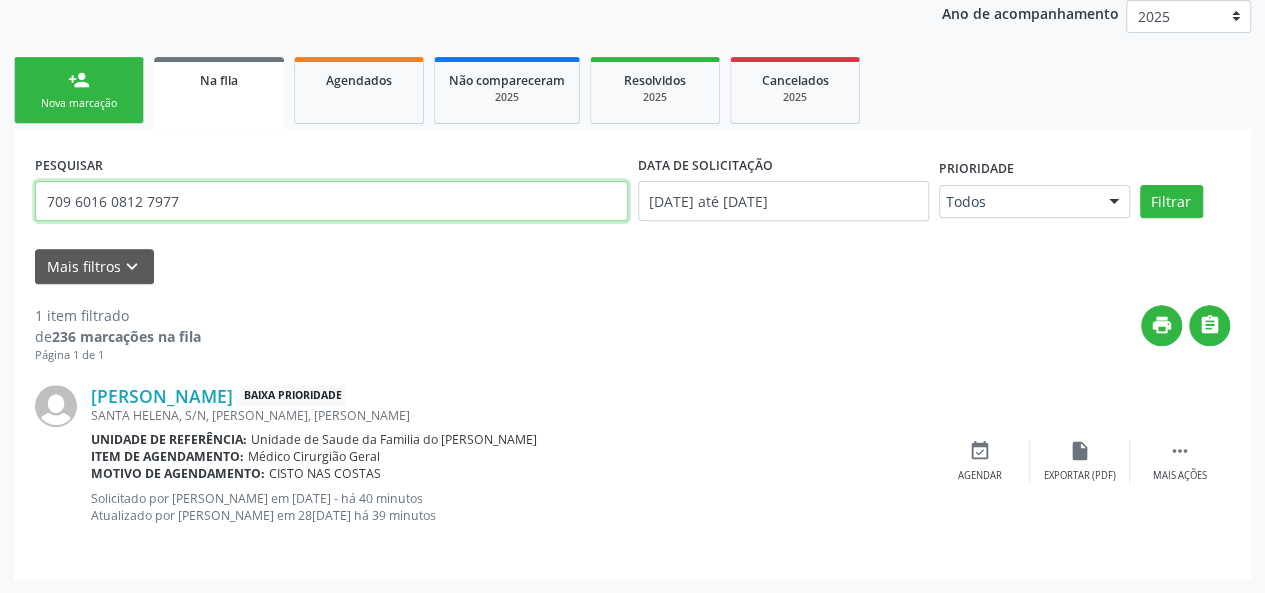 type on "709 6016 0812 7977" 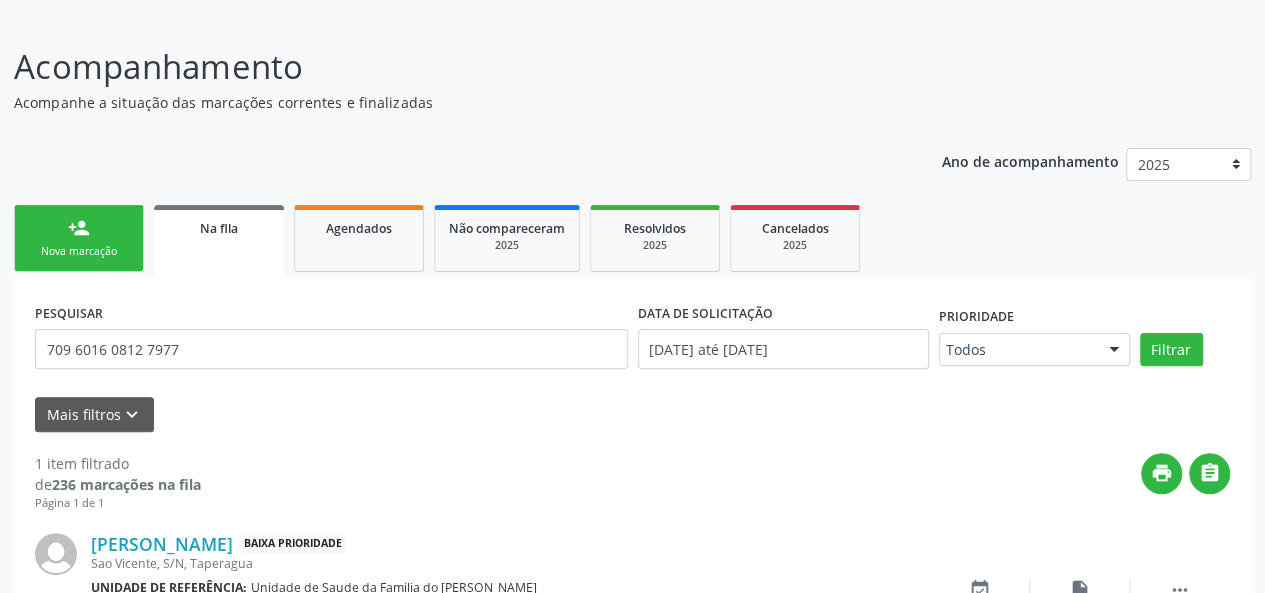 scroll, scrollTop: 252, scrollLeft: 0, axis: vertical 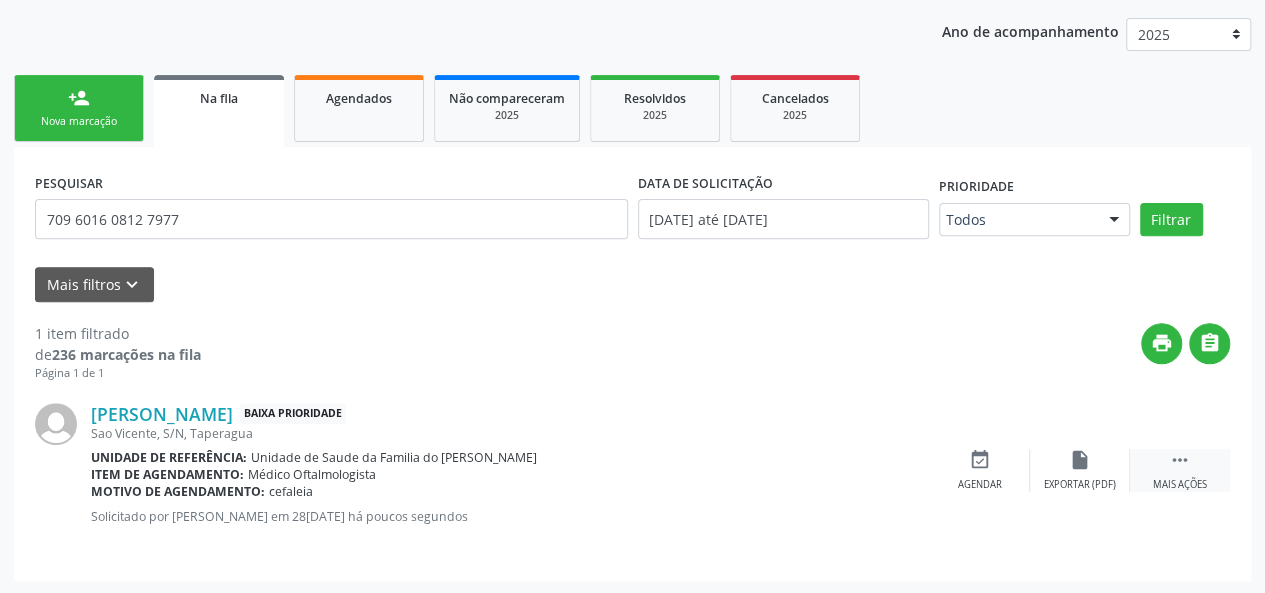 click on "" at bounding box center [1180, 460] 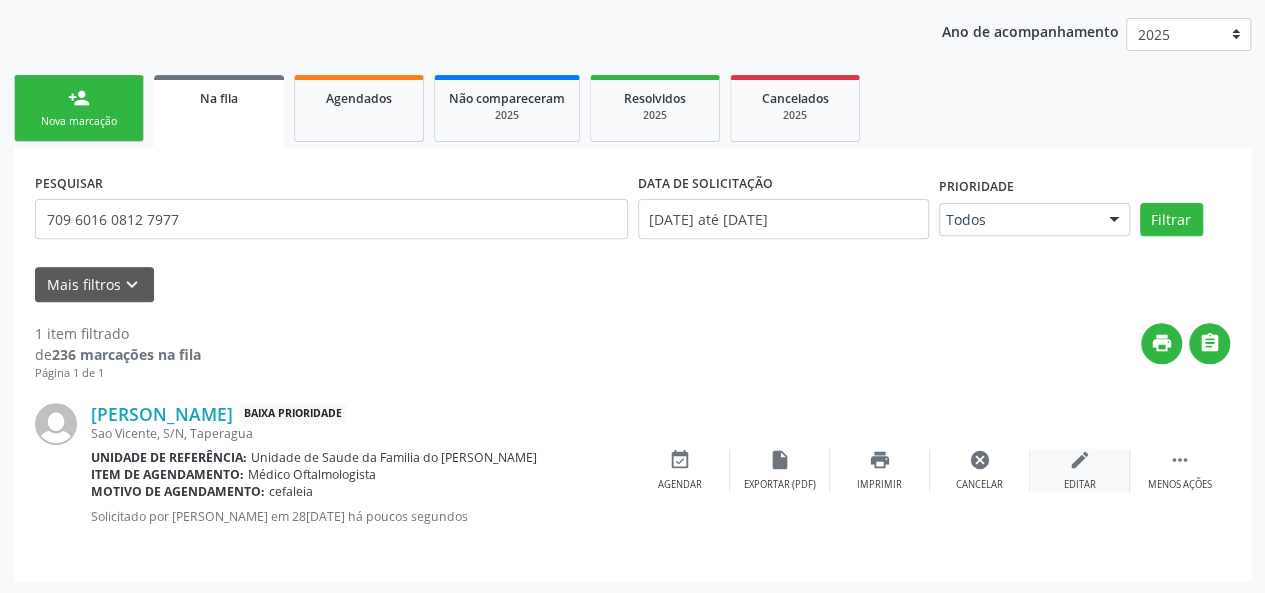click on "Editar" at bounding box center [1080, 485] 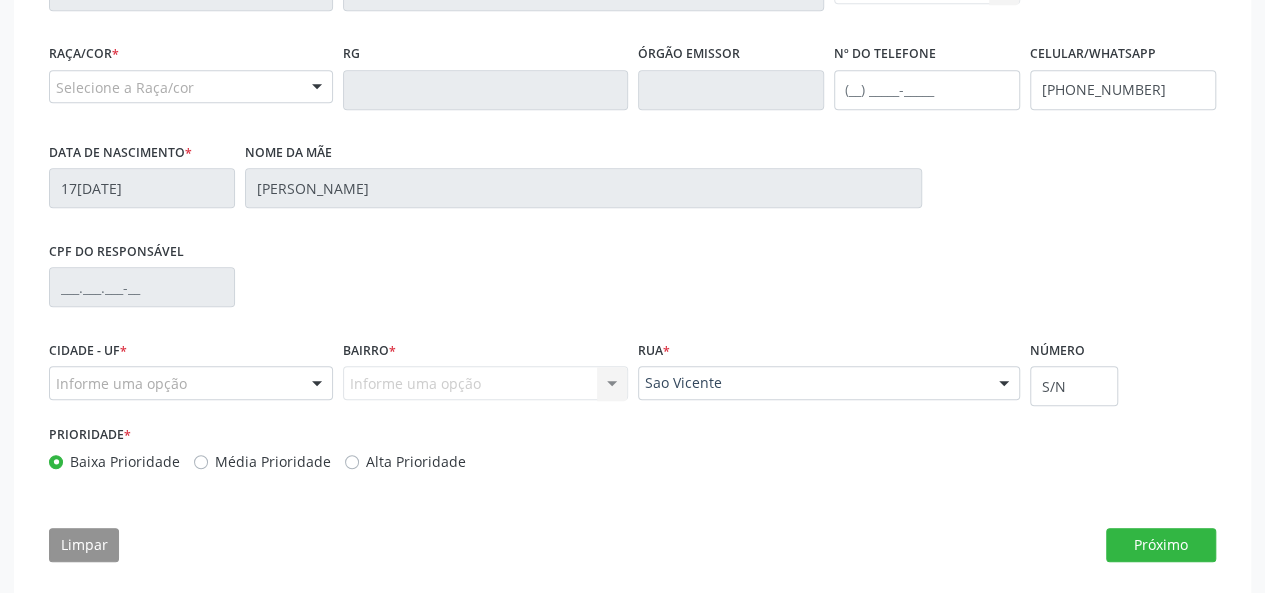 scroll, scrollTop: 544, scrollLeft: 0, axis: vertical 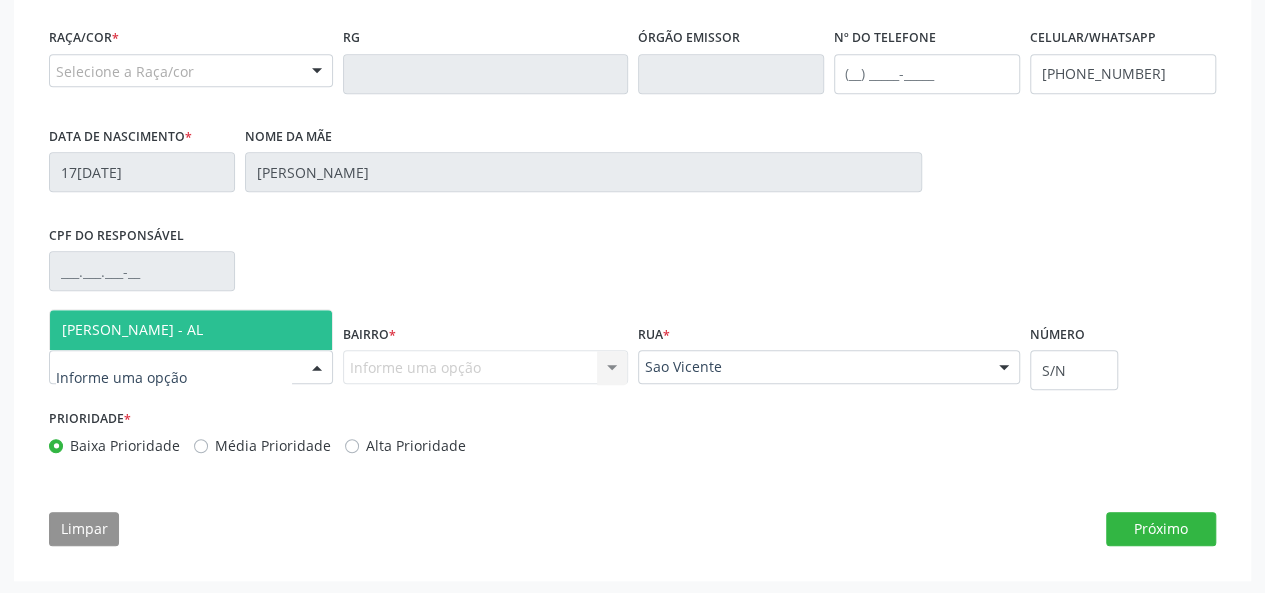 click at bounding box center [317, 368] 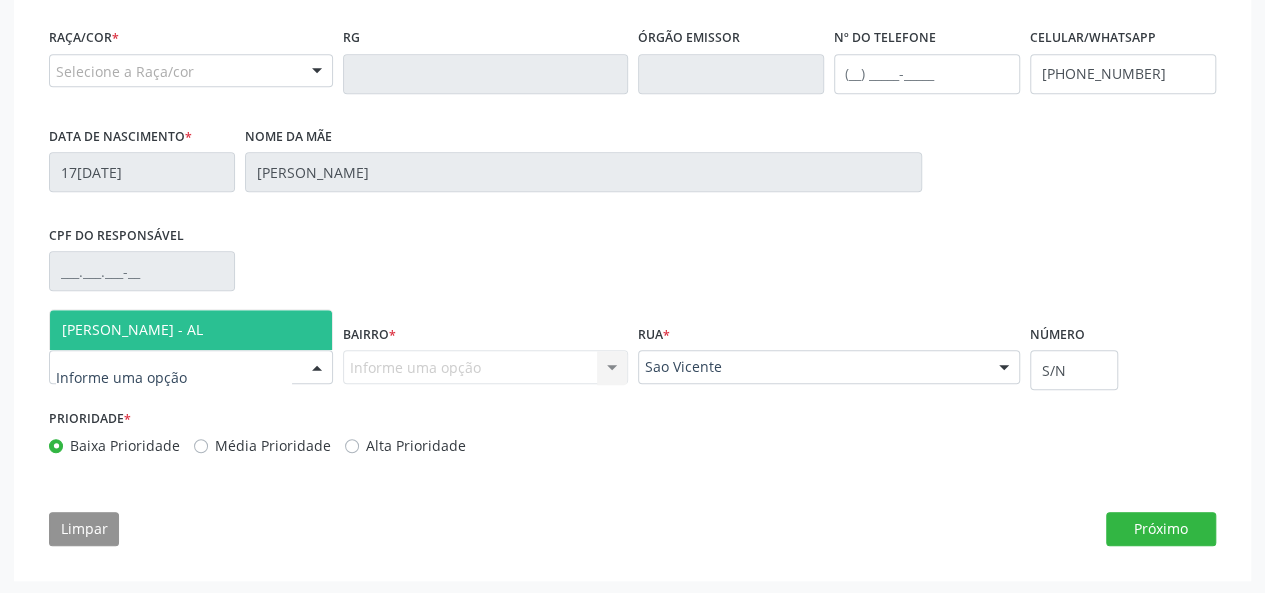 click on "[PERSON_NAME] - AL" at bounding box center [191, 330] 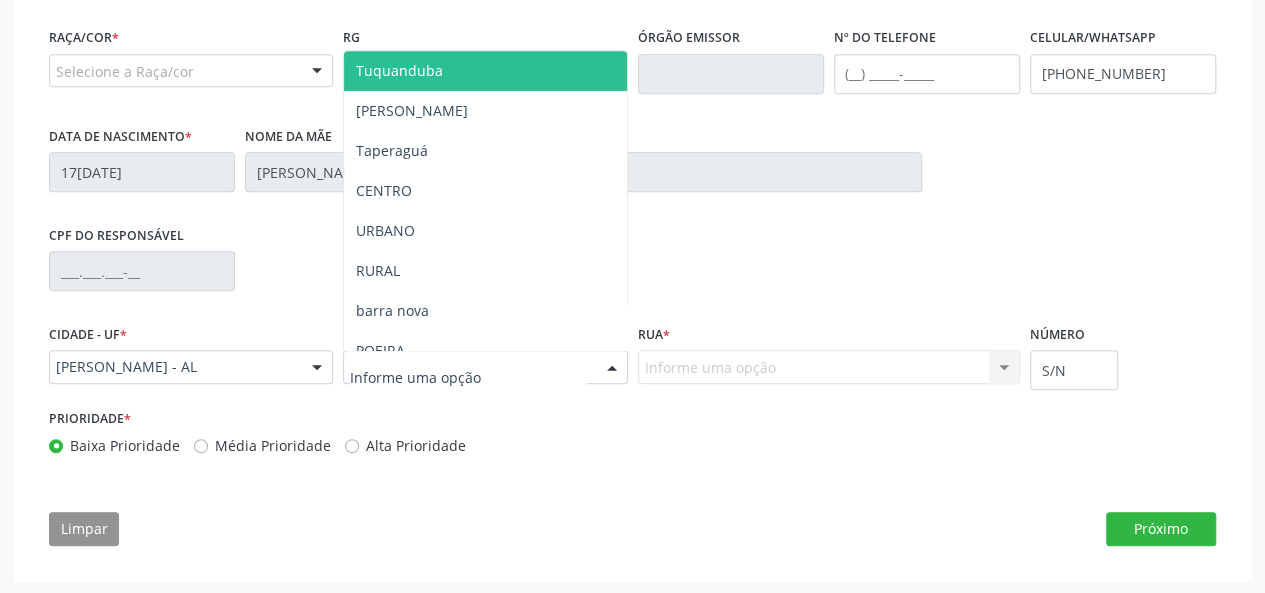 click at bounding box center (612, 368) 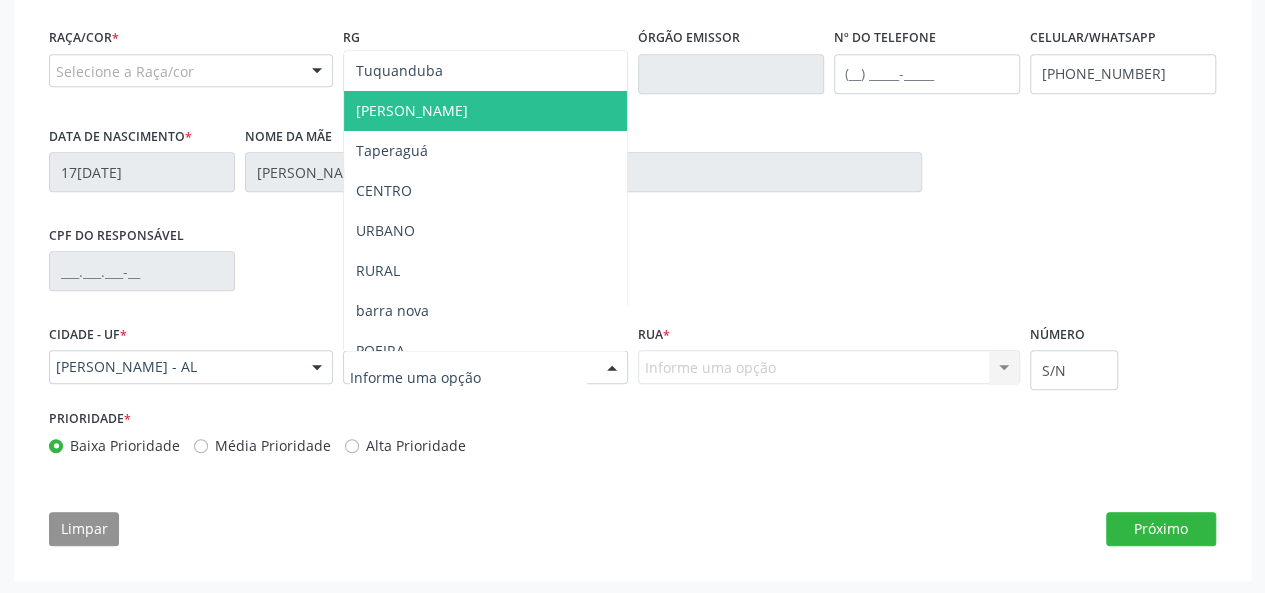 click on "[PERSON_NAME]" at bounding box center [485, 111] 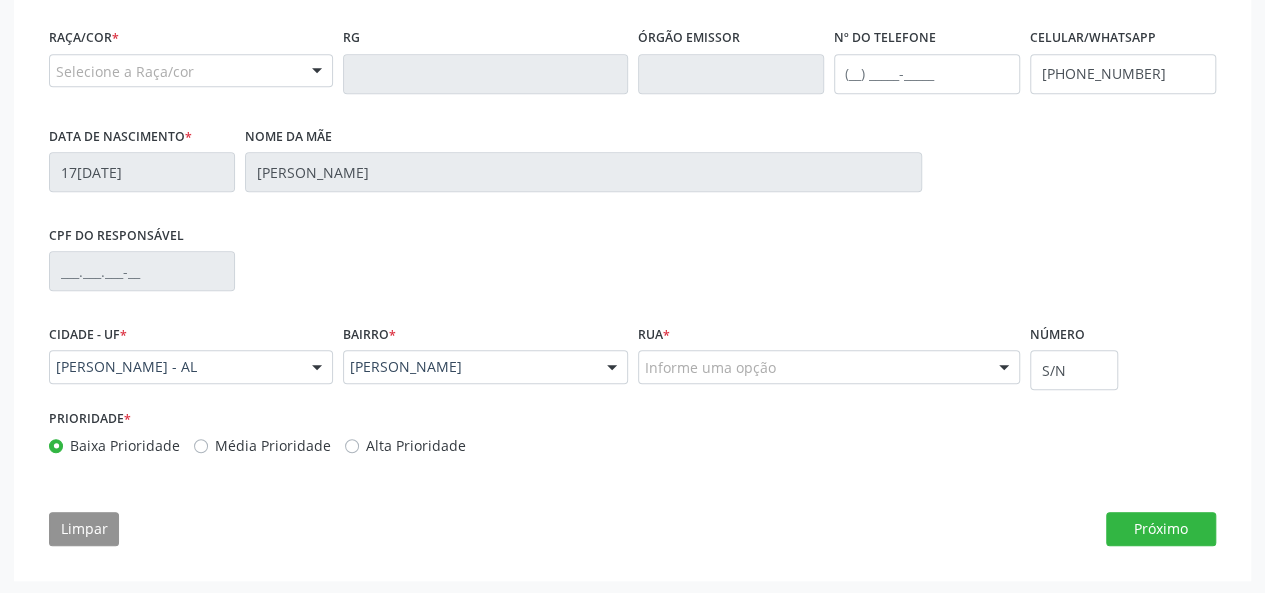 click on "Informe uma opção" at bounding box center [829, 367] 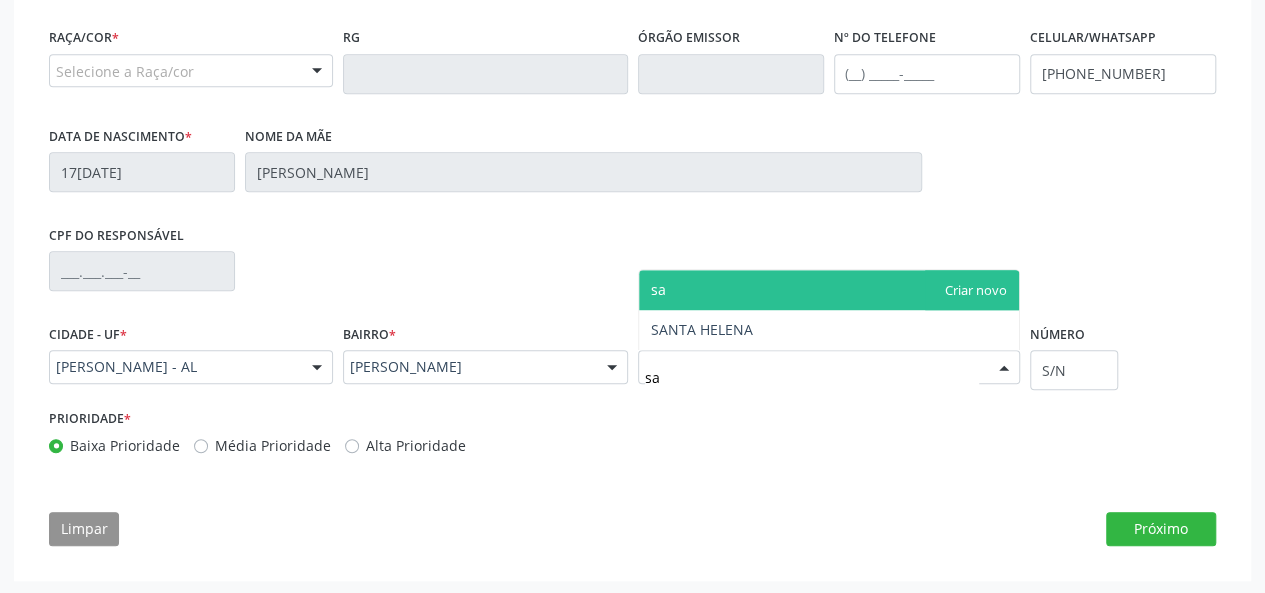 type on "s" 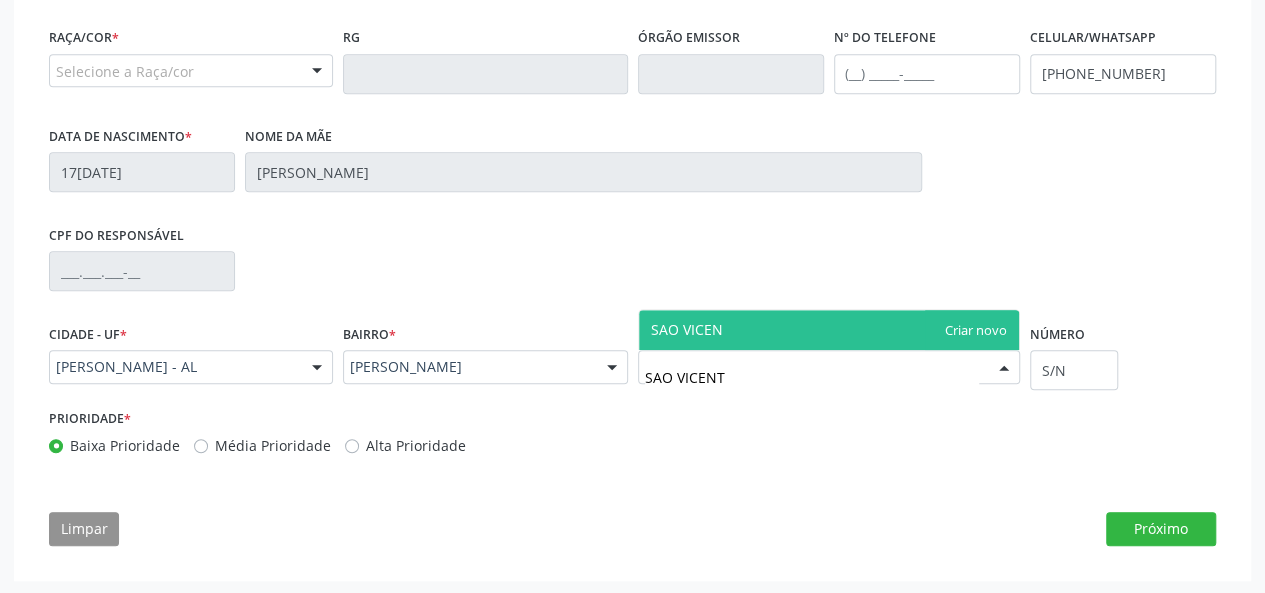 type on "[PERSON_NAME]" 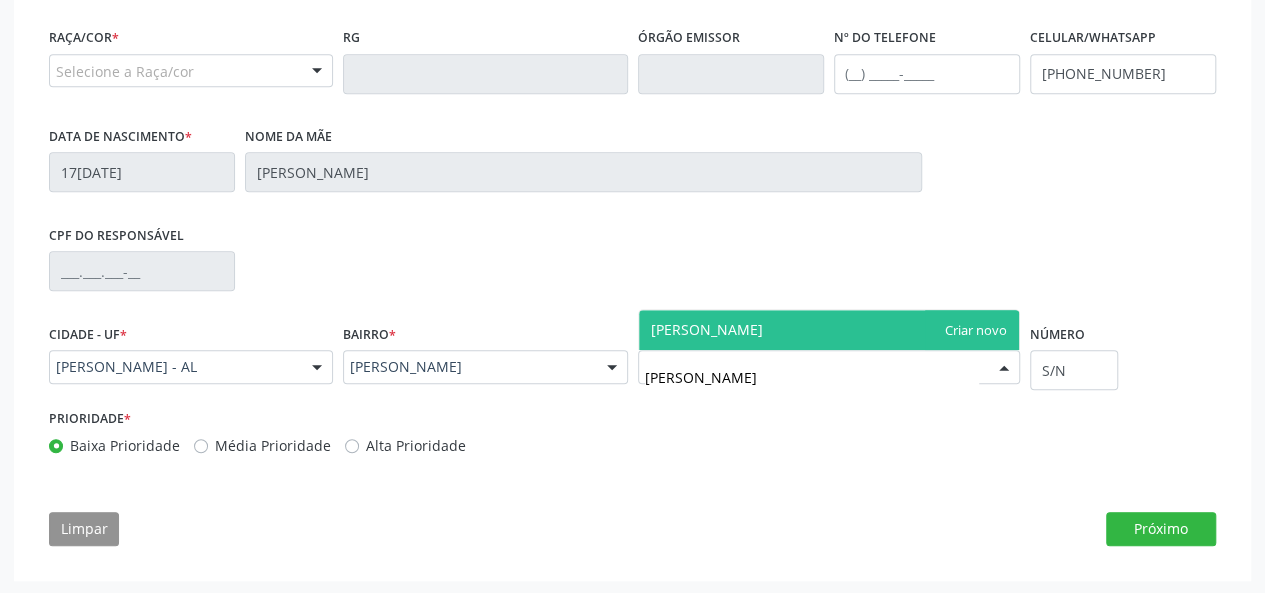 click on "[PERSON_NAME]" at bounding box center [829, 330] 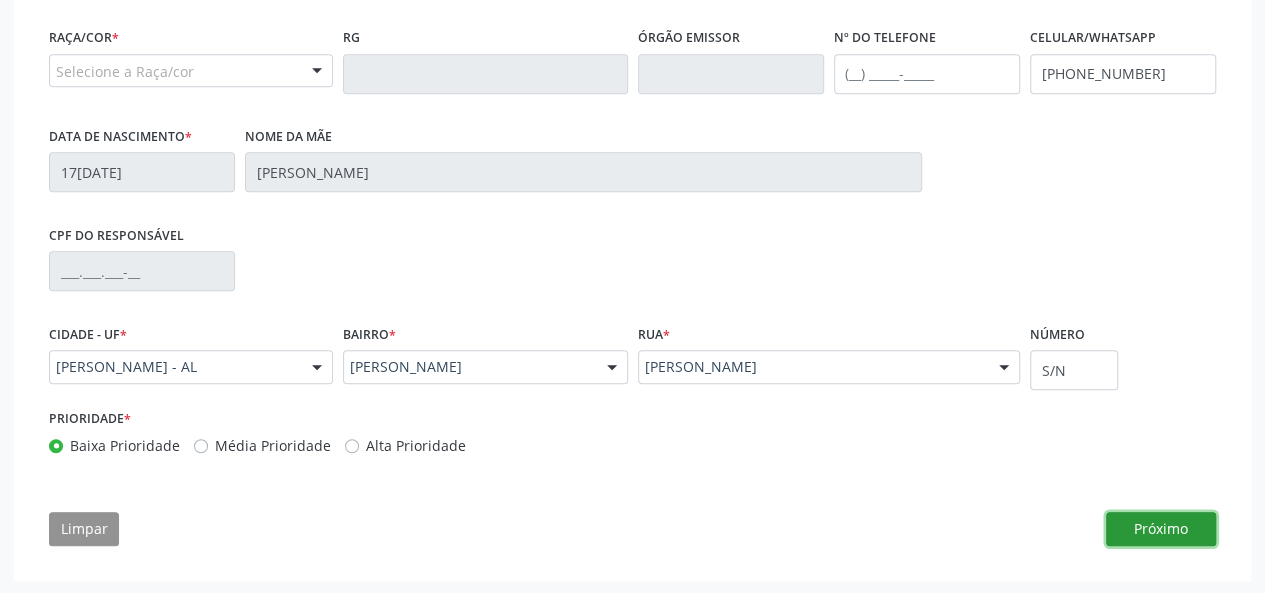 click on "Próximo" at bounding box center (1161, 529) 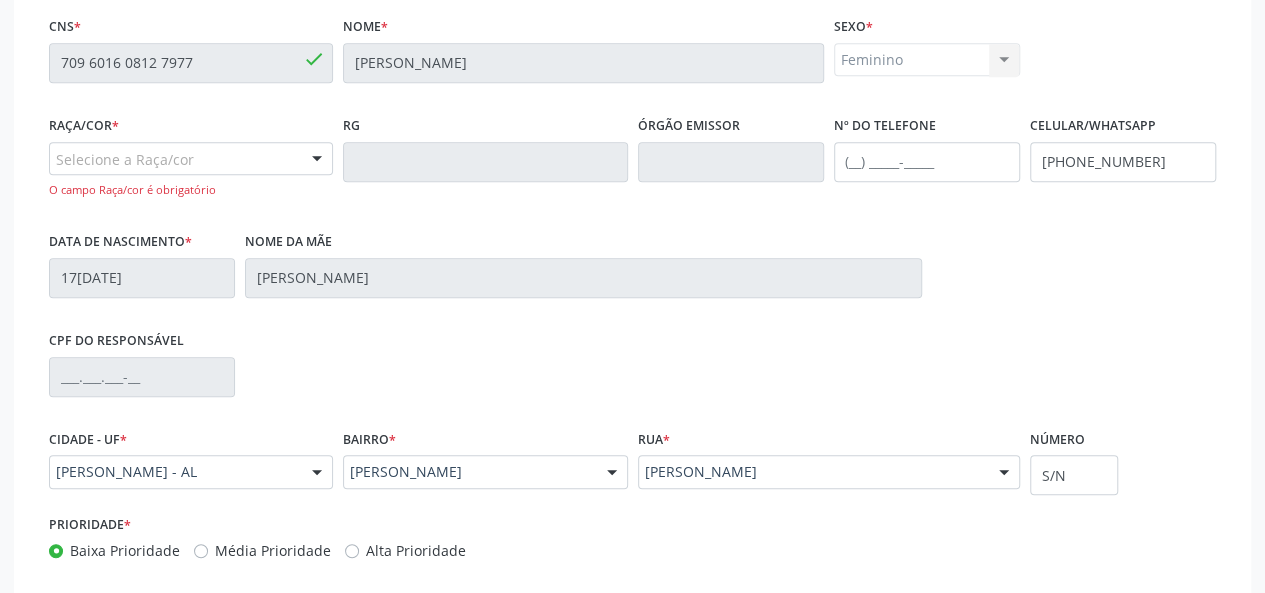 scroll, scrollTop: 344, scrollLeft: 0, axis: vertical 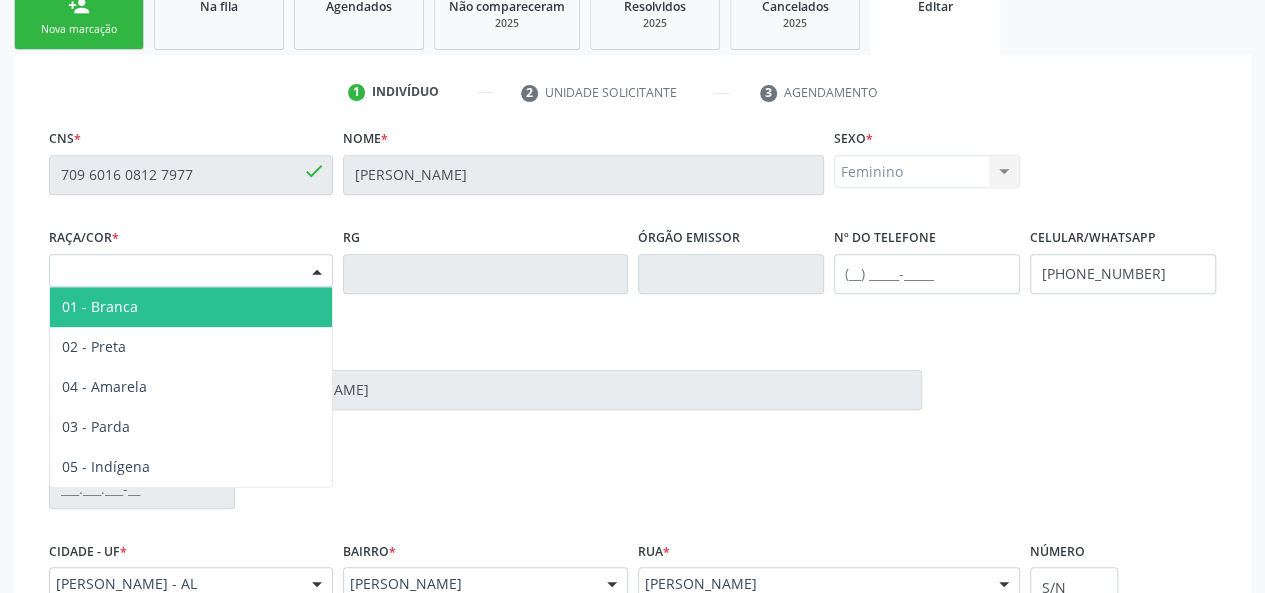 click at bounding box center [317, 272] 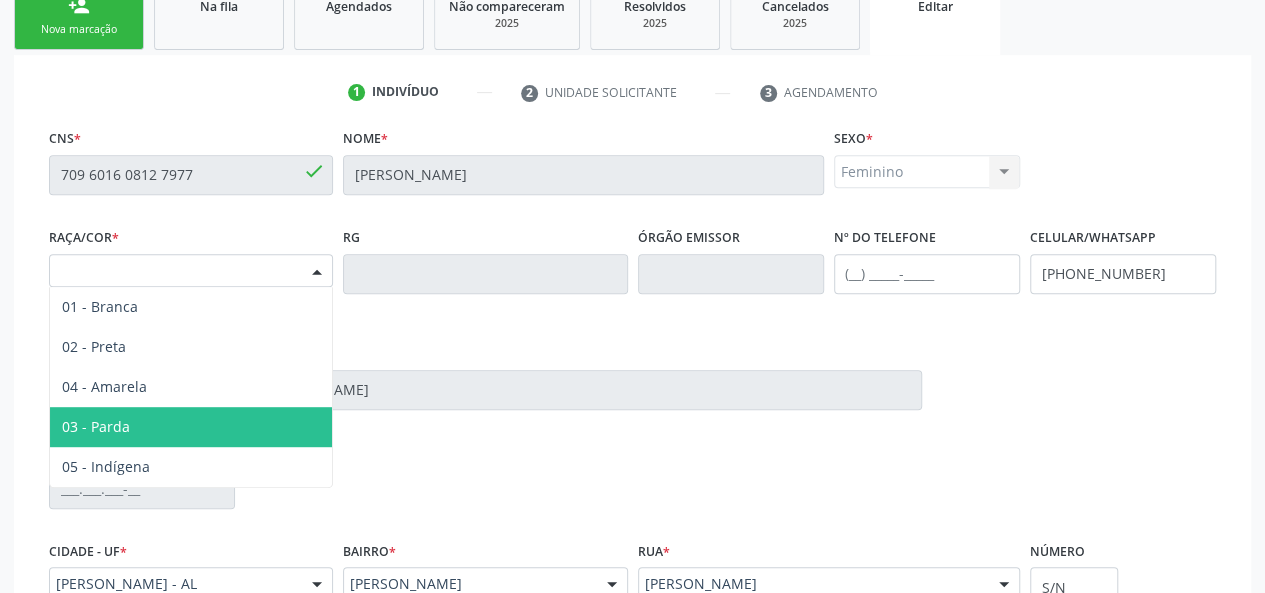 click on "03 - Parda" at bounding box center (191, 427) 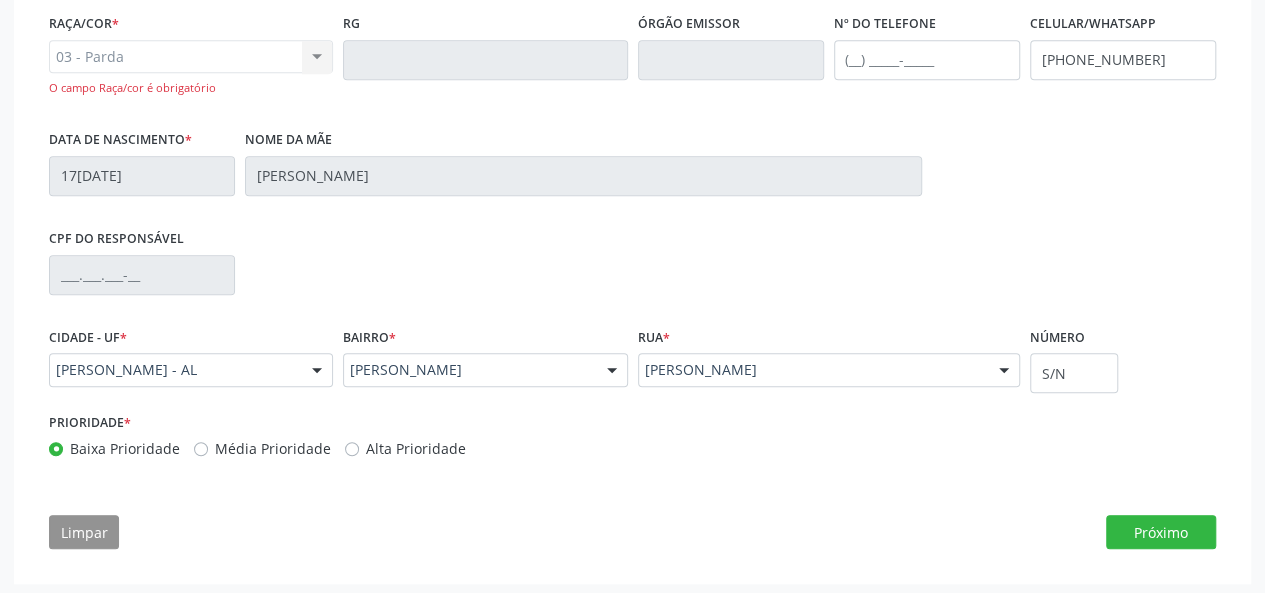 scroll, scrollTop: 562, scrollLeft: 0, axis: vertical 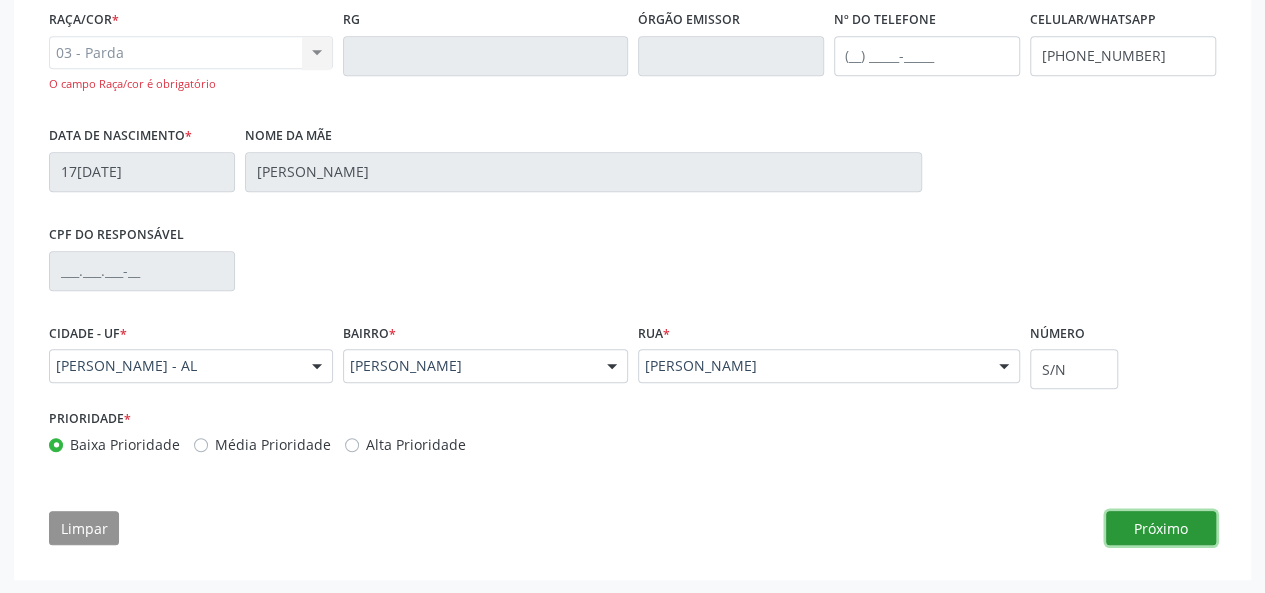 click on "Próximo" at bounding box center (1161, 528) 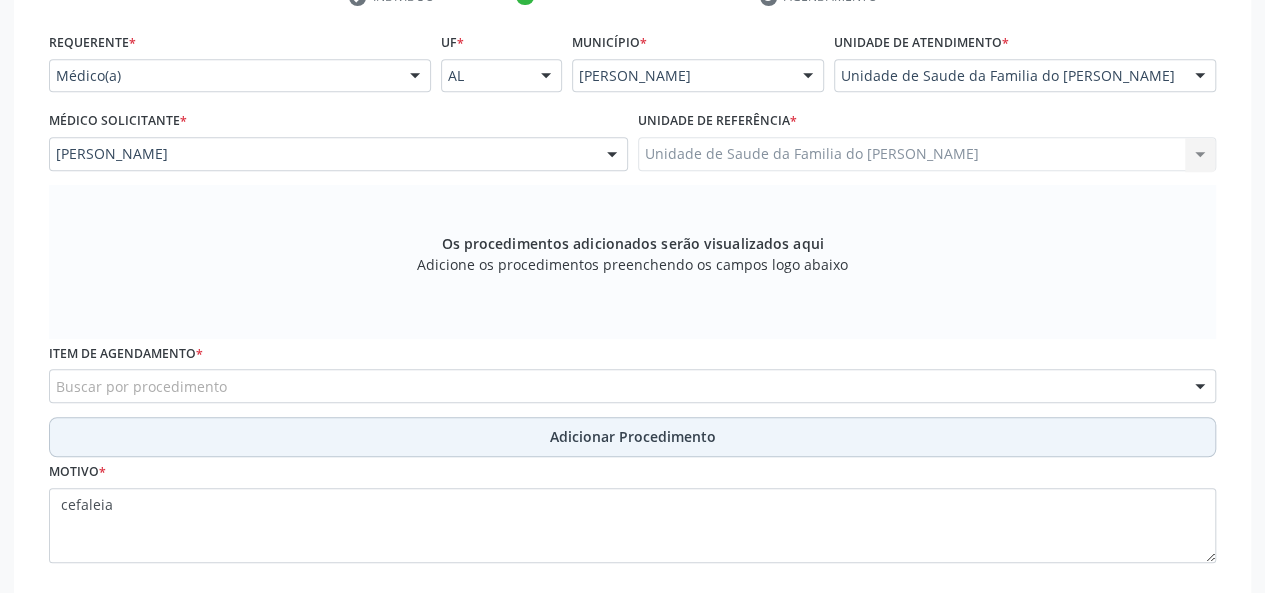 scroll, scrollTop: 561, scrollLeft: 0, axis: vertical 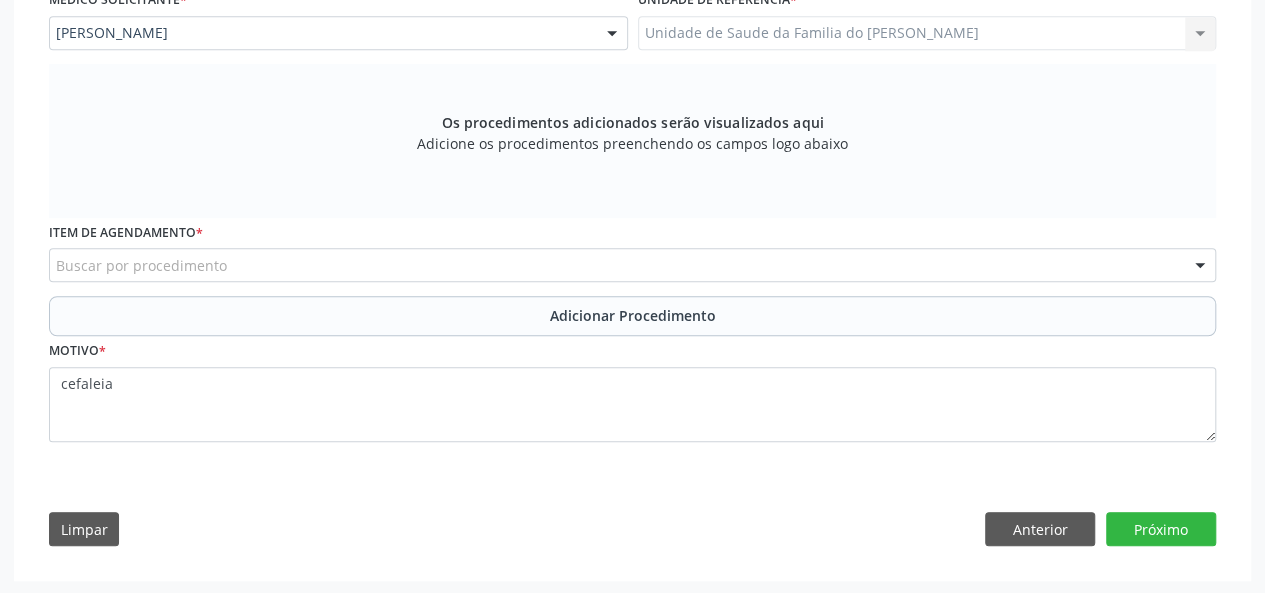click on "Buscar por procedimento" at bounding box center (632, 265) 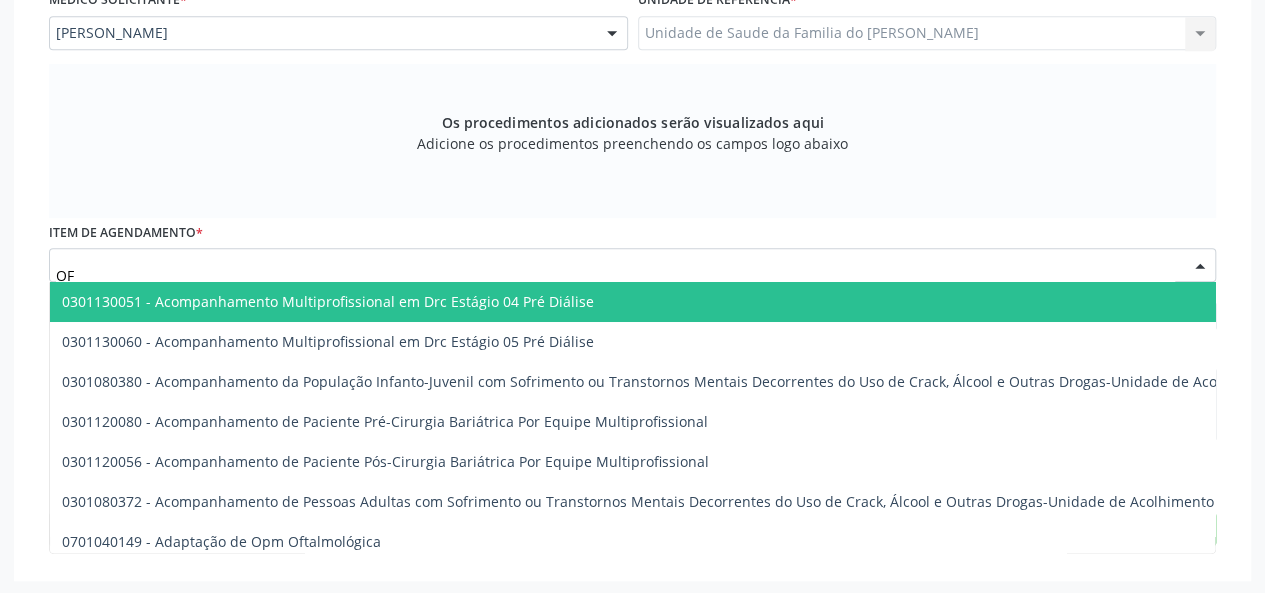 type on "O" 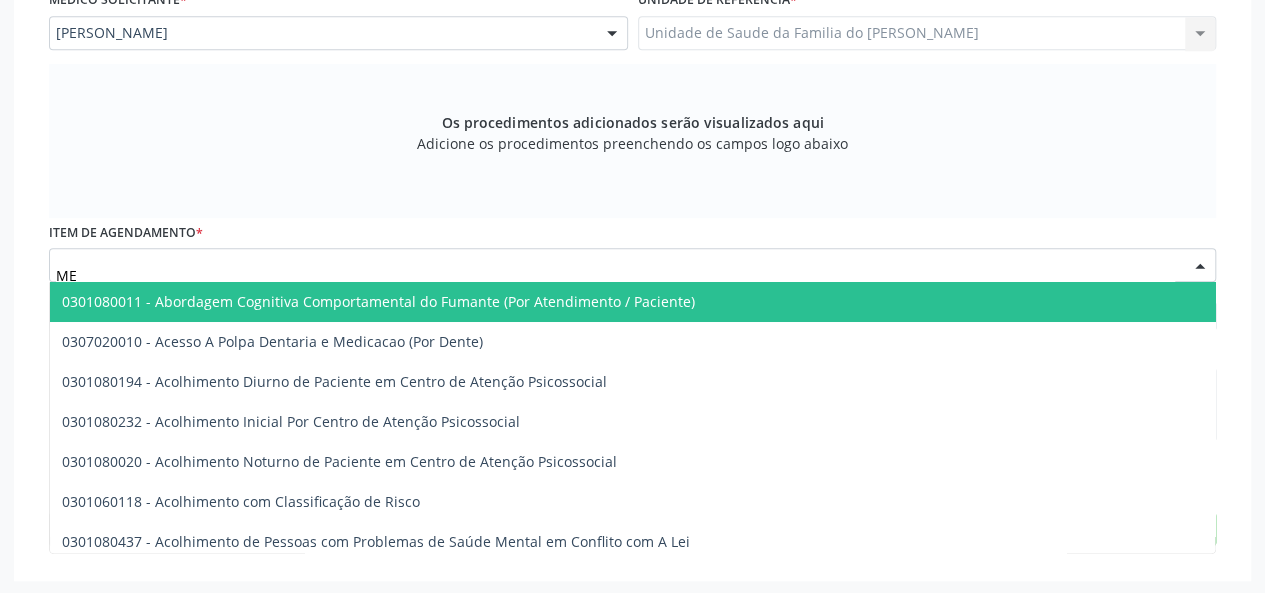 type on "M" 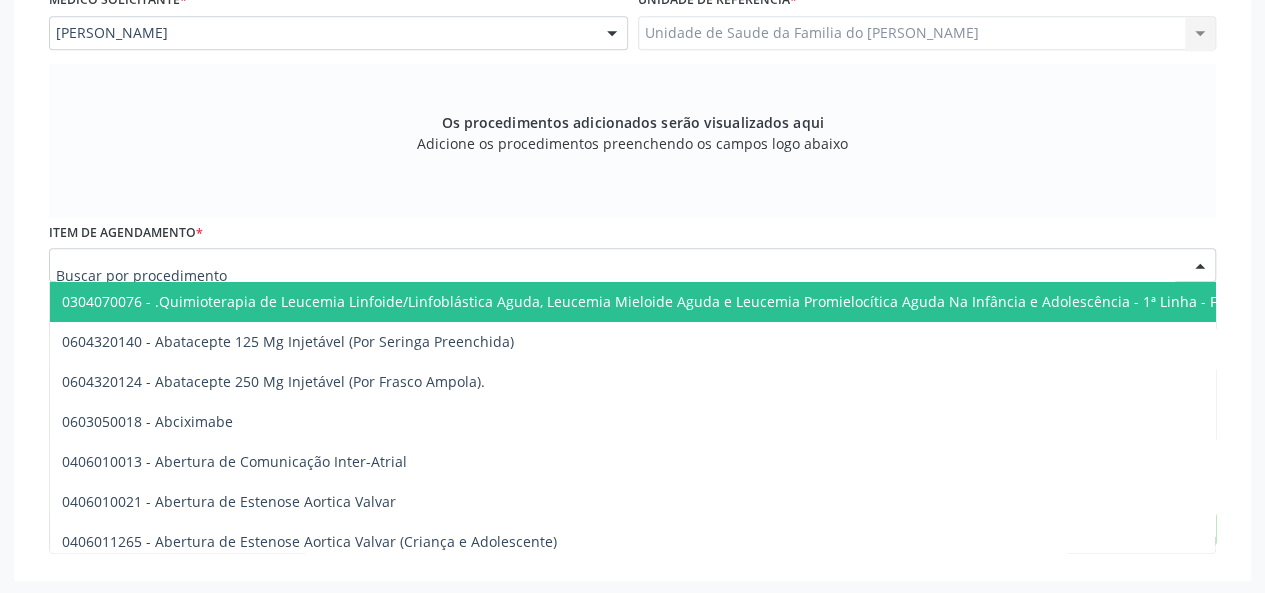 type on "O" 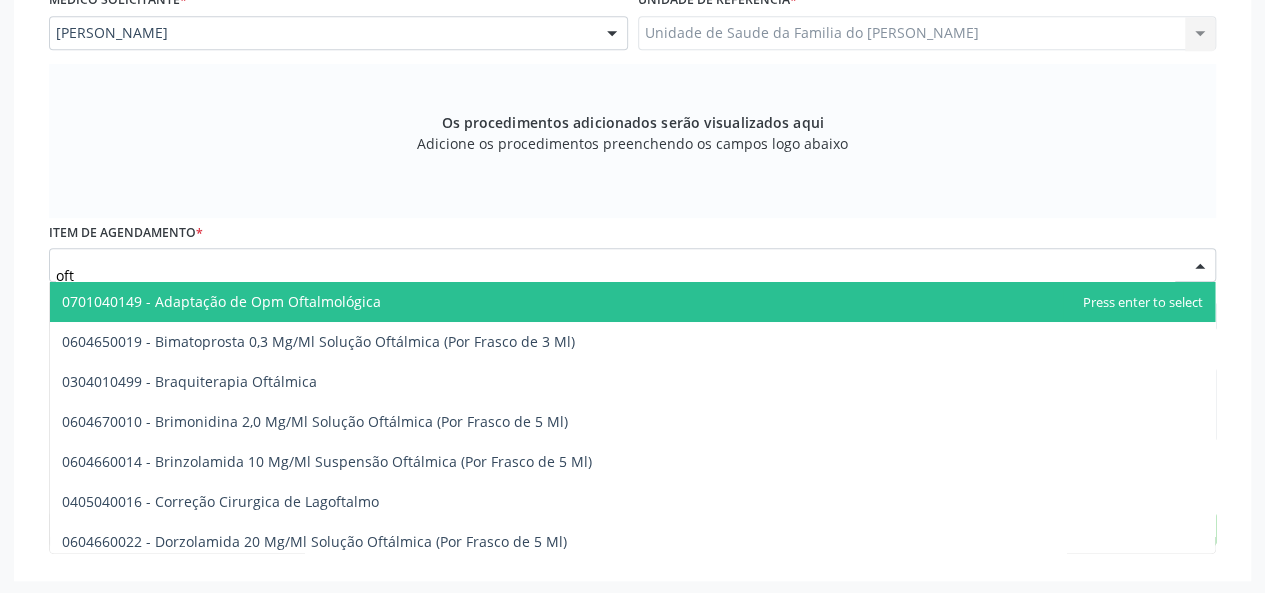 type on "ofta" 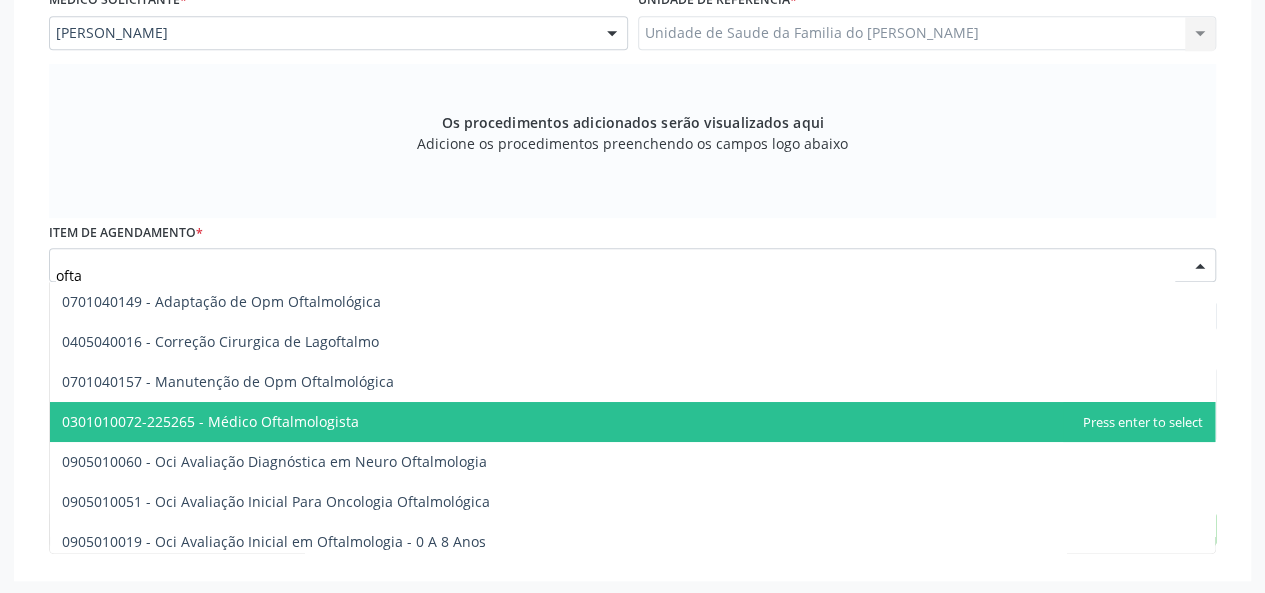 click on "0301010072-225265 - Médico Oftalmologista" at bounding box center (632, 422) 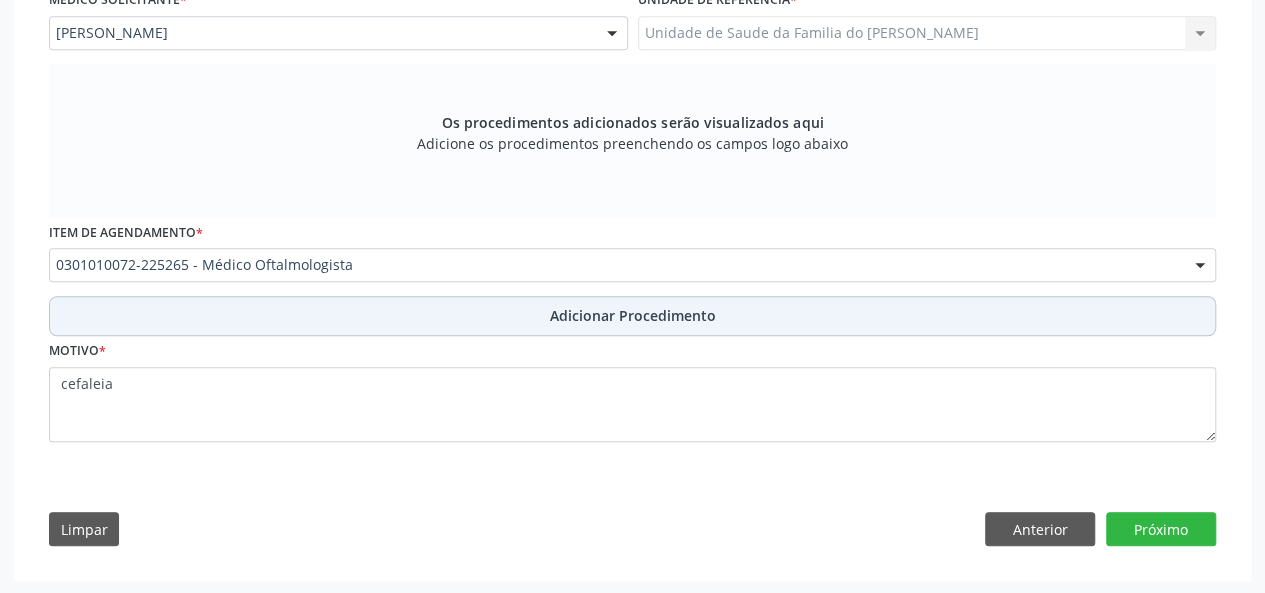 click on "Adicionar Procedimento" at bounding box center (632, 316) 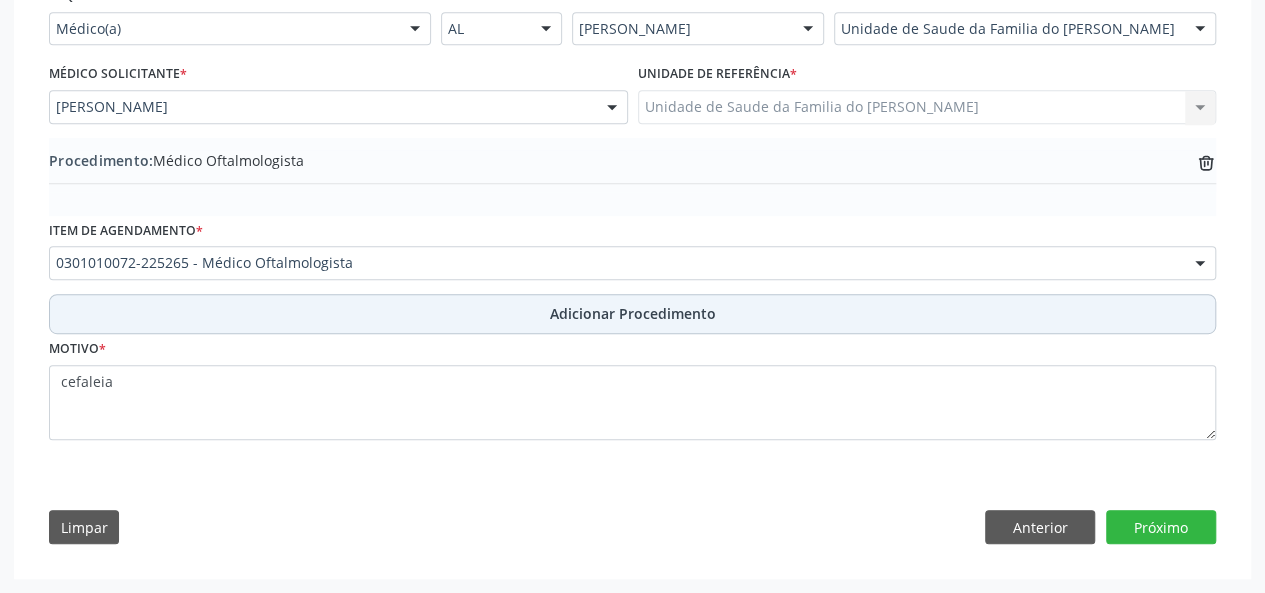 scroll, scrollTop: 484, scrollLeft: 0, axis: vertical 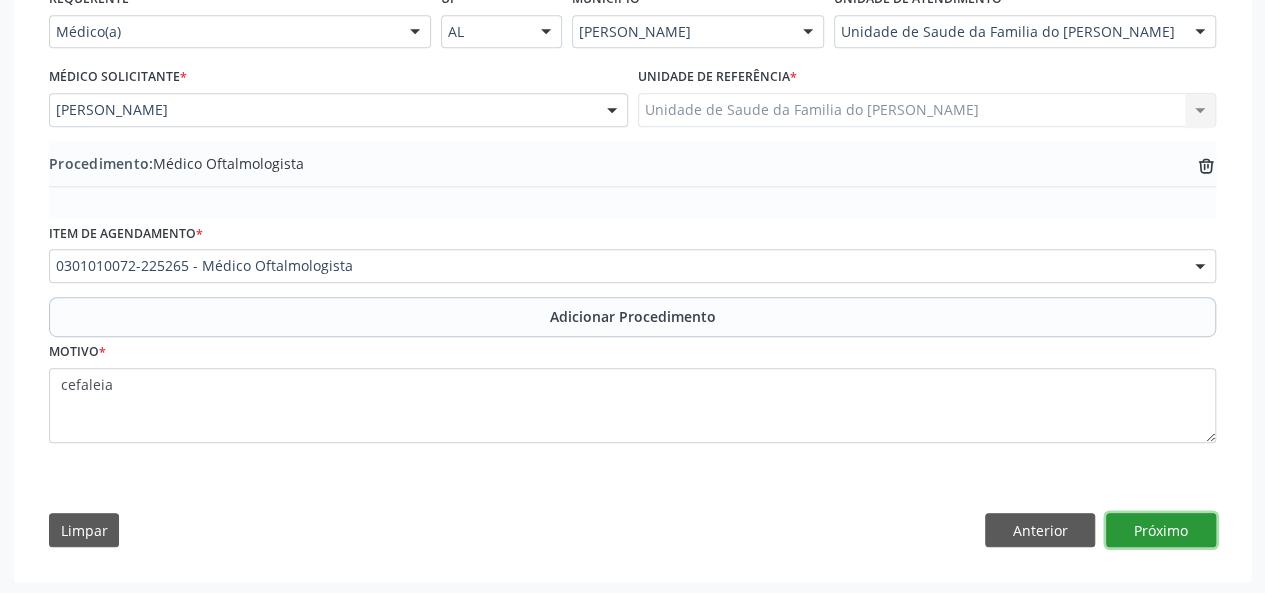 click on "Próximo" at bounding box center [1161, 530] 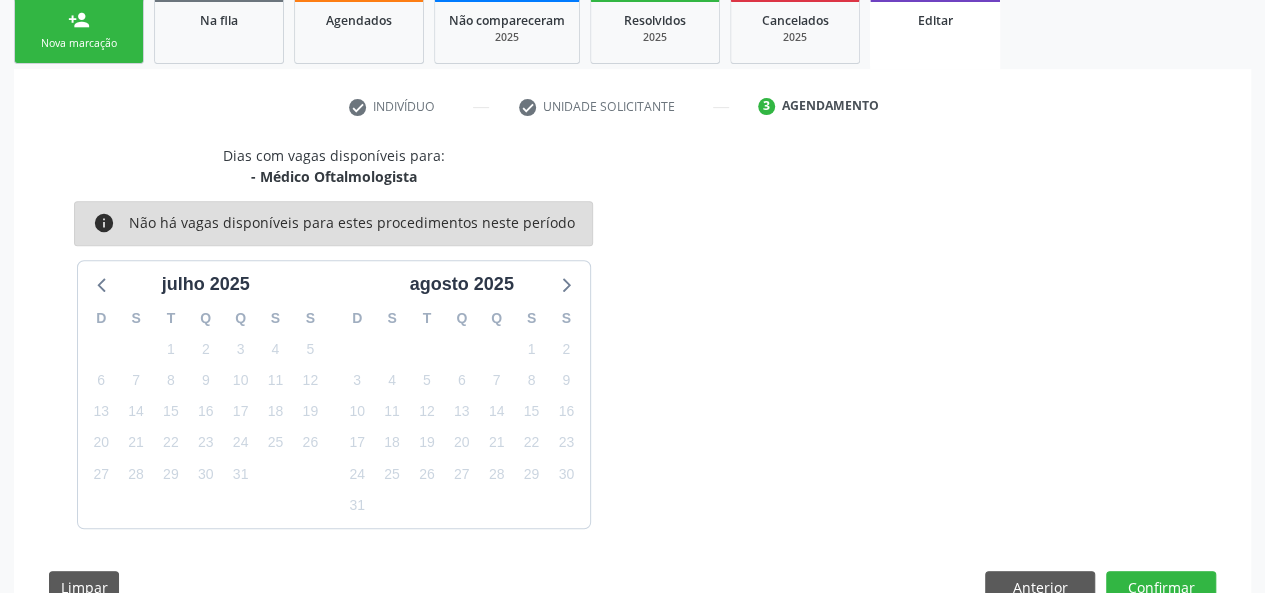scroll, scrollTop: 388, scrollLeft: 0, axis: vertical 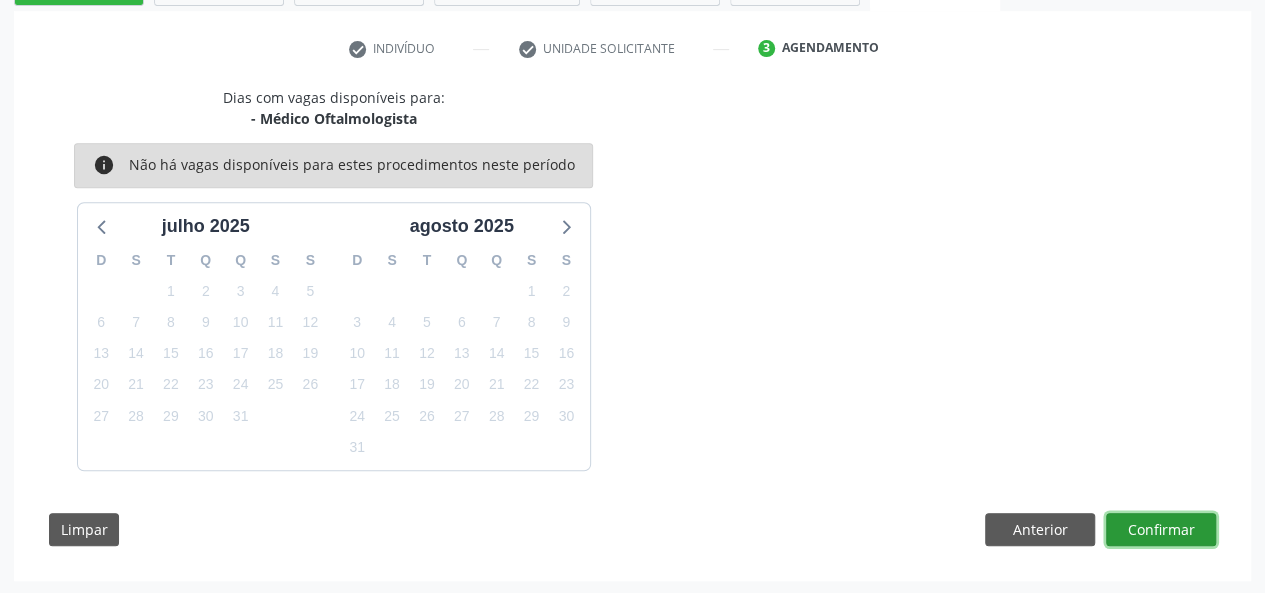click on "Confirmar" at bounding box center [1161, 530] 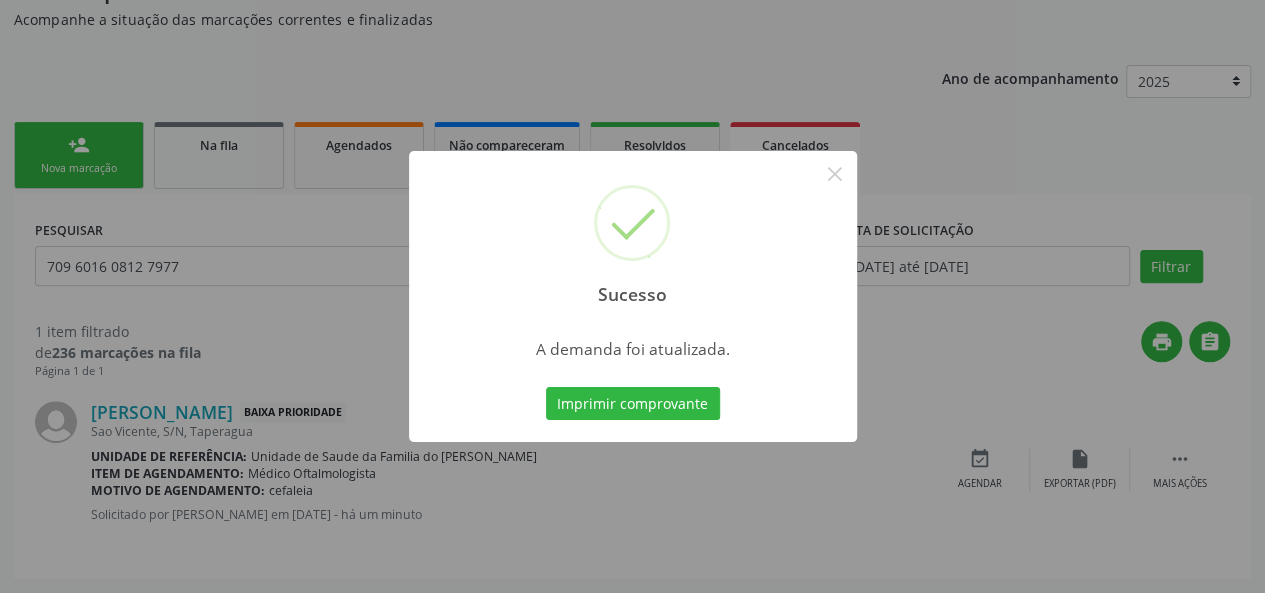 scroll, scrollTop: 0, scrollLeft: 0, axis: both 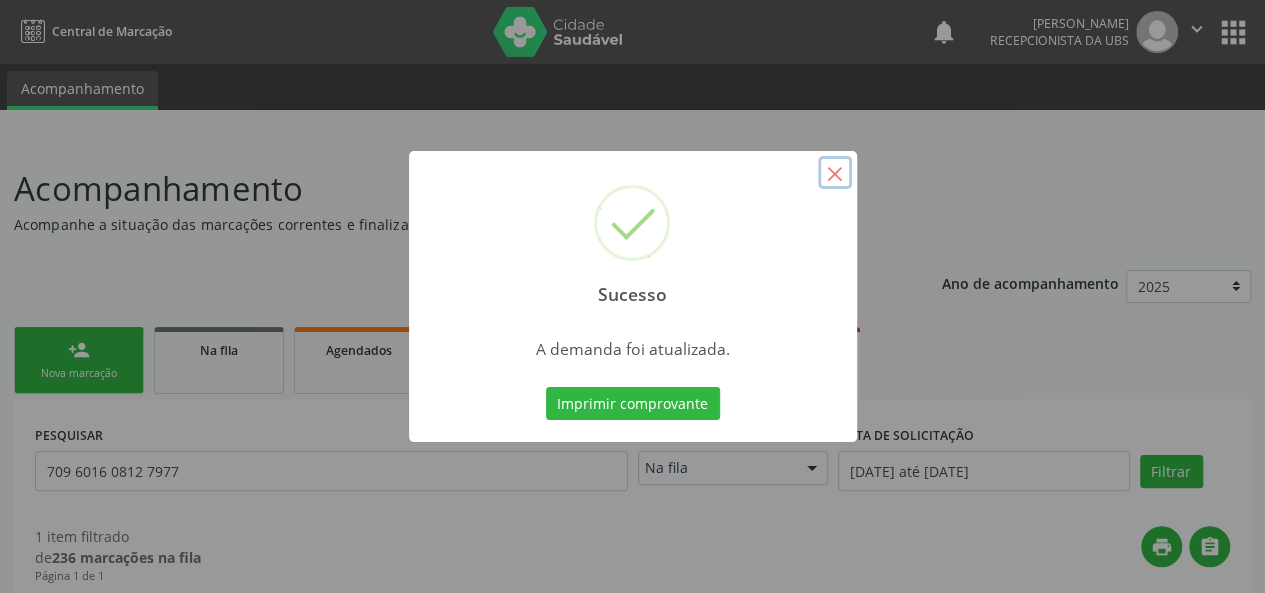 click on "×" at bounding box center (835, 173) 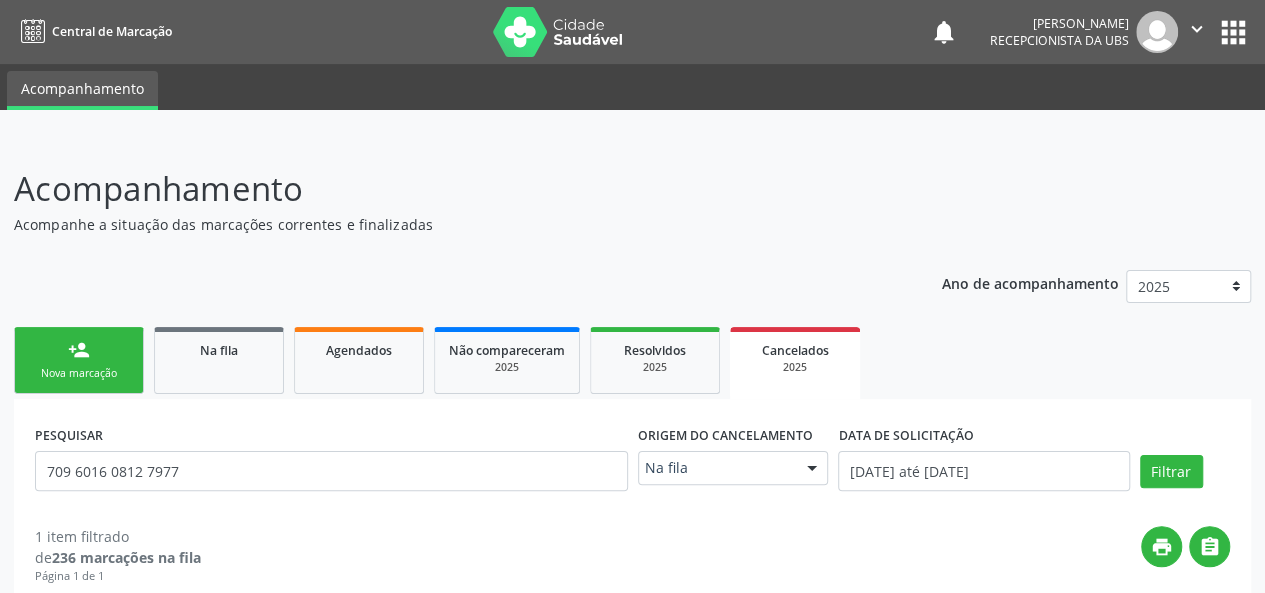 click on "Nova marcação" at bounding box center [79, 373] 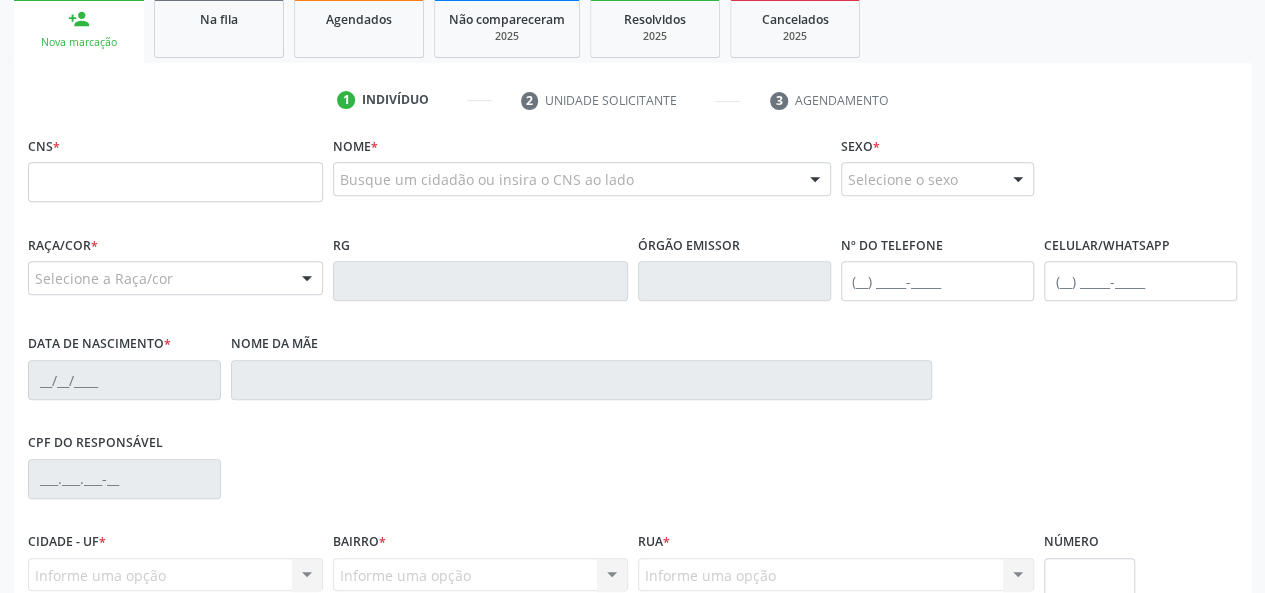 scroll, scrollTop: 400, scrollLeft: 0, axis: vertical 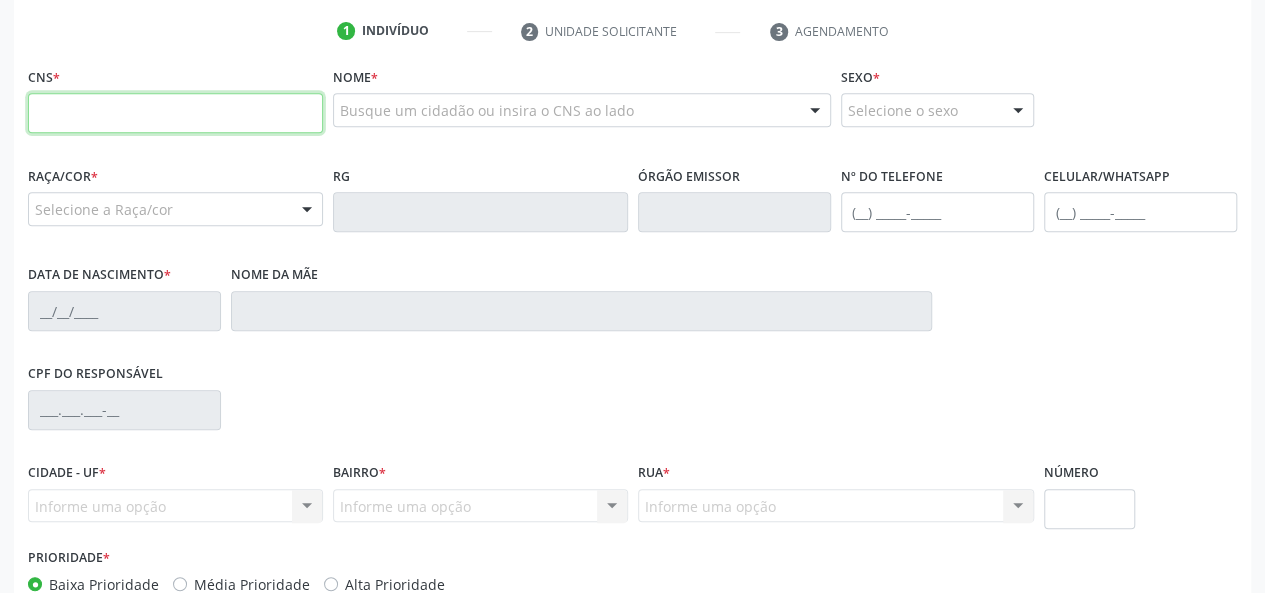 click at bounding box center [175, 113] 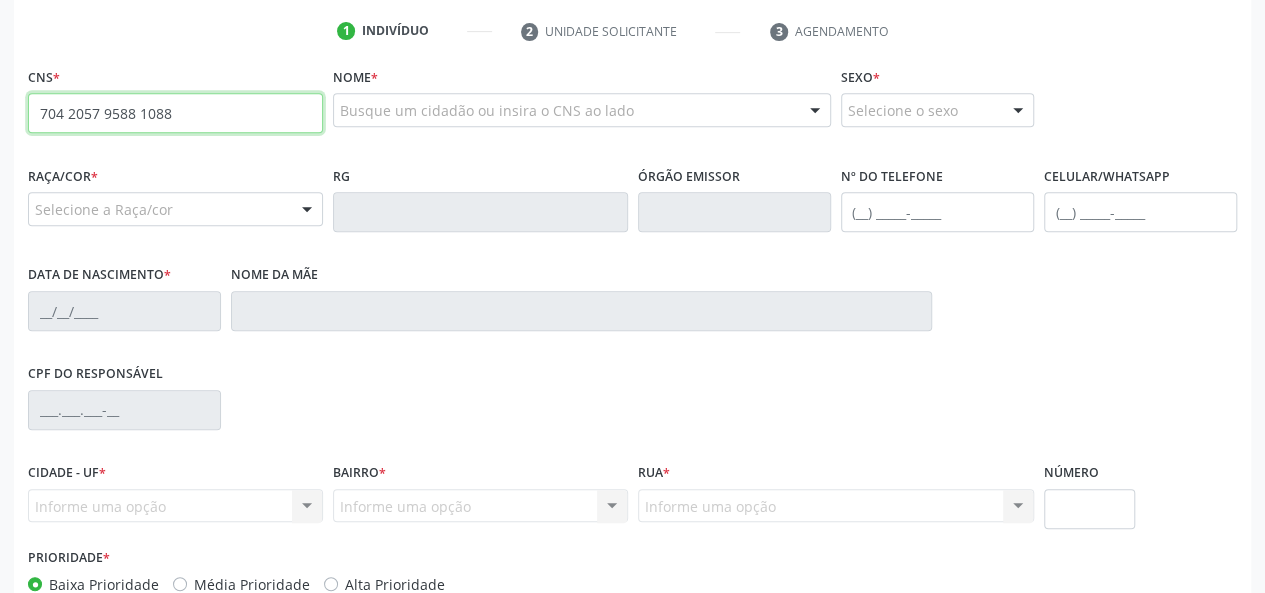 type on "704 2057 9588 1088" 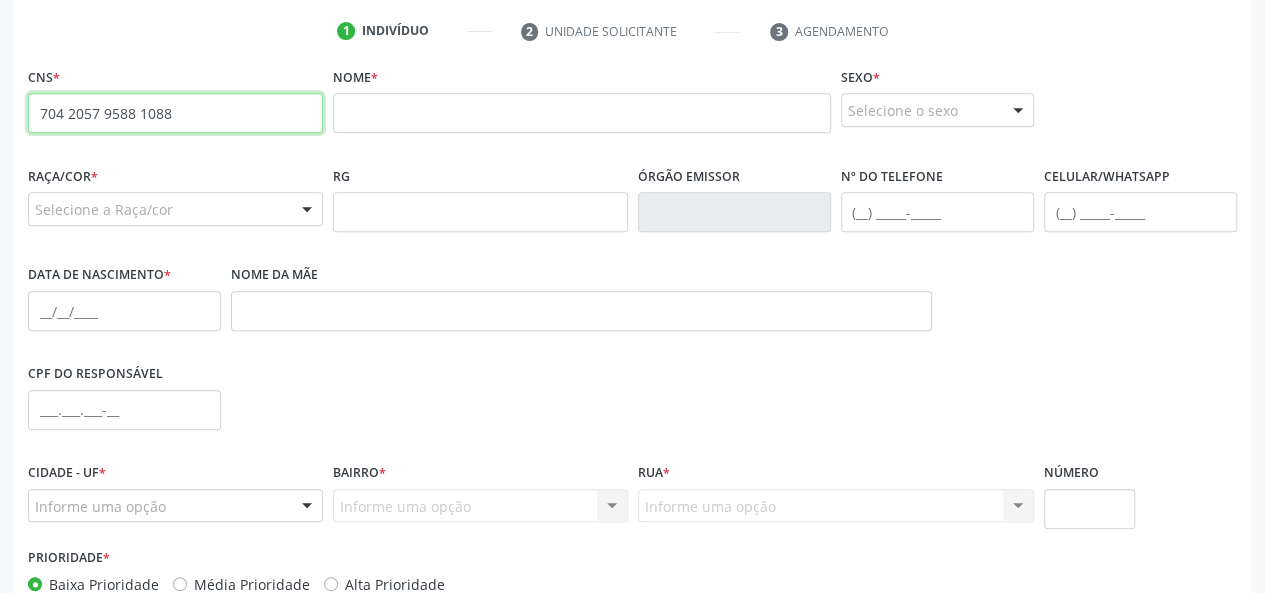 click on "704 2057 9588 1088" at bounding box center [175, 113] 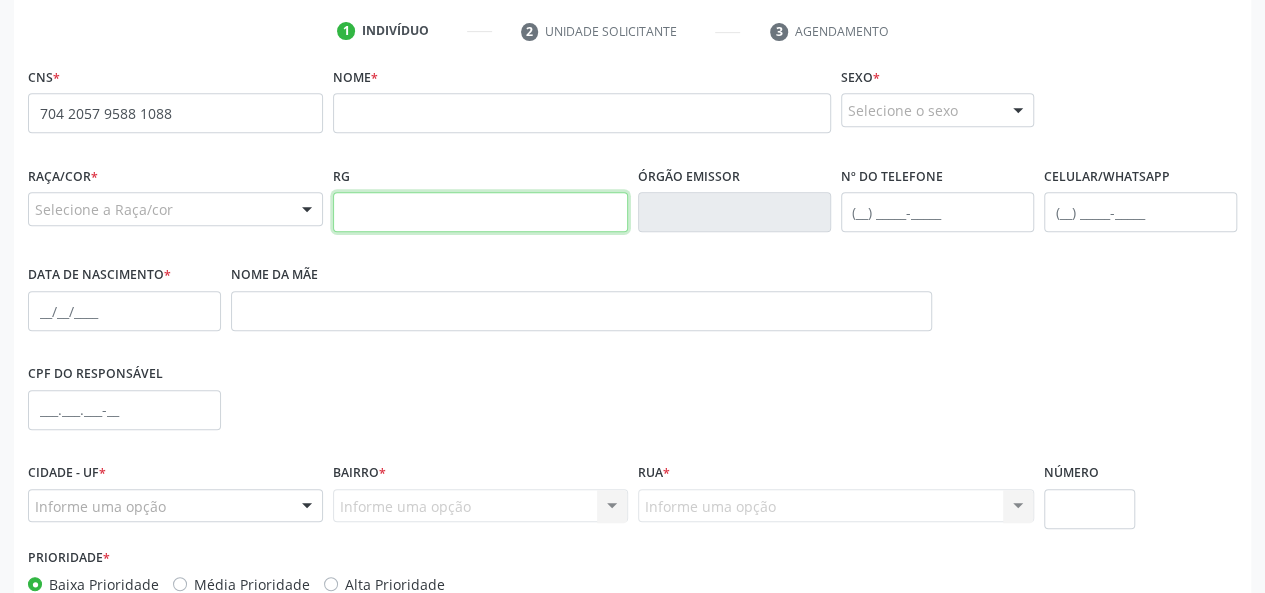 click at bounding box center (480, 212) 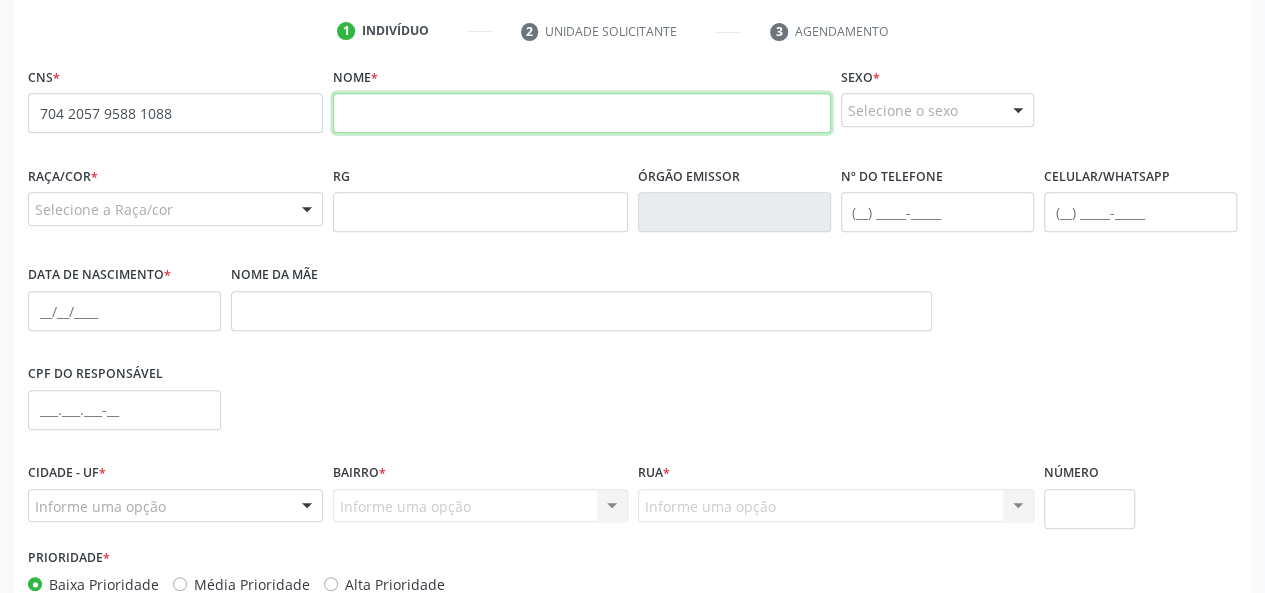 click at bounding box center [582, 113] 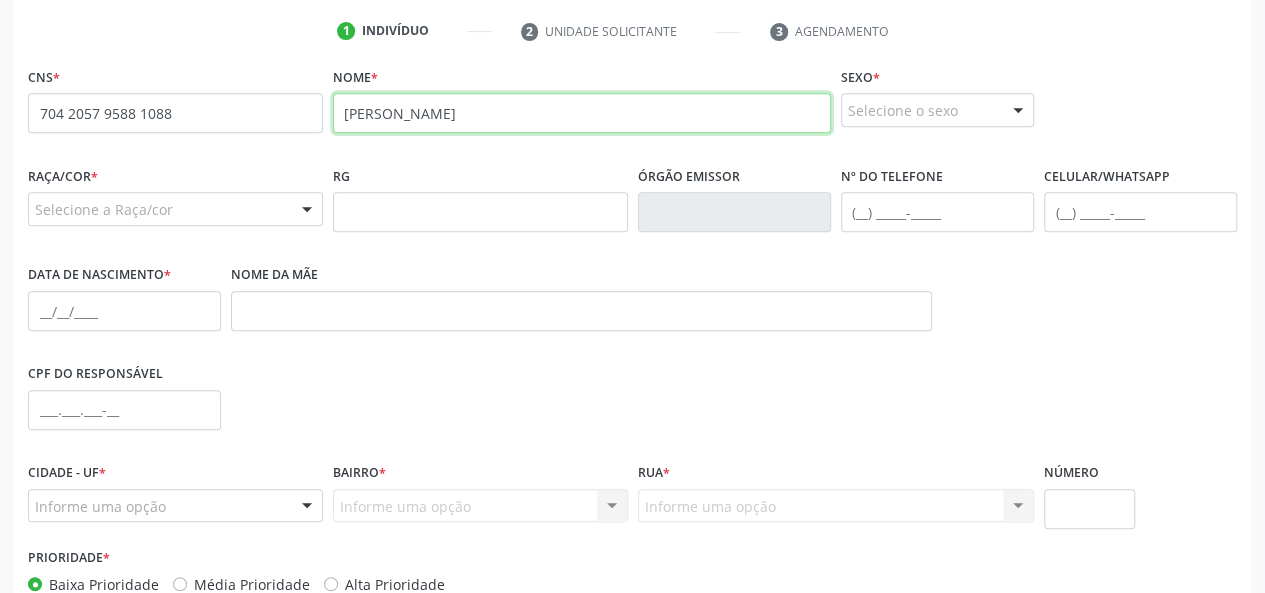 type on "[PERSON_NAME]" 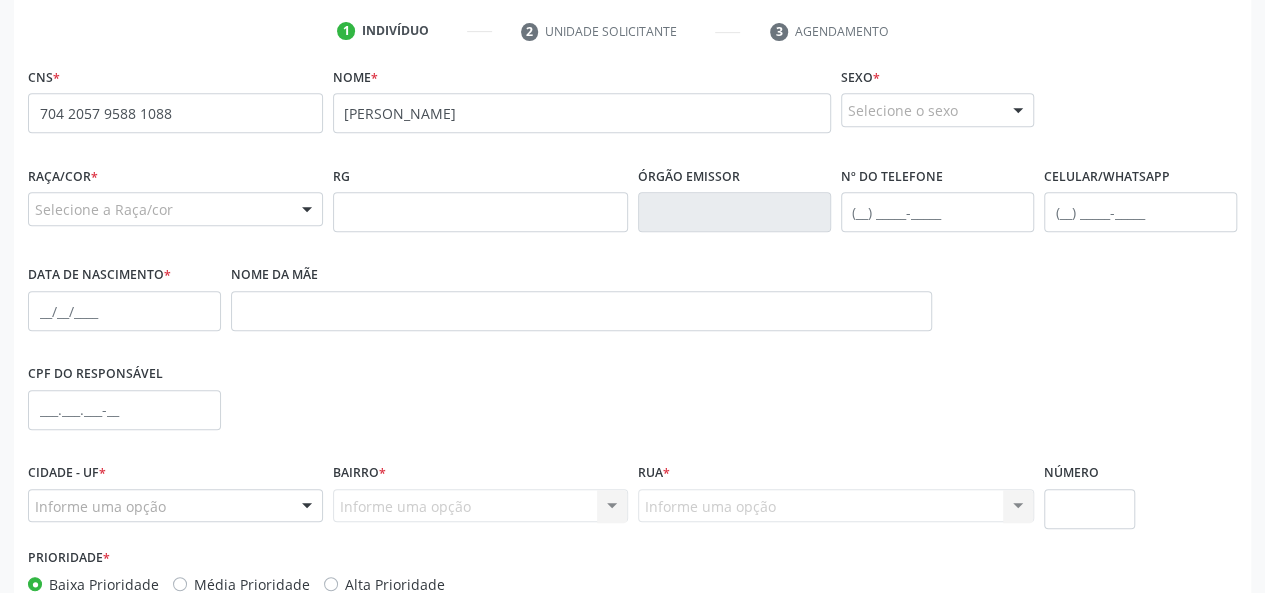 click at bounding box center [307, 210] 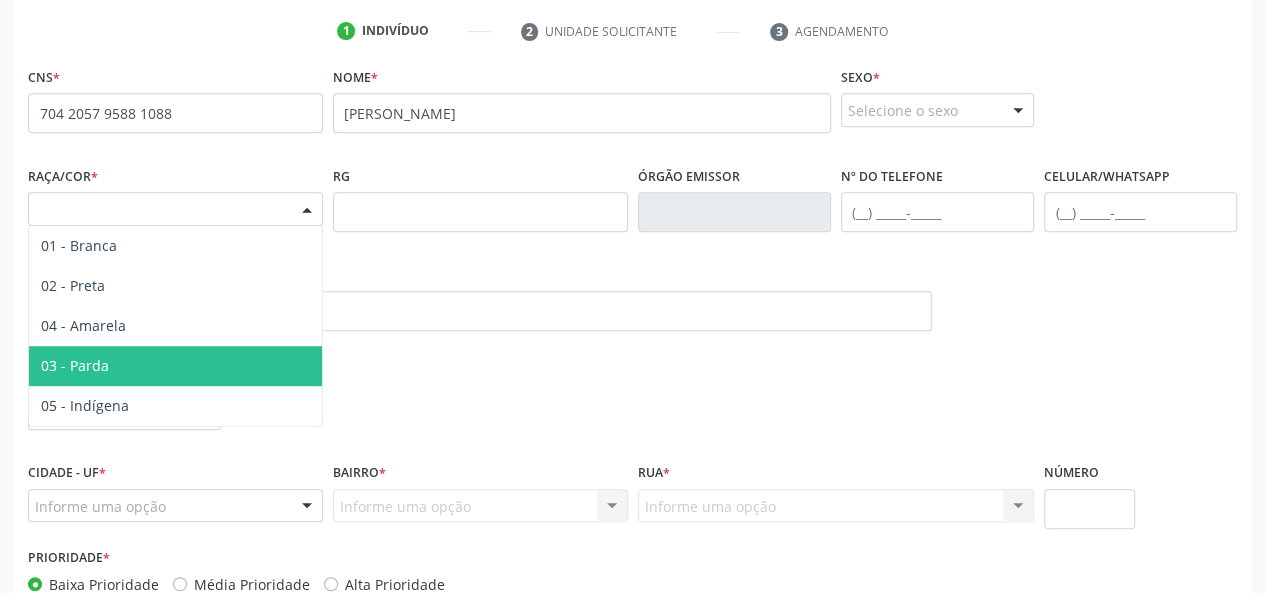 click on "03 - Parda" at bounding box center (175, 366) 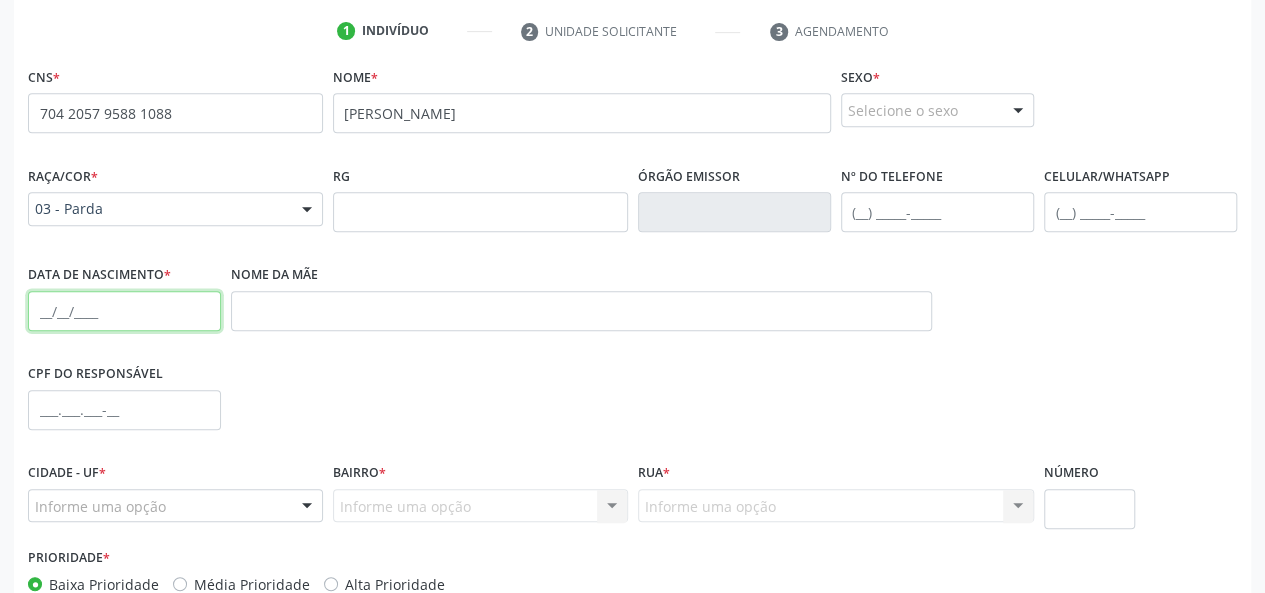 click at bounding box center [124, 311] 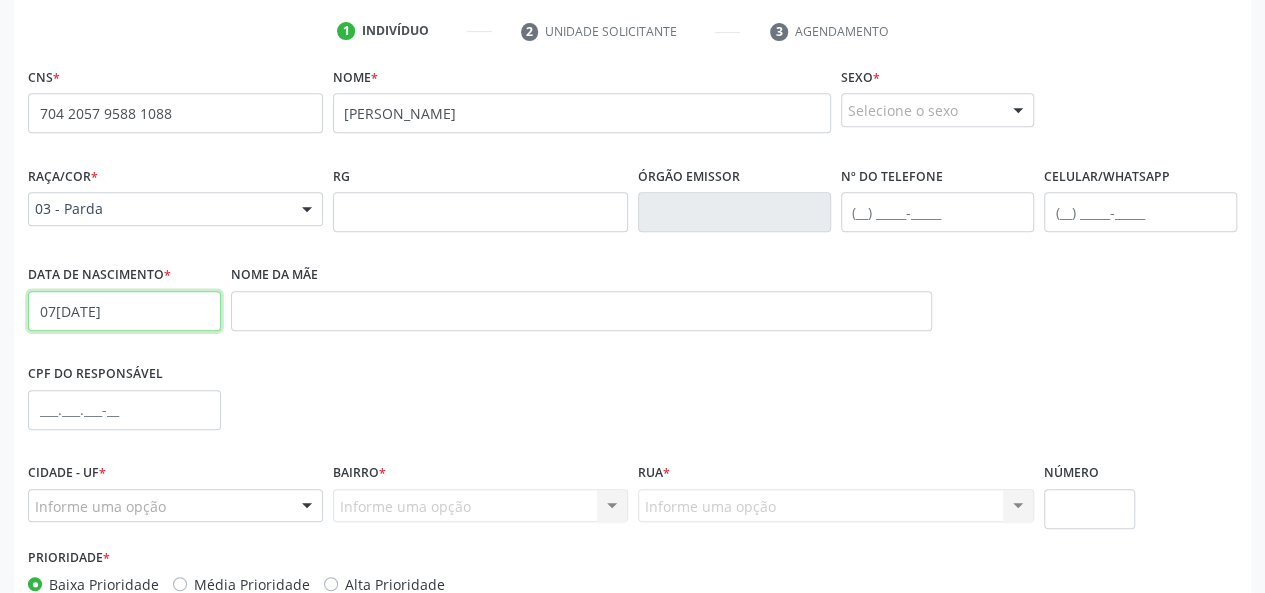 type on "07[DATE]" 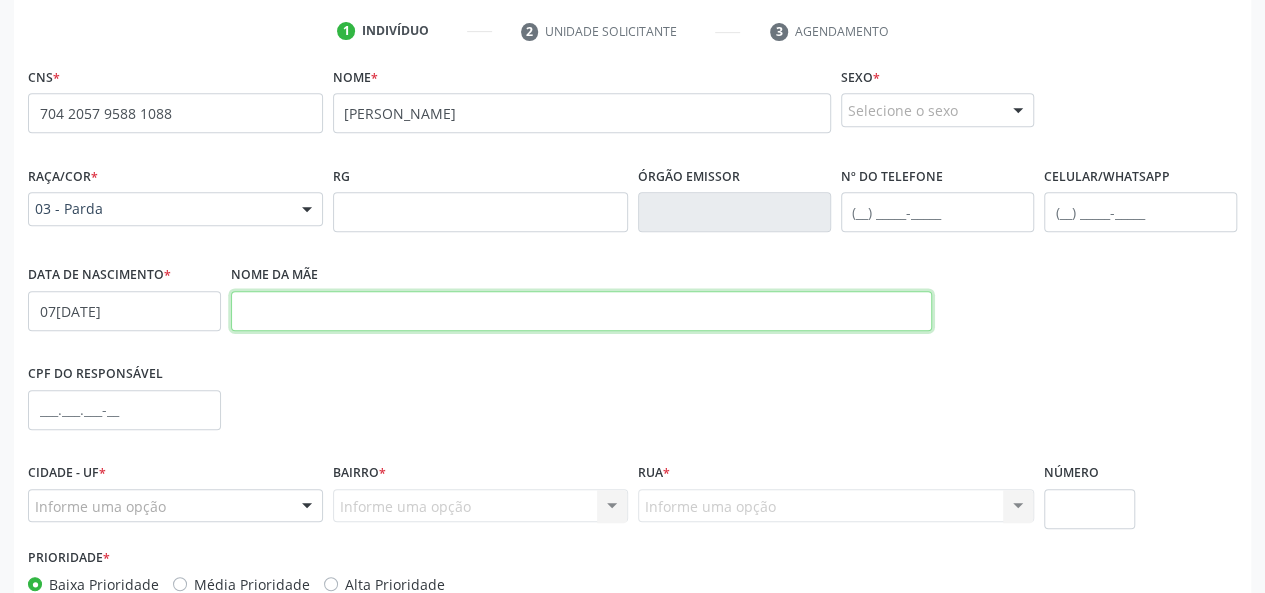 click at bounding box center [581, 311] 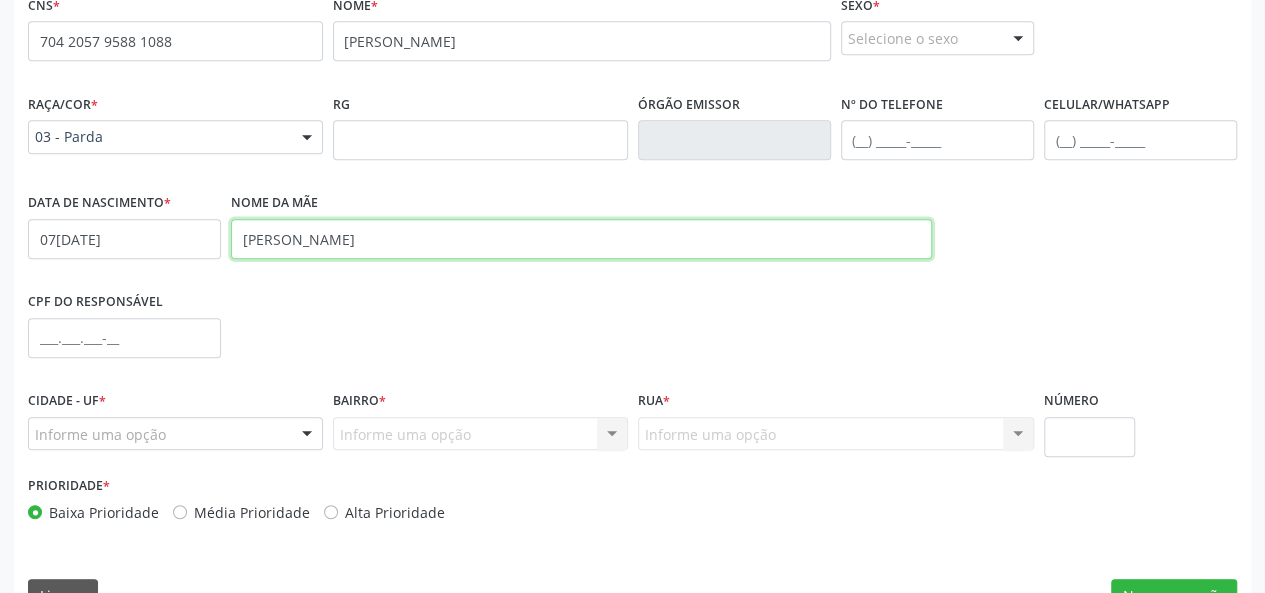 scroll, scrollTop: 500, scrollLeft: 0, axis: vertical 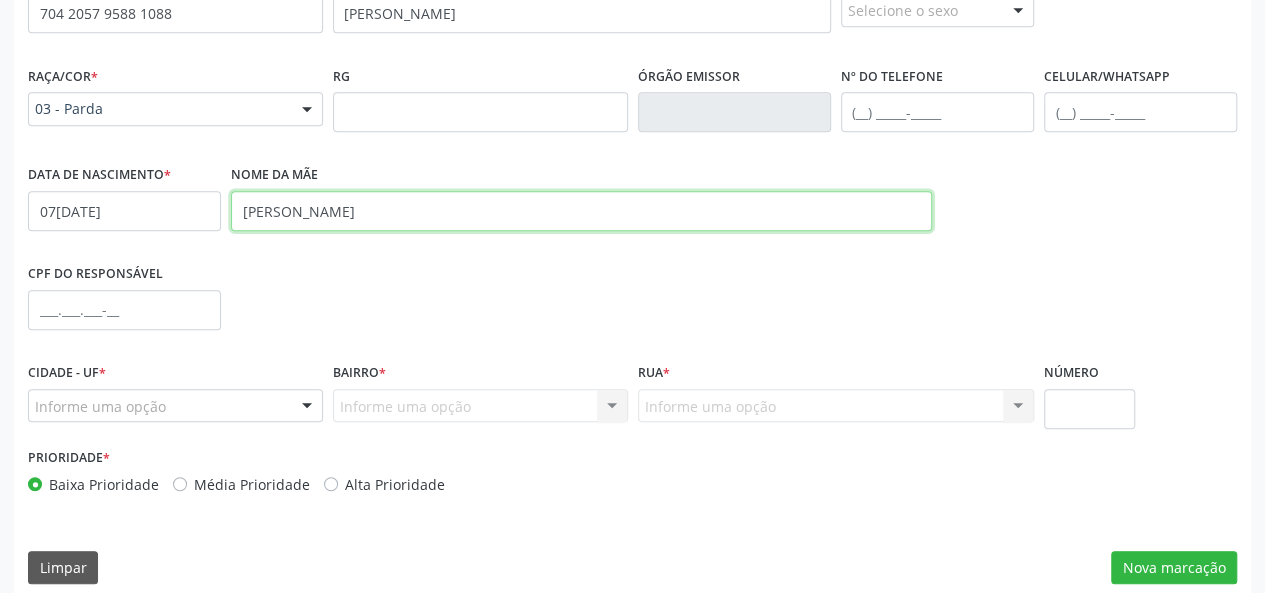type on "[PERSON_NAME]" 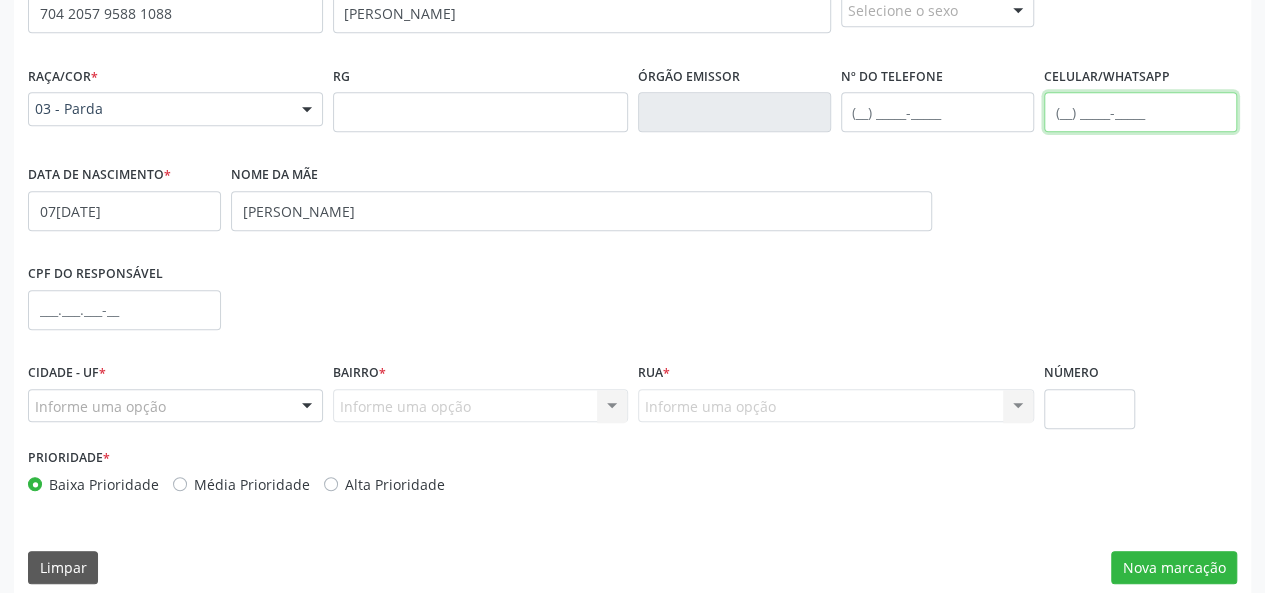 click at bounding box center (1140, 112) 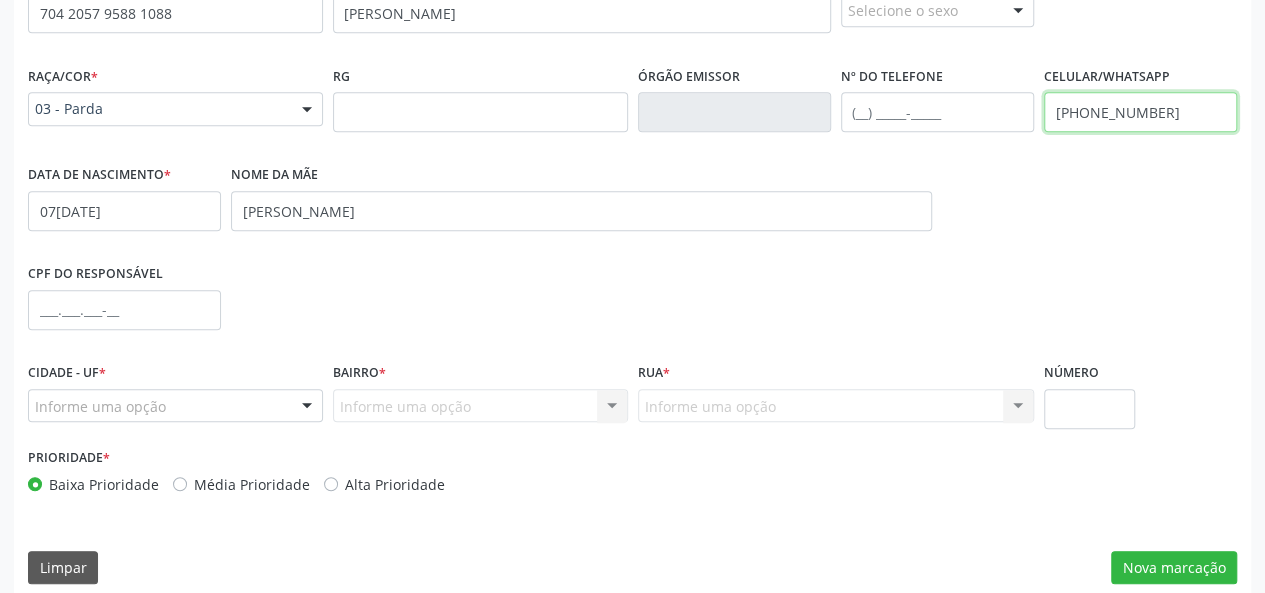 scroll, scrollTop: 518, scrollLeft: 0, axis: vertical 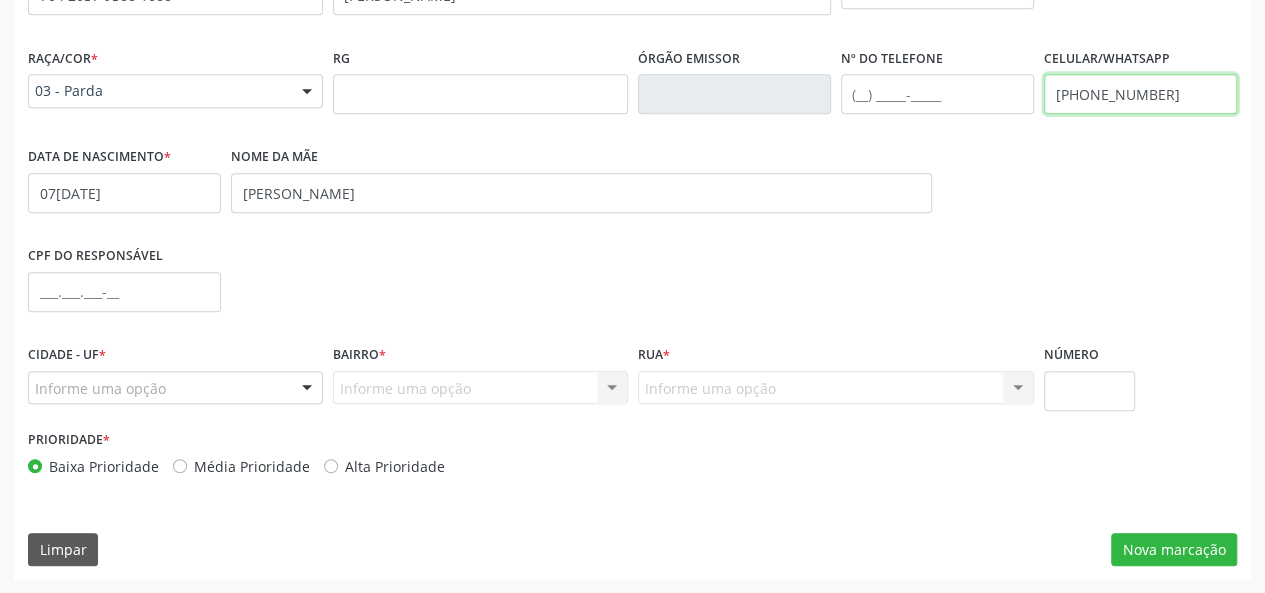 type on "[PHONE_NUMBER]" 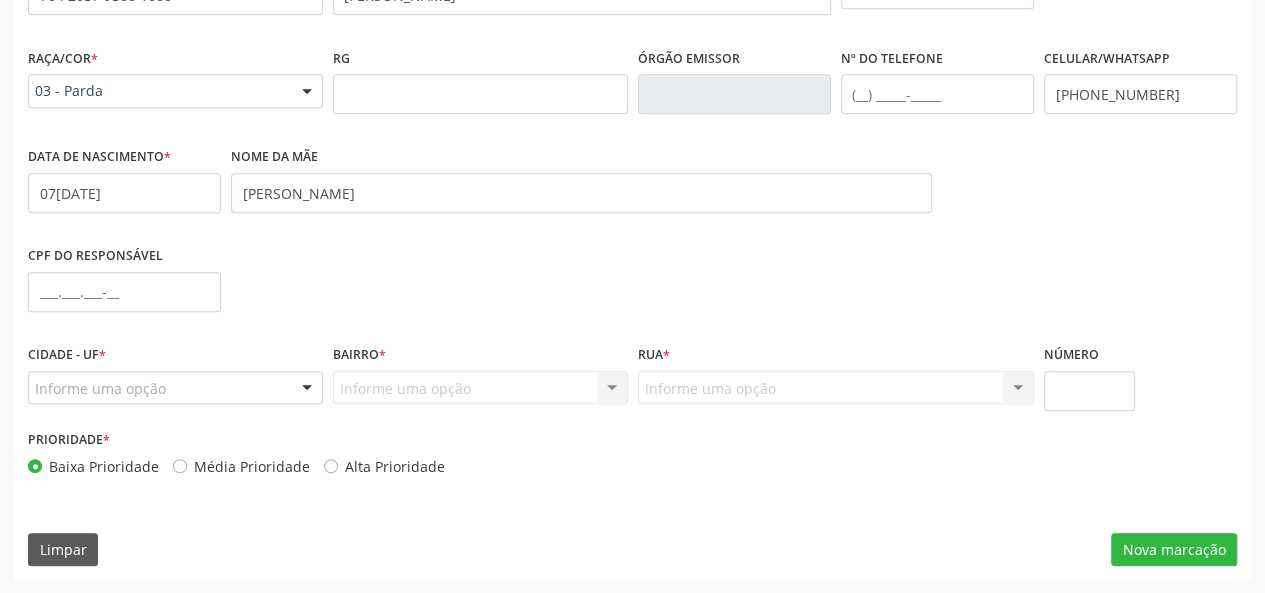 click at bounding box center (307, 389) 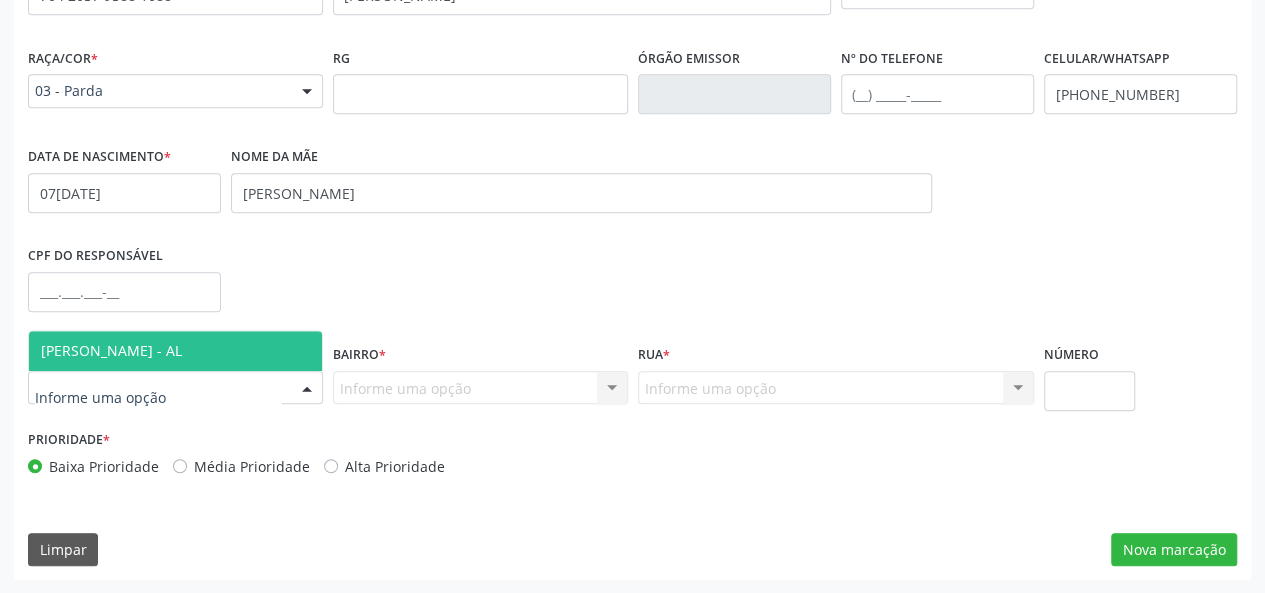 click on "[PERSON_NAME] - AL" at bounding box center [175, 351] 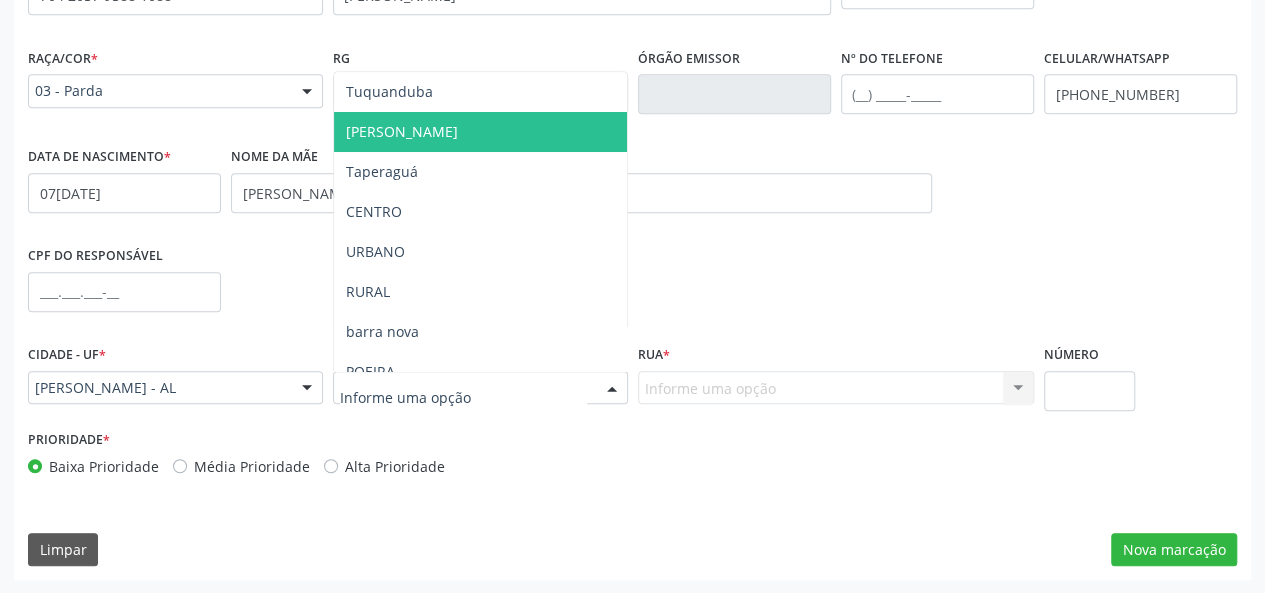 click on "[PERSON_NAME]" at bounding box center [402, 131] 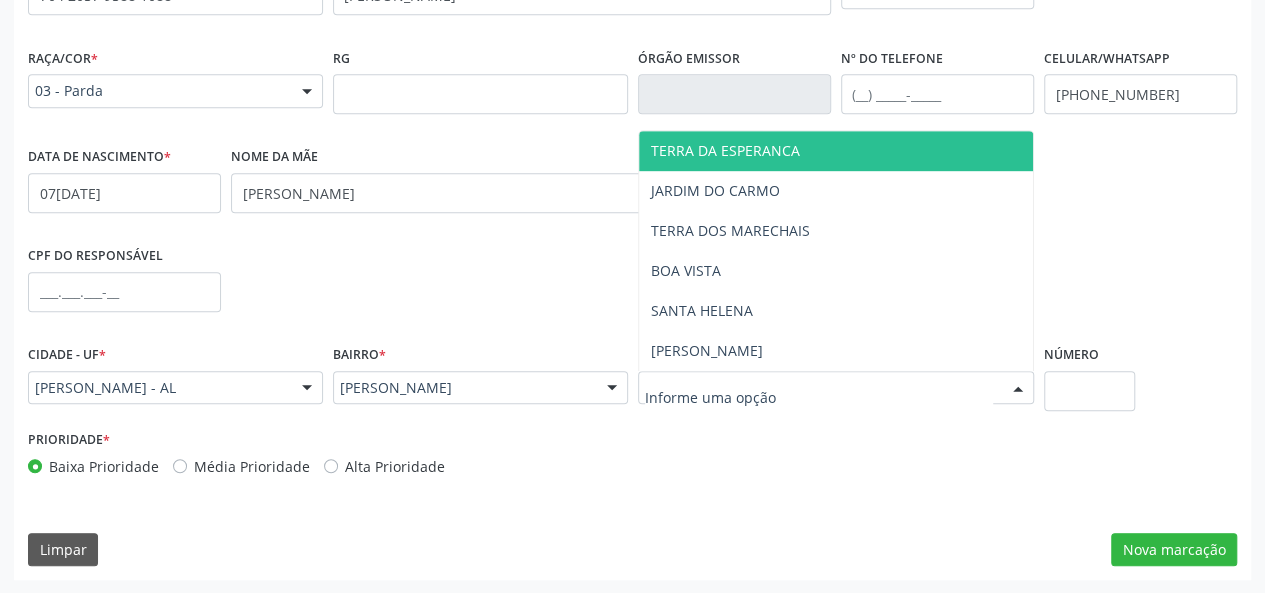 click on "TERRA DA ESPERANCA" at bounding box center (725, 150) 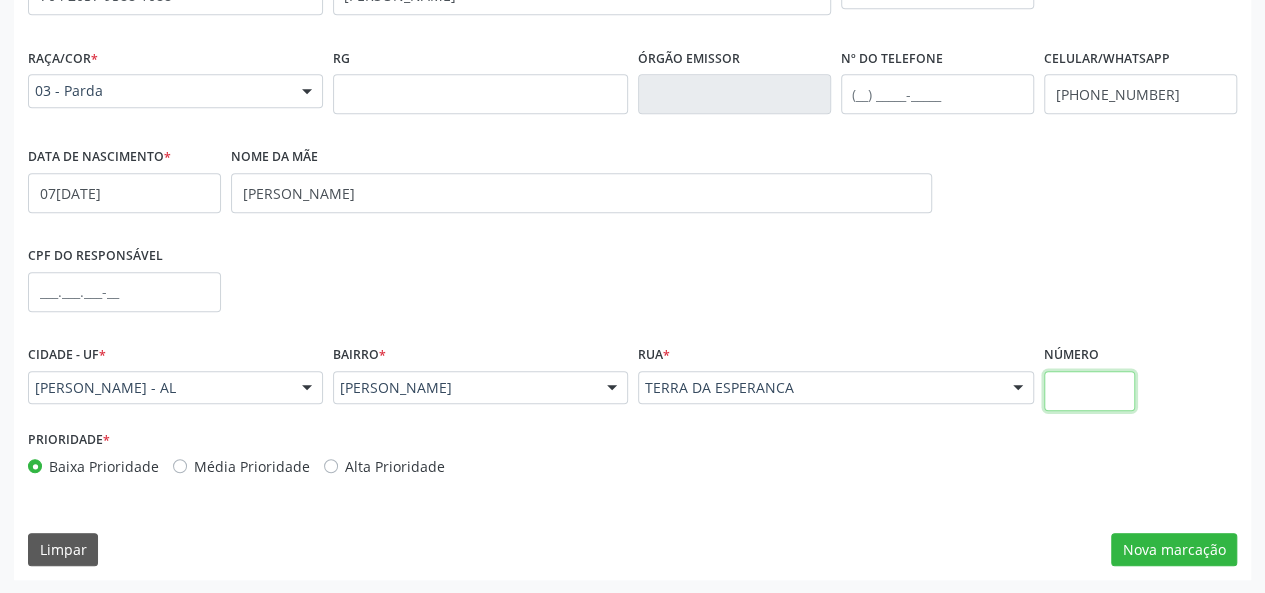 click at bounding box center (1090, 391) 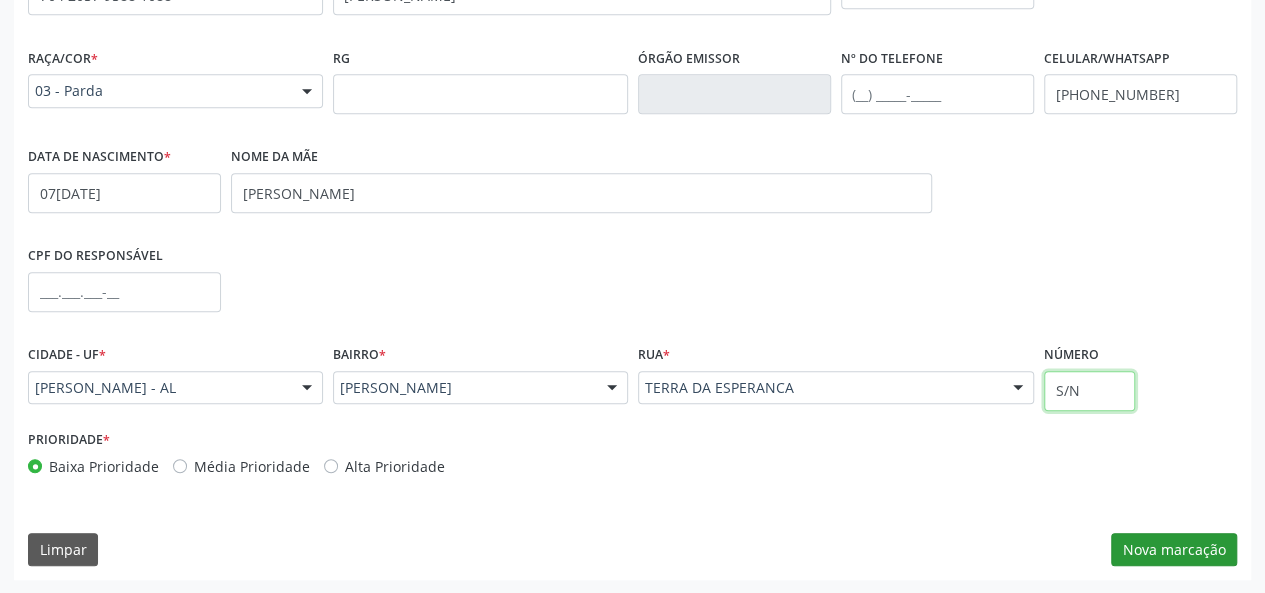 type on "S/N" 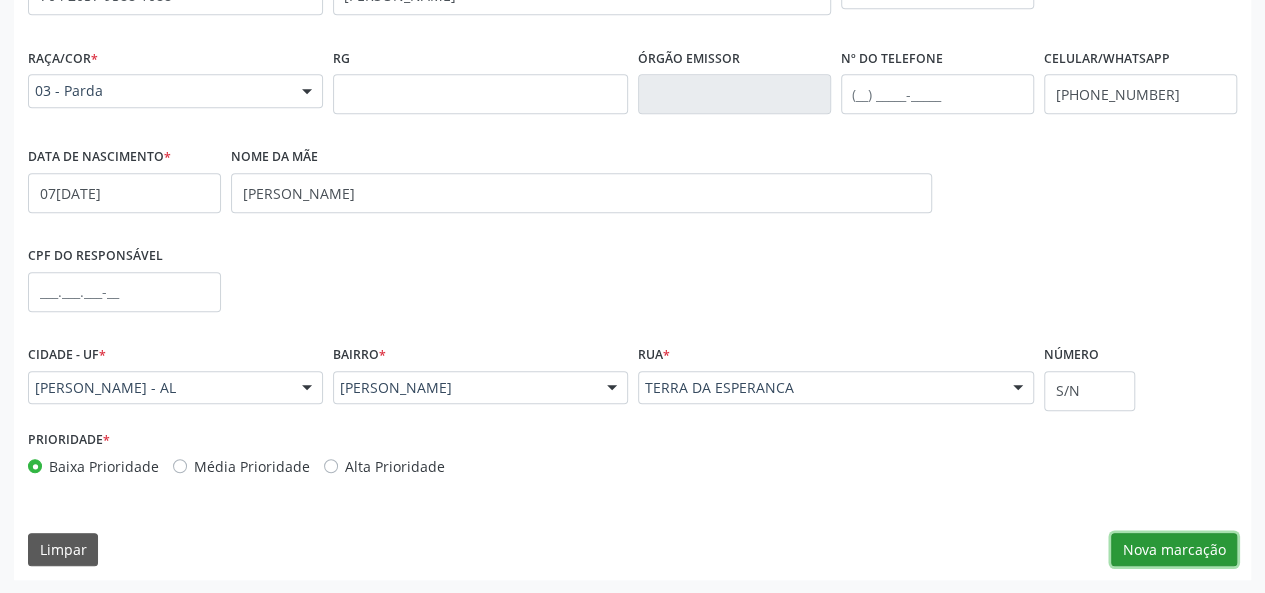 click on "Nova marcação" at bounding box center [1174, 550] 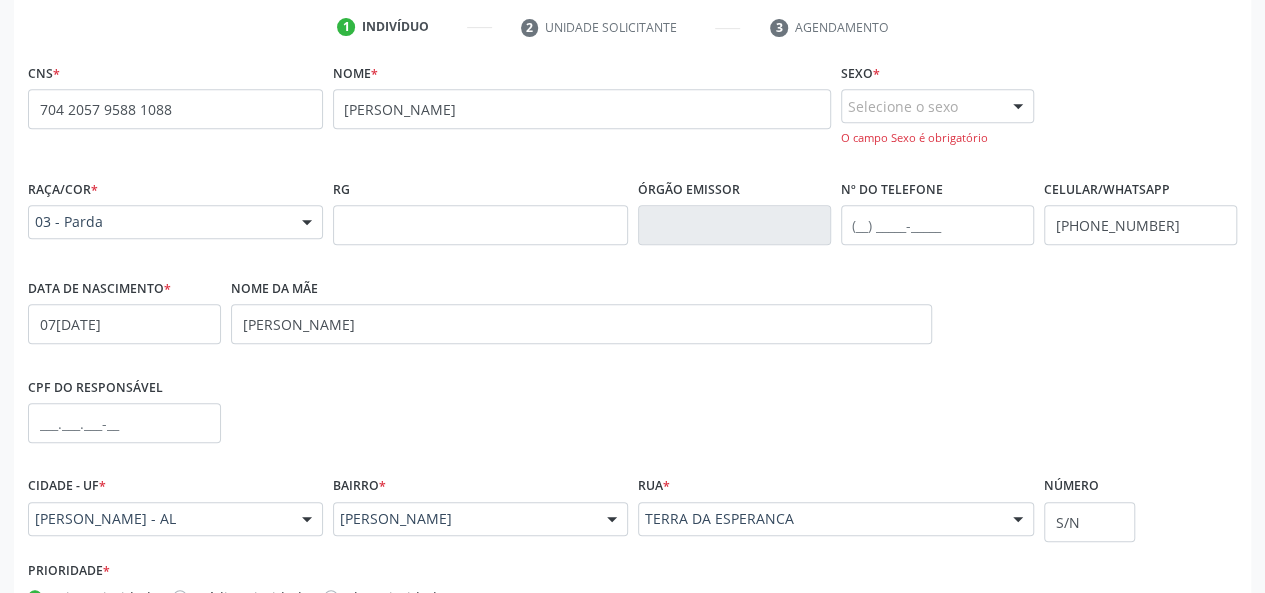 scroll, scrollTop: 318, scrollLeft: 0, axis: vertical 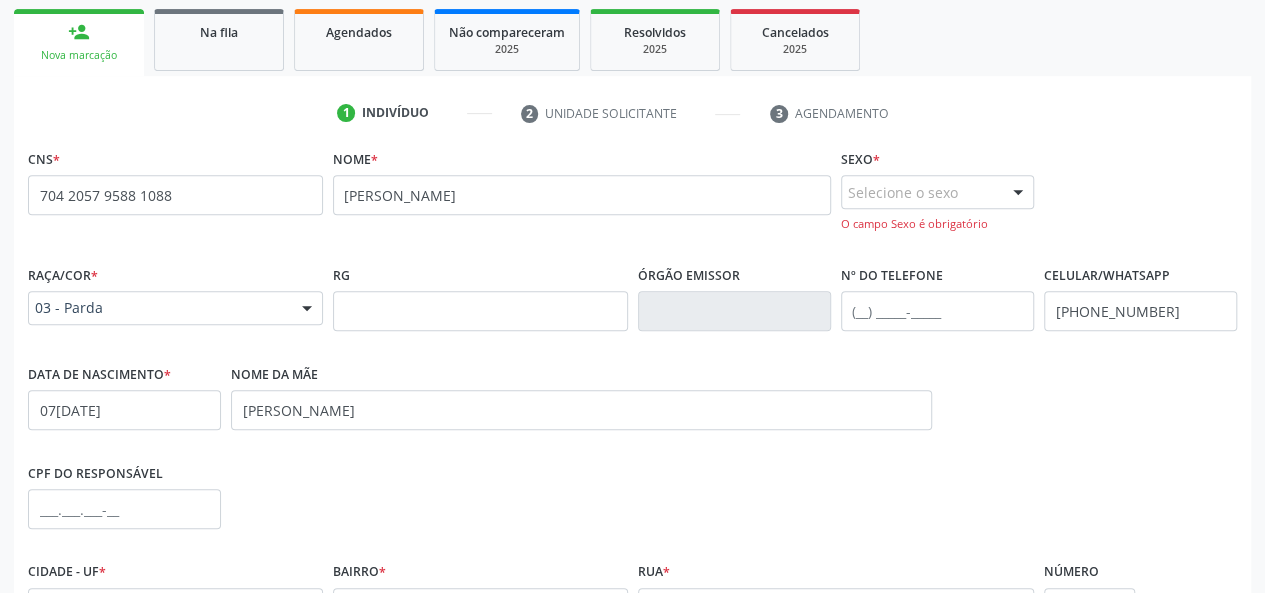click at bounding box center [1018, 193] 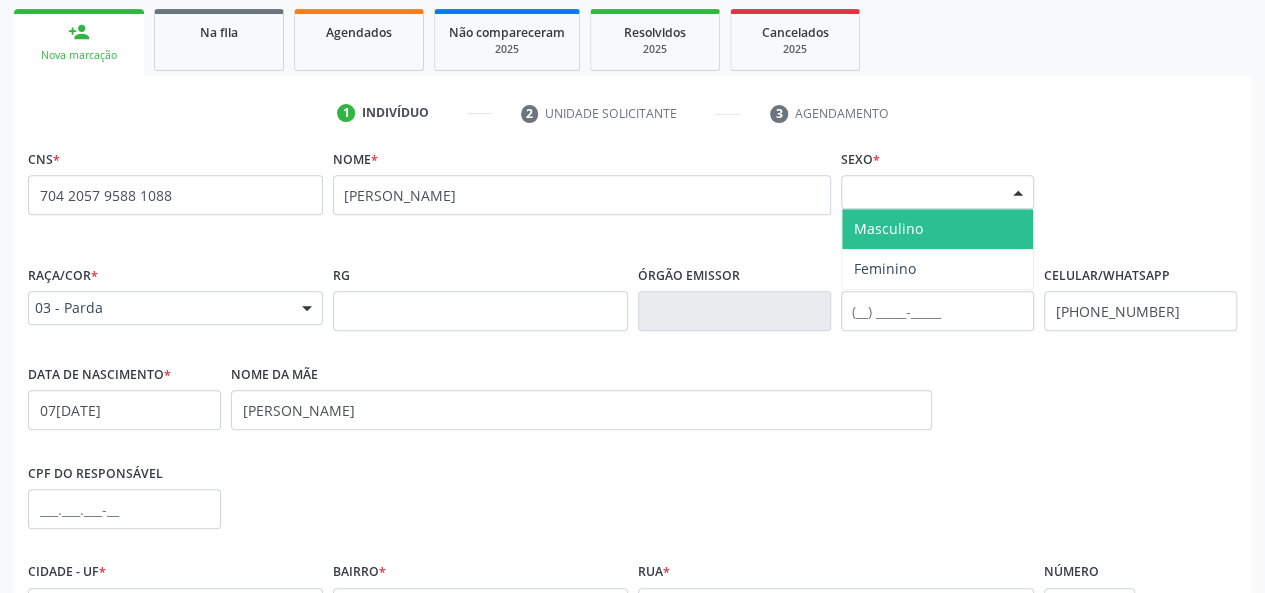 click on "Masculino" at bounding box center [937, 229] 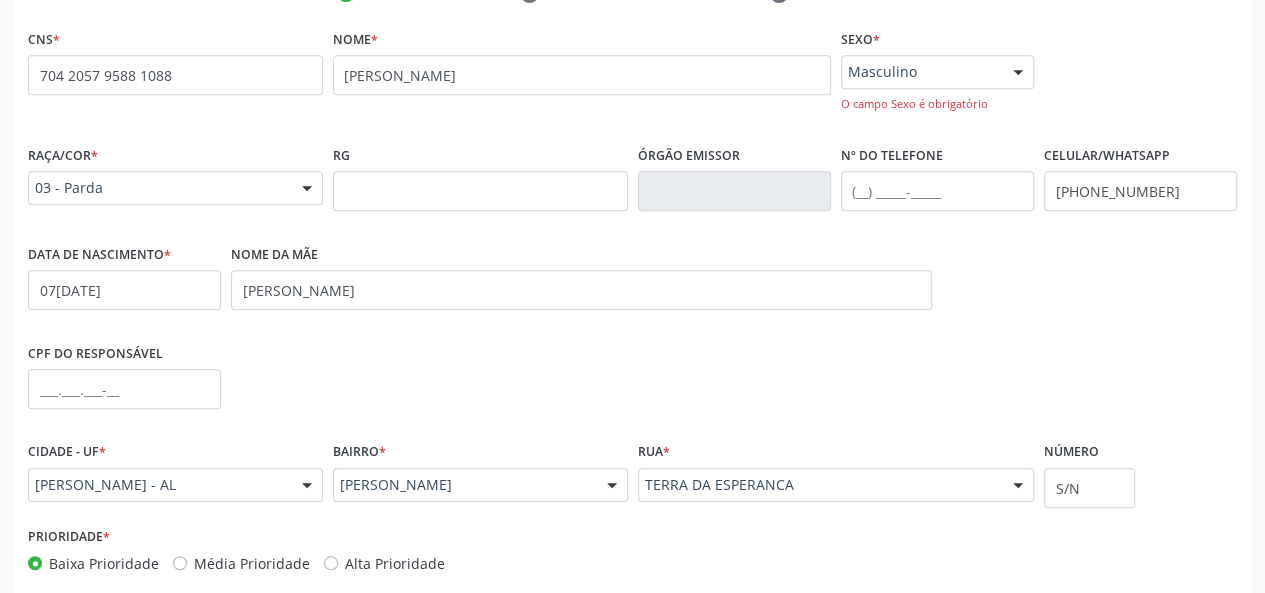scroll, scrollTop: 535, scrollLeft: 0, axis: vertical 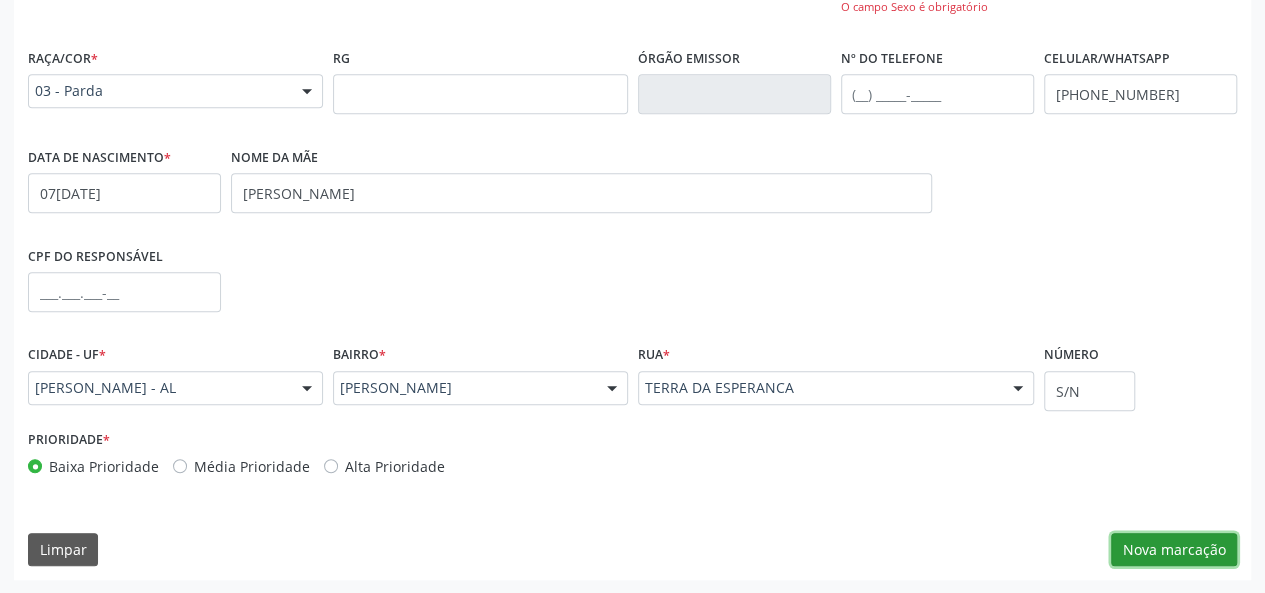 click on "Nova marcação" at bounding box center (1174, 550) 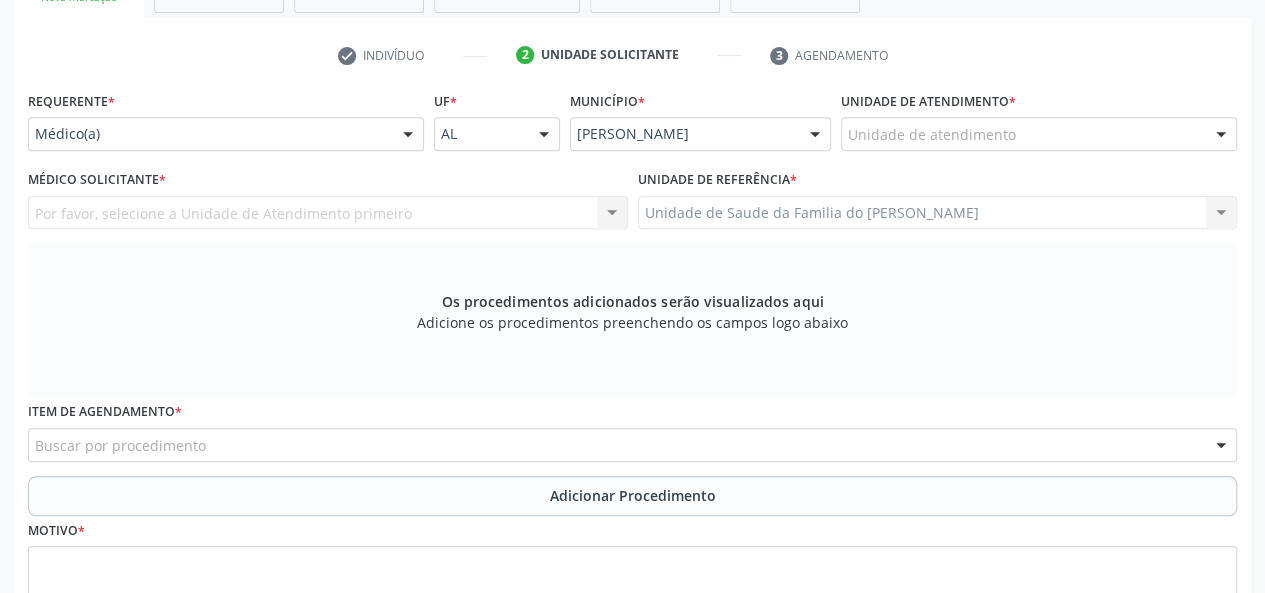 scroll, scrollTop: 334, scrollLeft: 0, axis: vertical 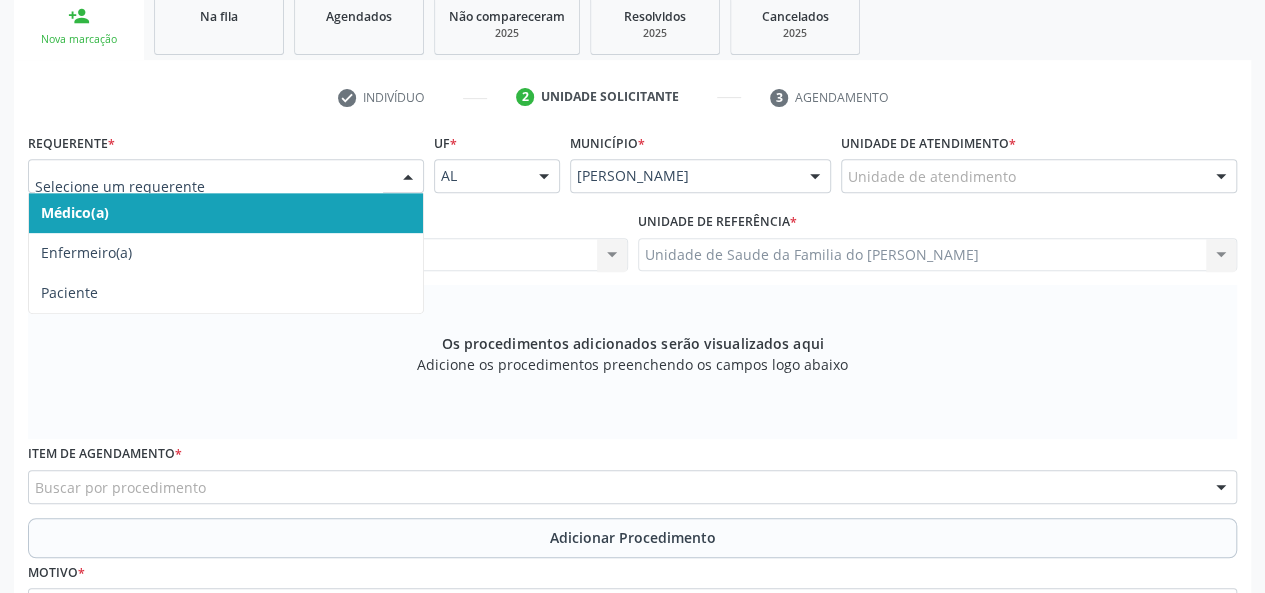 click on "Médico(a)   Enfermeiro(a)   Paciente
Nenhum resultado encontrado para: "   "
Não há nenhuma opção para ser exibida." at bounding box center [226, 176] 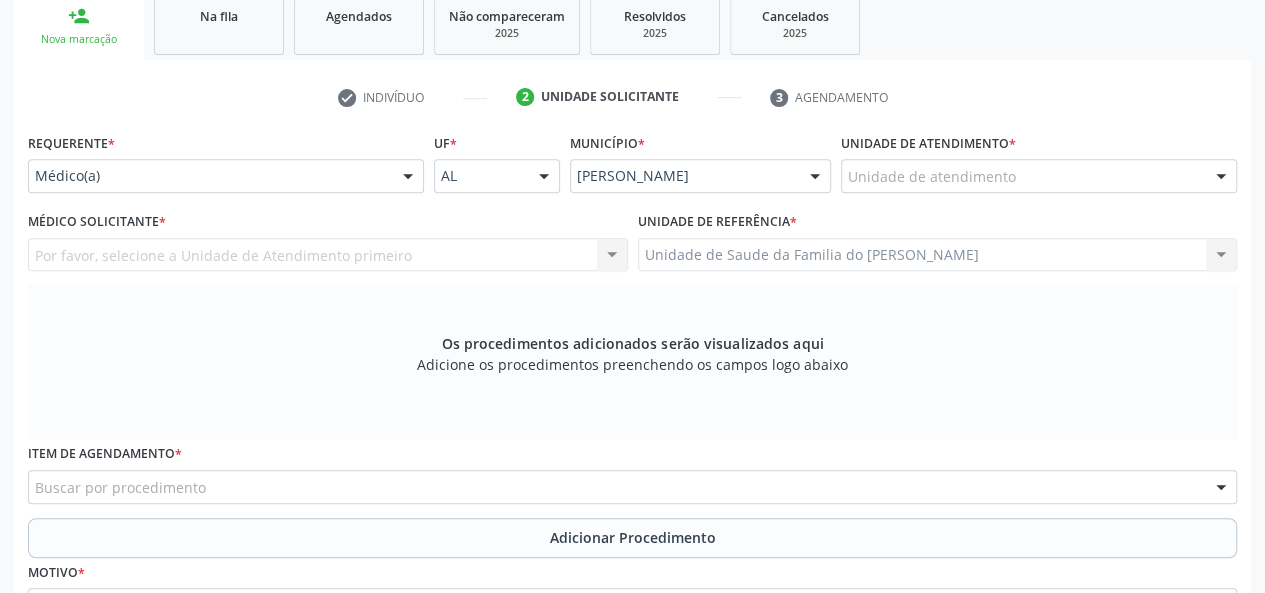 click on "Unidade de atendimento" at bounding box center (1039, 176) 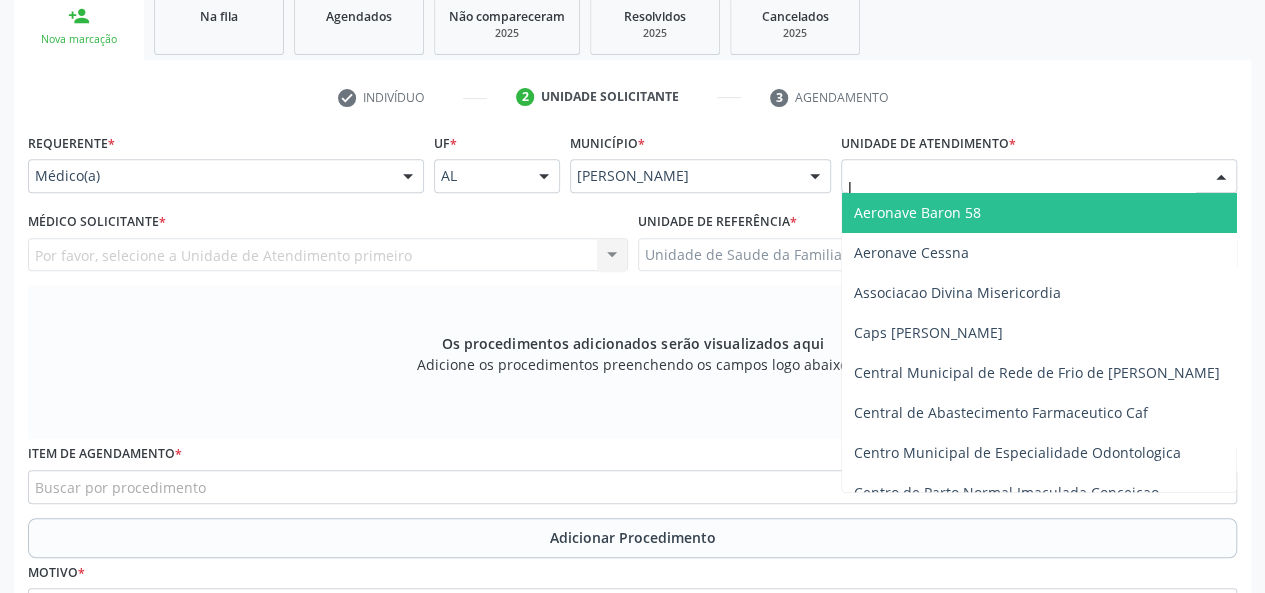 type on "[PERSON_NAME]" 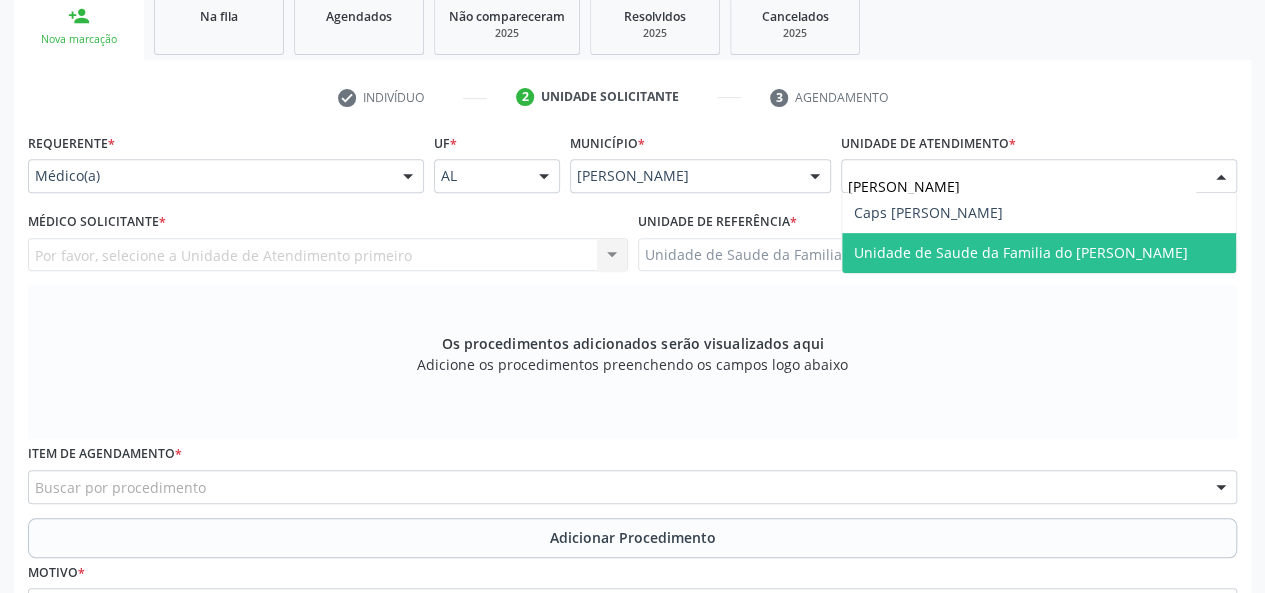 click on "Unidade de Saude da Familia do [PERSON_NAME]" at bounding box center (1021, 252) 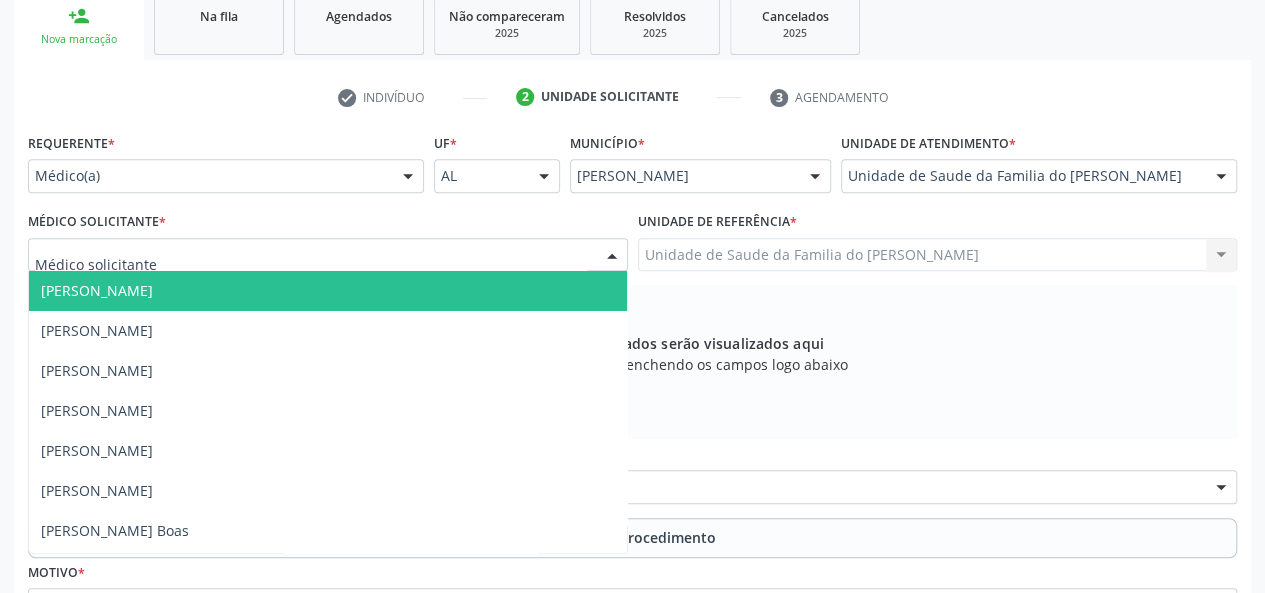 click at bounding box center [612, 256] 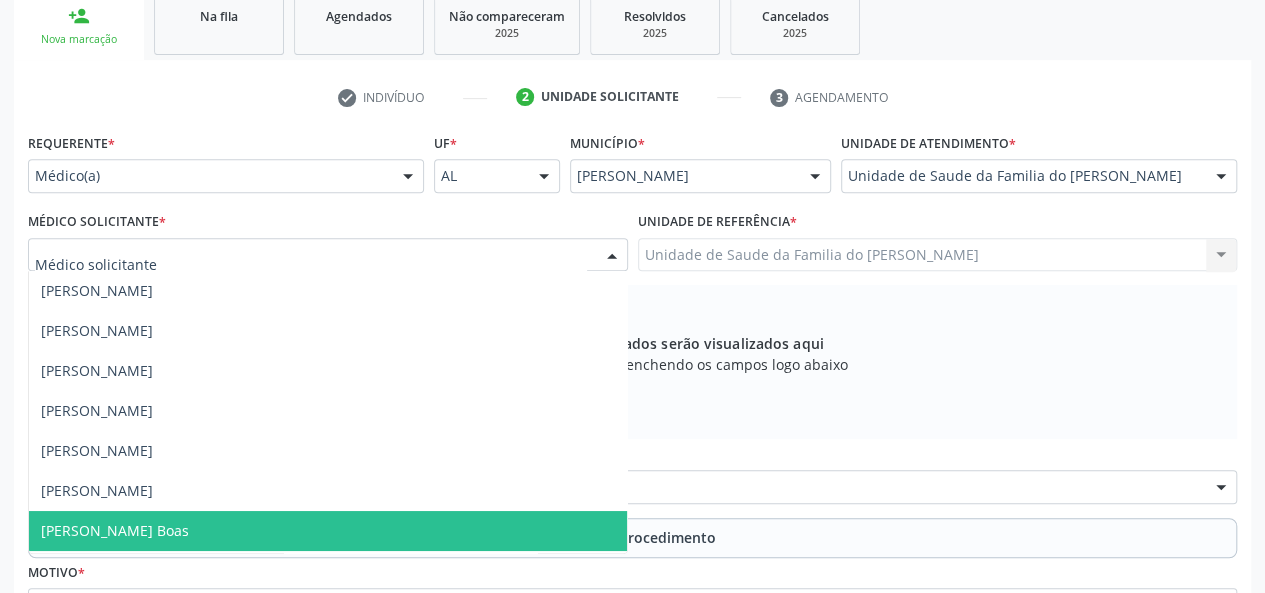 click on "[PERSON_NAME] Boas" at bounding box center [328, 531] 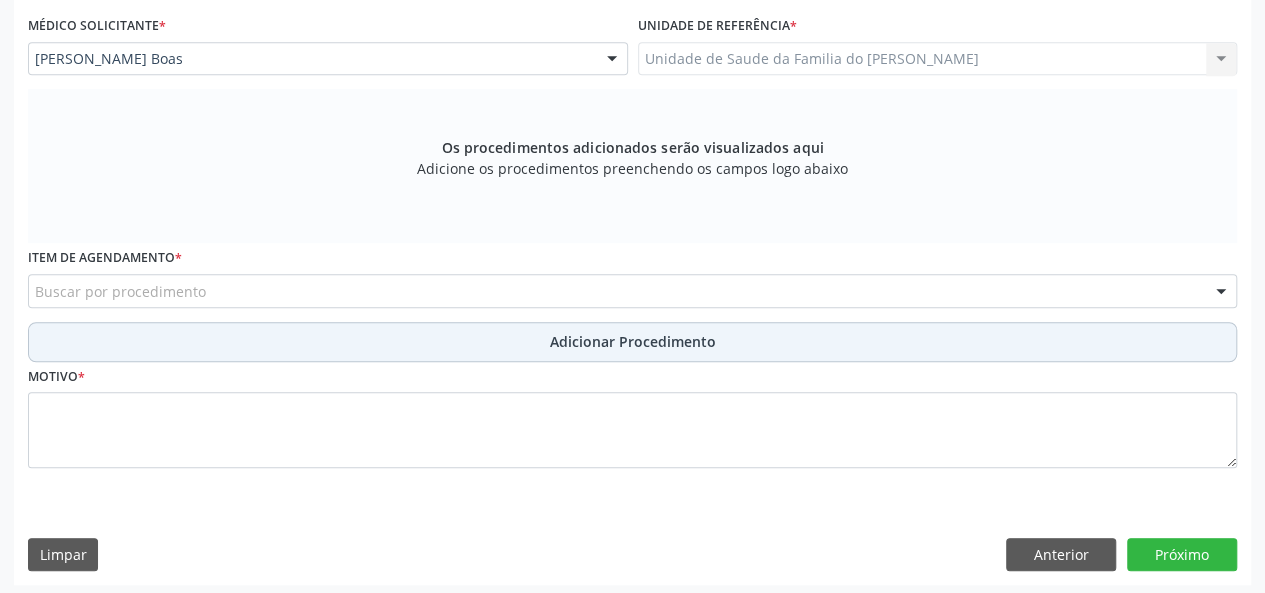 scroll, scrollTop: 534, scrollLeft: 0, axis: vertical 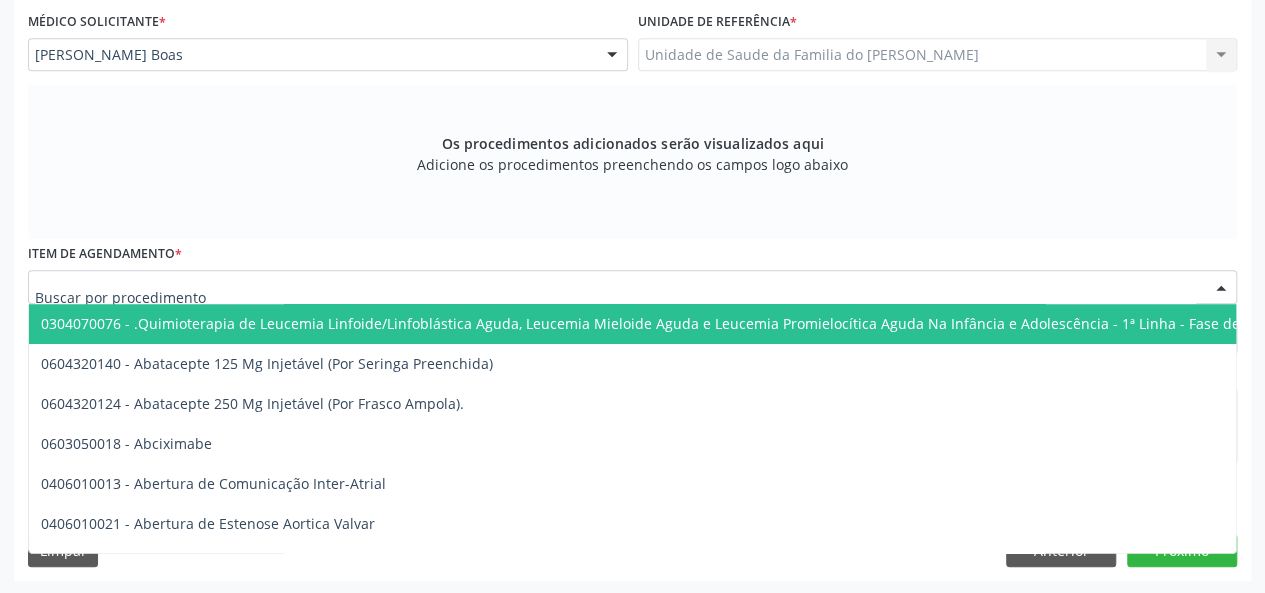 click at bounding box center (632, 287) 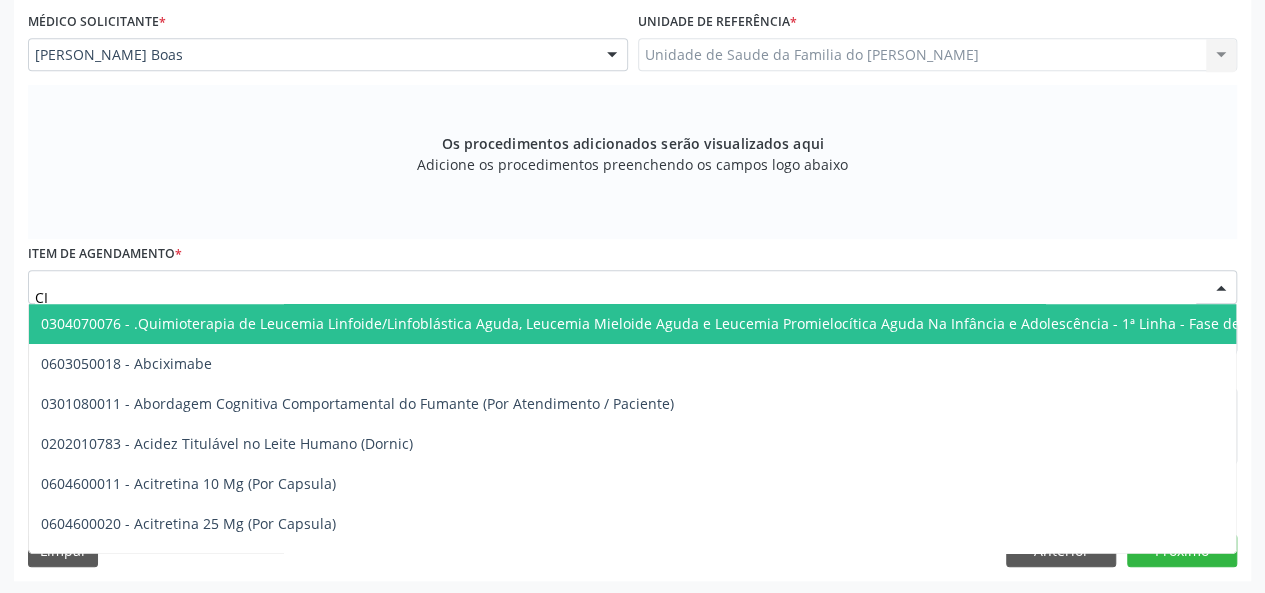 type on "C" 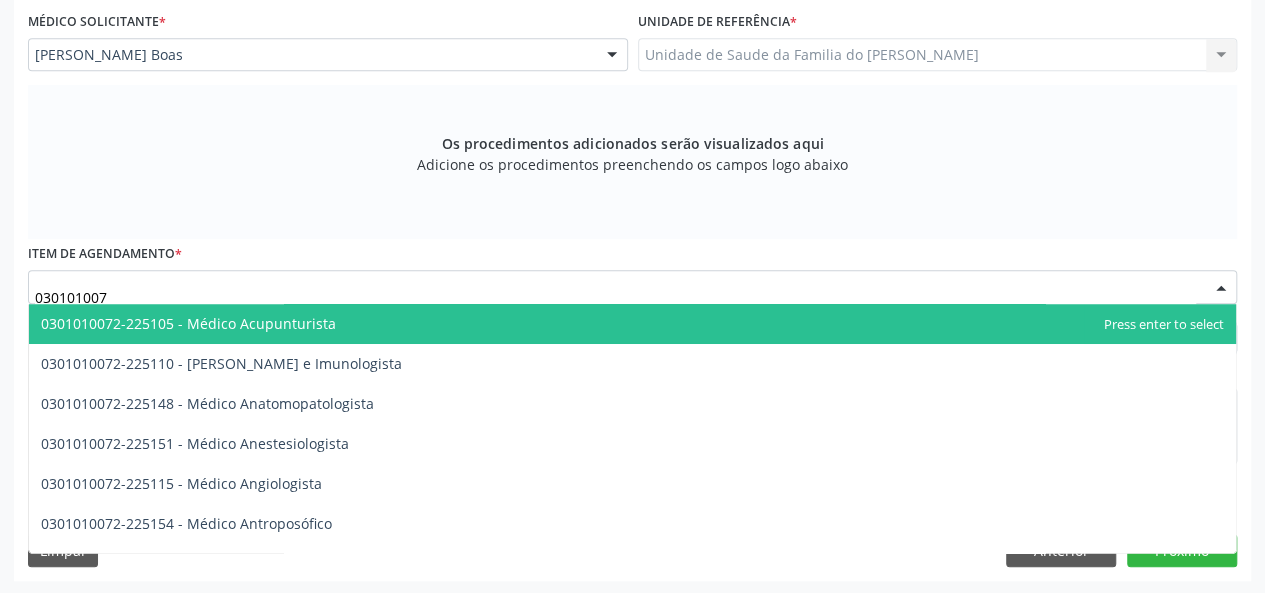 type on "0301010072" 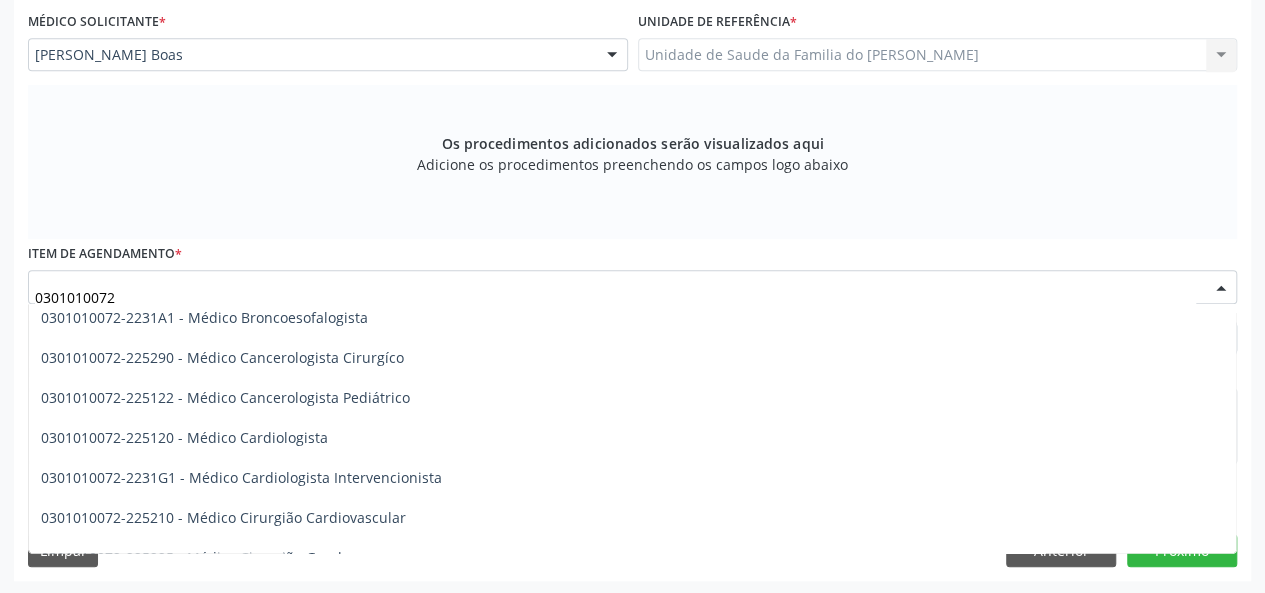 scroll, scrollTop: 300, scrollLeft: 0, axis: vertical 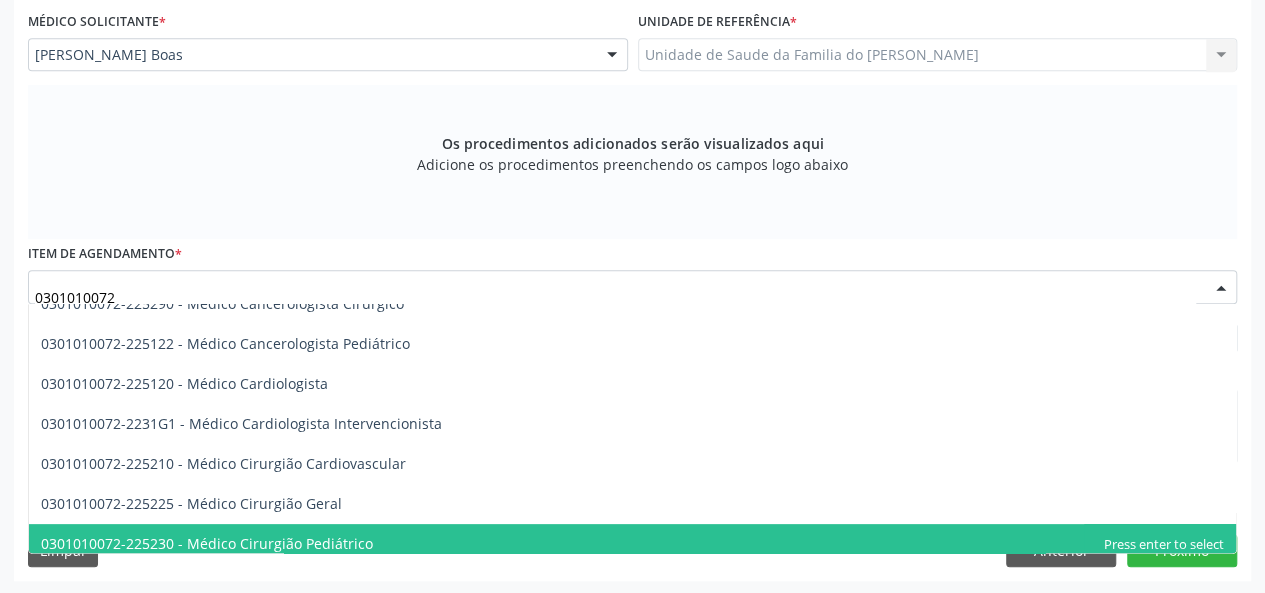 click on "0301010072-225230 - Médico Cirurgião Pediátrico" at bounding box center [632, 544] 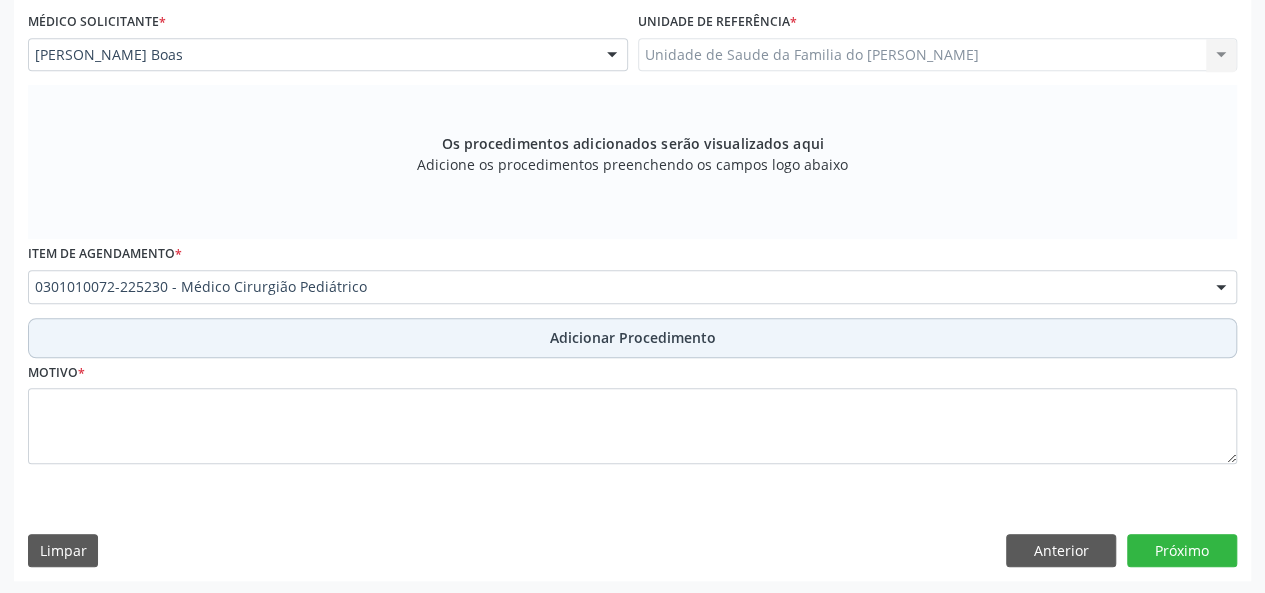 click on "Adicionar Procedimento" at bounding box center (632, 338) 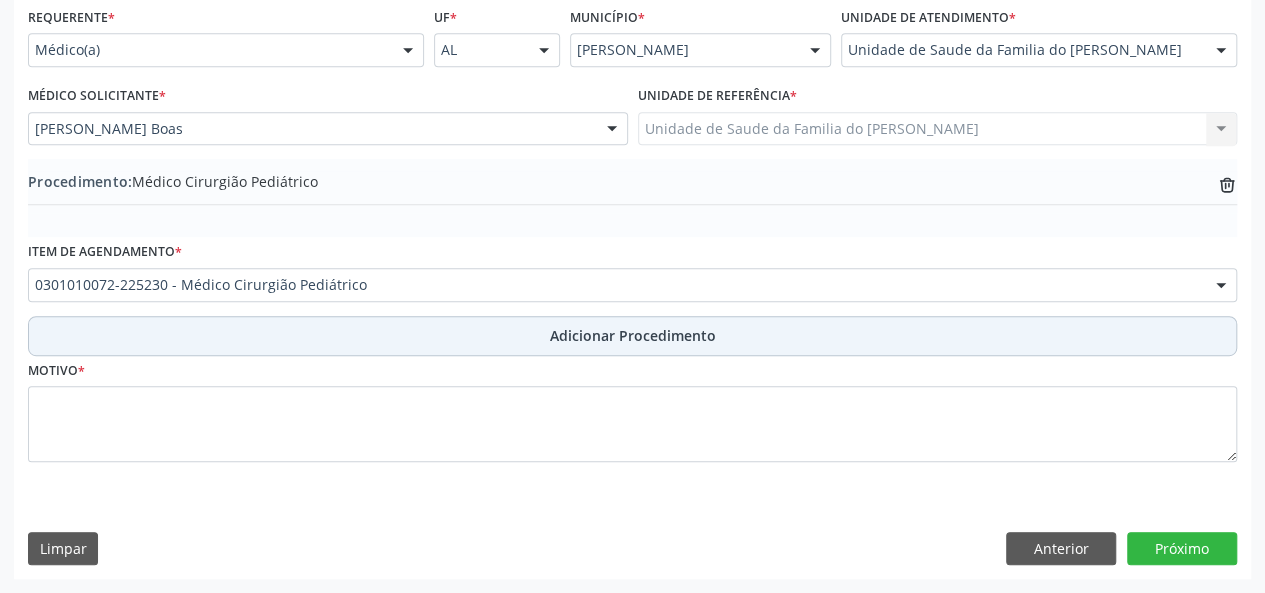 scroll, scrollTop: 458, scrollLeft: 0, axis: vertical 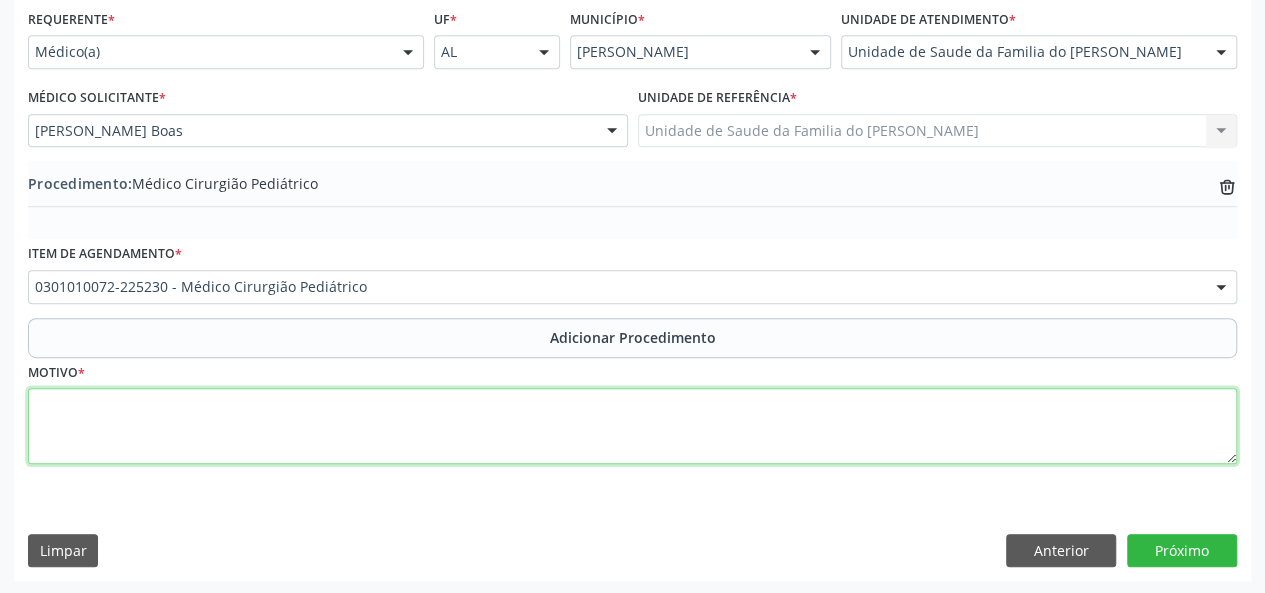 click at bounding box center (632, 426) 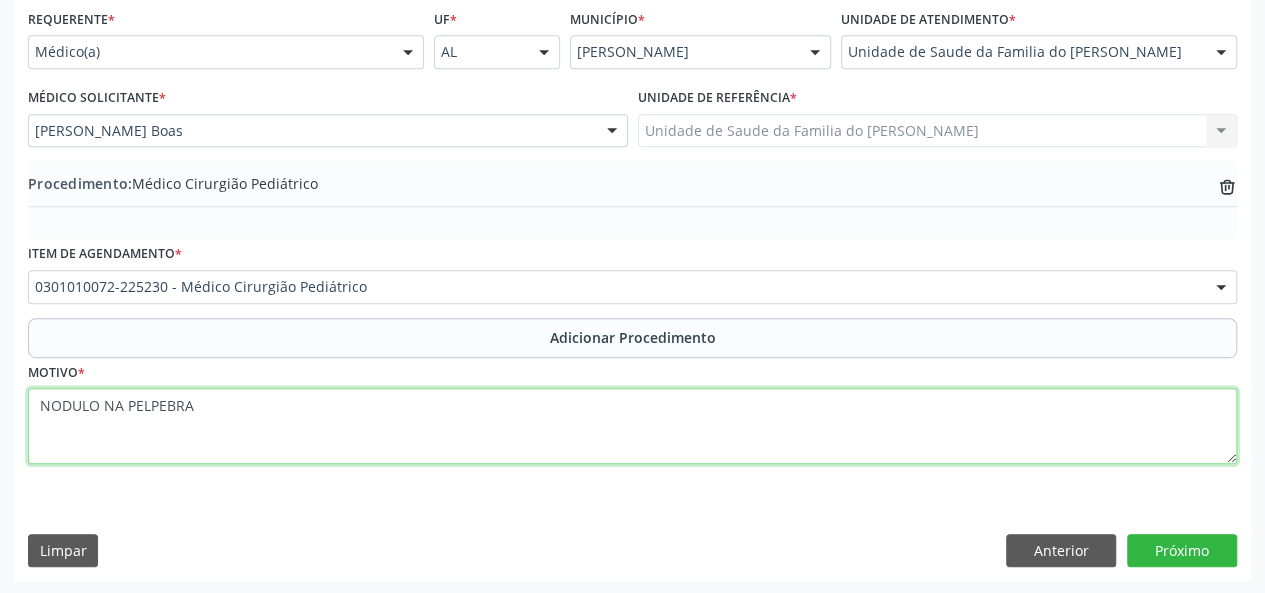 click on "NODULO NA PELPEBRA" at bounding box center [632, 426] 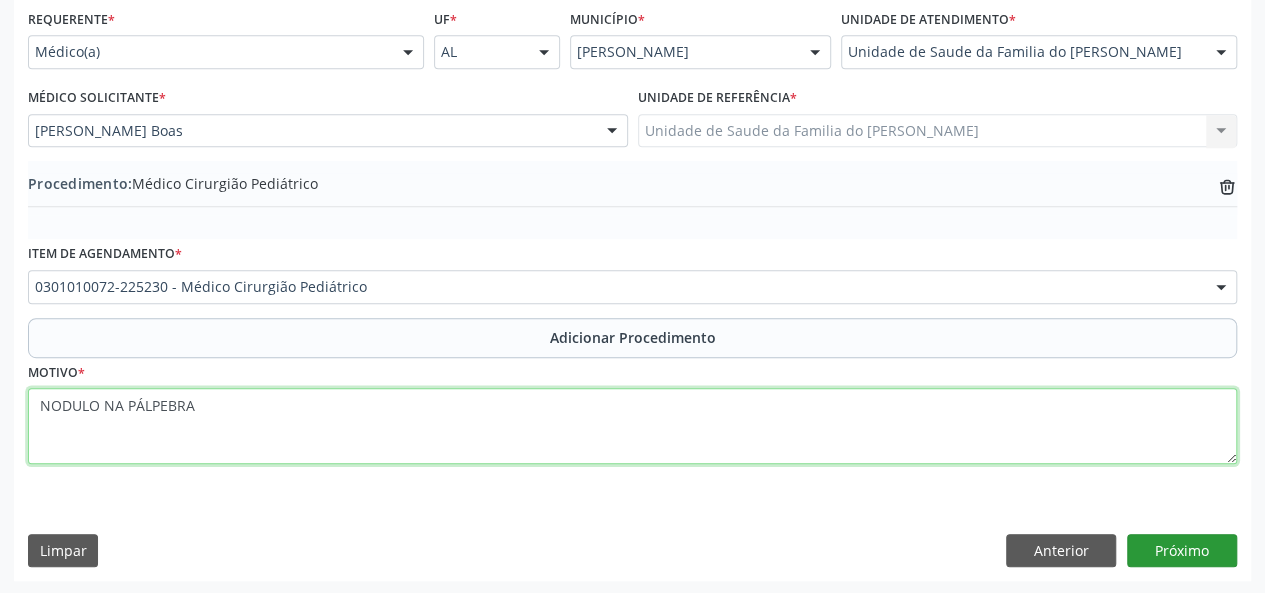 type on "NODULO NA PÁLPEBRA" 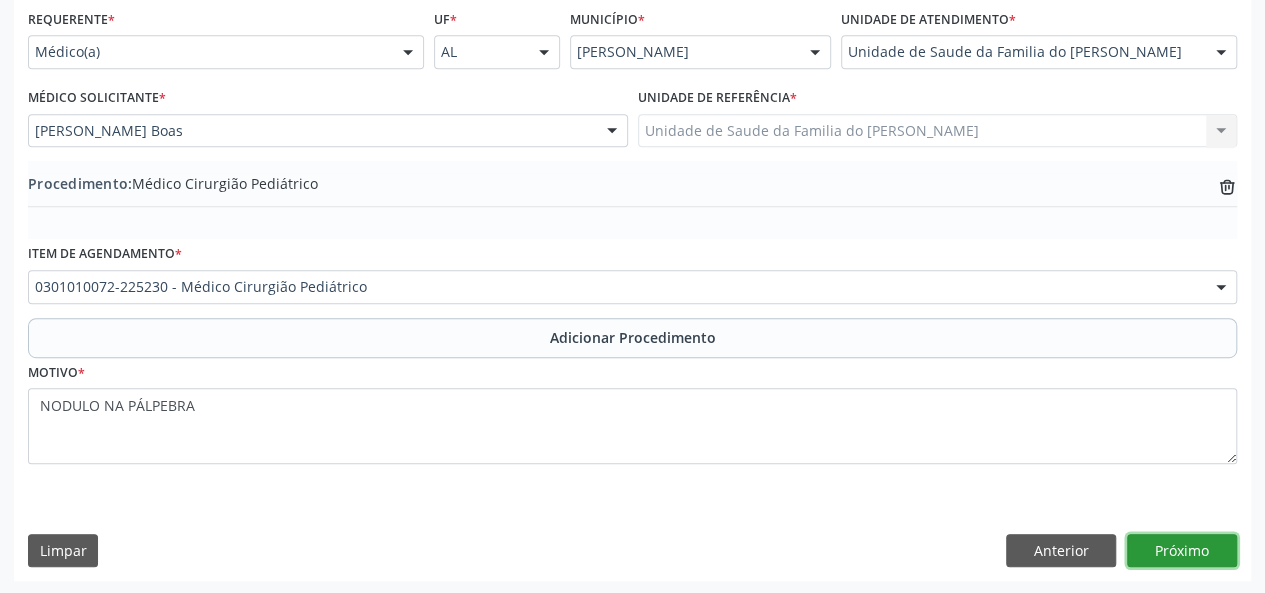 click on "Próximo" at bounding box center (1182, 551) 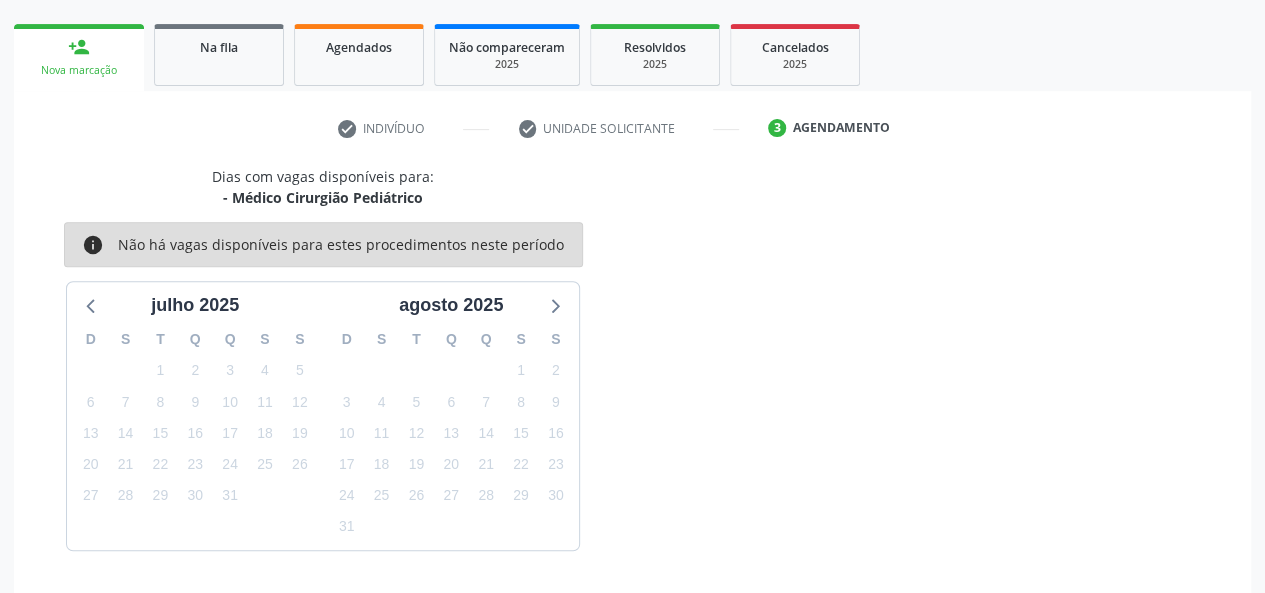 scroll, scrollTop: 362, scrollLeft: 0, axis: vertical 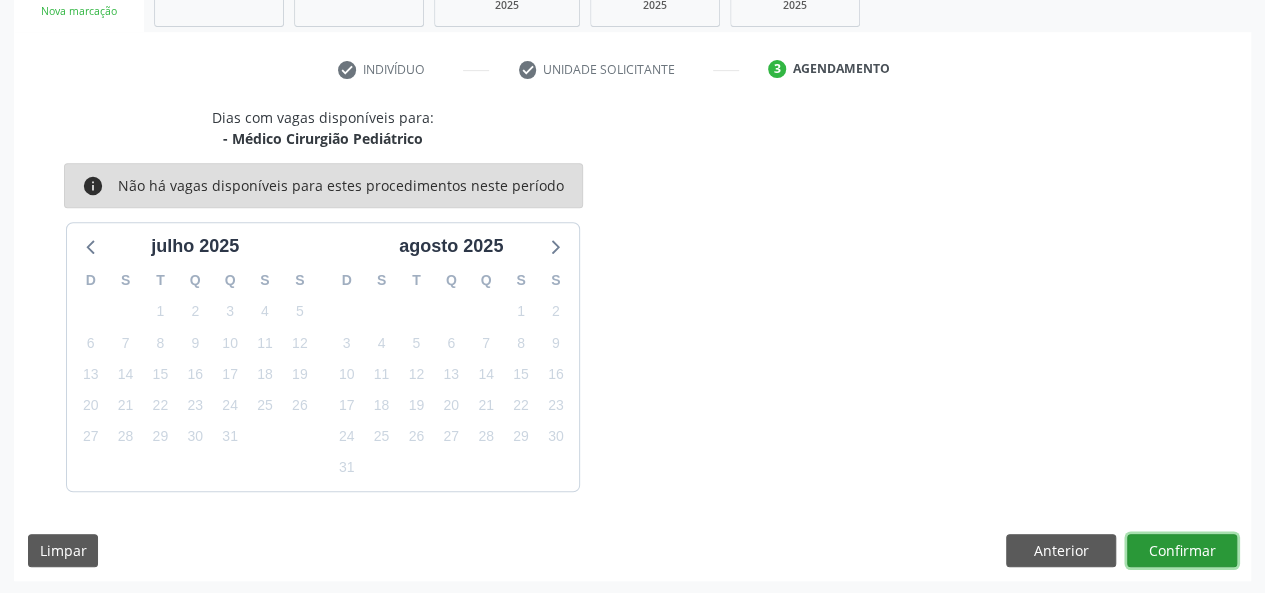 click on "Confirmar" at bounding box center [1182, 551] 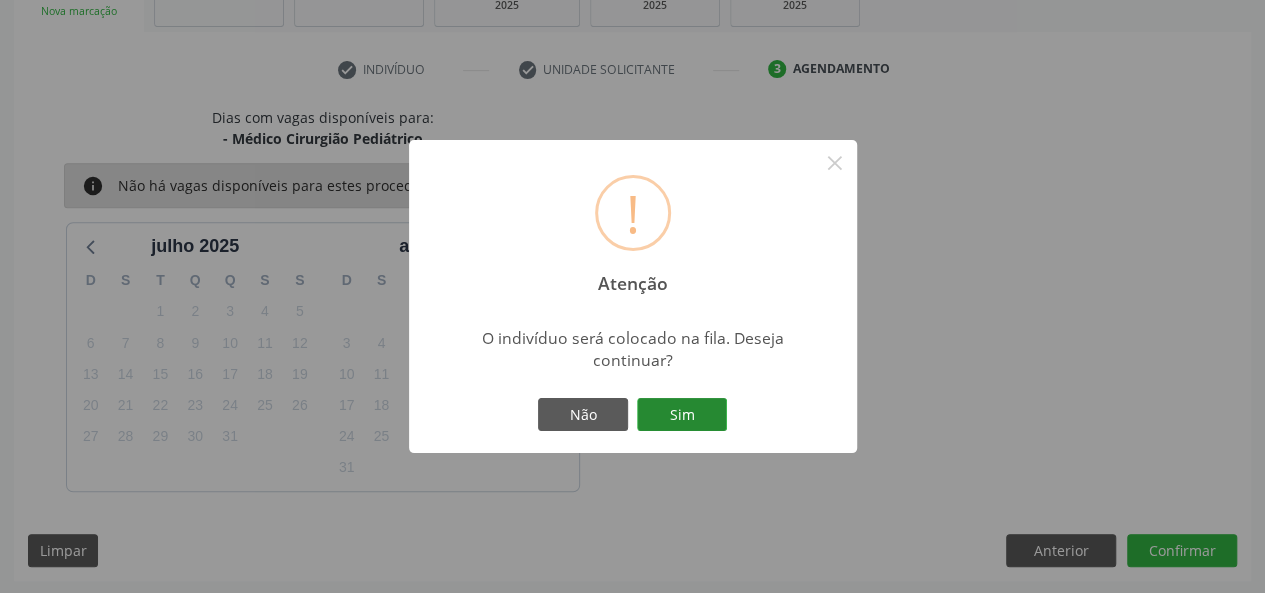 click on "Sim" at bounding box center (682, 415) 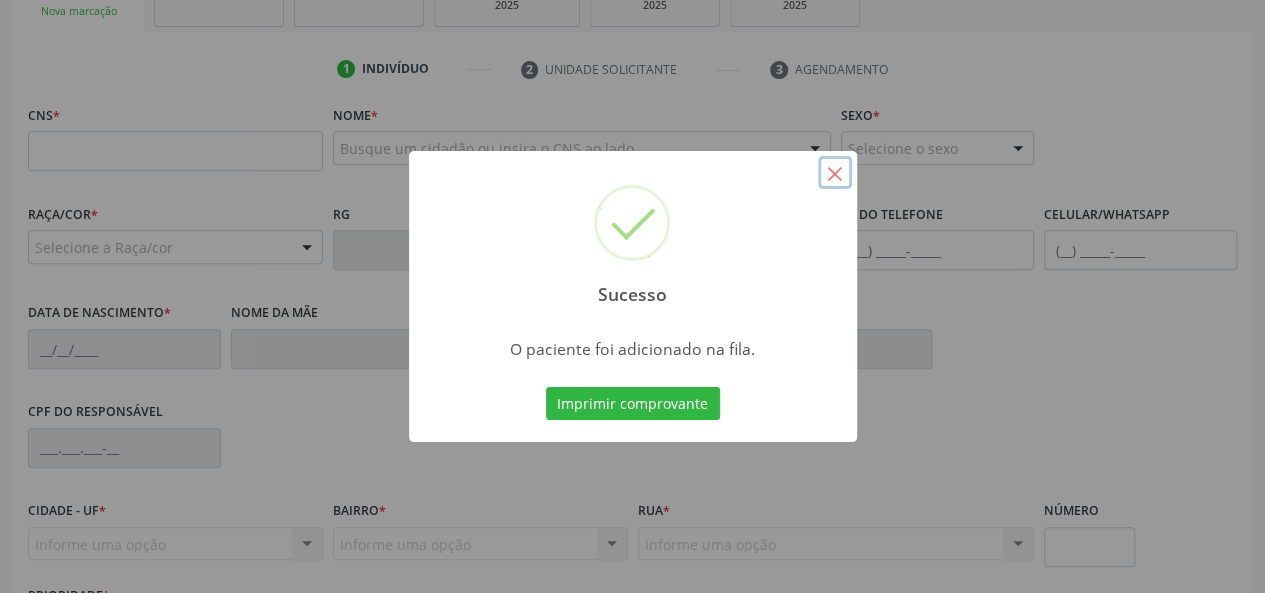 click on "×" at bounding box center (835, 173) 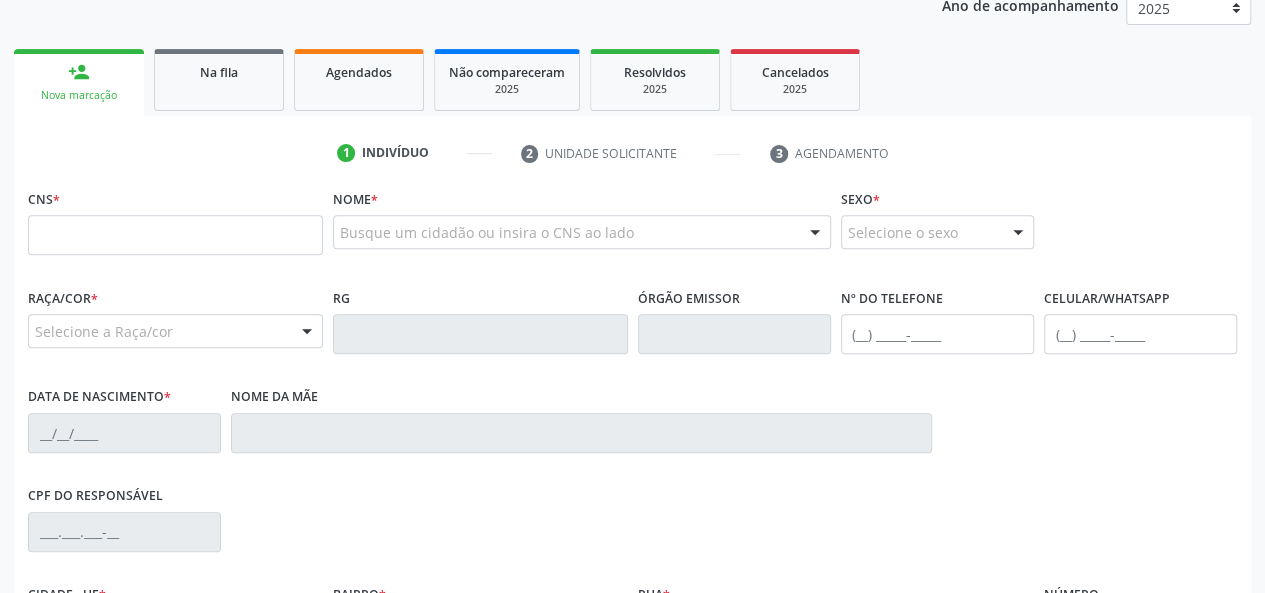scroll, scrollTop: 162, scrollLeft: 0, axis: vertical 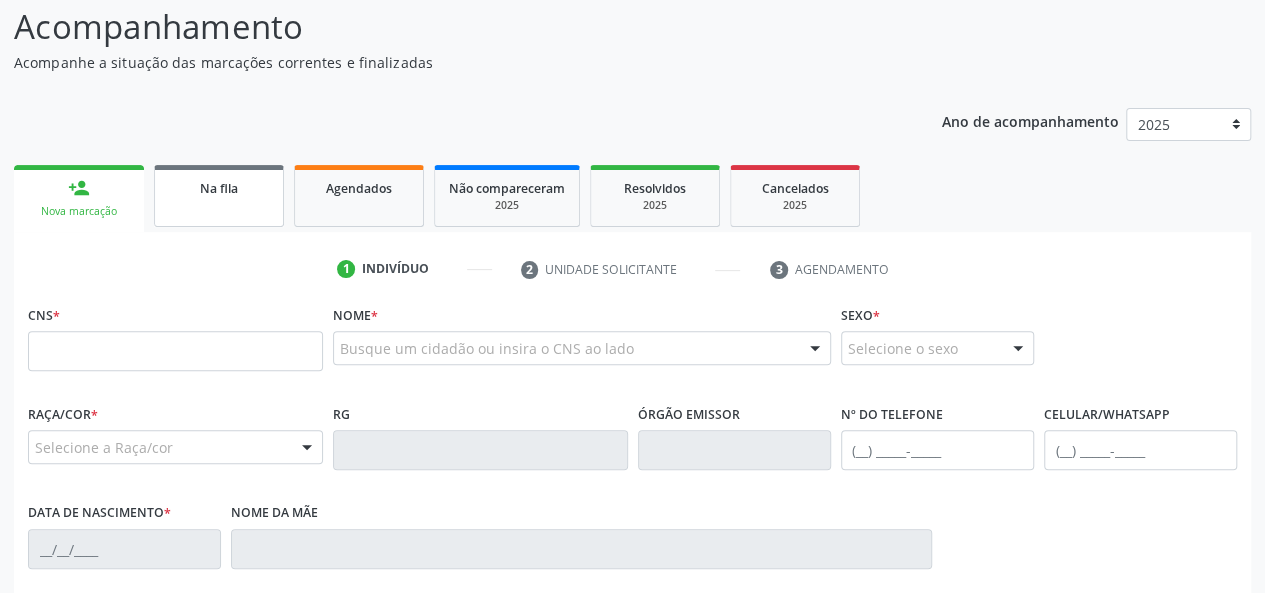 click on "Na fila" at bounding box center (219, 196) 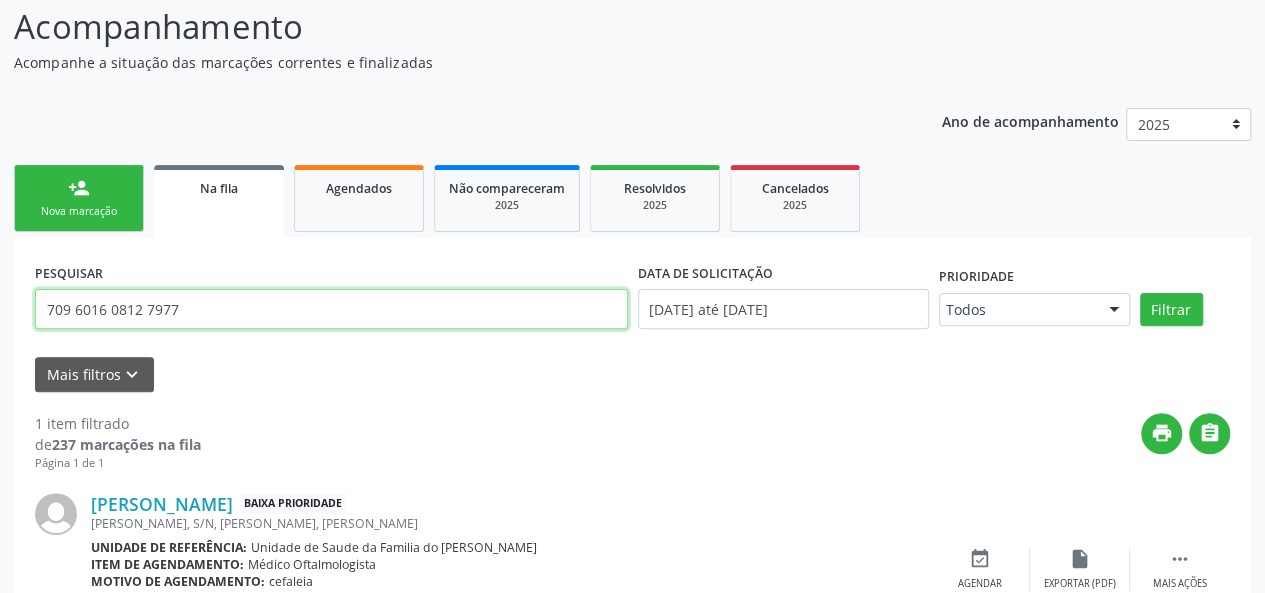 click on "709 6016 0812 7977" at bounding box center (331, 309) 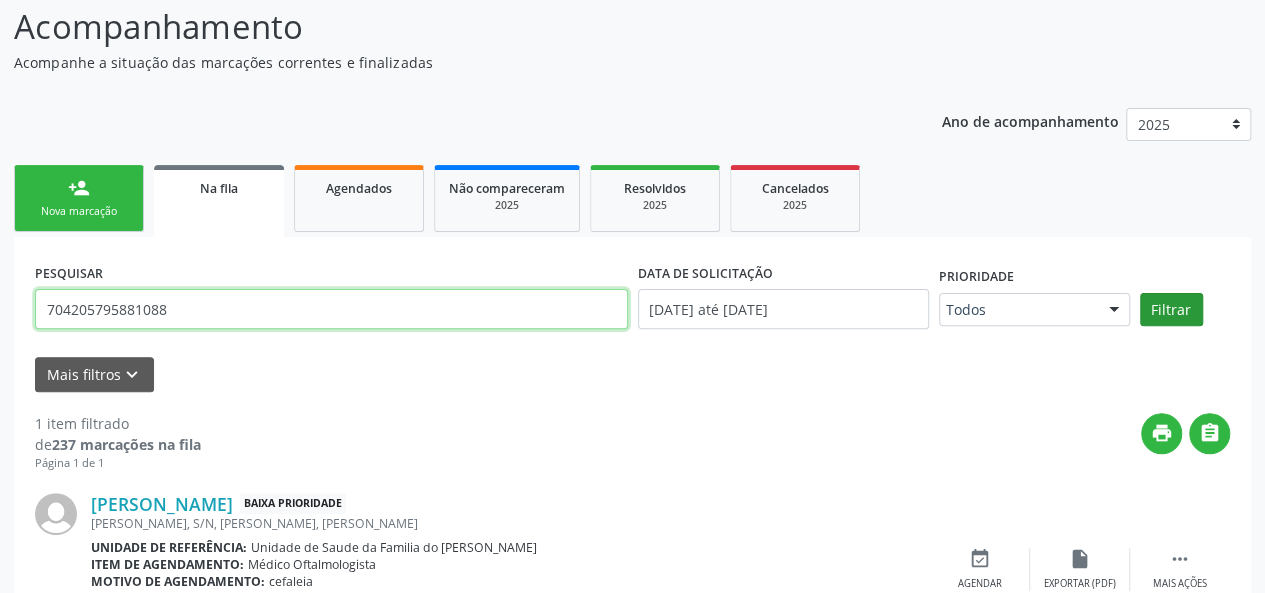type on "704205795881088" 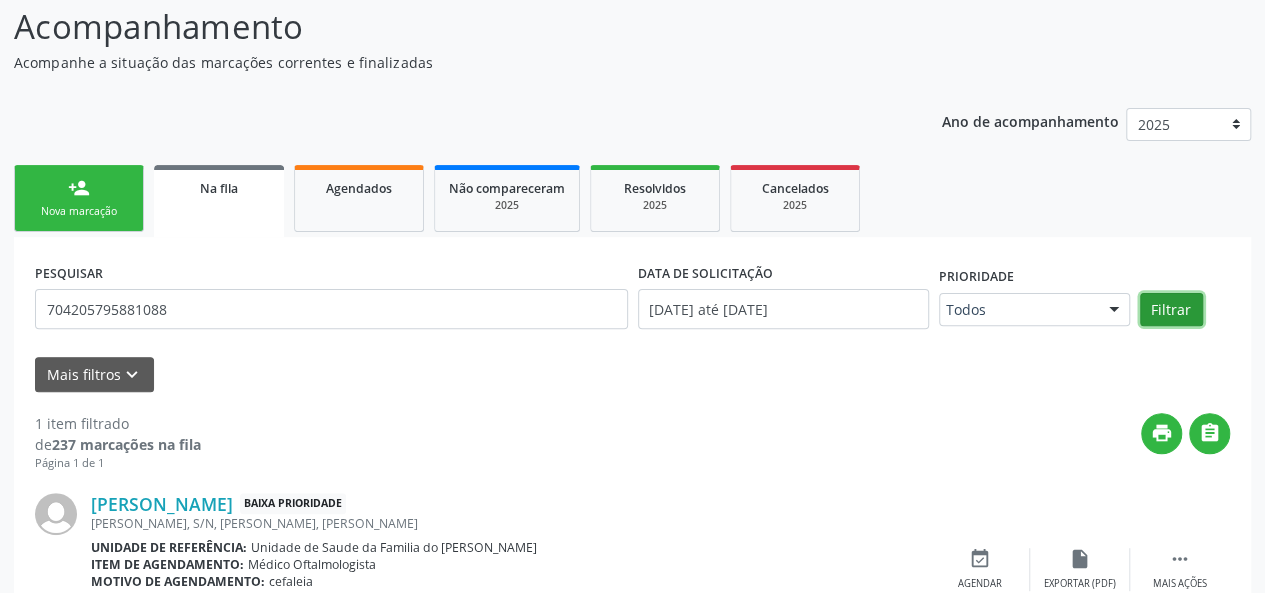 click on "Filtrar" at bounding box center [1171, 310] 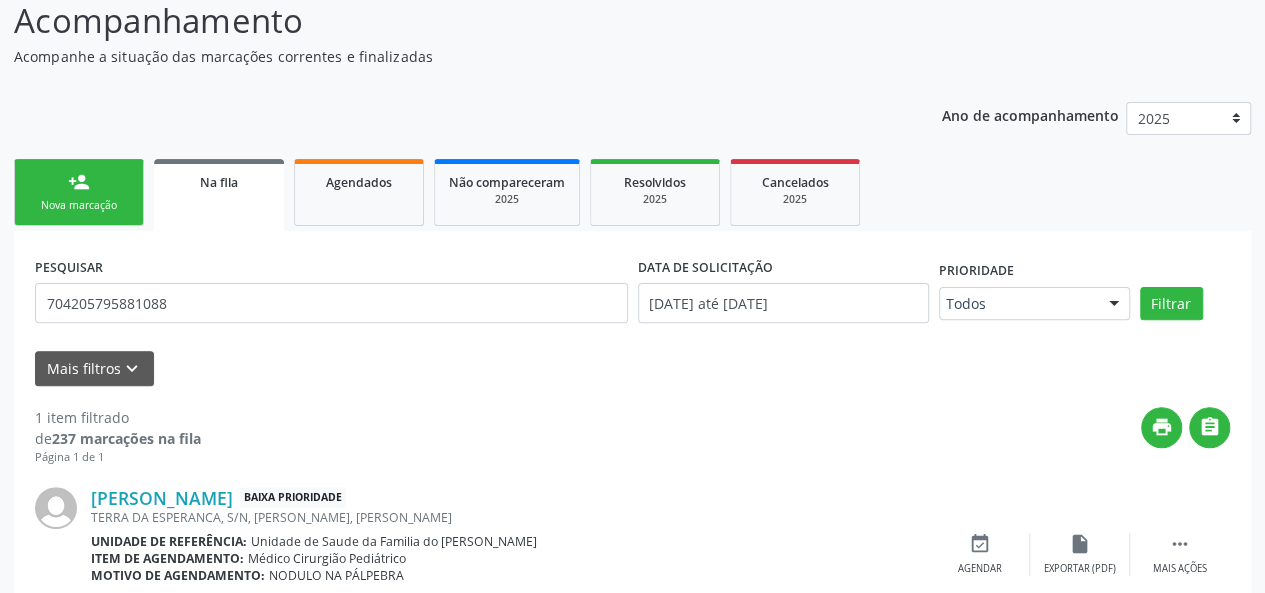 scroll, scrollTop: 52, scrollLeft: 0, axis: vertical 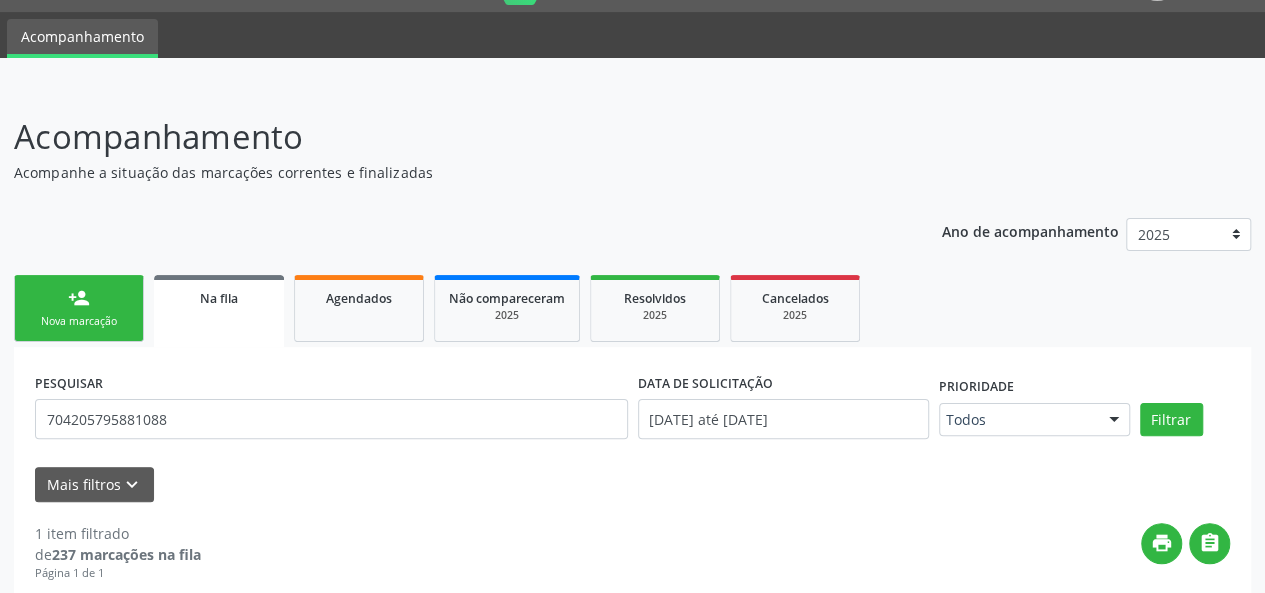 click on "person_add
Nova marcação" at bounding box center (79, 308) 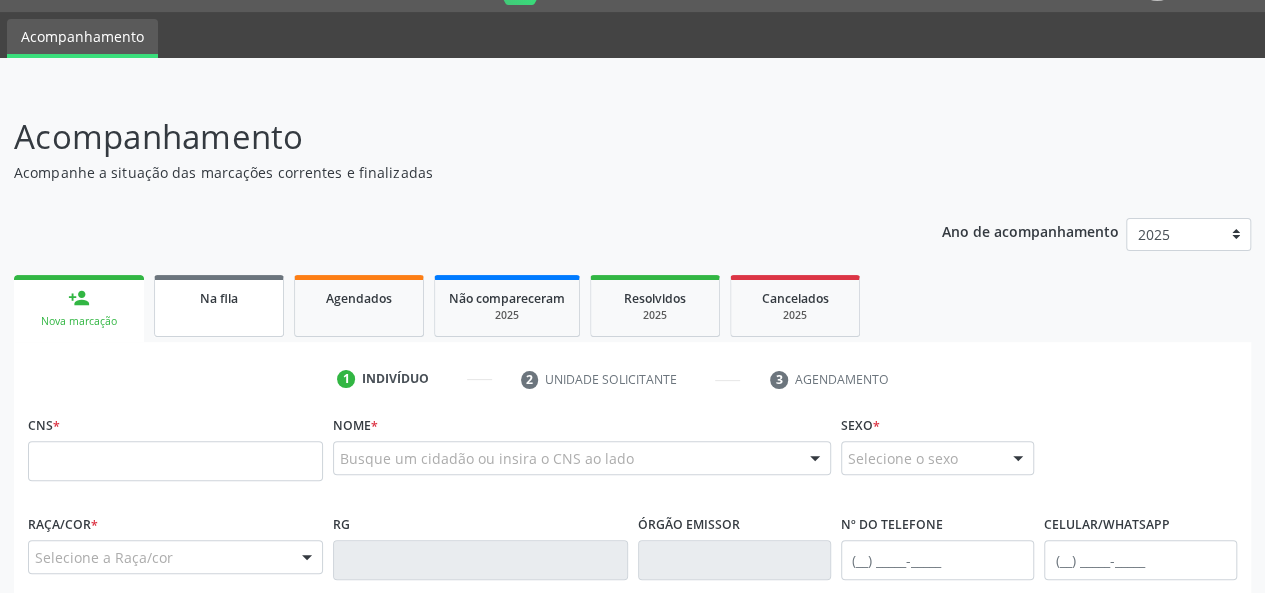 click on "Na fila" at bounding box center (219, 298) 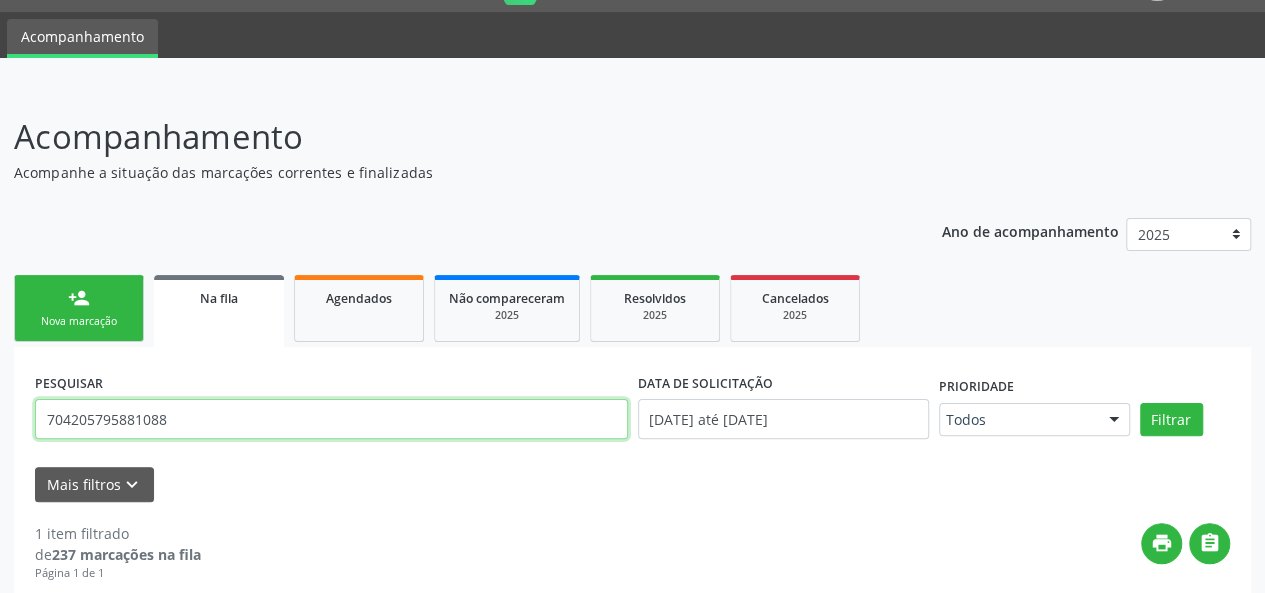 drag, startPoint x: 192, startPoint y: 421, endPoint x: 8, endPoint y: 392, distance: 186.2713 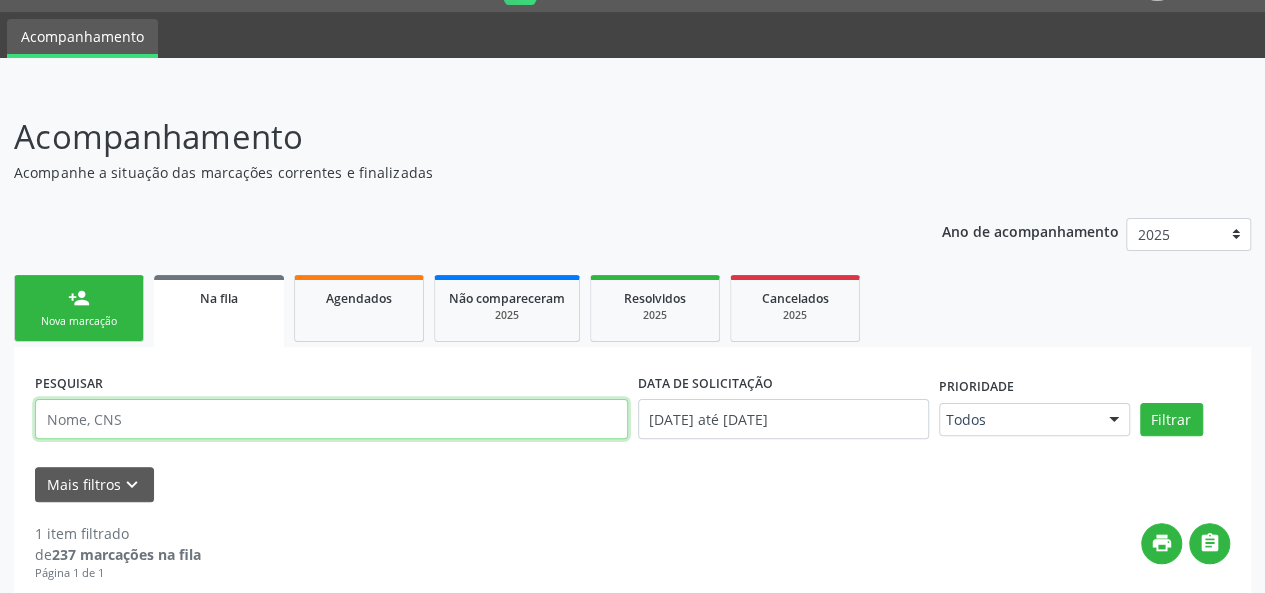 type 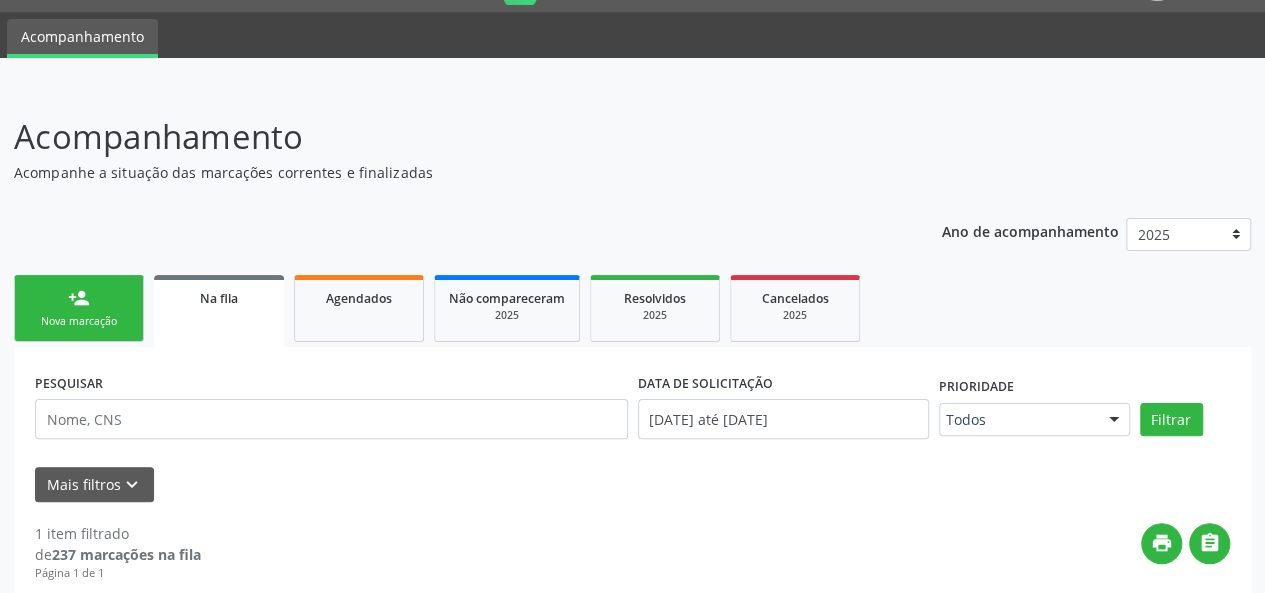 click on "person_add
Nova marcação" at bounding box center (79, 308) 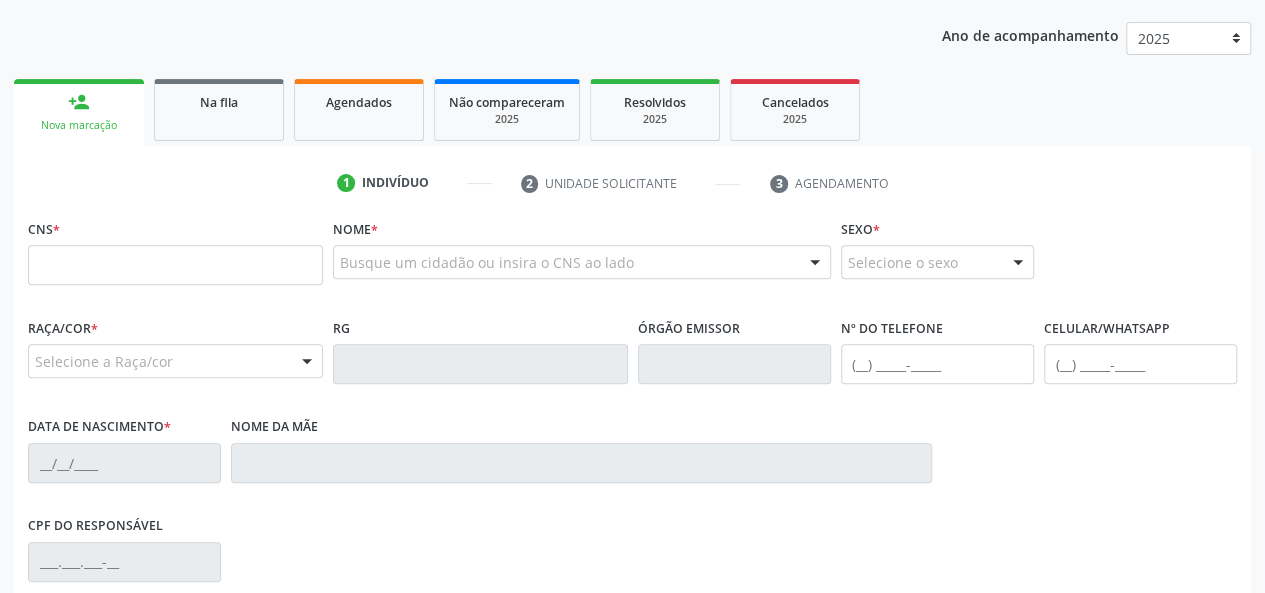 scroll, scrollTop: 252, scrollLeft: 0, axis: vertical 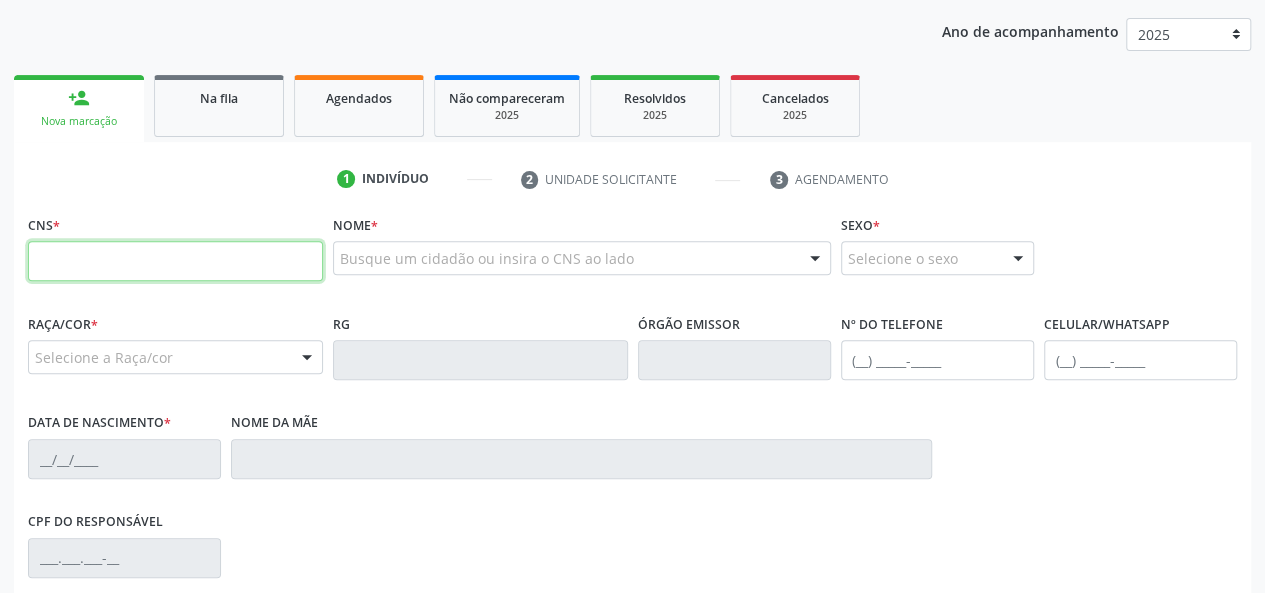 click at bounding box center [175, 261] 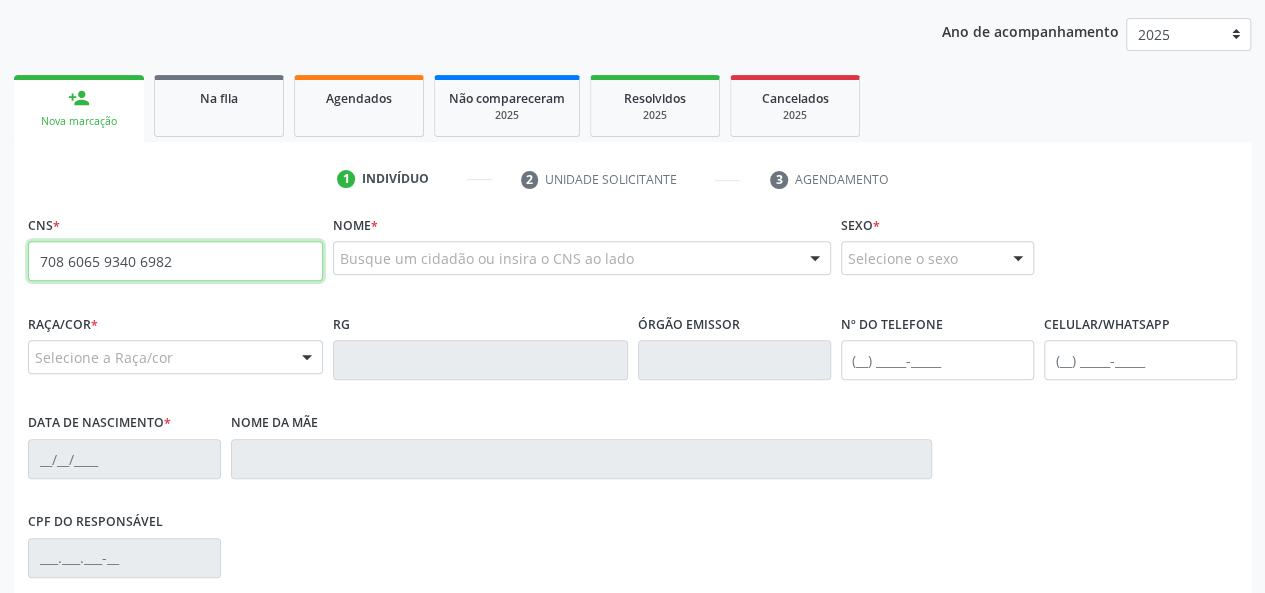 type on "708 6065 9340 6982" 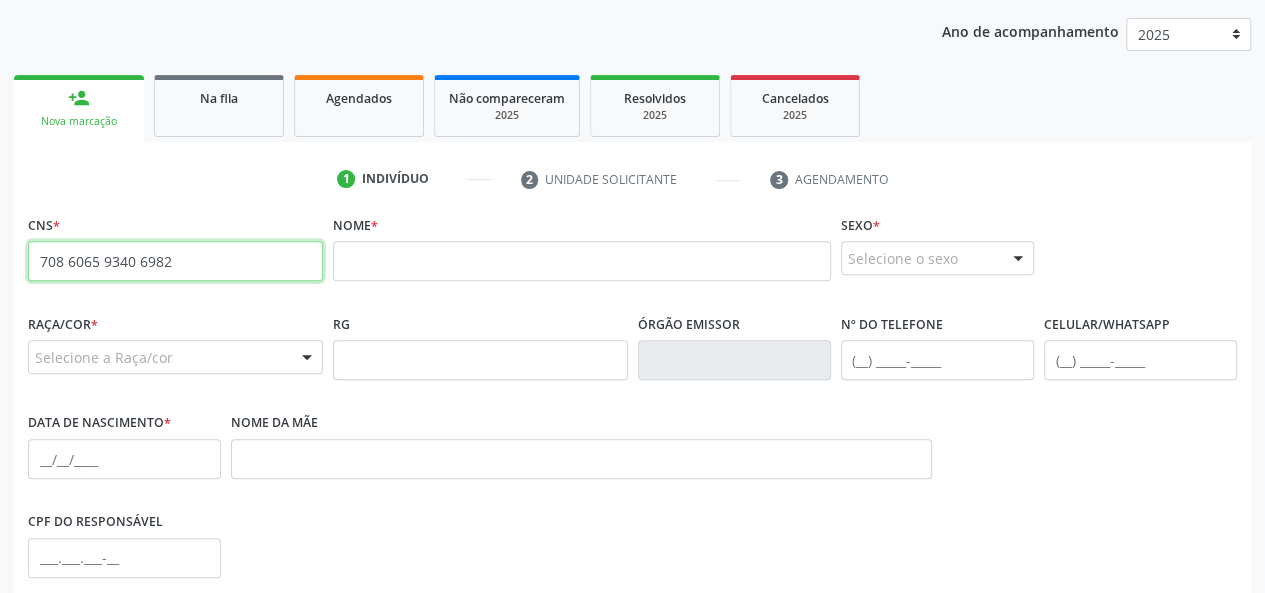 click on "708 6065 9340 6982" at bounding box center [175, 261] 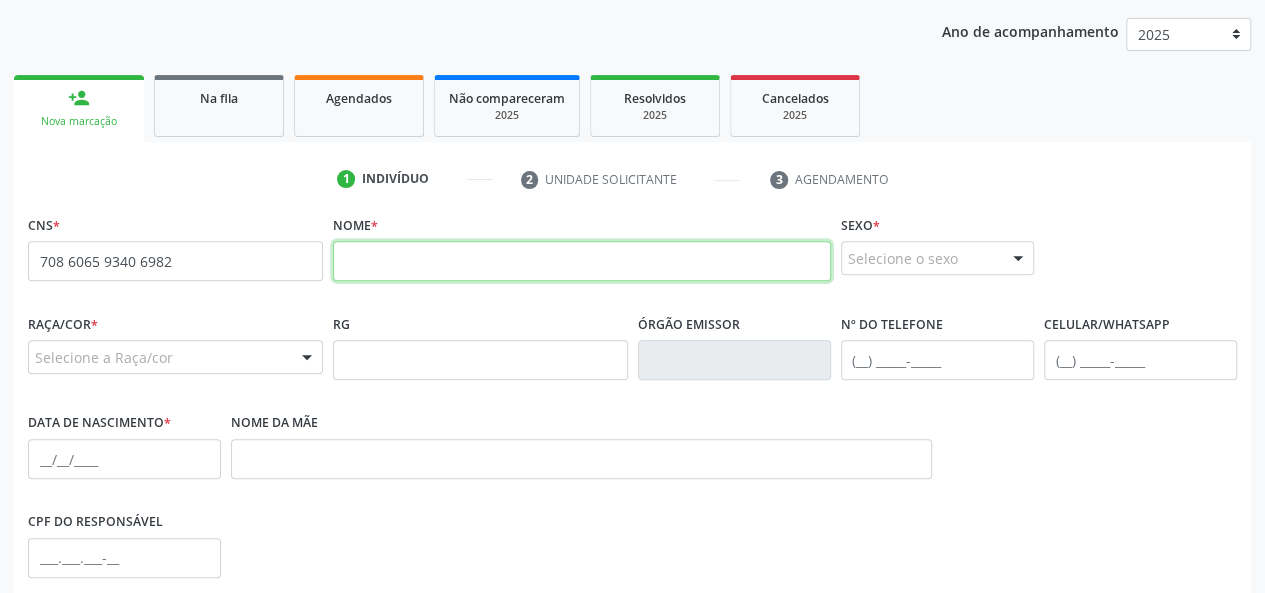 click at bounding box center [582, 261] 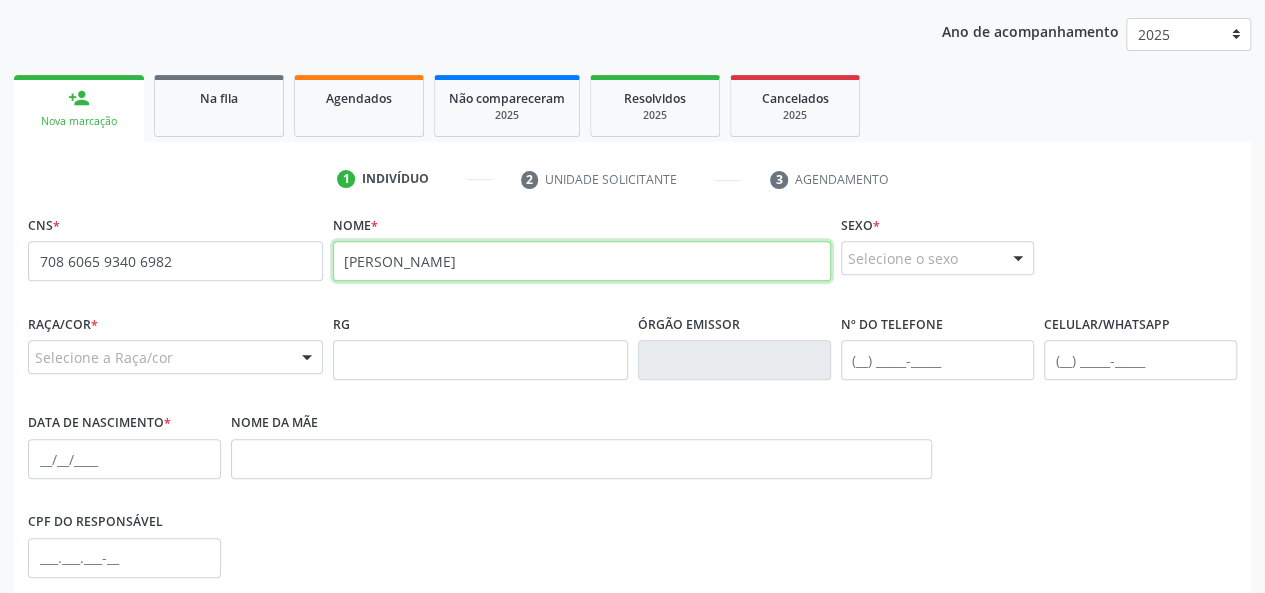 type on "[PERSON_NAME]" 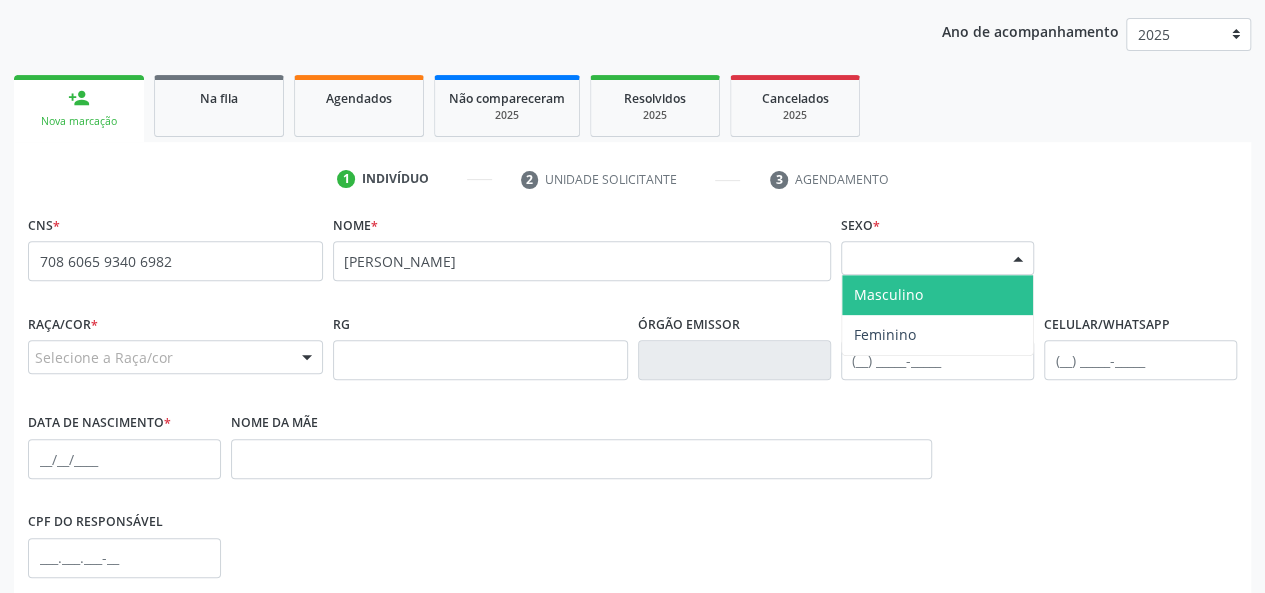 click at bounding box center [1018, 259] 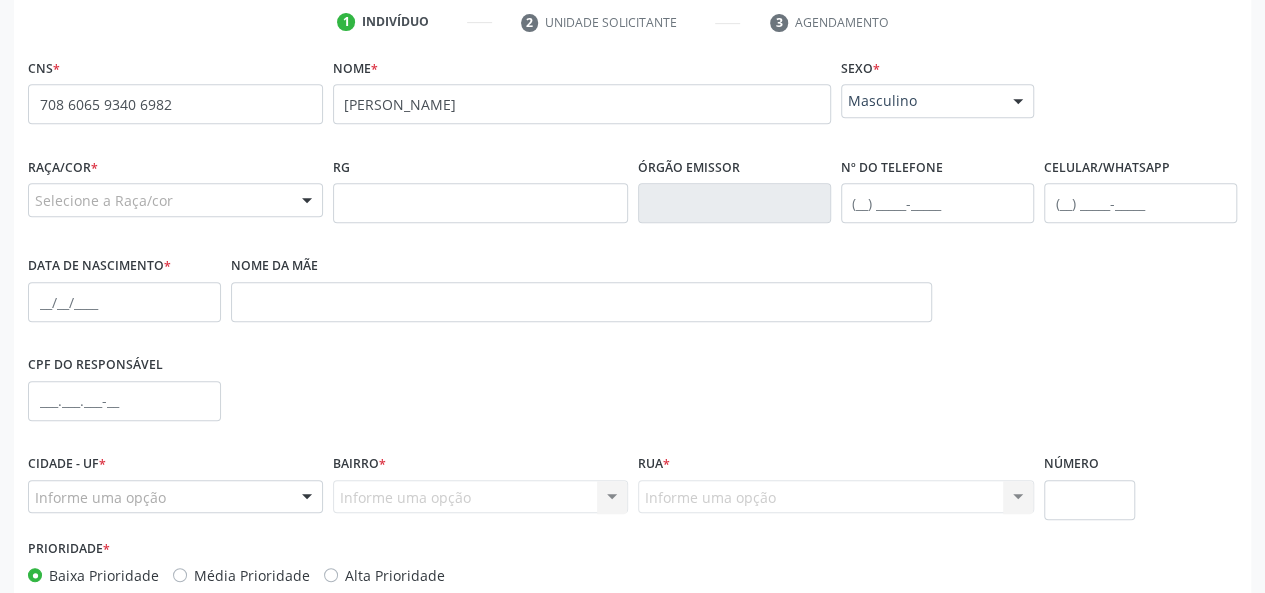 scroll, scrollTop: 452, scrollLeft: 0, axis: vertical 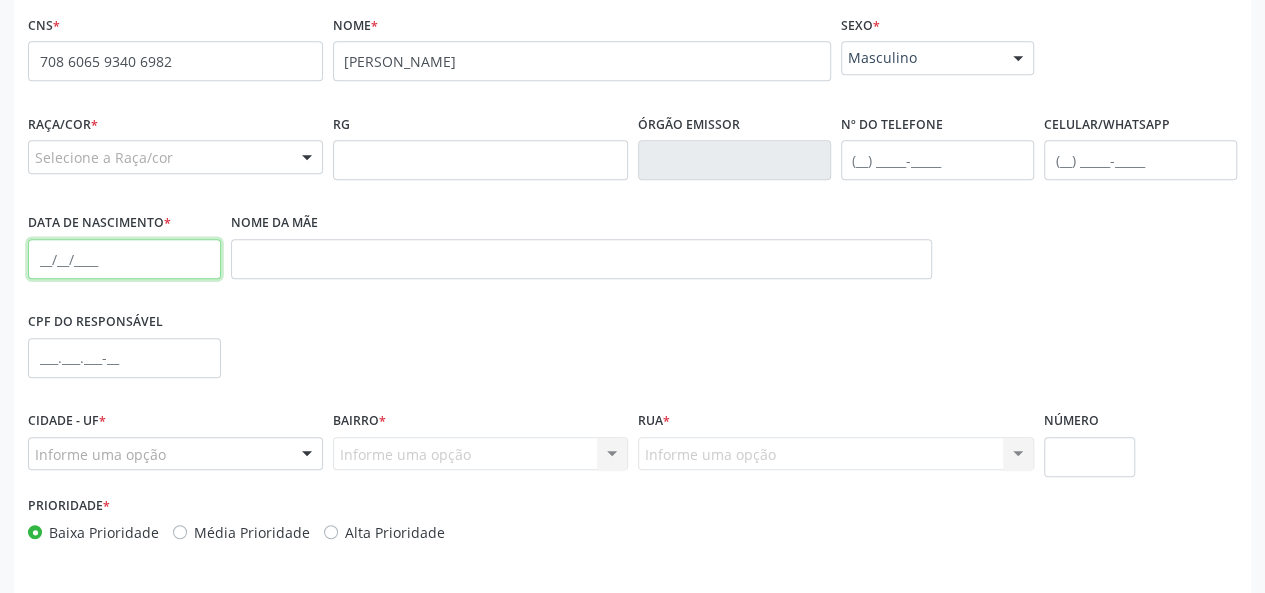 click at bounding box center (124, 259) 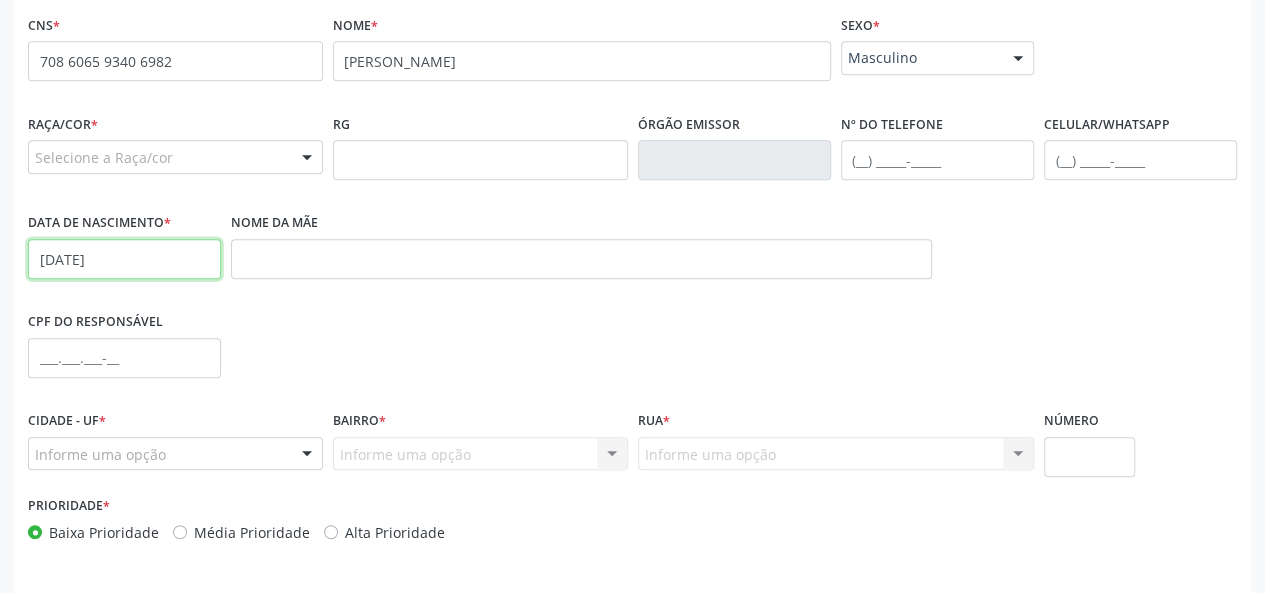 type on "[DATE]" 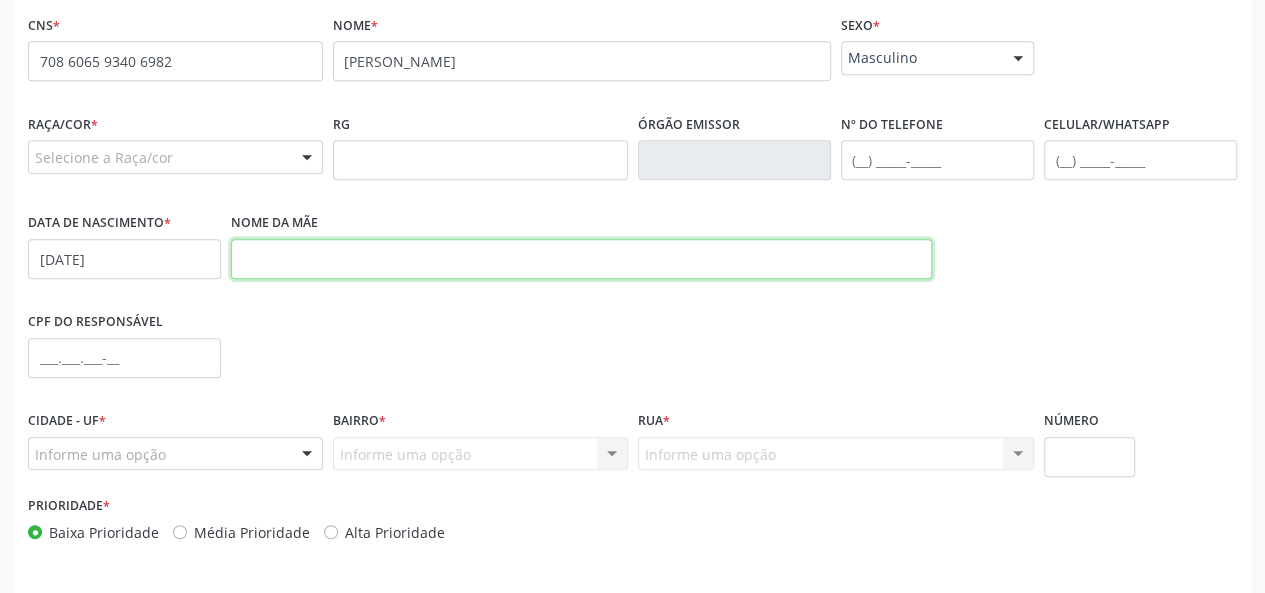 click at bounding box center (581, 259) 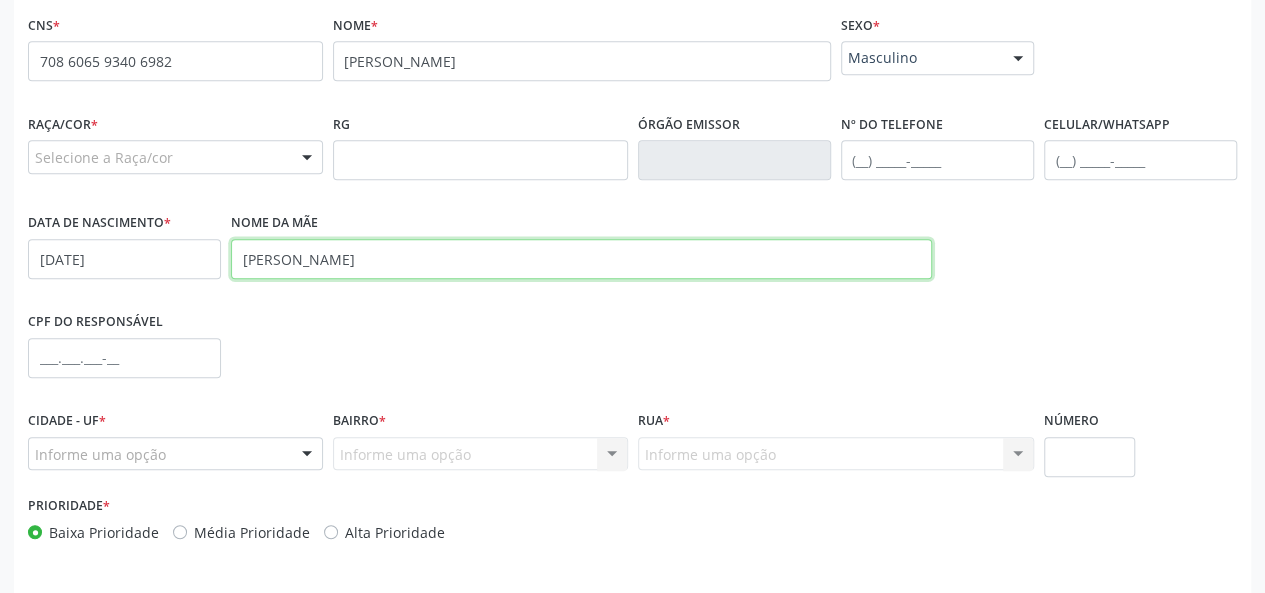 scroll, scrollTop: 518, scrollLeft: 0, axis: vertical 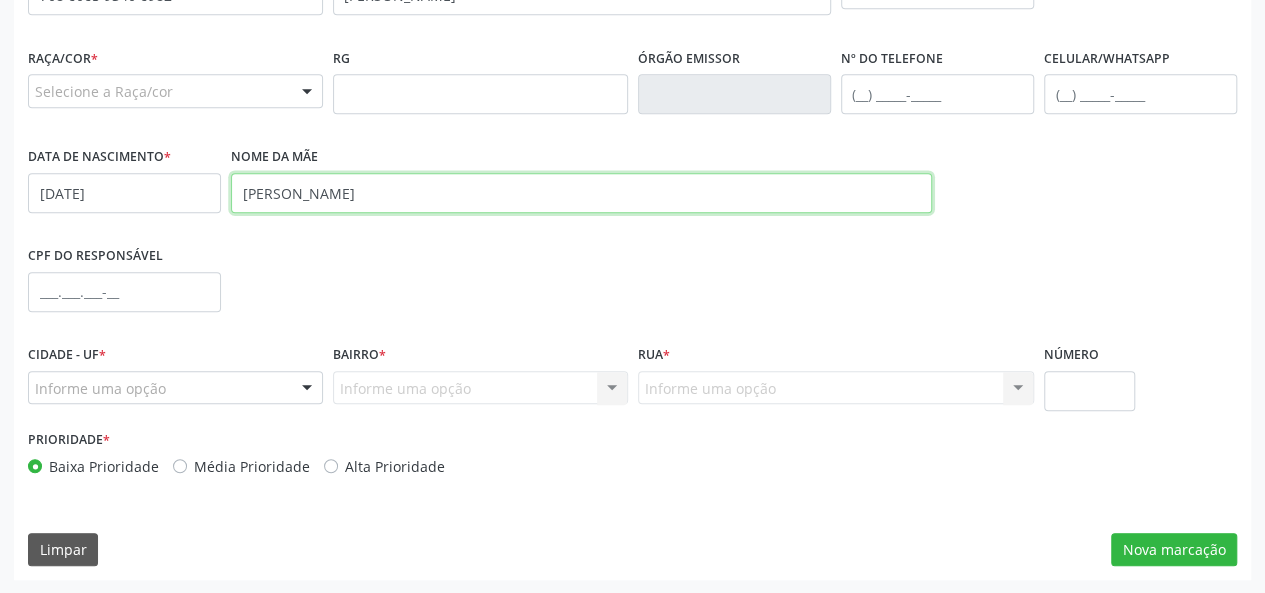 type on "[PERSON_NAME]" 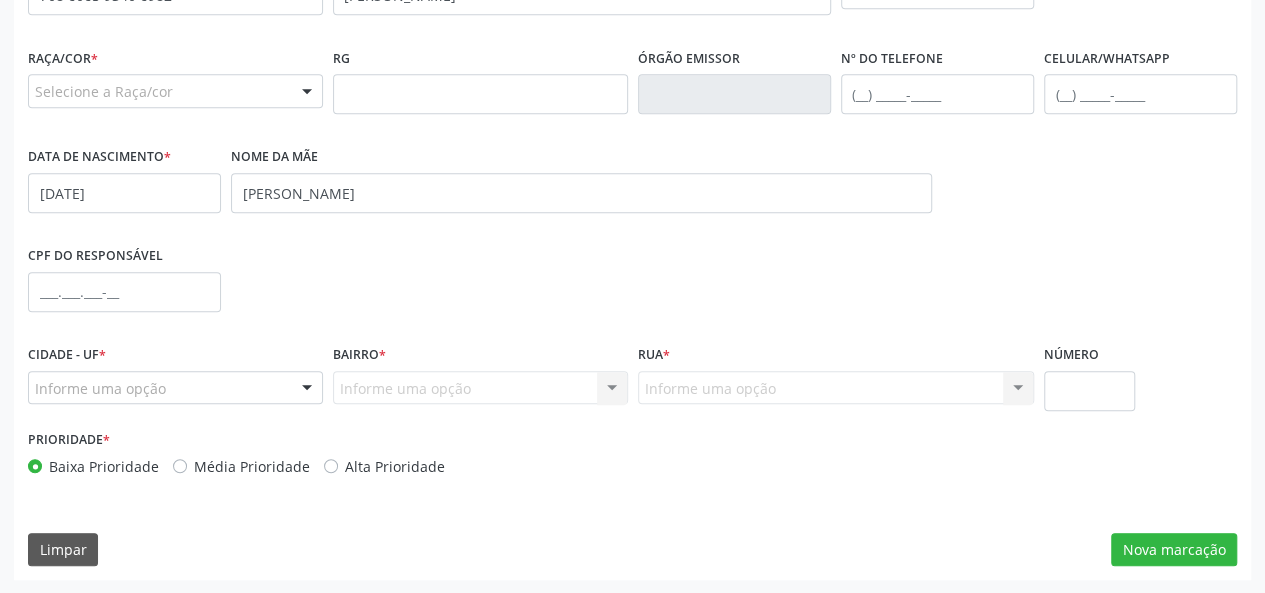 click at bounding box center (307, 389) 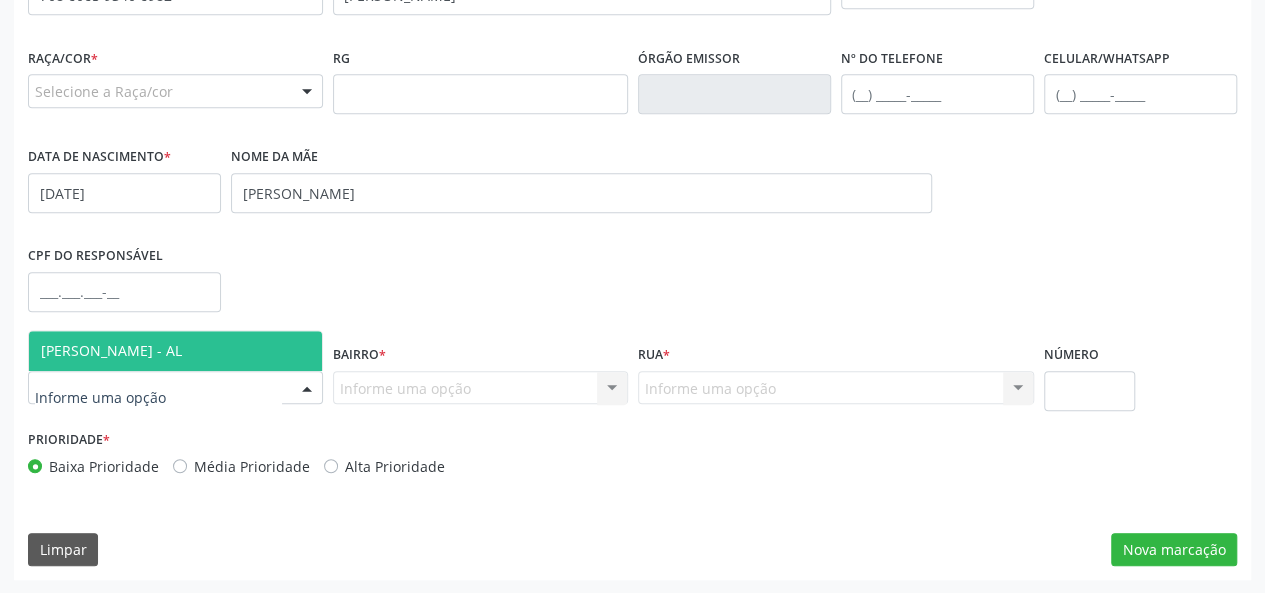 click on "[PERSON_NAME] - AL" at bounding box center [175, 351] 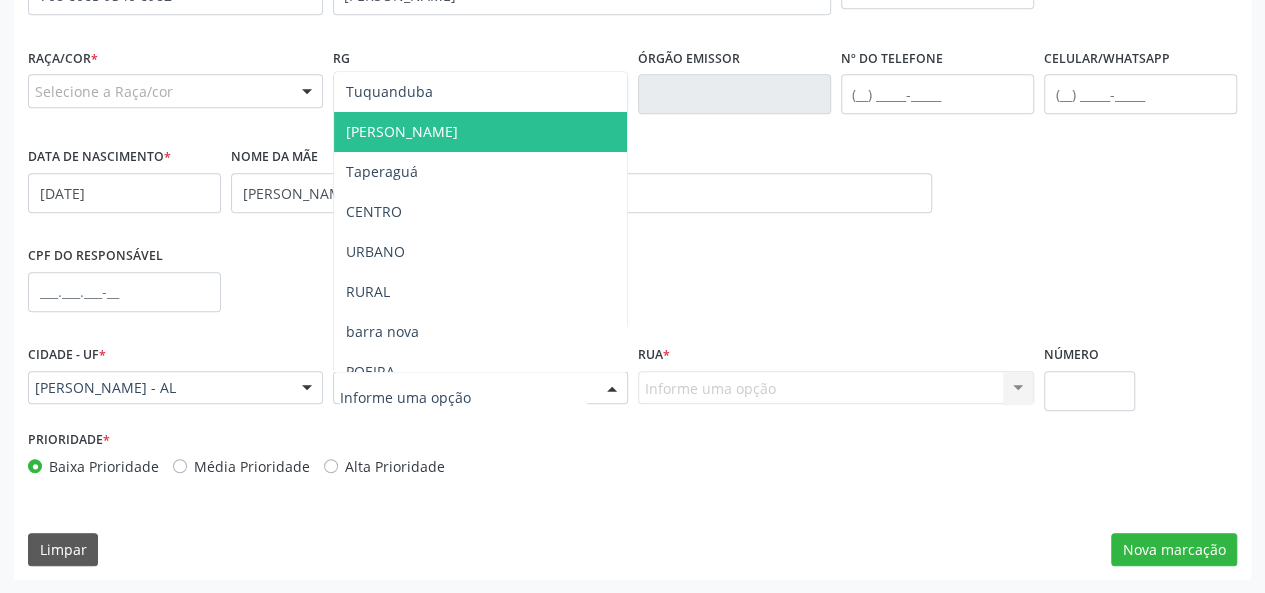 click on "[PERSON_NAME]" at bounding box center (480, 132) 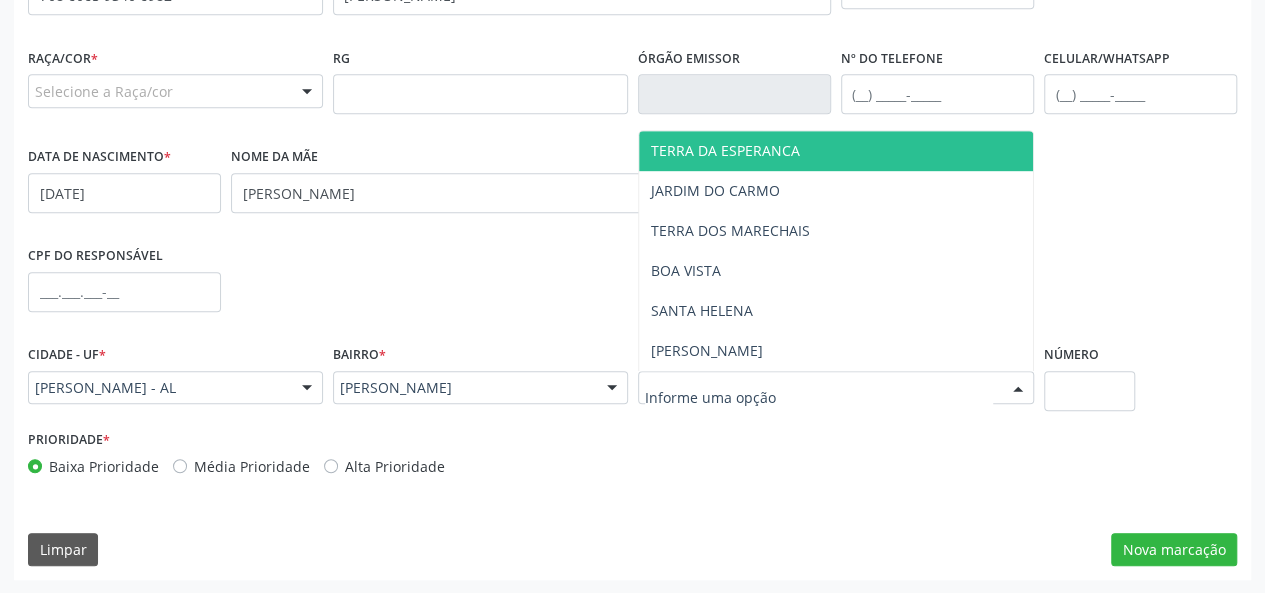 click on "TERRA DA ESPERANCA" at bounding box center [725, 150] 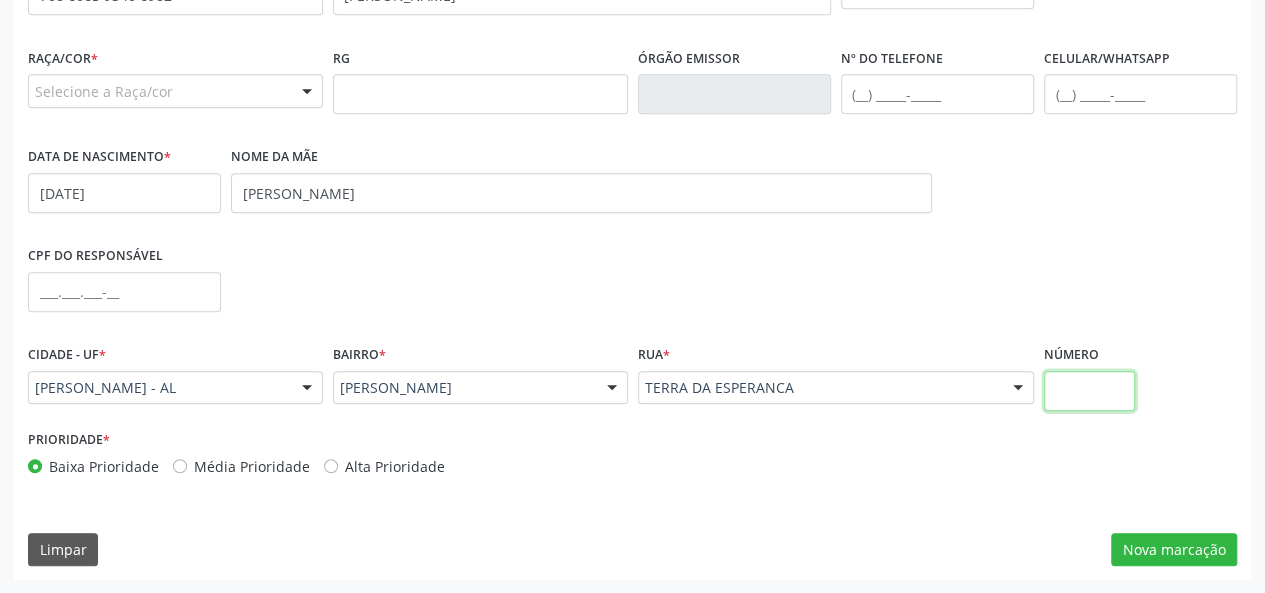 click at bounding box center [1090, 391] 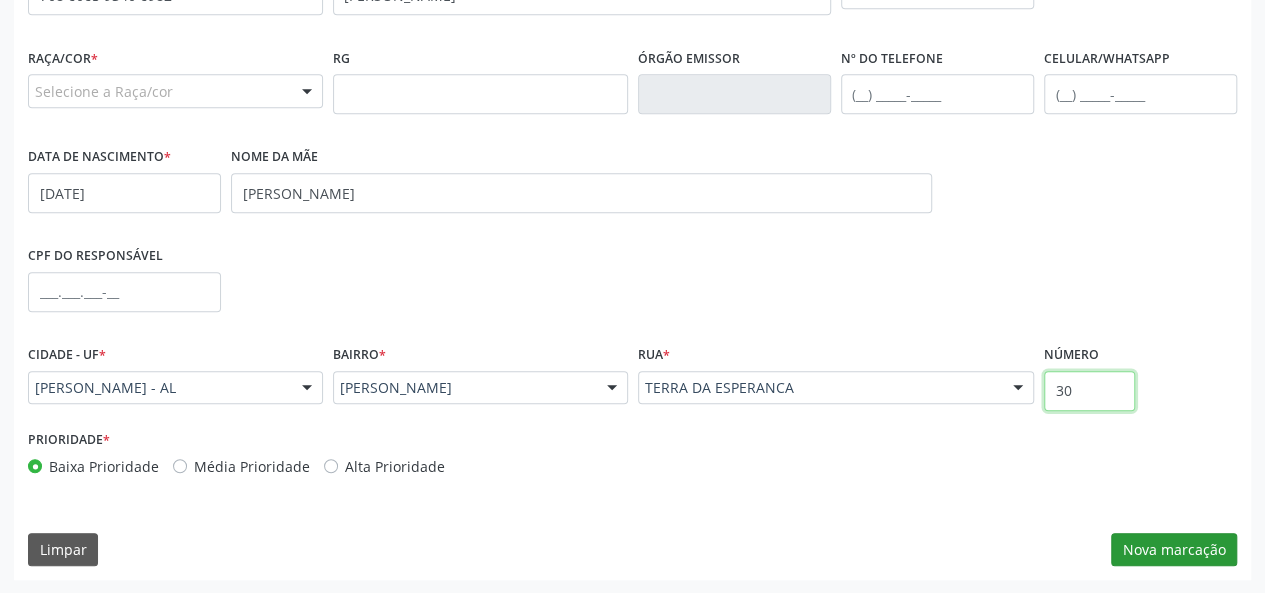 type on "30" 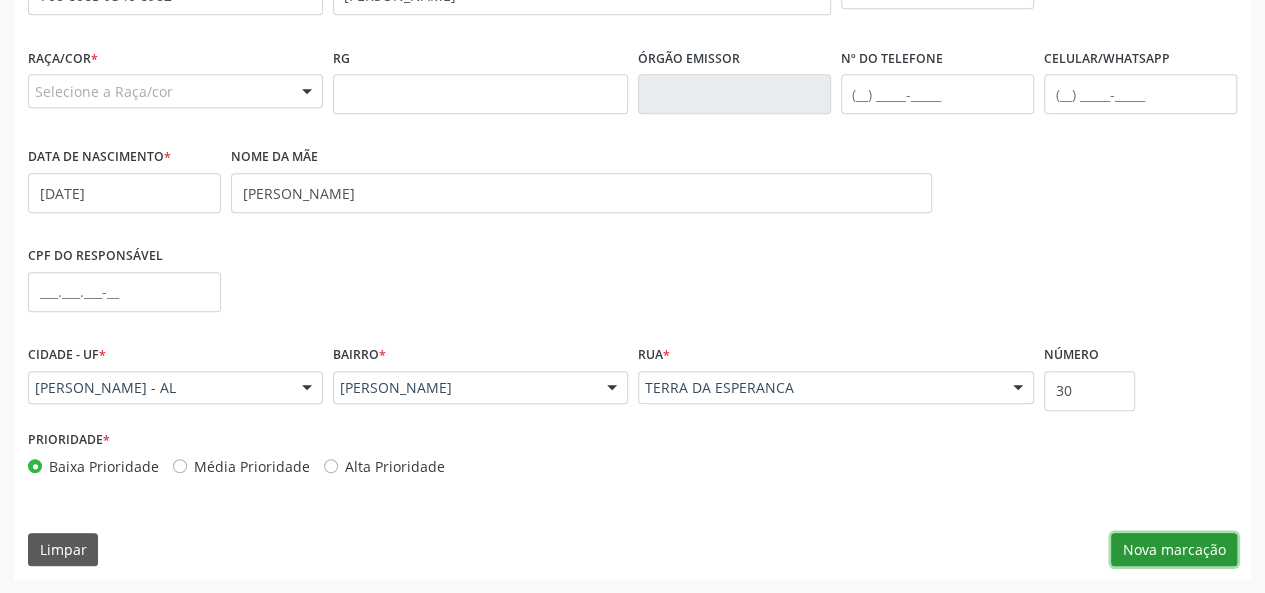 click on "Nova marcação" at bounding box center (1174, 550) 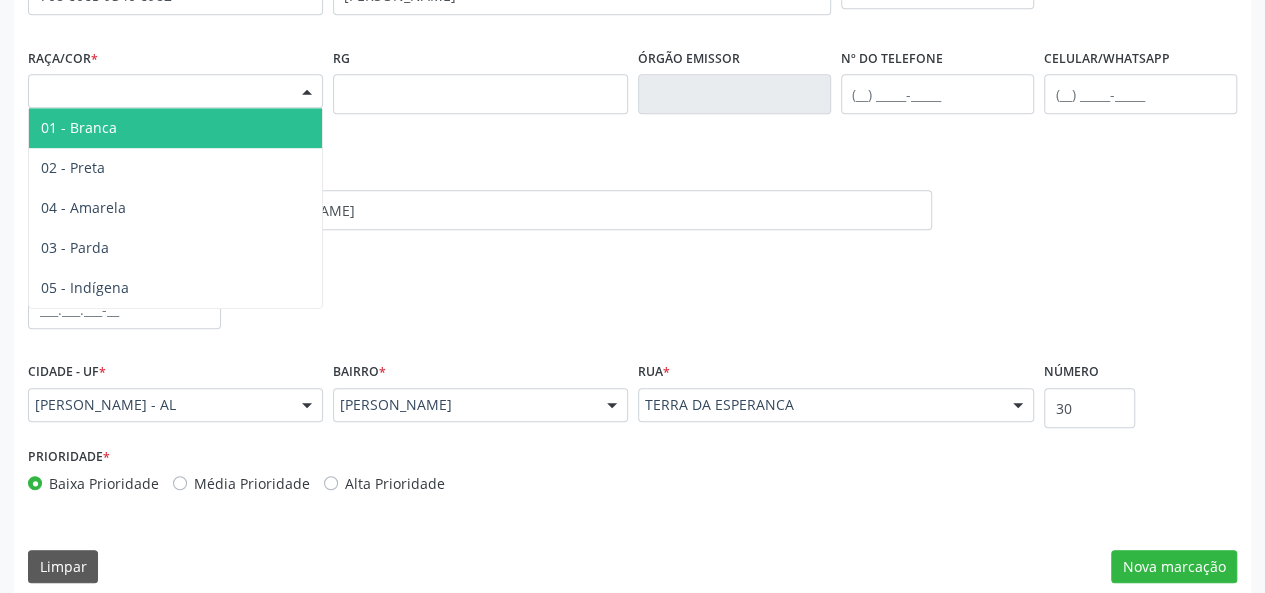 click at bounding box center (307, 92) 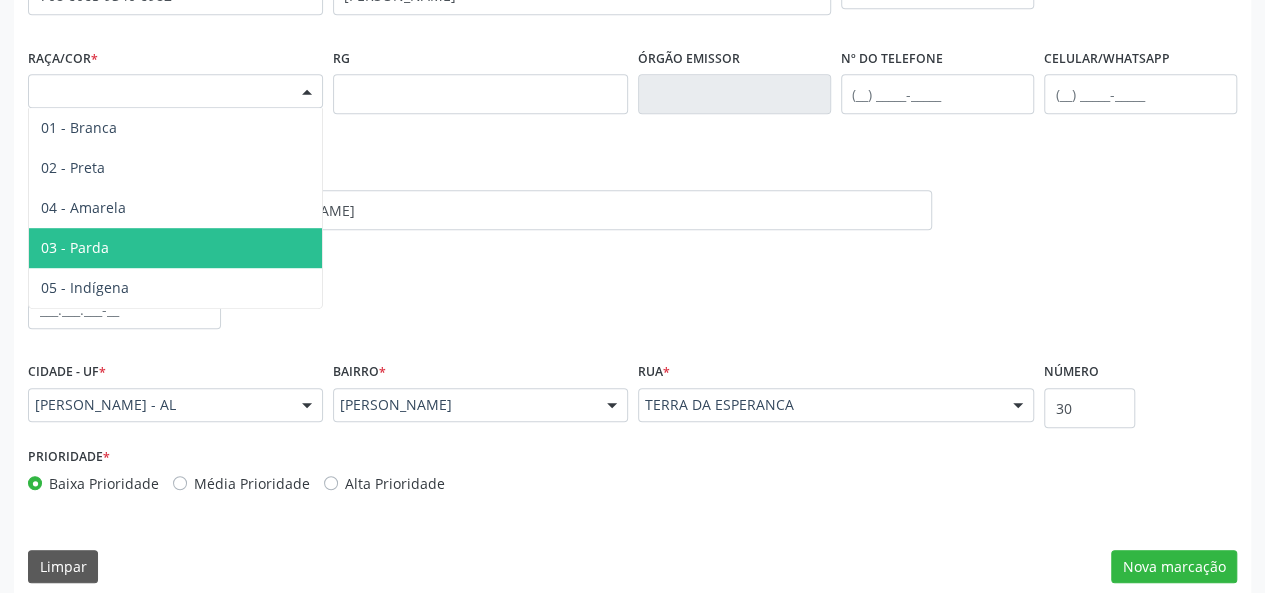 click on "03 - Parda" at bounding box center [175, 248] 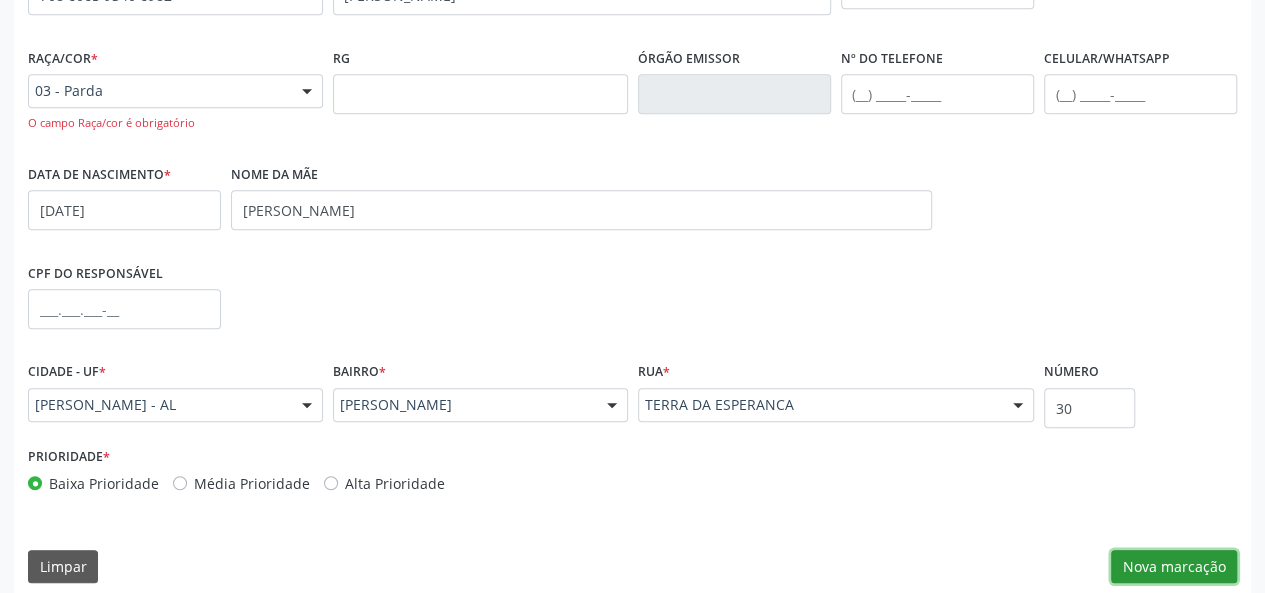 click on "Nova marcação" at bounding box center [1174, 567] 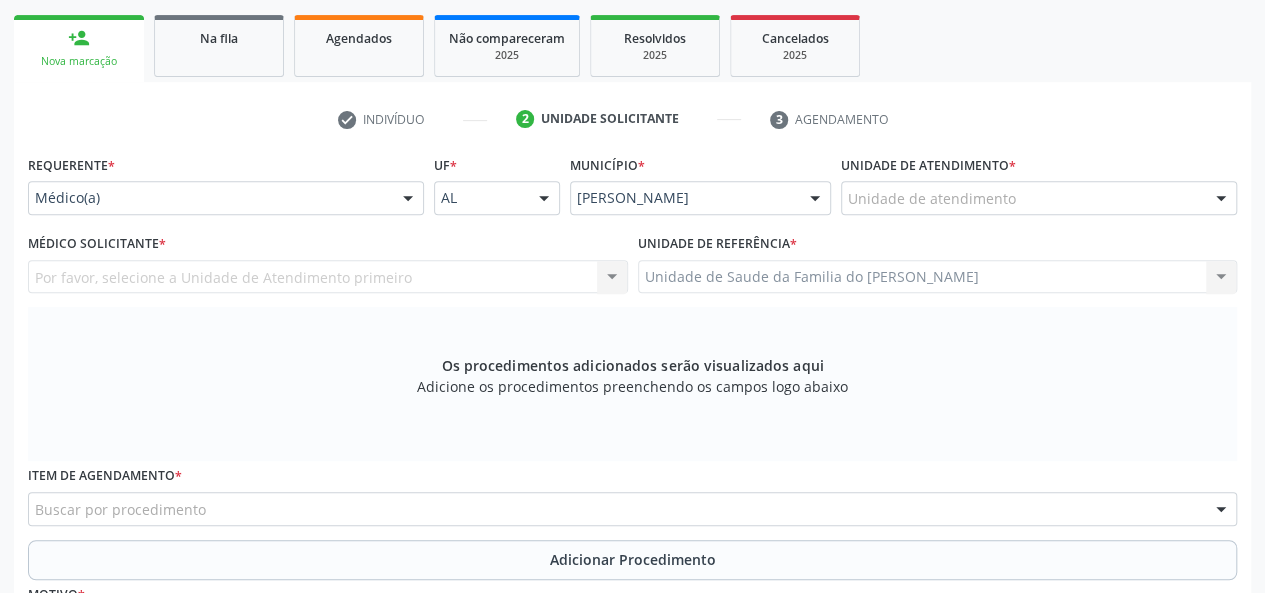 scroll, scrollTop: 218, scrollLeft: 0, axis: vertical 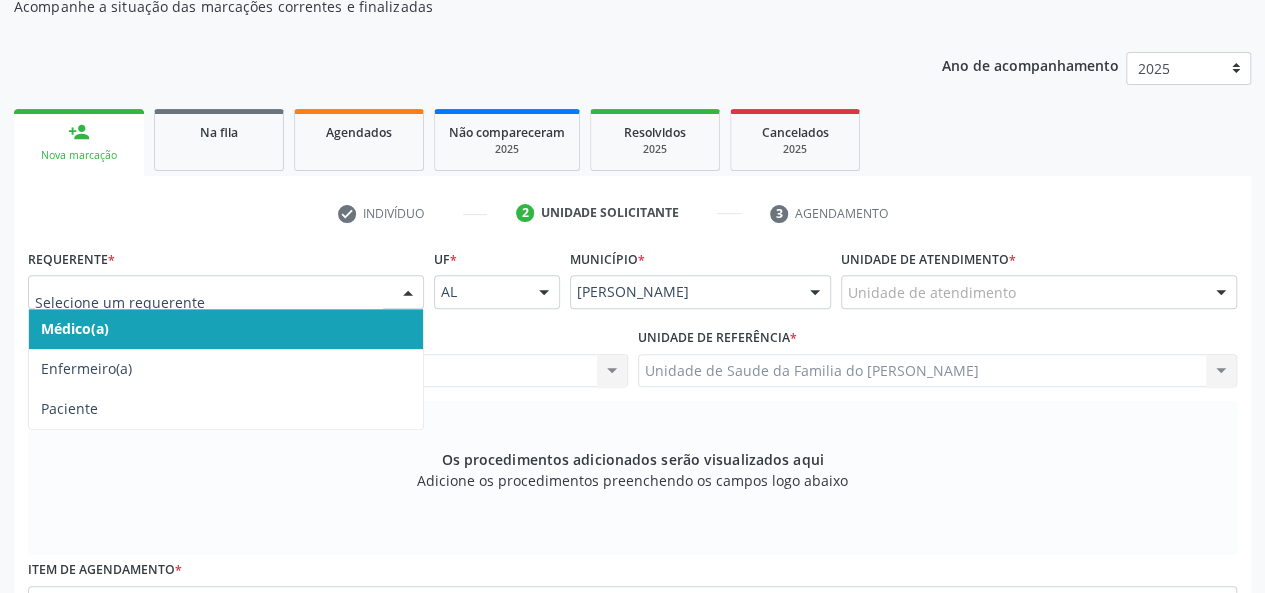 click at bounding box center [226, 292] 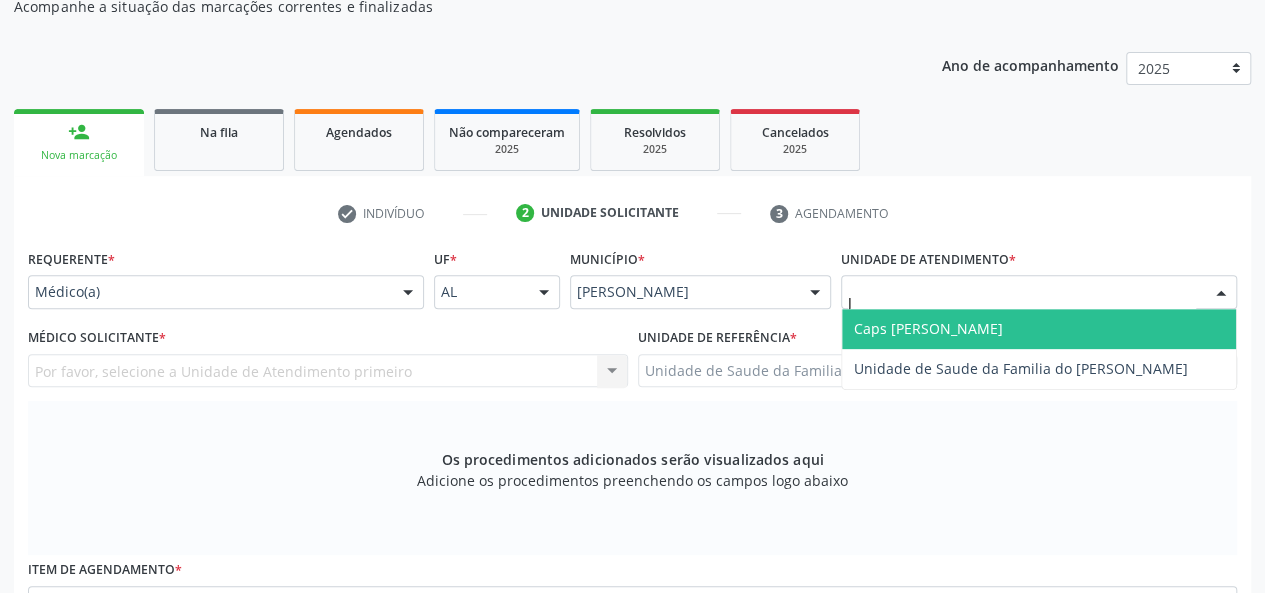 type on "[PERSON_NAME]" 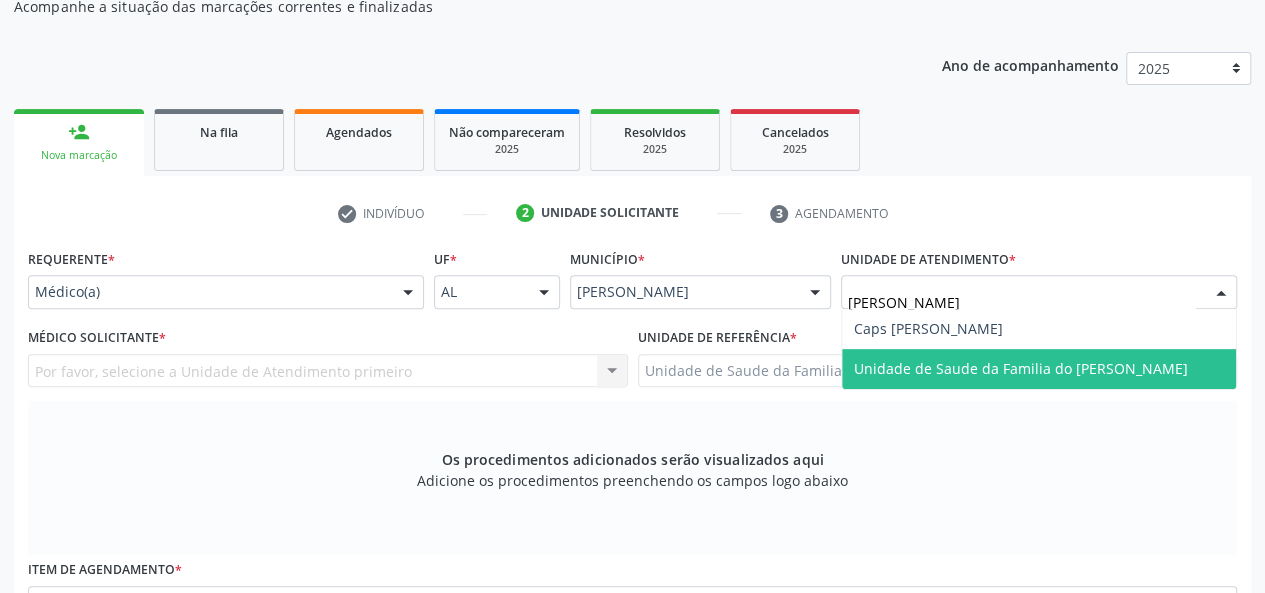click on "Unidade de Saude da Familia do [PERSON_NAME]" at bounding box center [1021, 368] 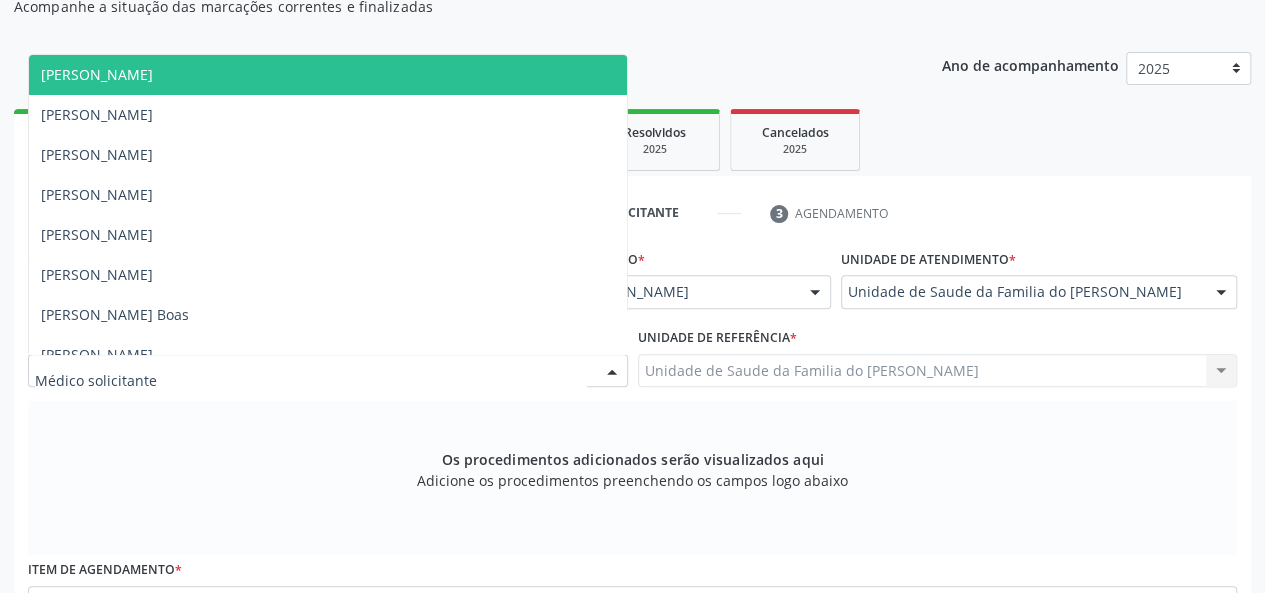 click at bounding box center (612, 372) 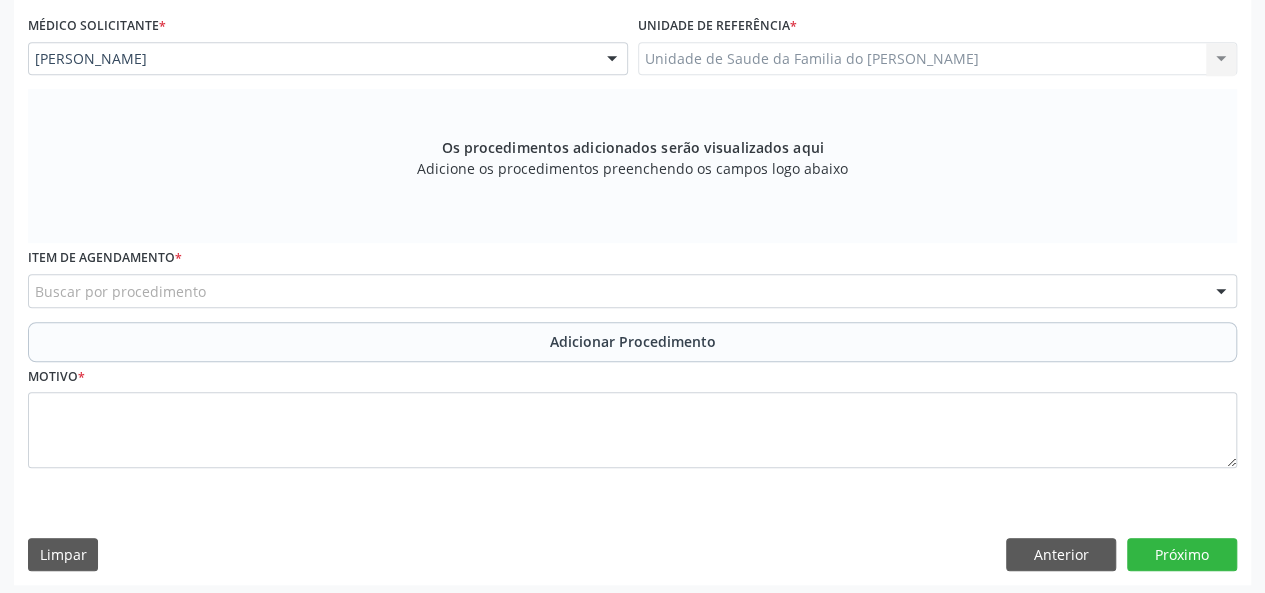 scroll, scrollTop: 534, scrollLeft: 0, axis: vertical 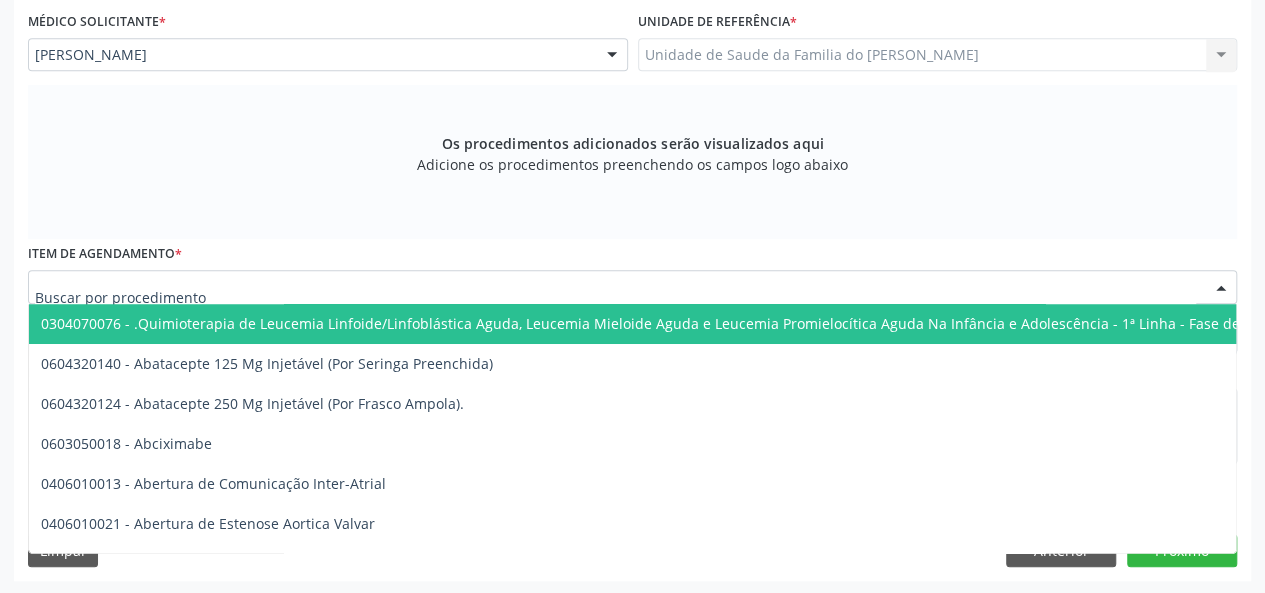 click at bounding box center (632, 287) 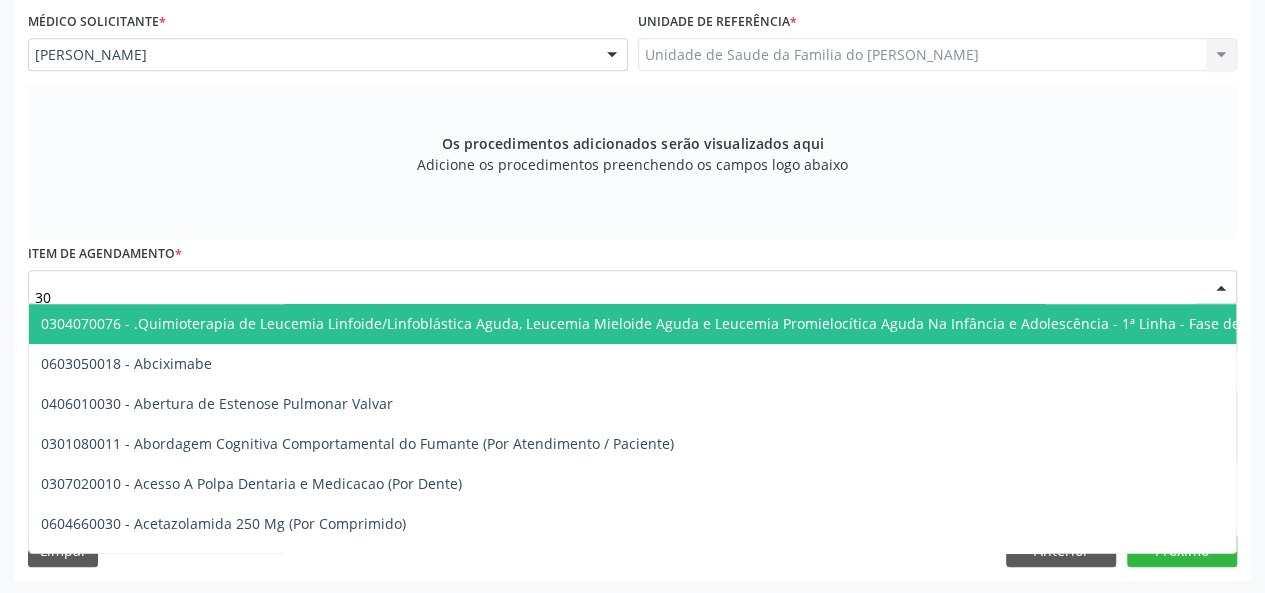 type on "3" 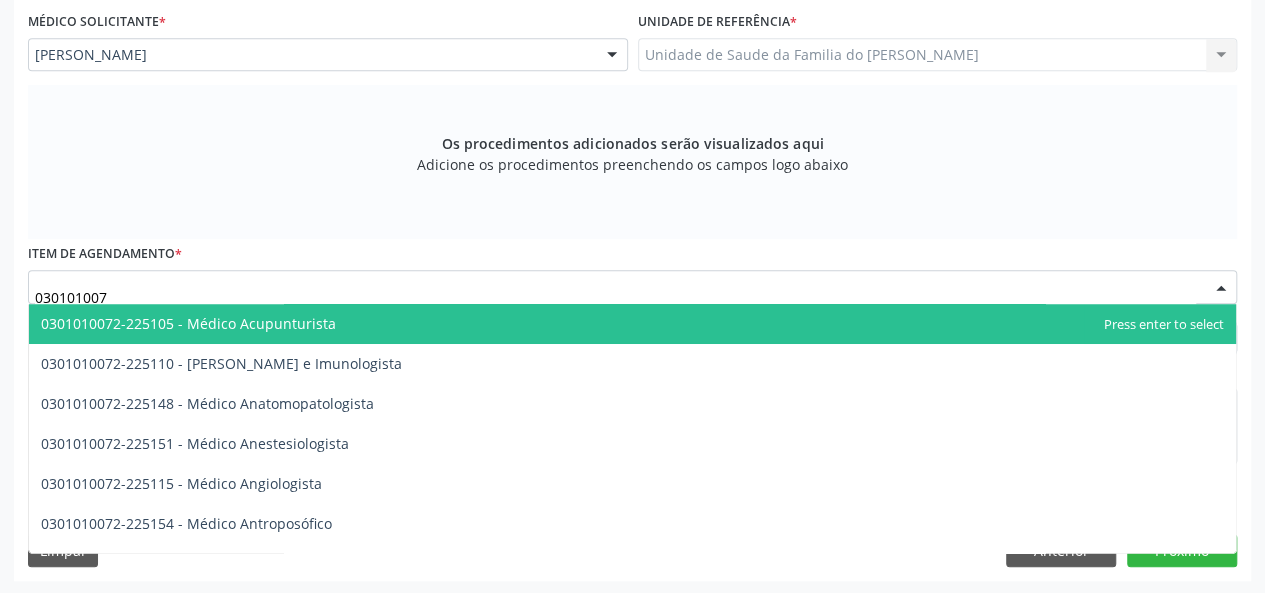 type on "0301010072" 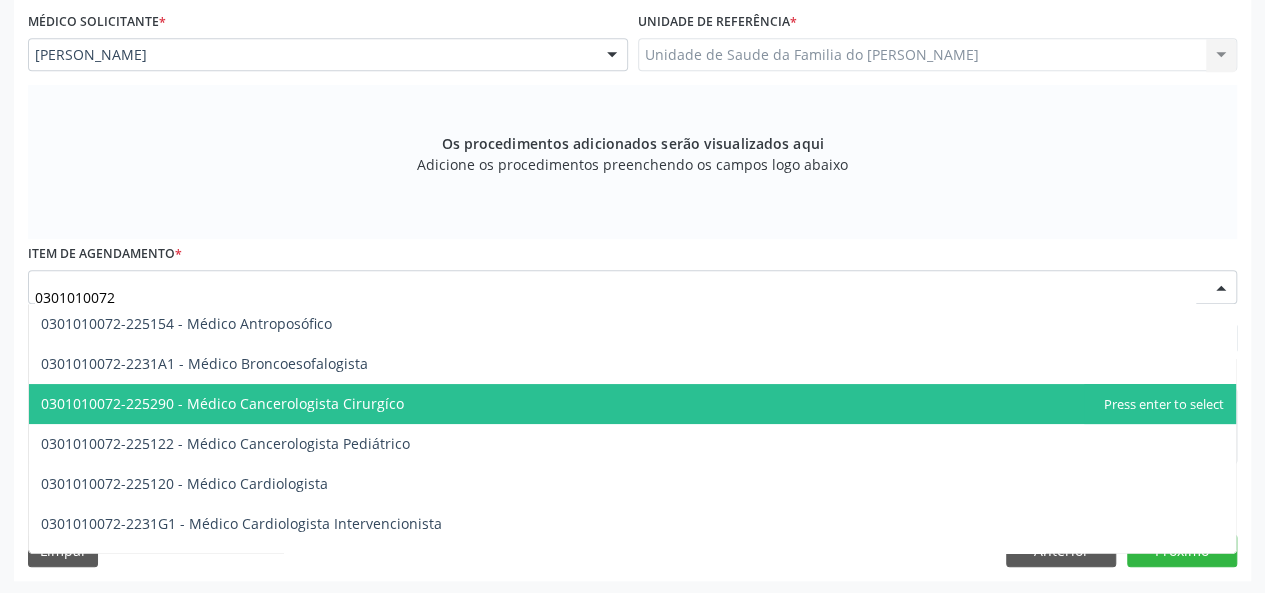 scroll, scrollTop: 400, scrollLeft: 0, axis: vertical 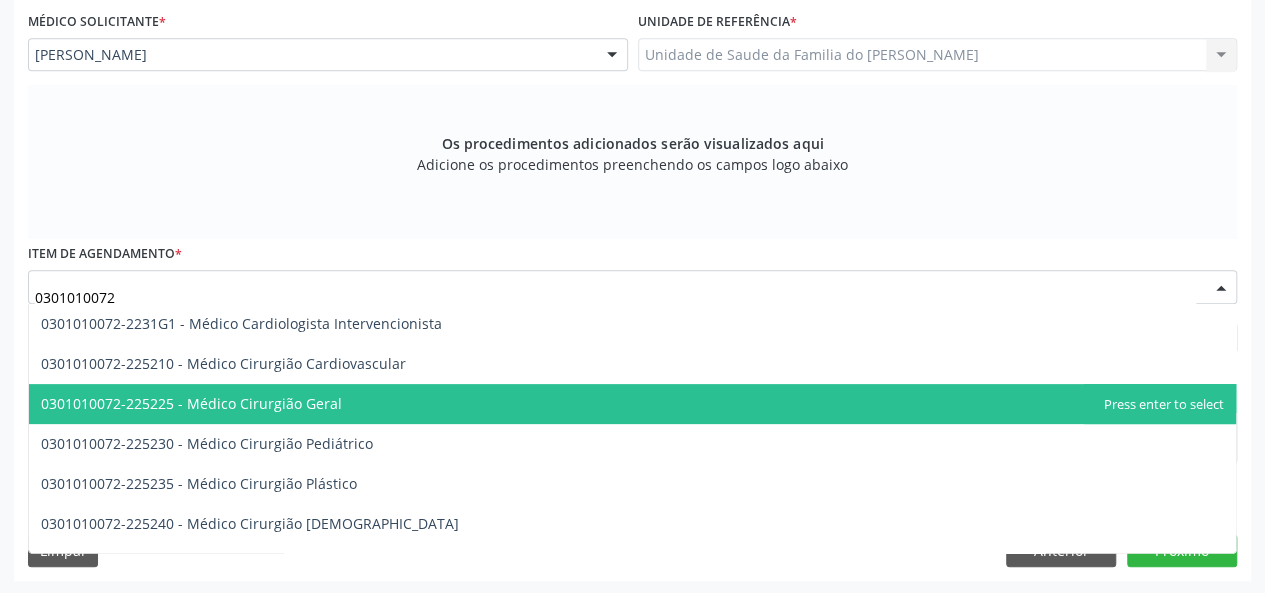 click on "0301010072-225225 - Médico Cirurgião Geral" at bounding box center [632, 404] 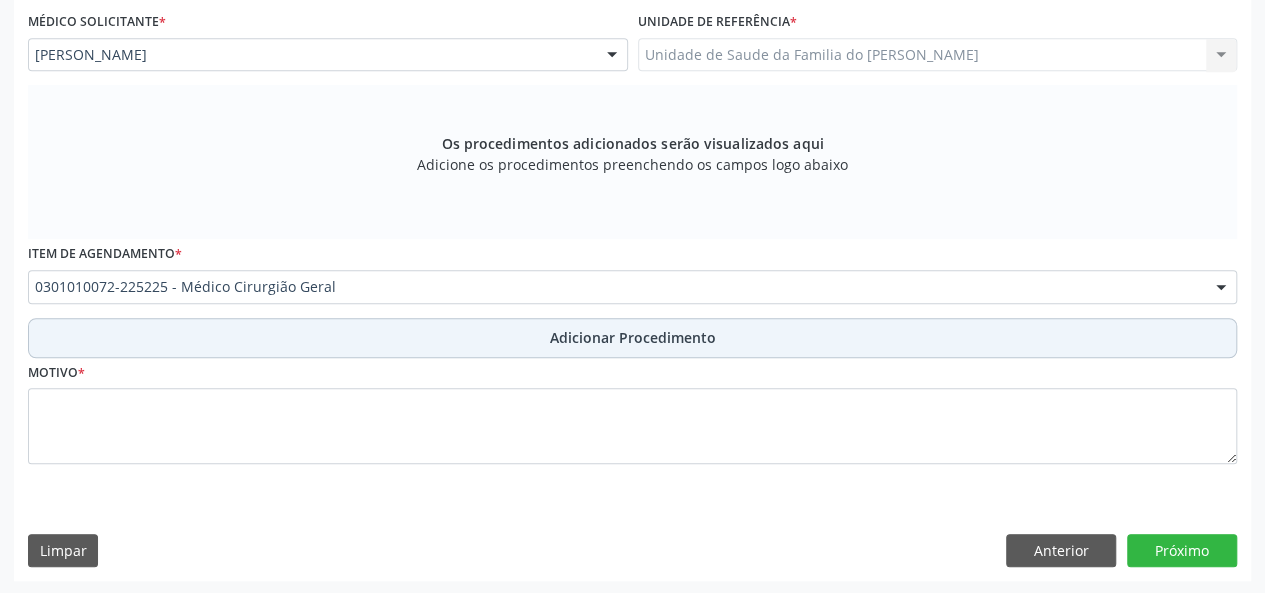 click on "Adicionar Procedimento" at bounding box center (633, 337) 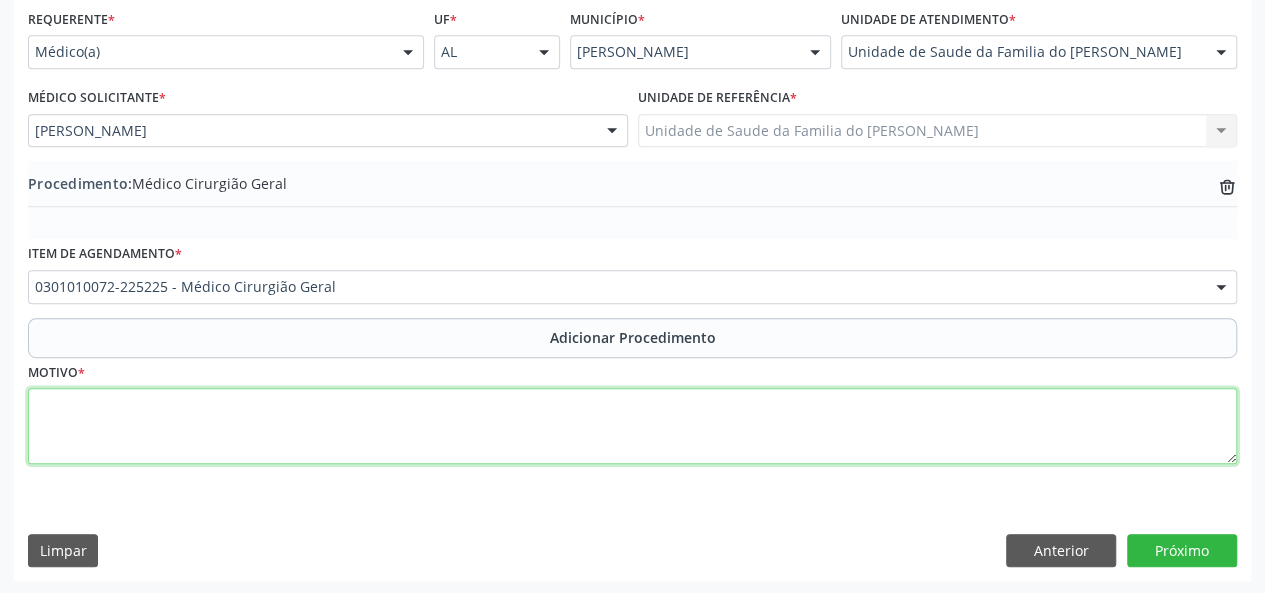 click at bounding box center [632, 426] 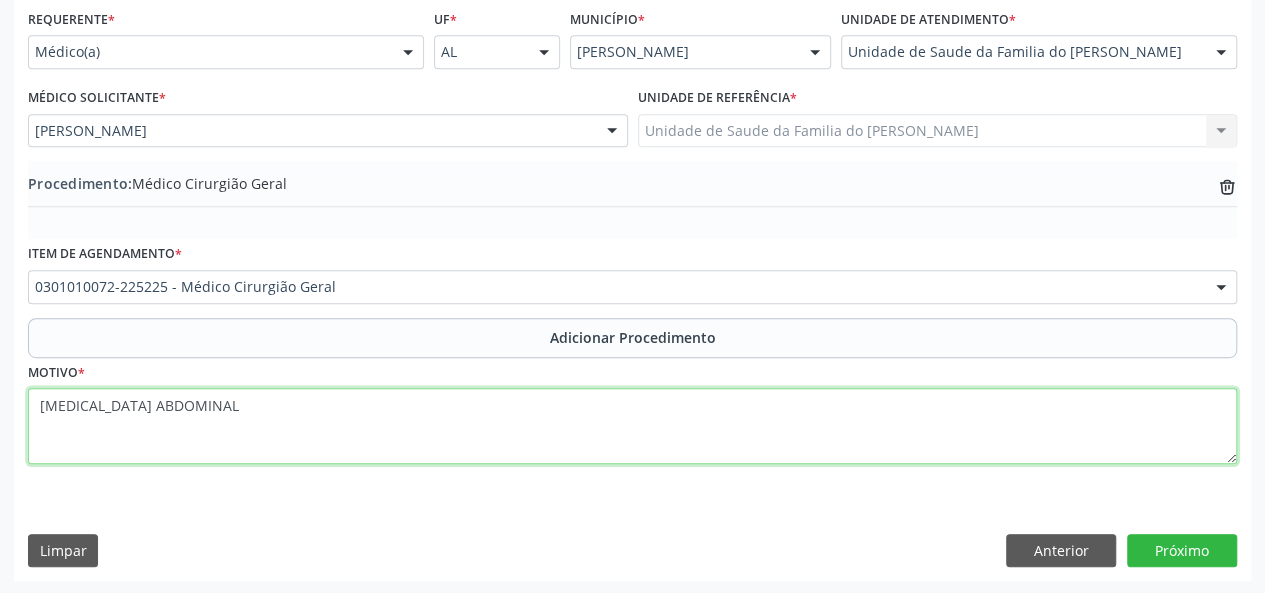 click on "[MEDICAL_DATA] ABDOMINAL" at bounding box center [632, 426] 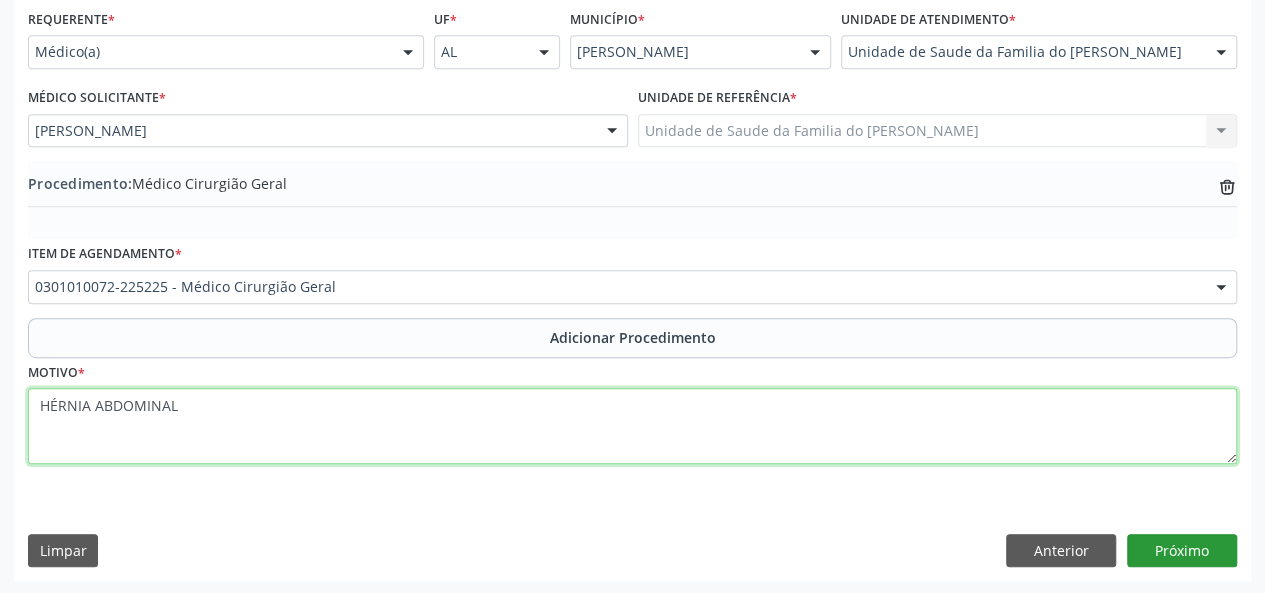 type on "HÉRNIA ABDOMINAL" 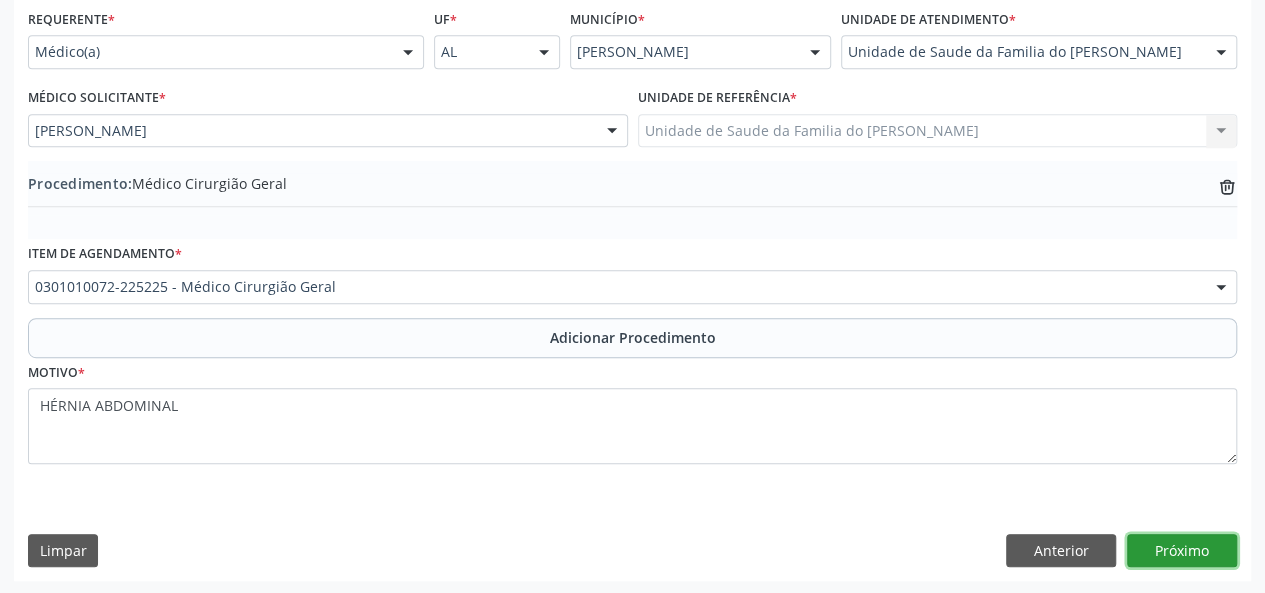 click on "Próximo" at bounding box center [1182, 551] 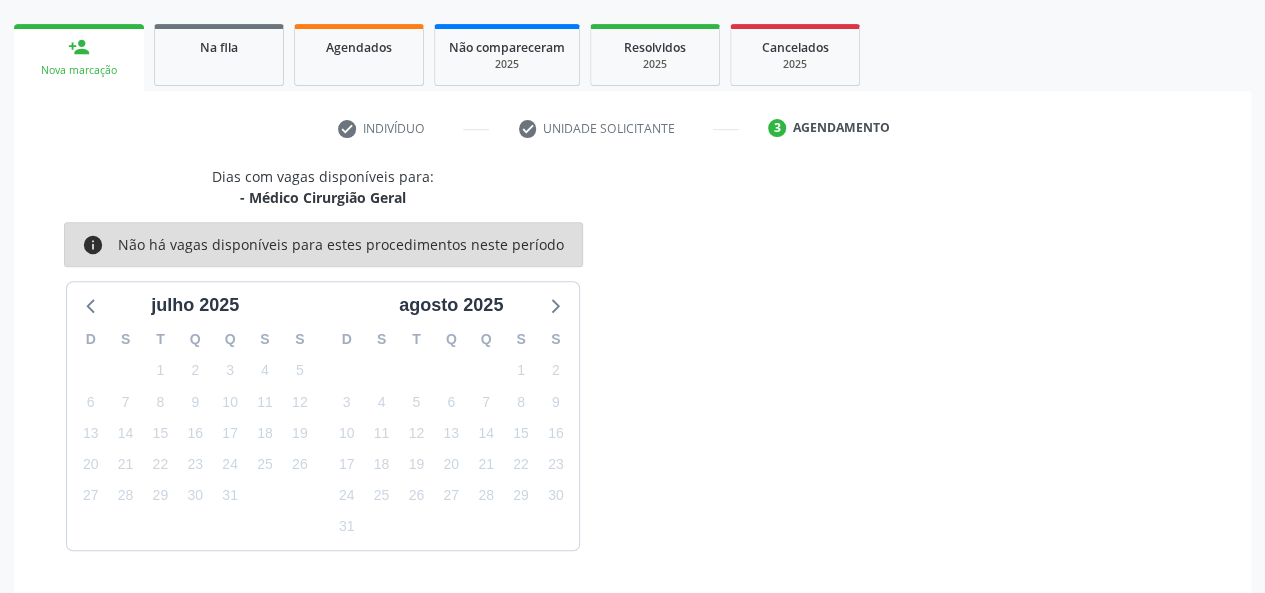 scroll, scrollTop: 362, scrollLeft: 0, axis: vertical 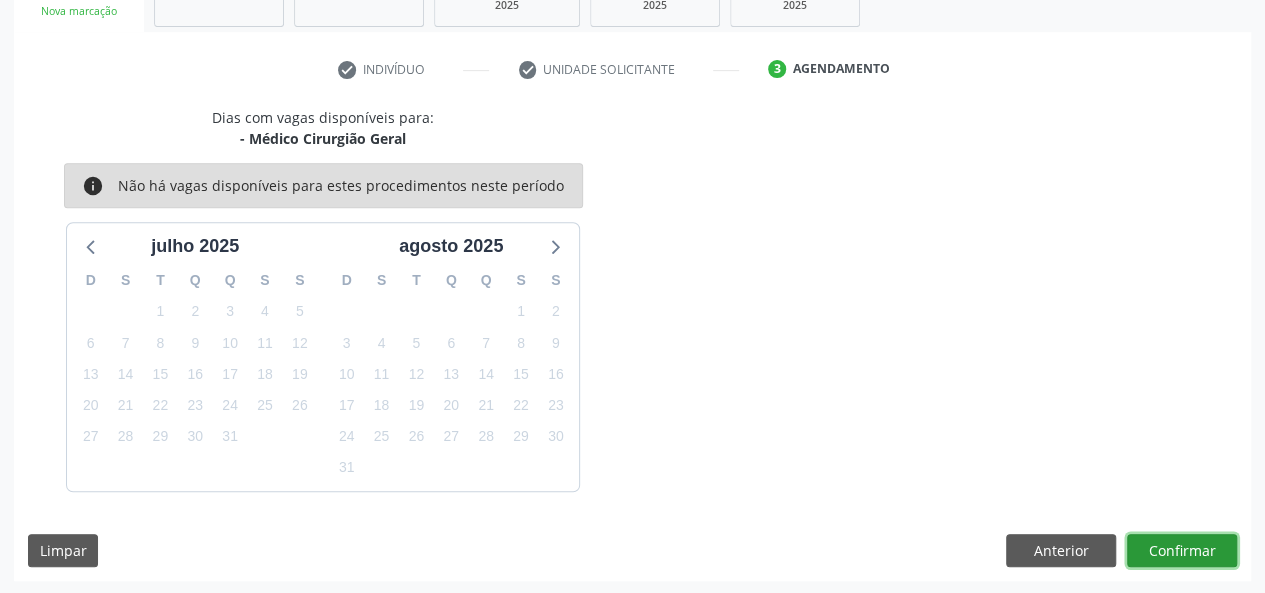 click on "Confirmar" at bounding box center (1182, 551) 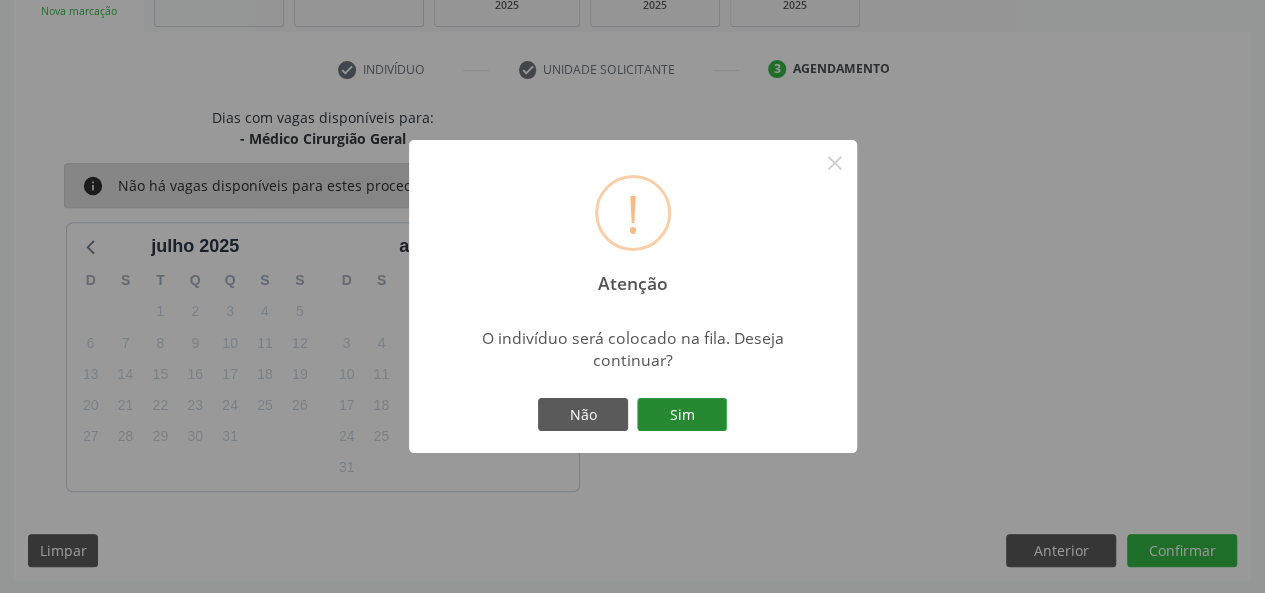 click on "Sim" at bounding box center [682, 415] 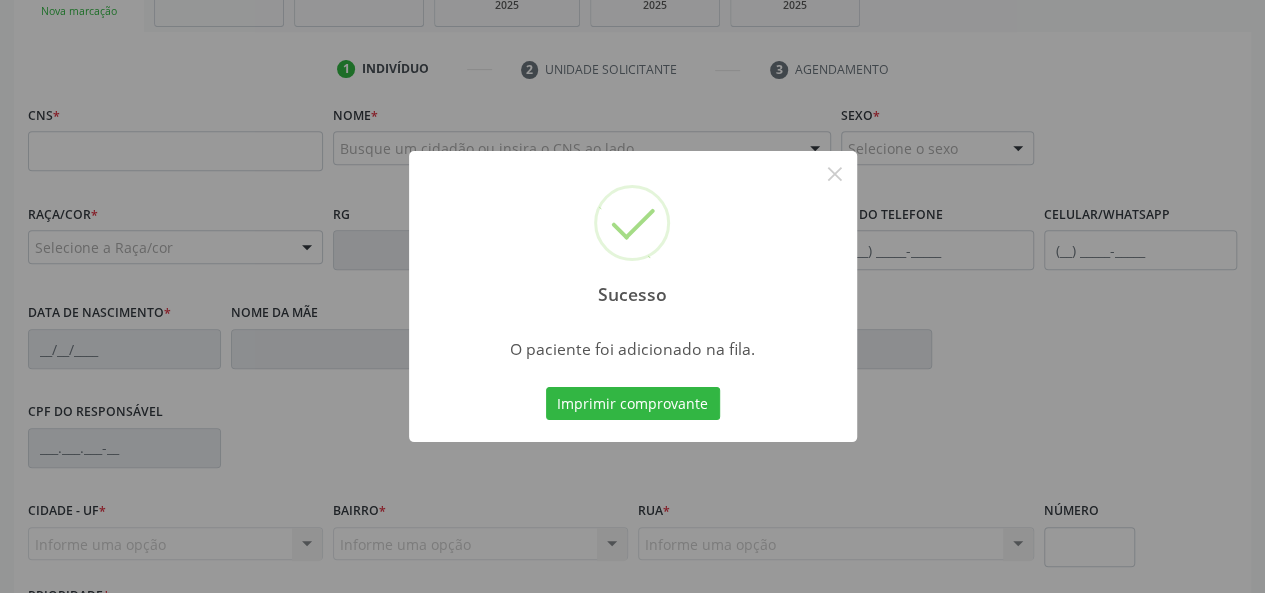 click on "Imprimir comprovante" at bounding box center [633, 404] 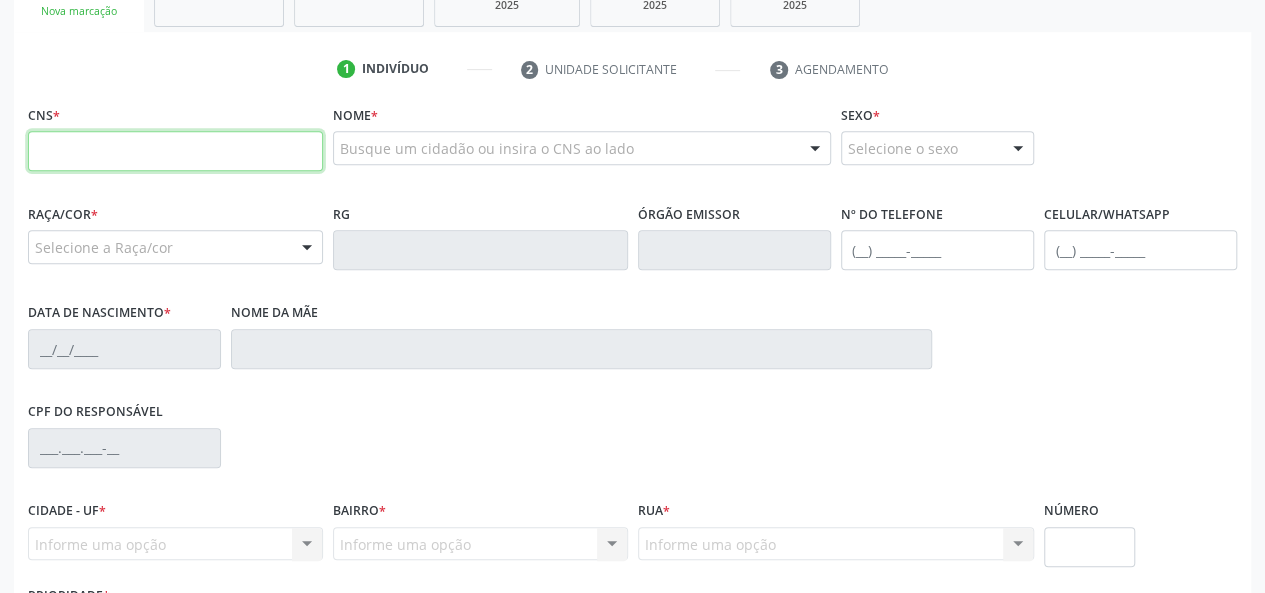 click at bounding box center [175, 151] 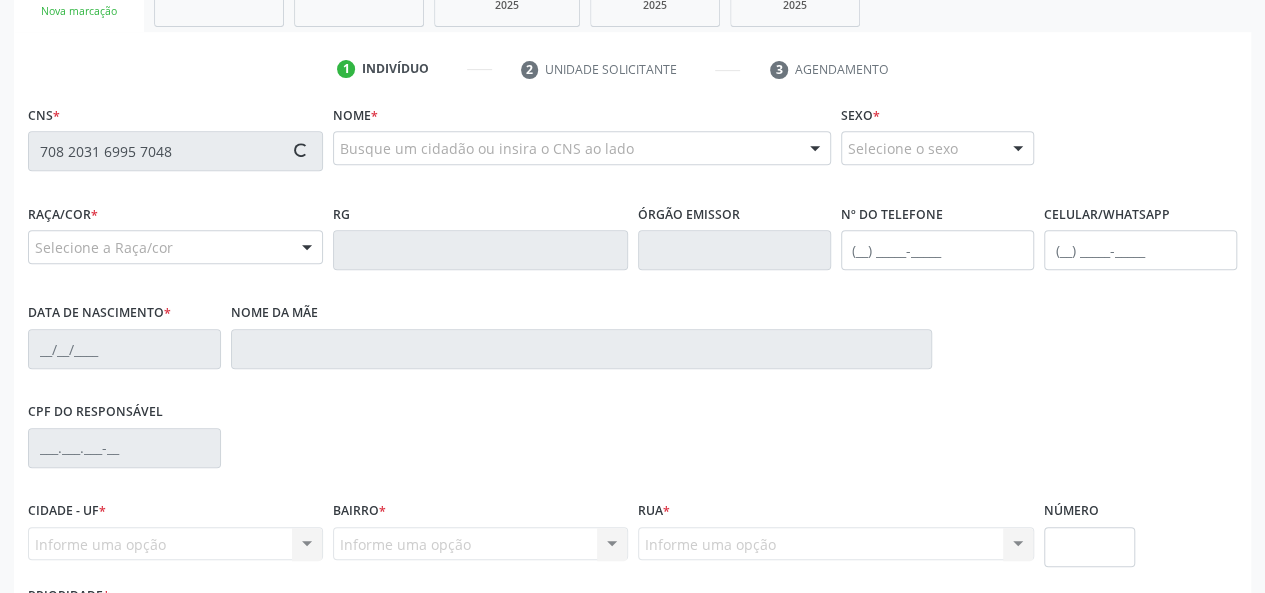 type on "708 2031 6995 7048" 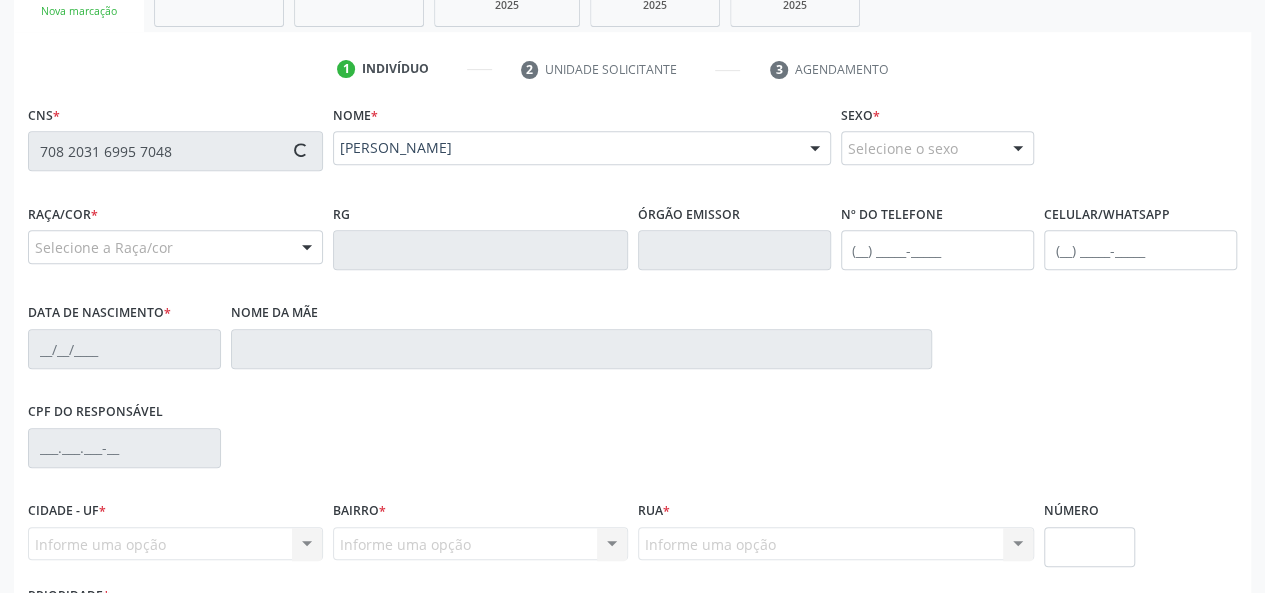 type on "[PHONE_NUMBER]" 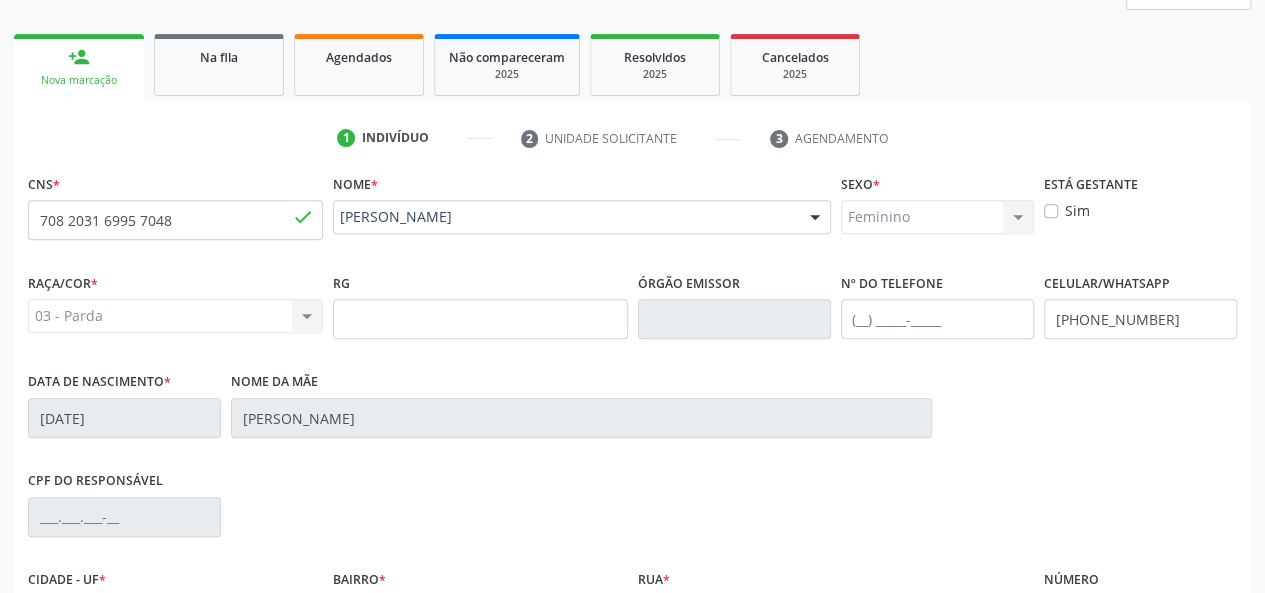 scroll, scrollTop: 262, scrollLeft: 0, axis: vertical 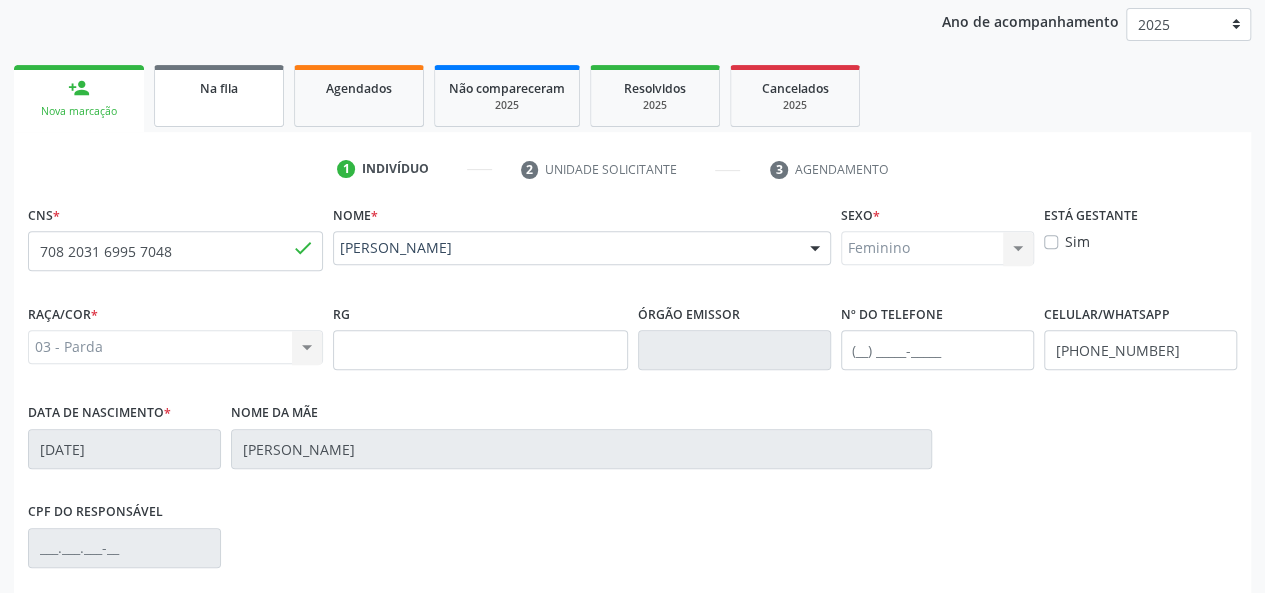 click on "Na fila" at bounding box center [219, 88] 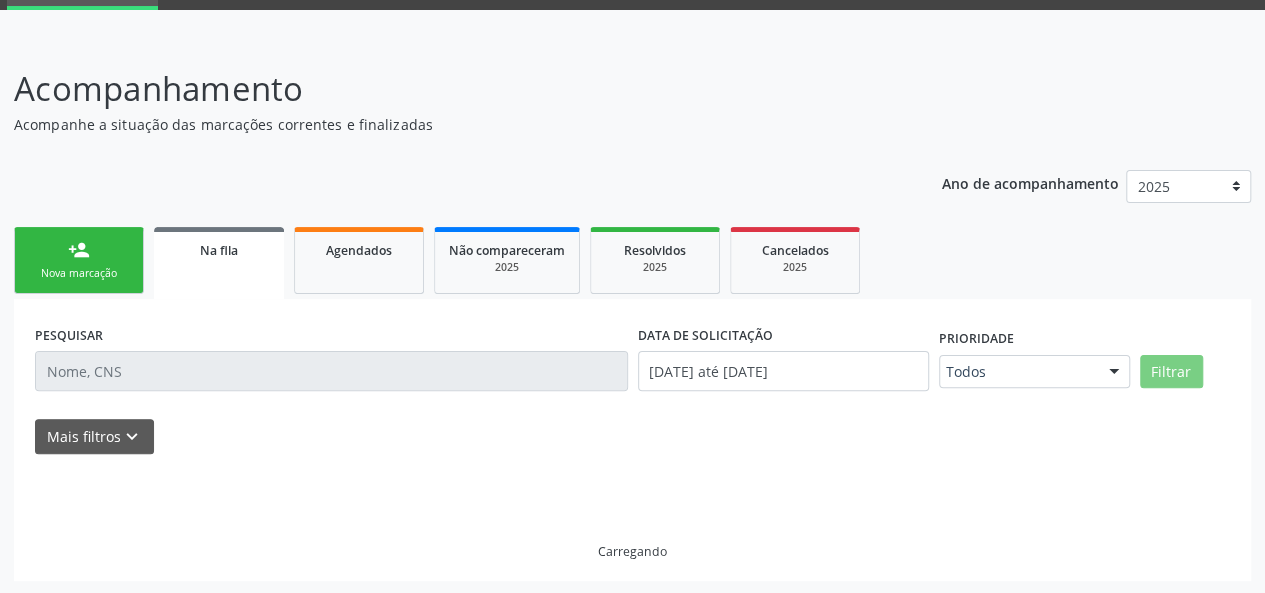 scroll, scrollTop: 122, scrollLeft: 0, axis: vertical 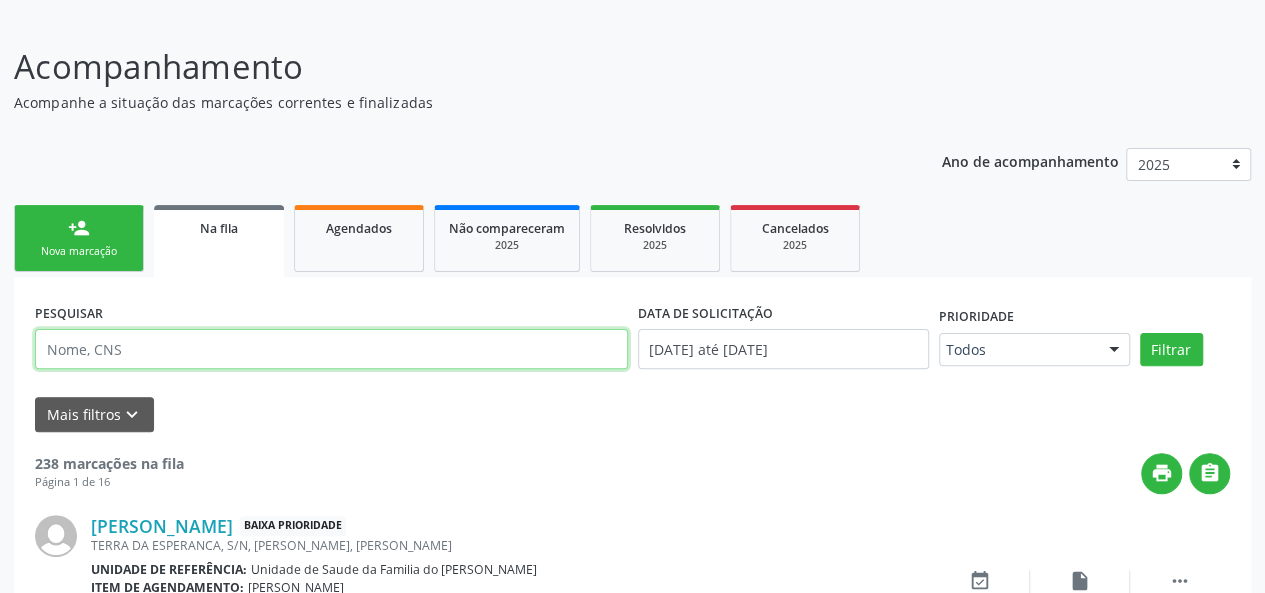 drag, startPoint x: 256, startPoint y: 357, endPoint x: 184, endPoint y: 344, distance: 73.1642 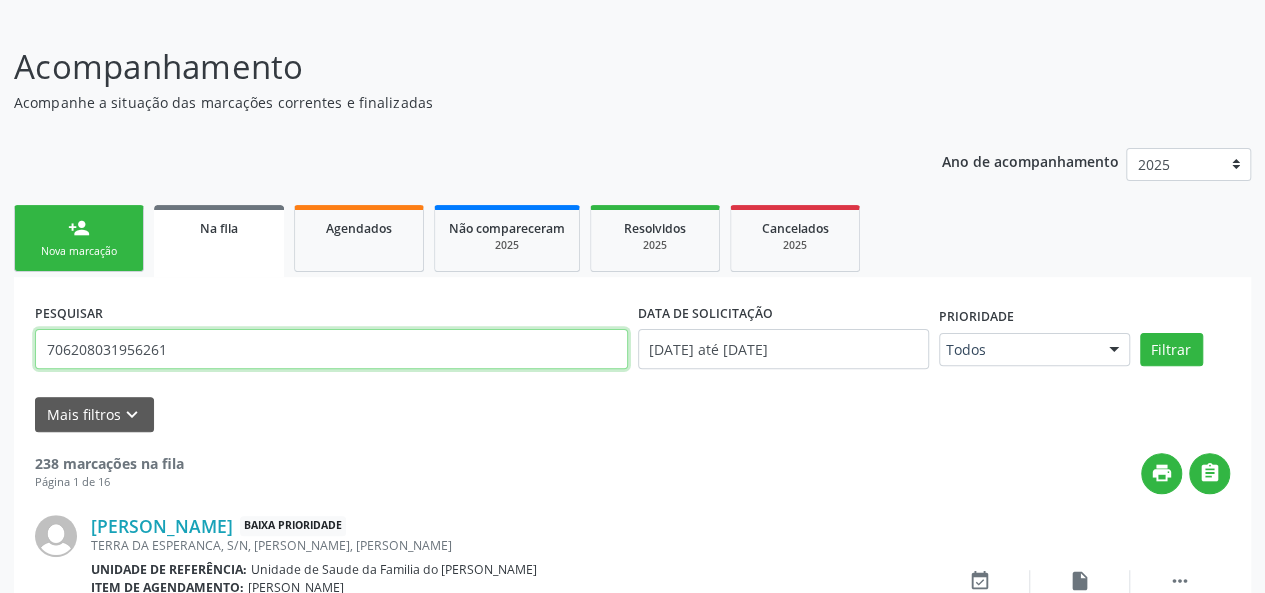 type on "706208031956261" 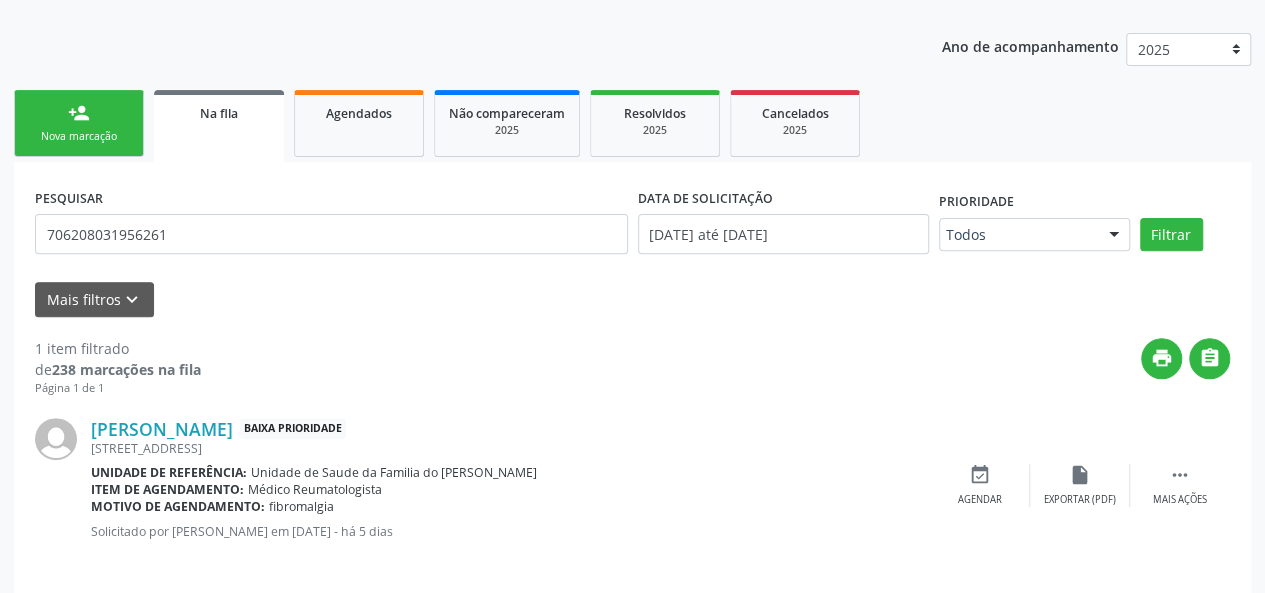 scroll, scrollTop: 252, scrollLeft: 0, axis: vertical 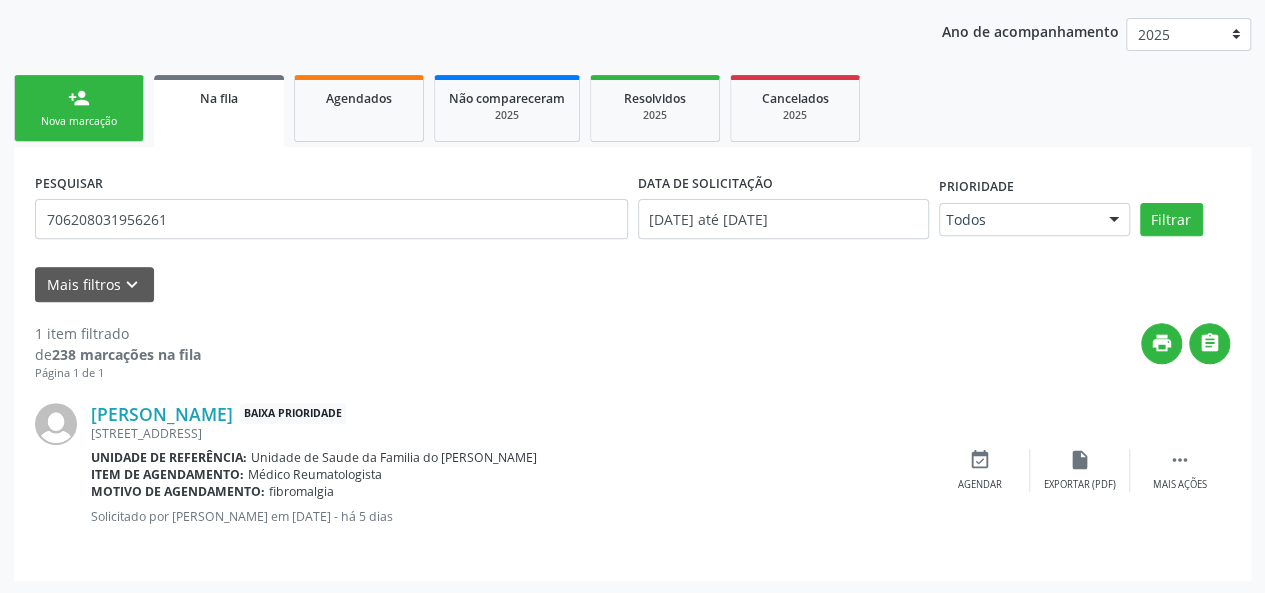 click on "Nova marcação" at bounding box center (79, 121) 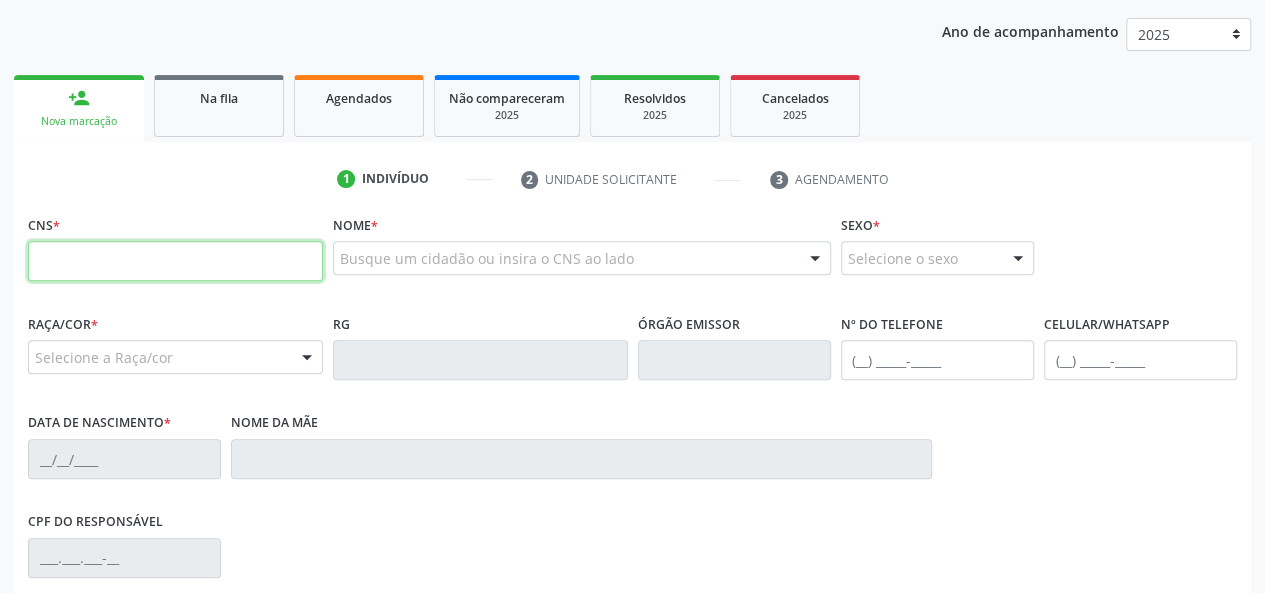 click at bounding box center [175, 261] 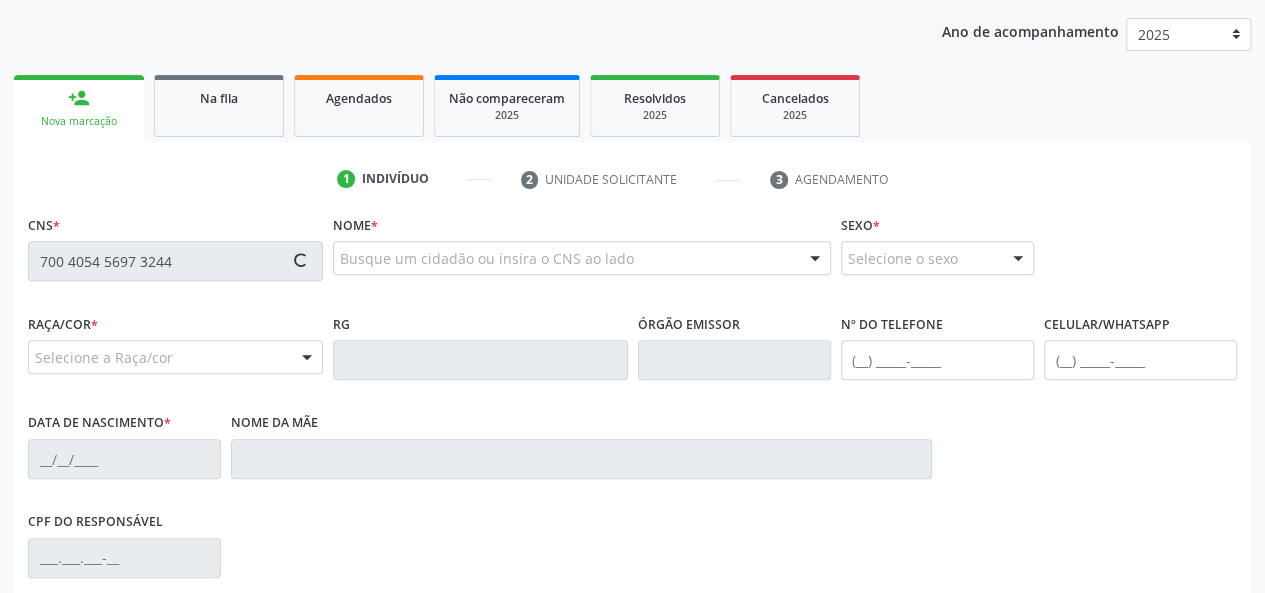 type on "700 4054 5697 3244" 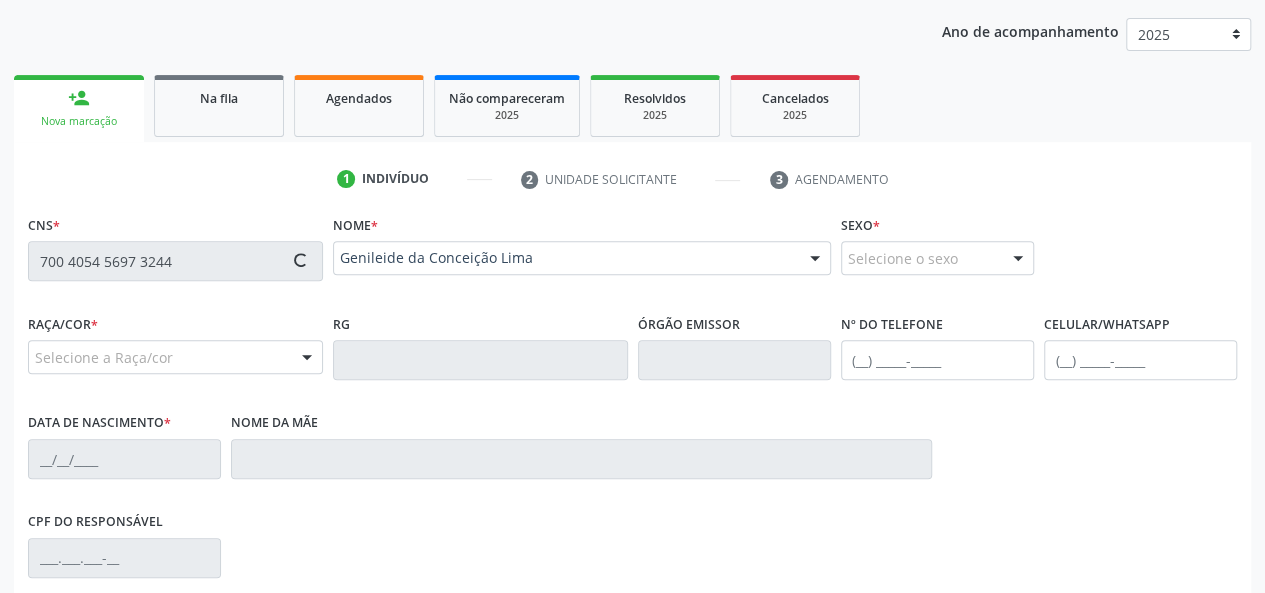 type on "[PHONE_NUMBER]" 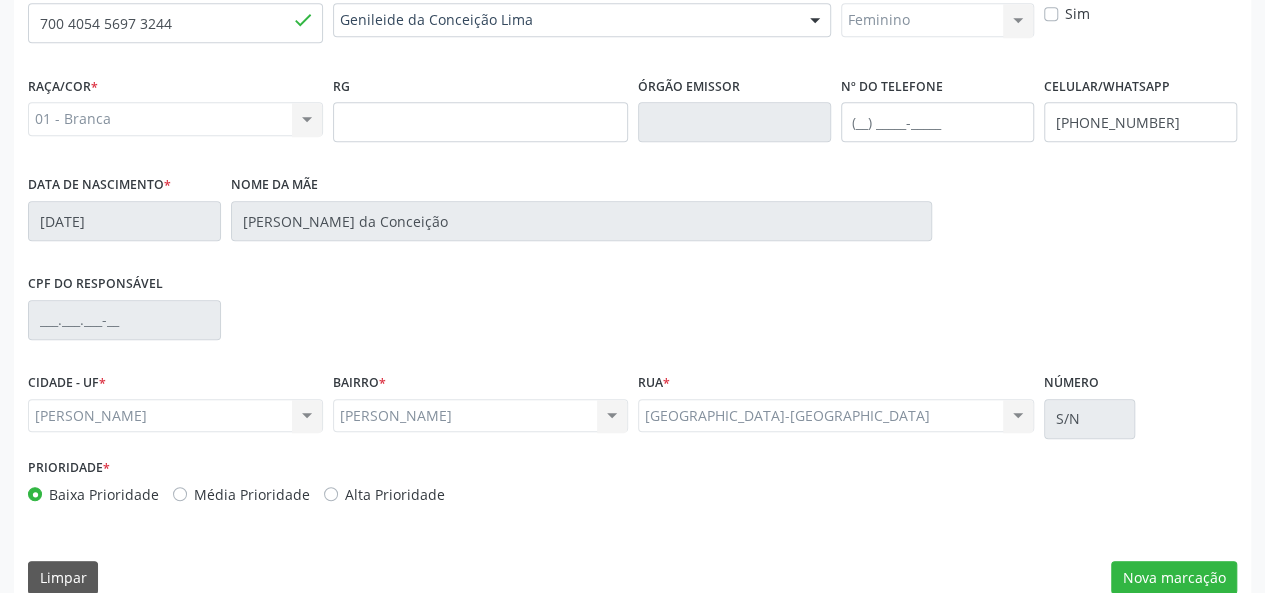 scroll, scrollTop: 518, scrollLeft: 0, axis: vertical 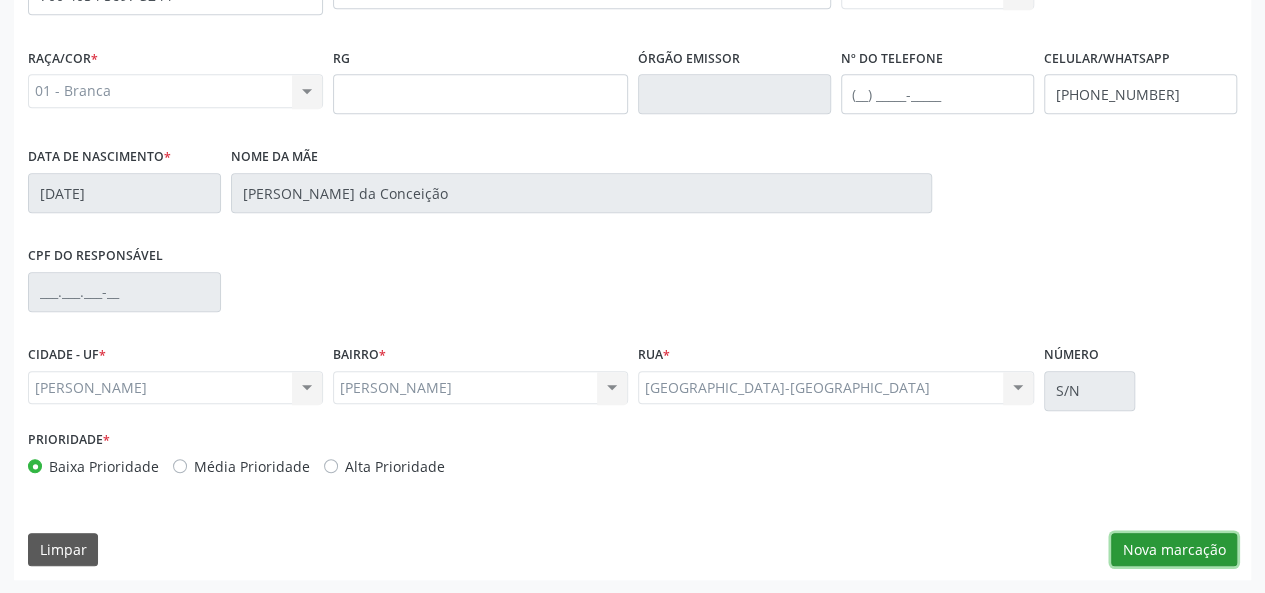 click on "Nova marcação" at bounding box center (1174, 550) 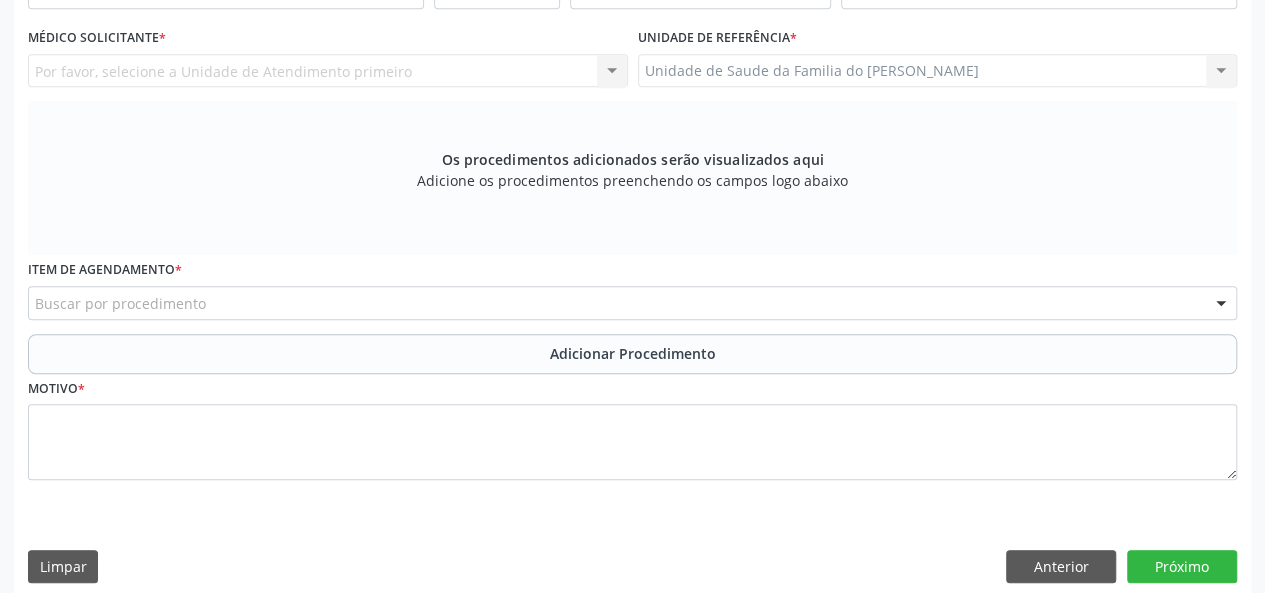scroll, scrollTop: 318, scrollLeft: 0, axis: vertical 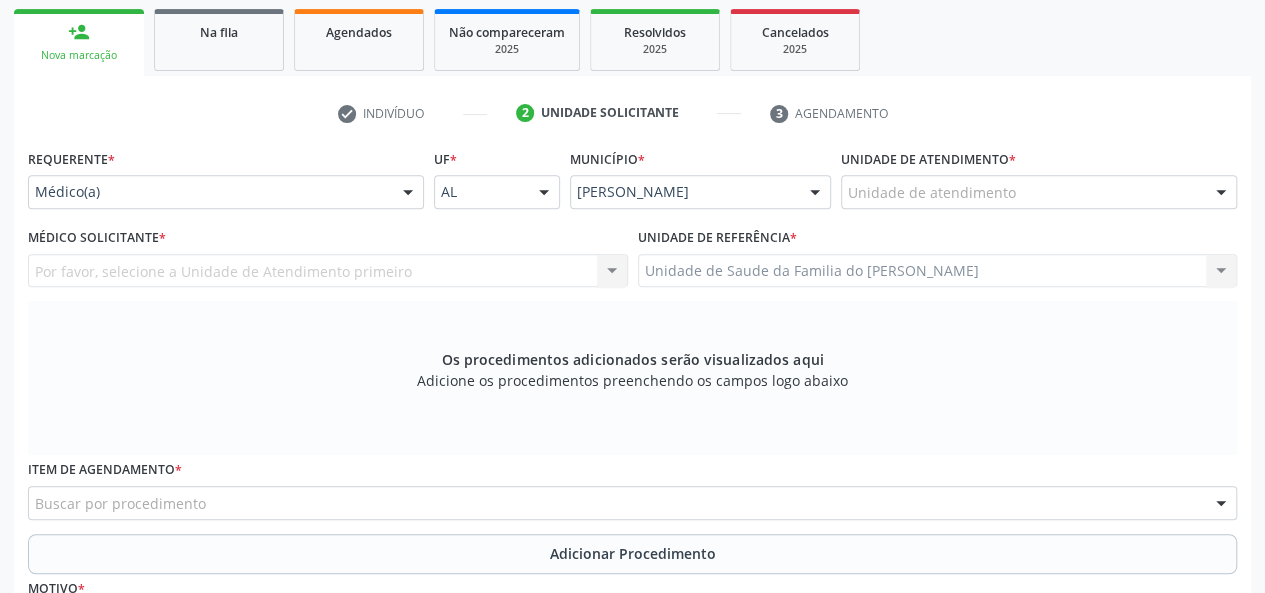 click on "Por favor, selecione a Unidade de Atendimento primeiro
Nenhum resultado encontrado para: "   "
Não há nenhuma opção para ser exibida." at bounding box center (328, 271) 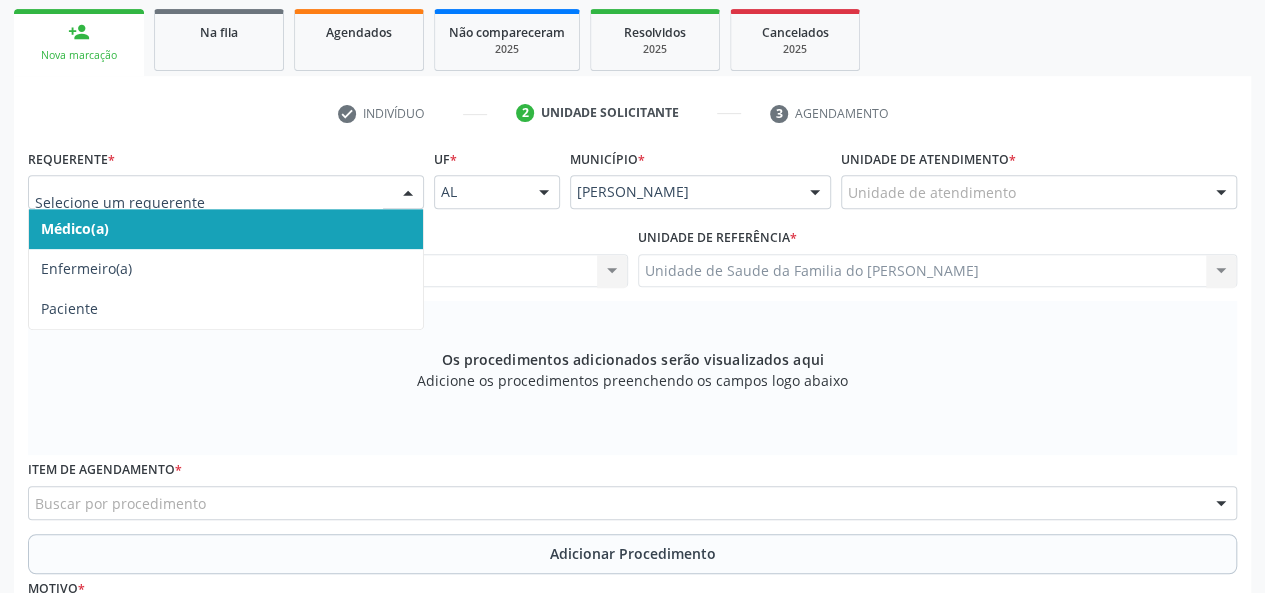 click on "Médico(a)" at bounding box center [226, 229] 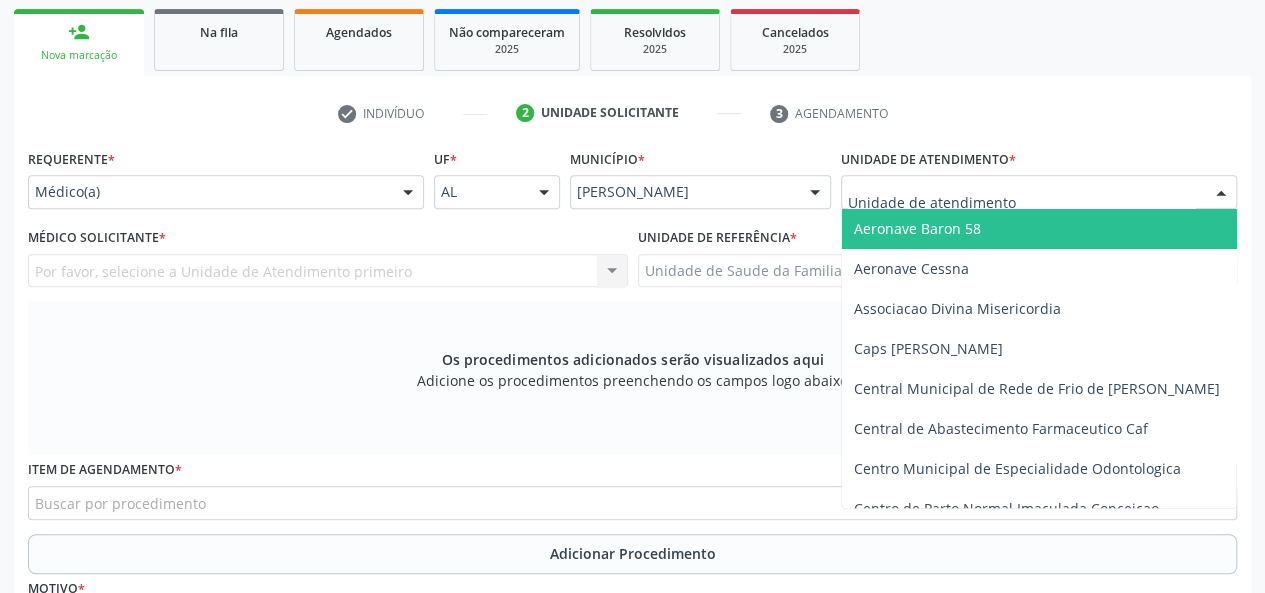 type on "J" 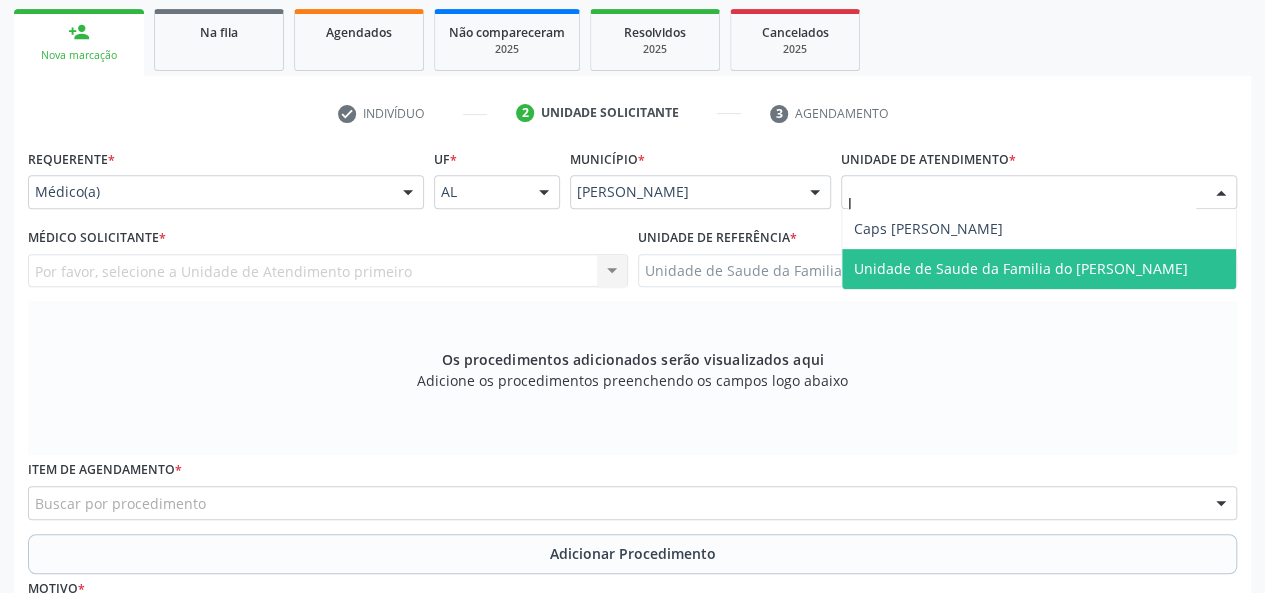 click on "Unidade de Saude da Familia do [PERSON_NAME]" at bounding box center (1021, 268) 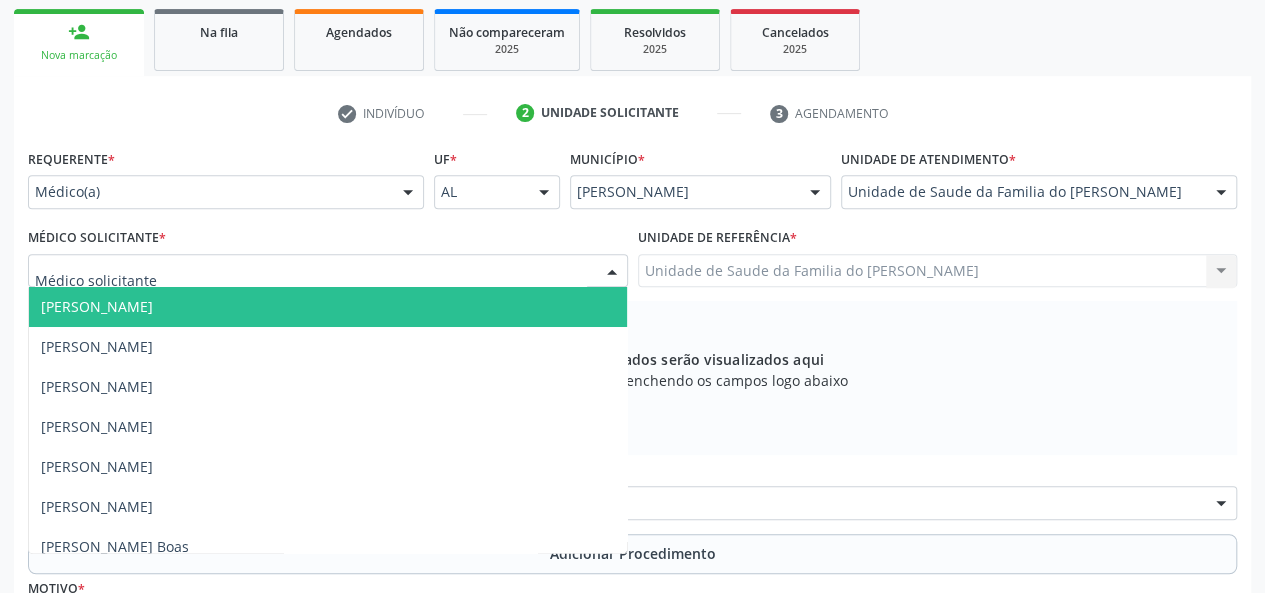 click at bounding box center (612, 272) 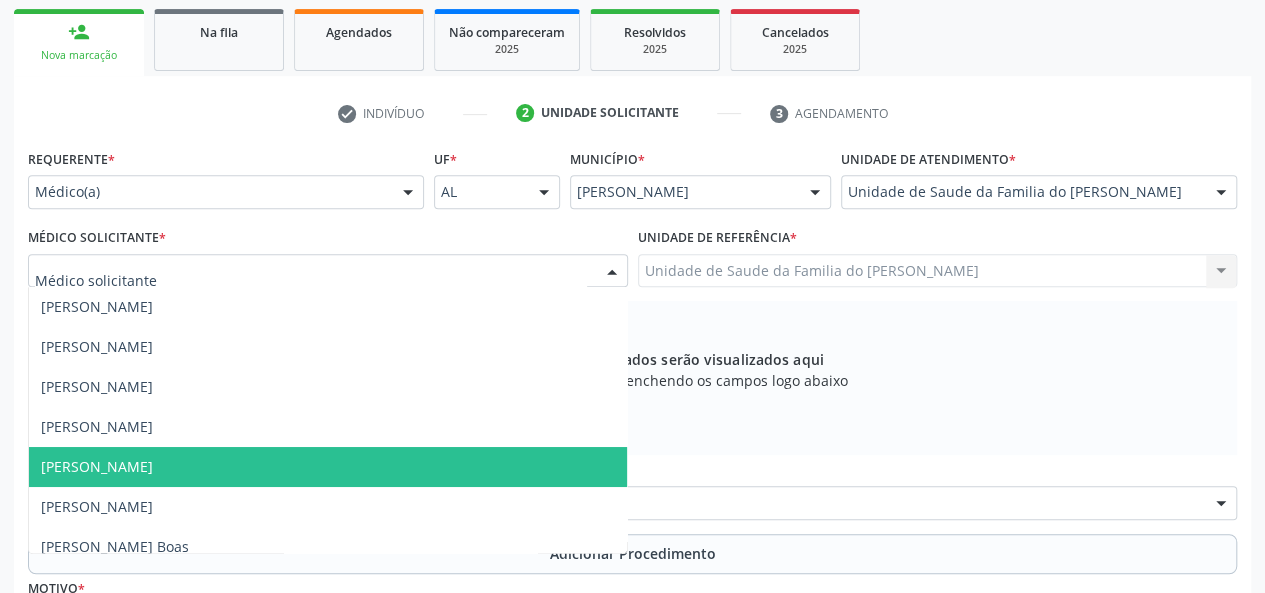 click on "[PERSON_NAME]" at bounding box center [328, 467] 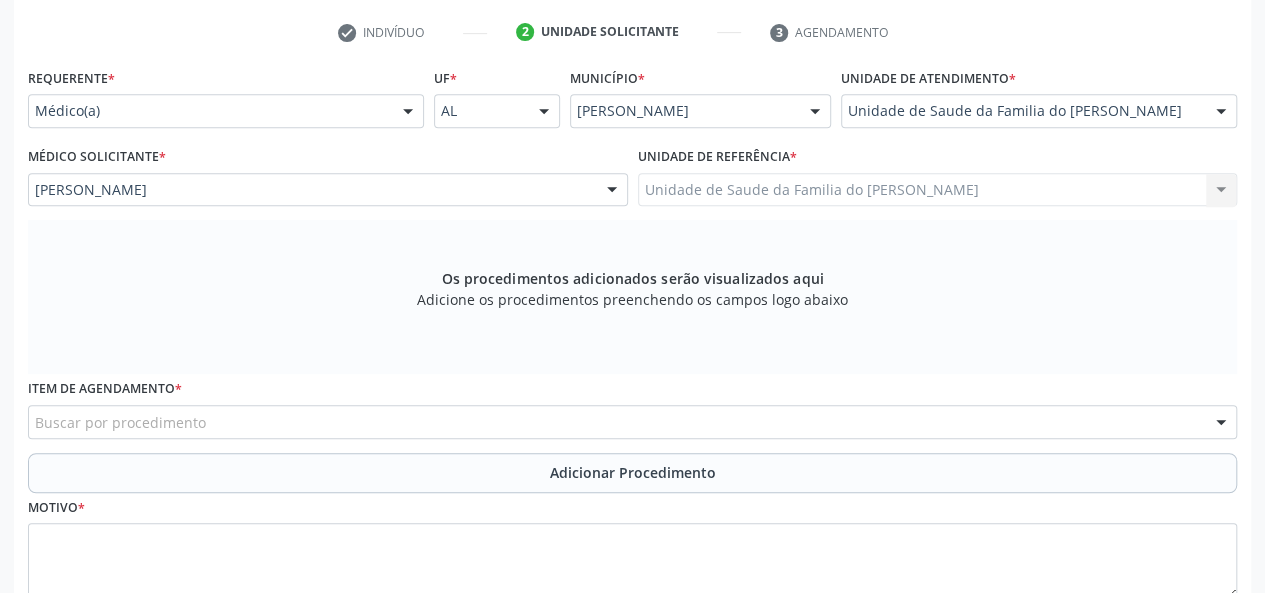 scroll, scrollTop: 418, scrollLeft: 0, axis: vertical 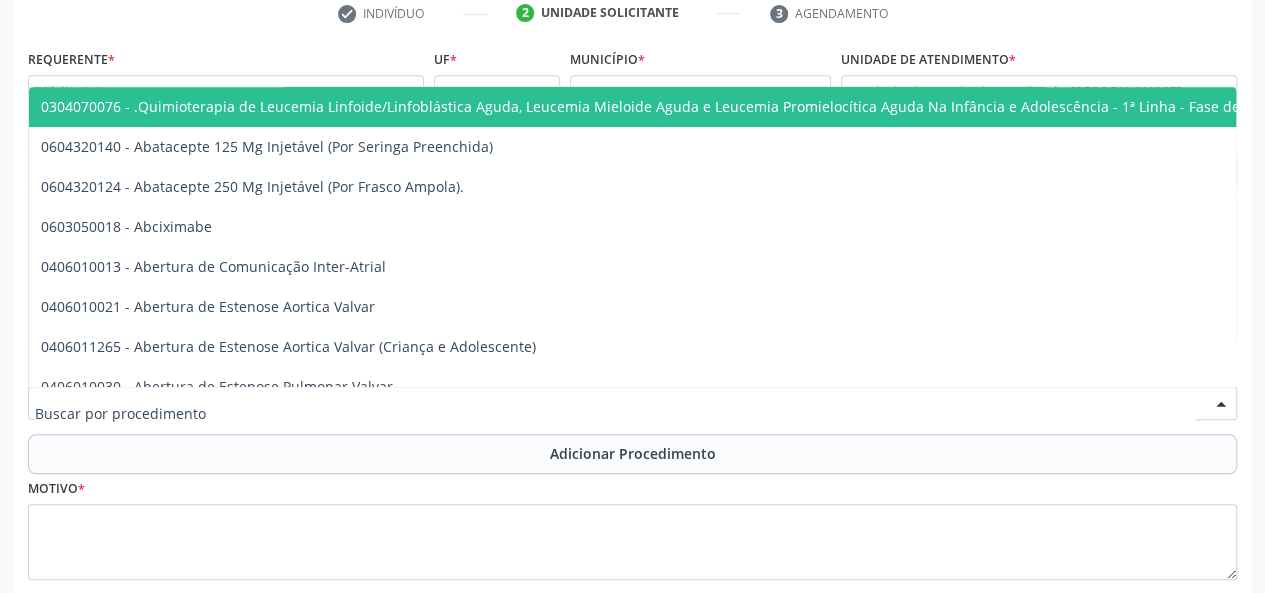 click at bounding box center (632, 403) 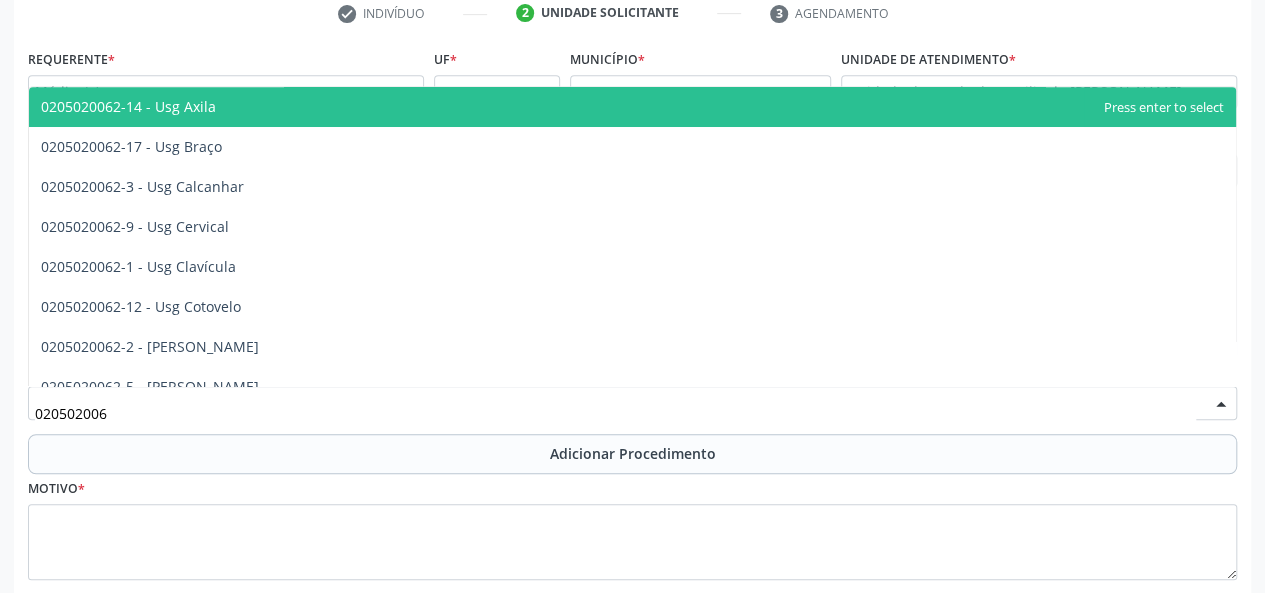 type on "0205020062" 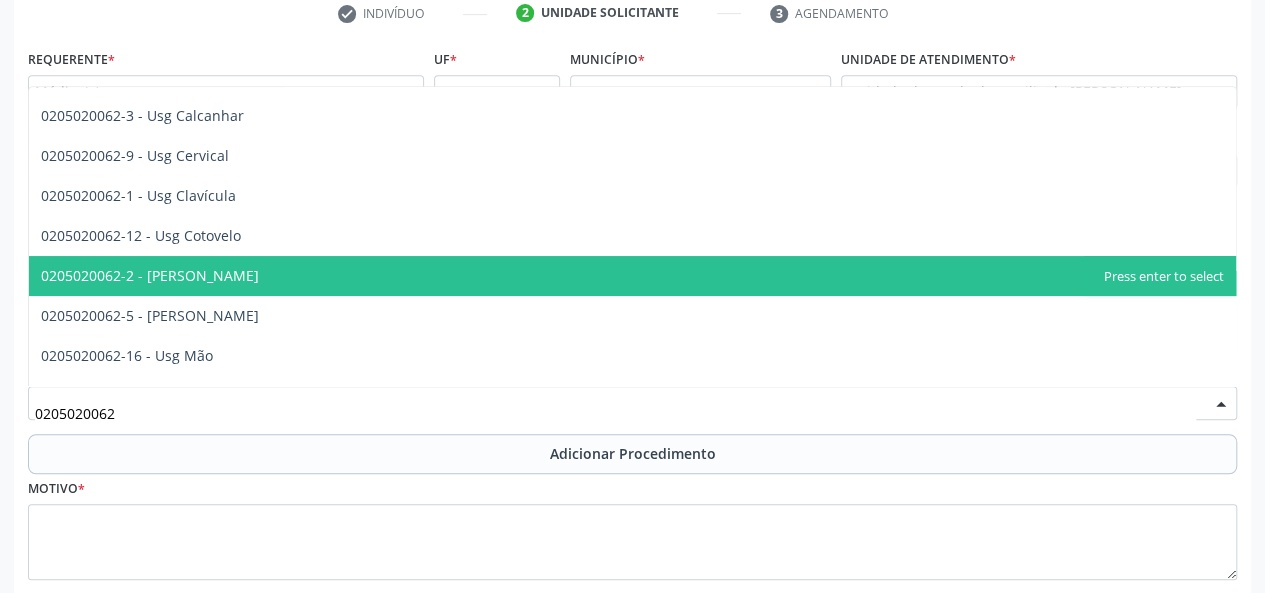 scroll, scrollTop: 100, scrollLeft: 0, axis: vertical 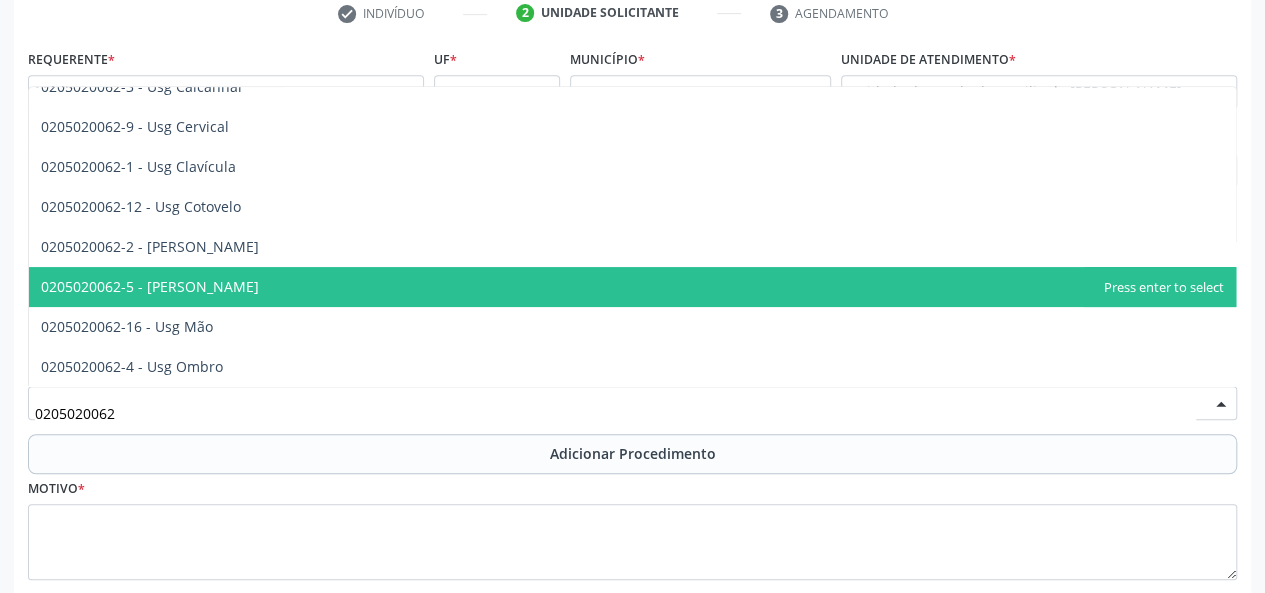 click on "0205020062-5 - [PERSON_NAME]" at bounding box center (632, 287) 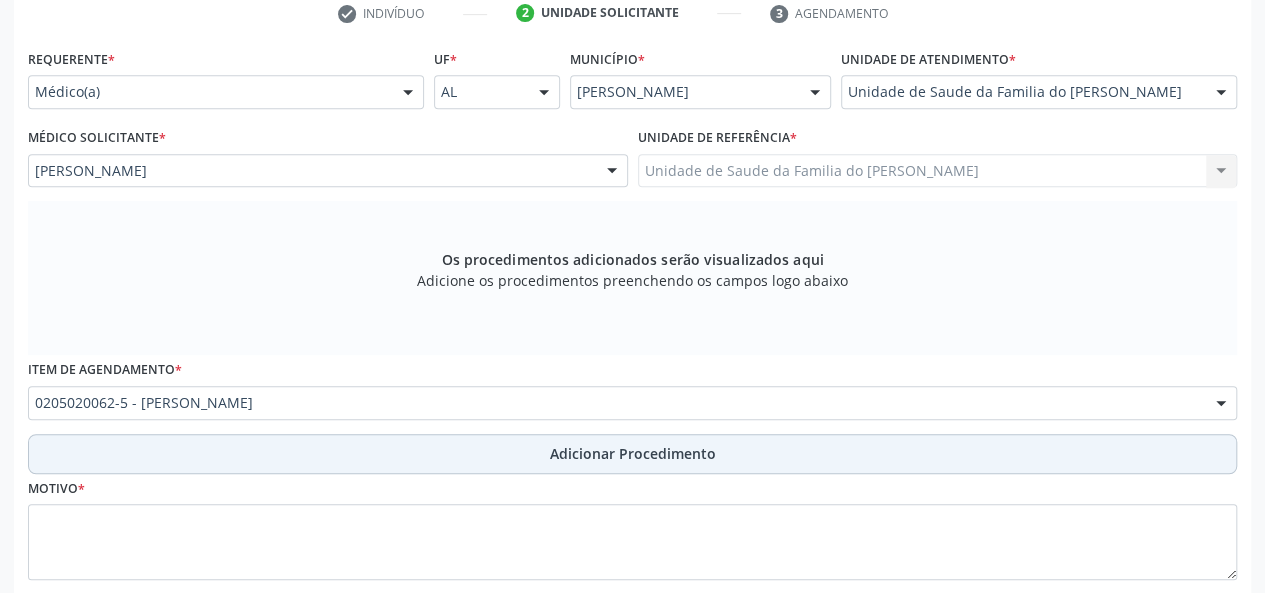 click on "Adicionar Procedimento" at bounding box center [632, 454] 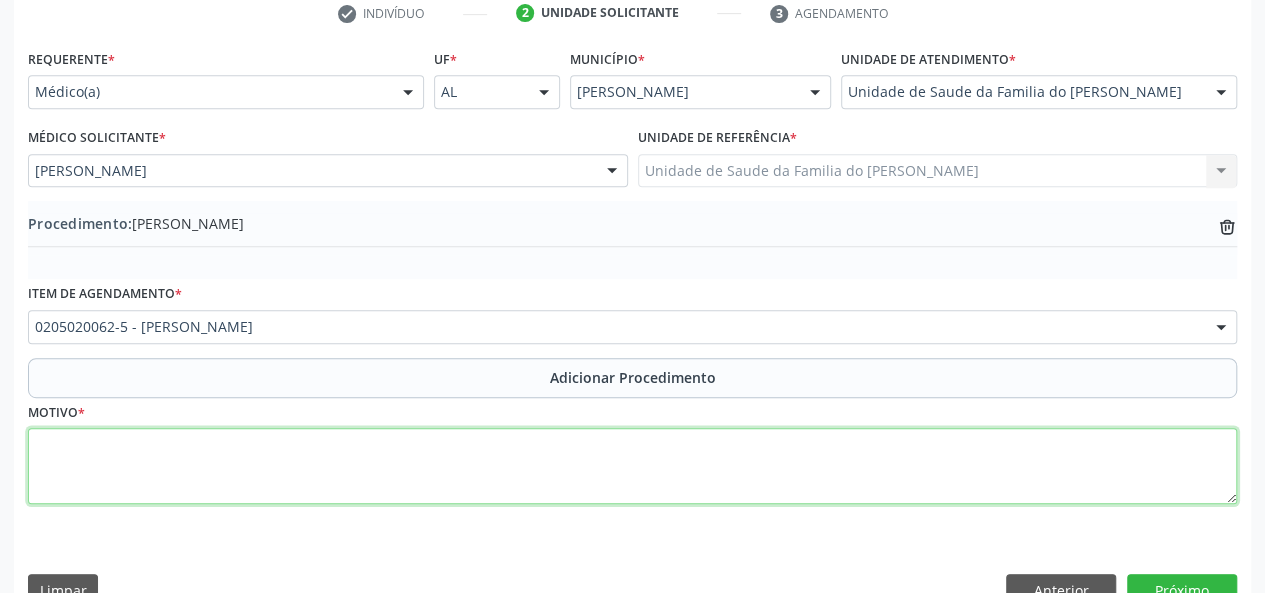 click at bounding box center (632, 466) 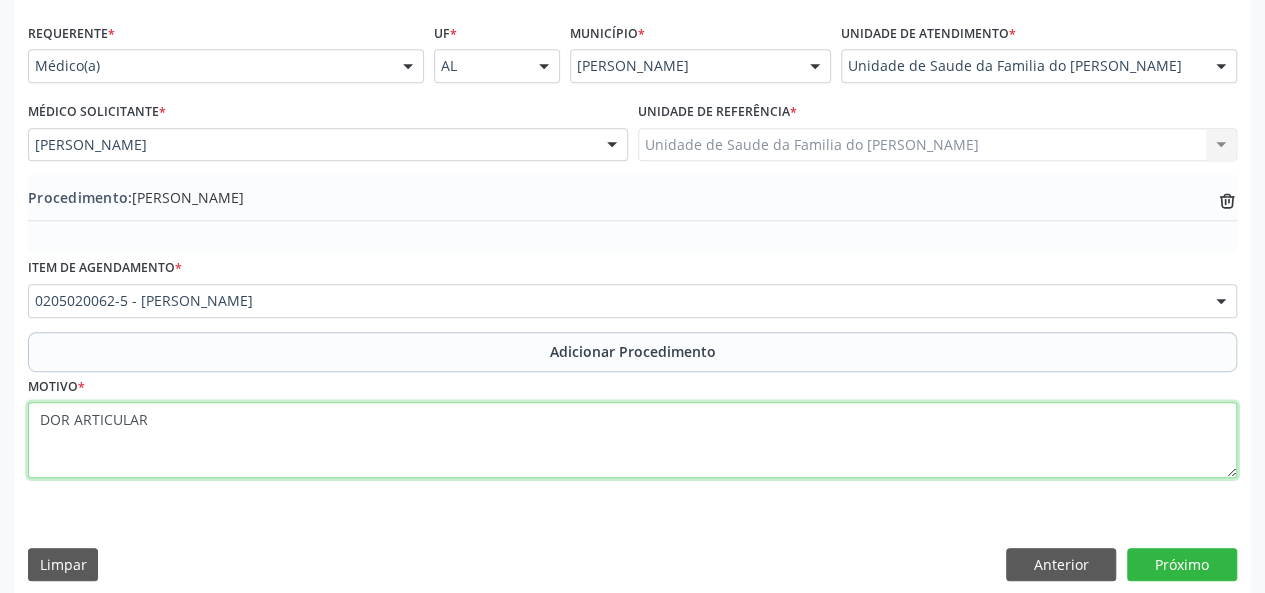 scroll, scrollTop: 458, scrollLeft: 0, axis: vertical 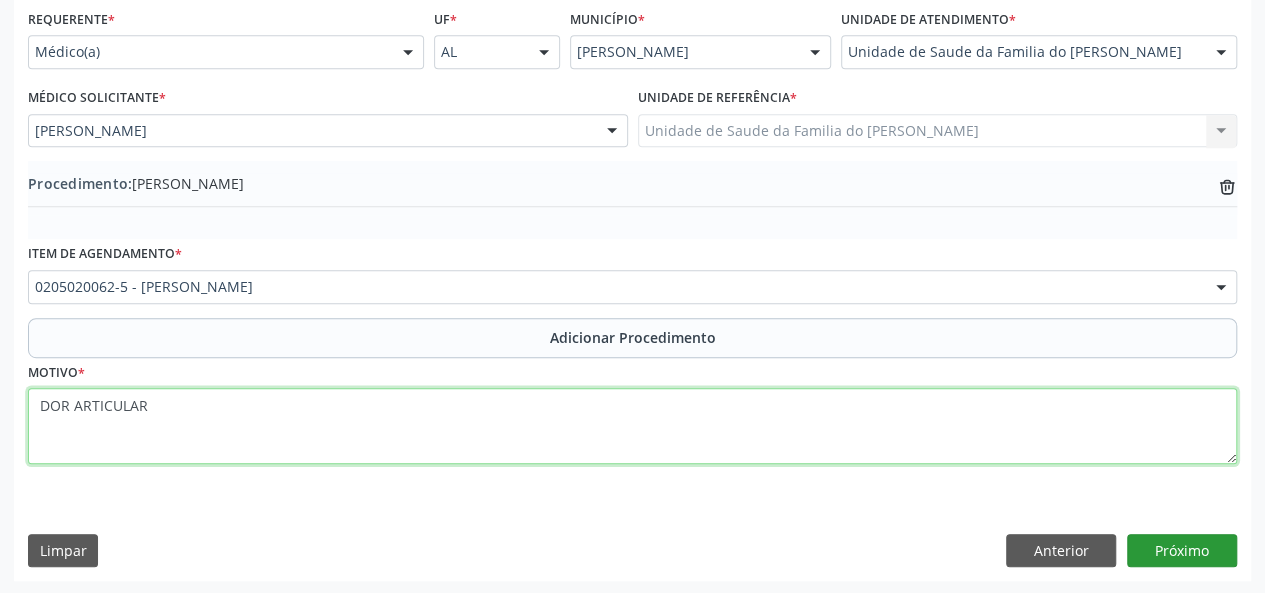type on "DOR ARTICULAR" 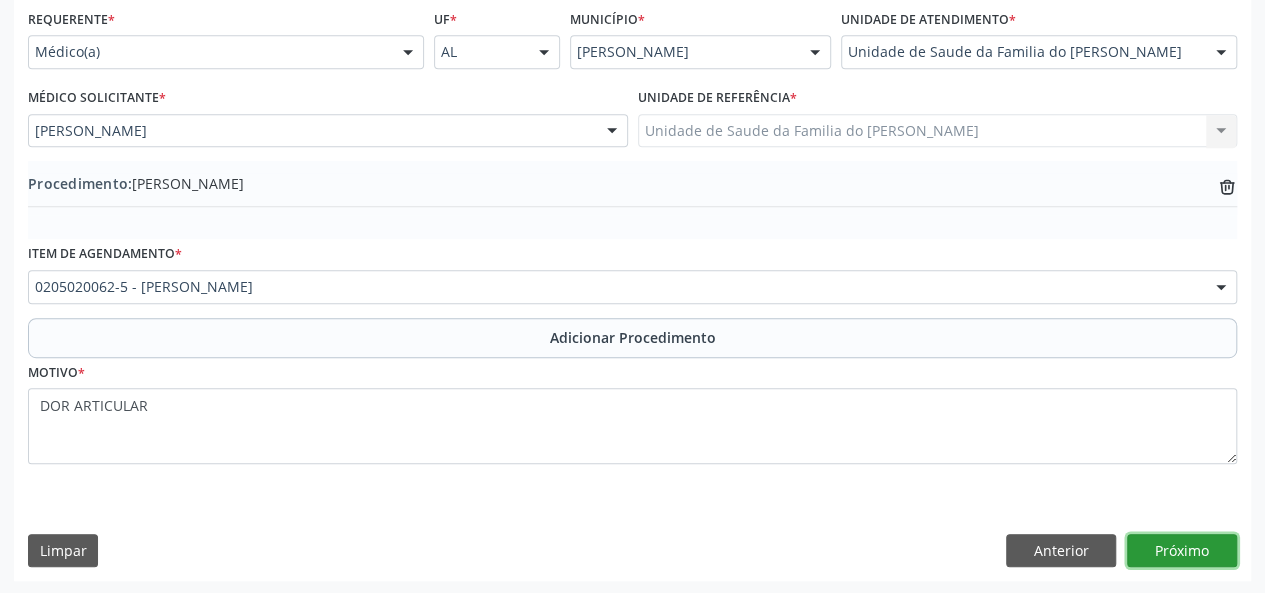 click on "Próximo" at bounding box center (1182, 551) 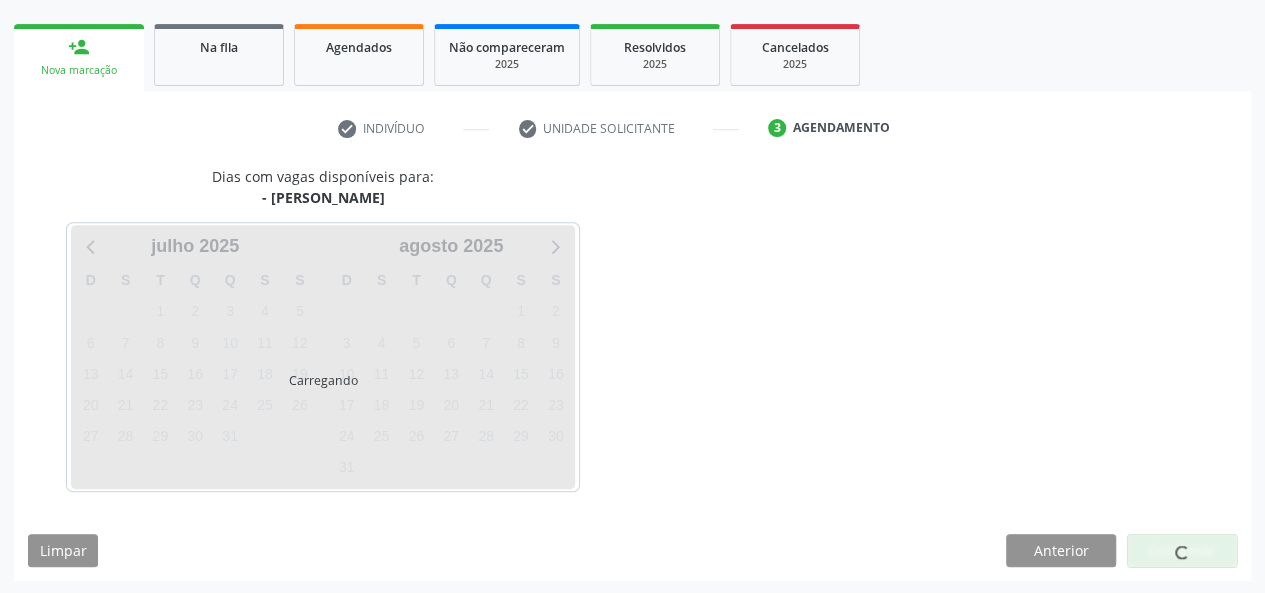scroll, scrollTop: 362, scrollLeft: 0, axis: vertical 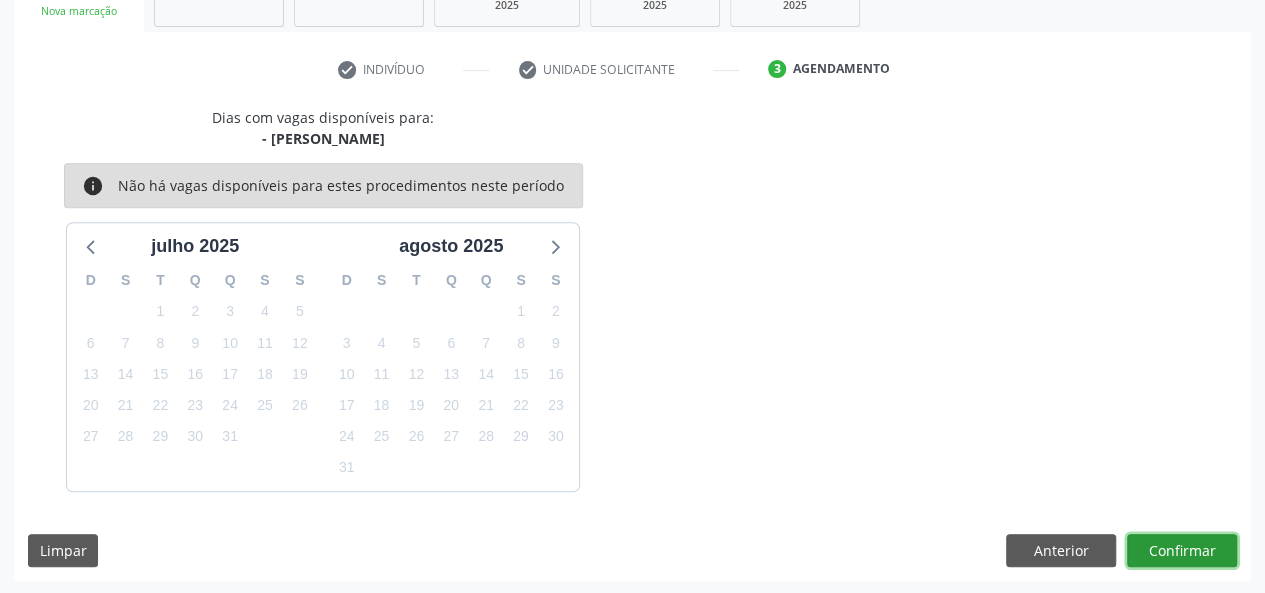 click on "Confirmar" at bounding box center (1182, 551) 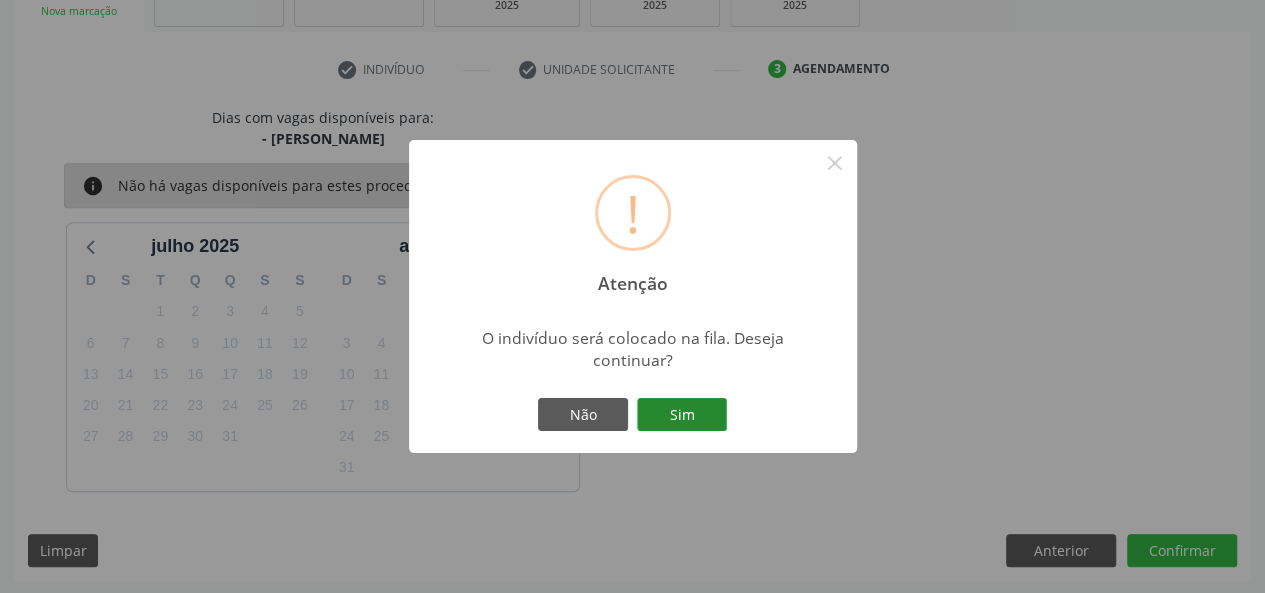click on "Sim" at bounding box center [682, 415] 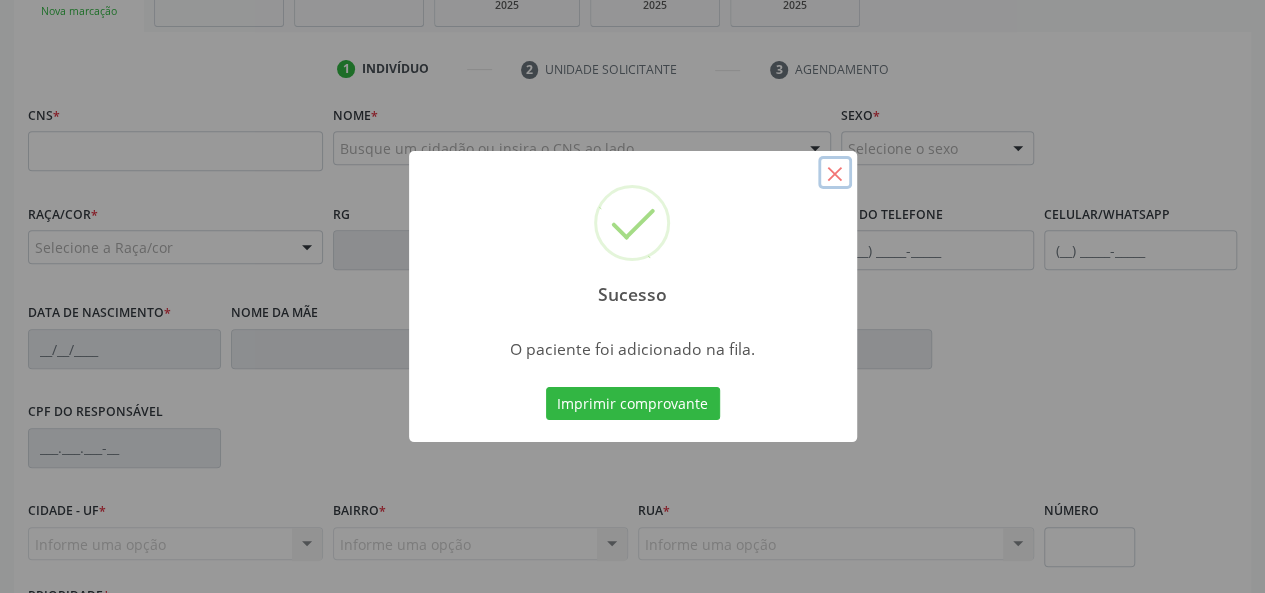 click on "×" at bounding box center [835, 173] 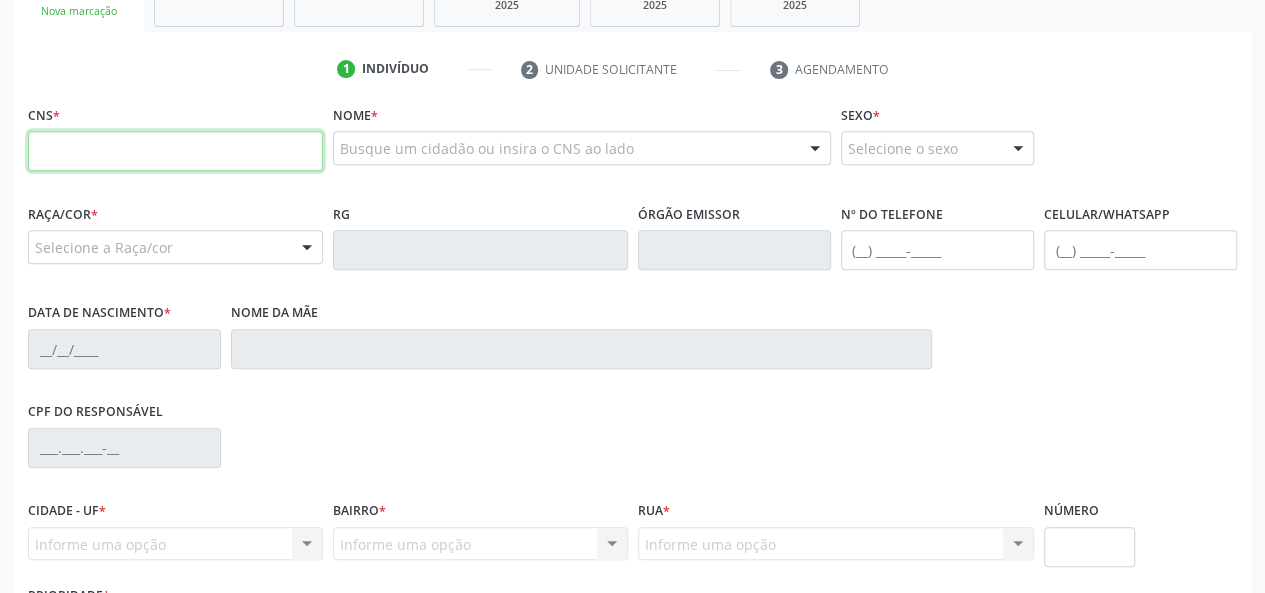 click at bounding box center [175, 151] 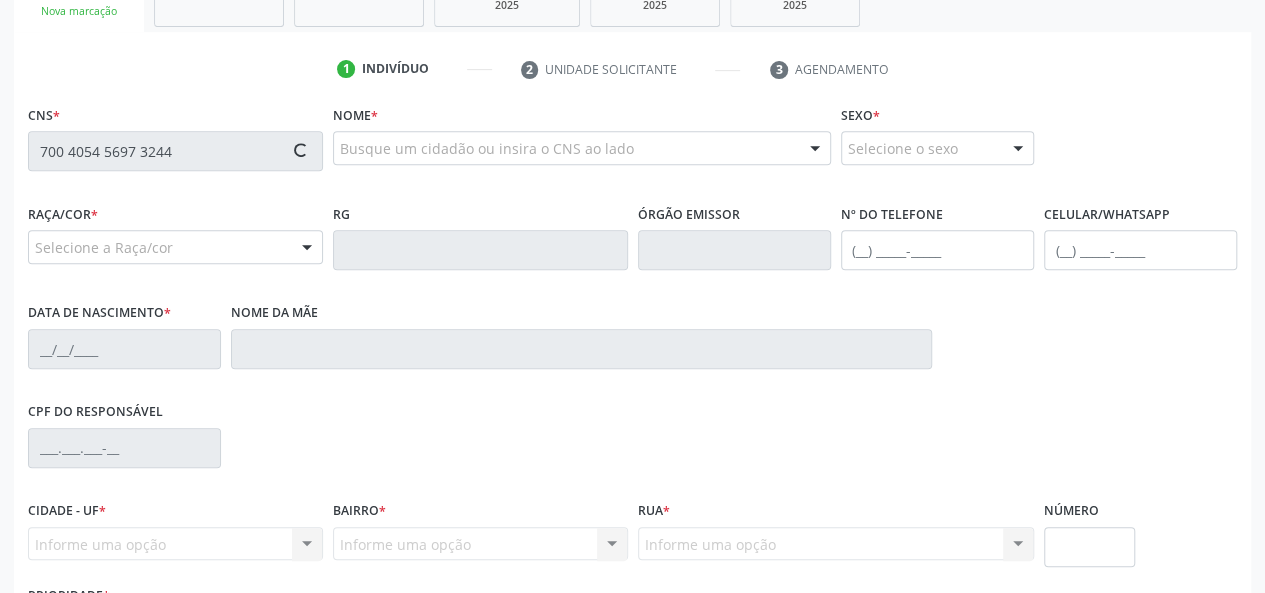 type on "700 4054 5697 3244" 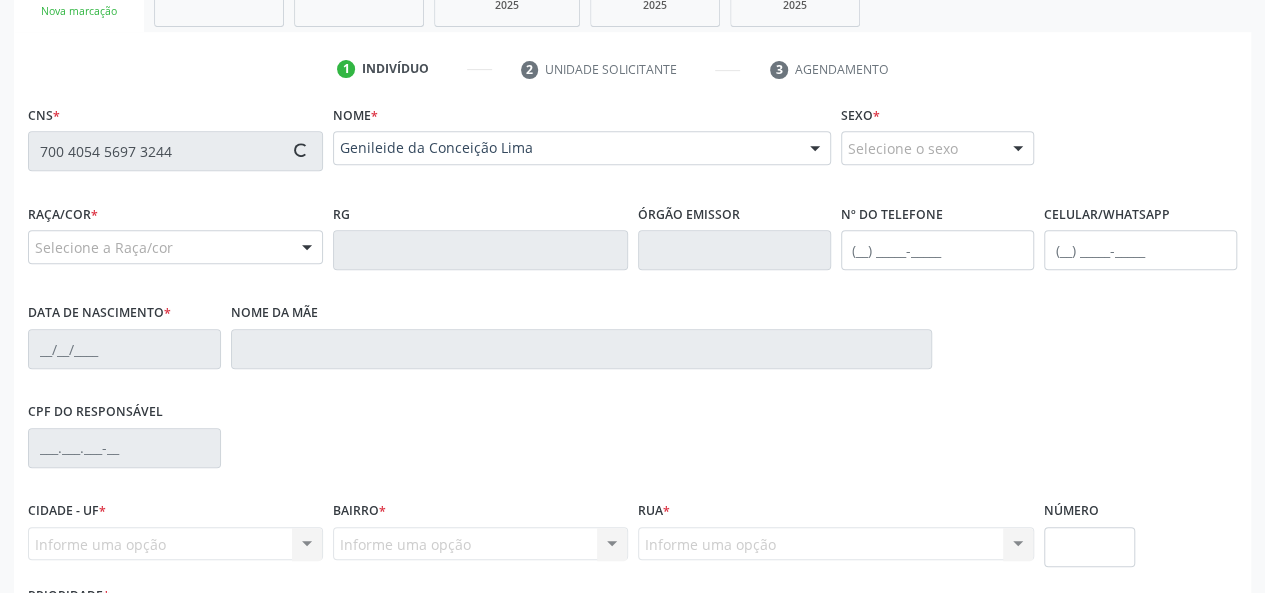 type on "[PHONE_NUMBER]" 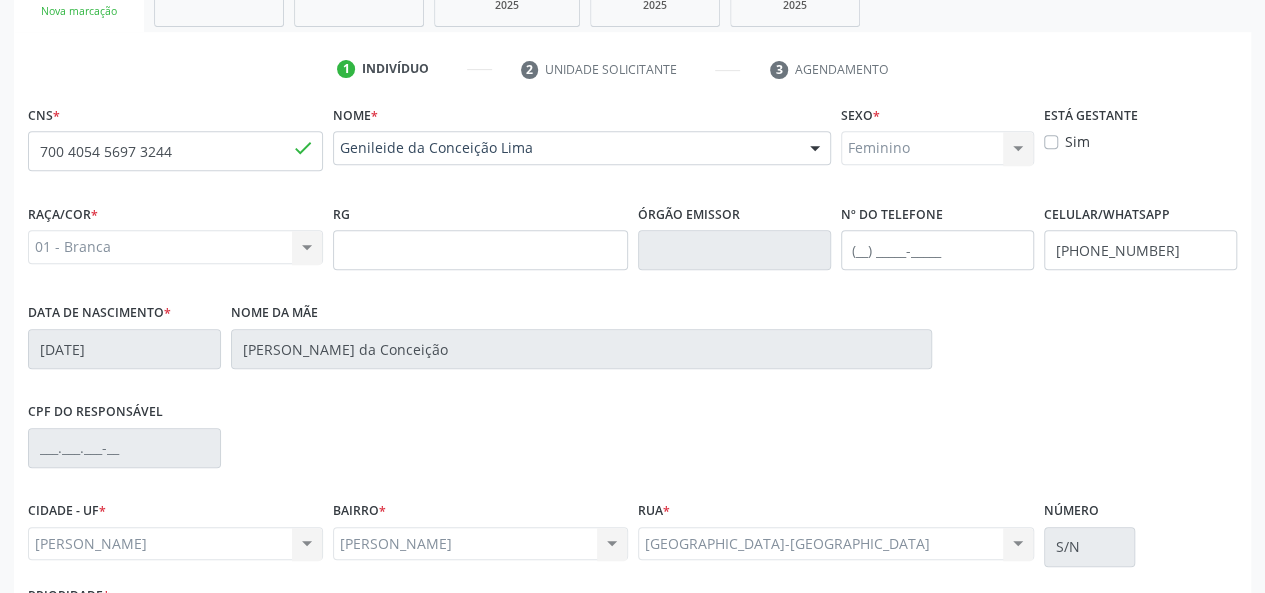 drag, startPoint x: 134, startPoint y: 149, endPoint x: 102, endPoint y: 203, distance: 62.76942 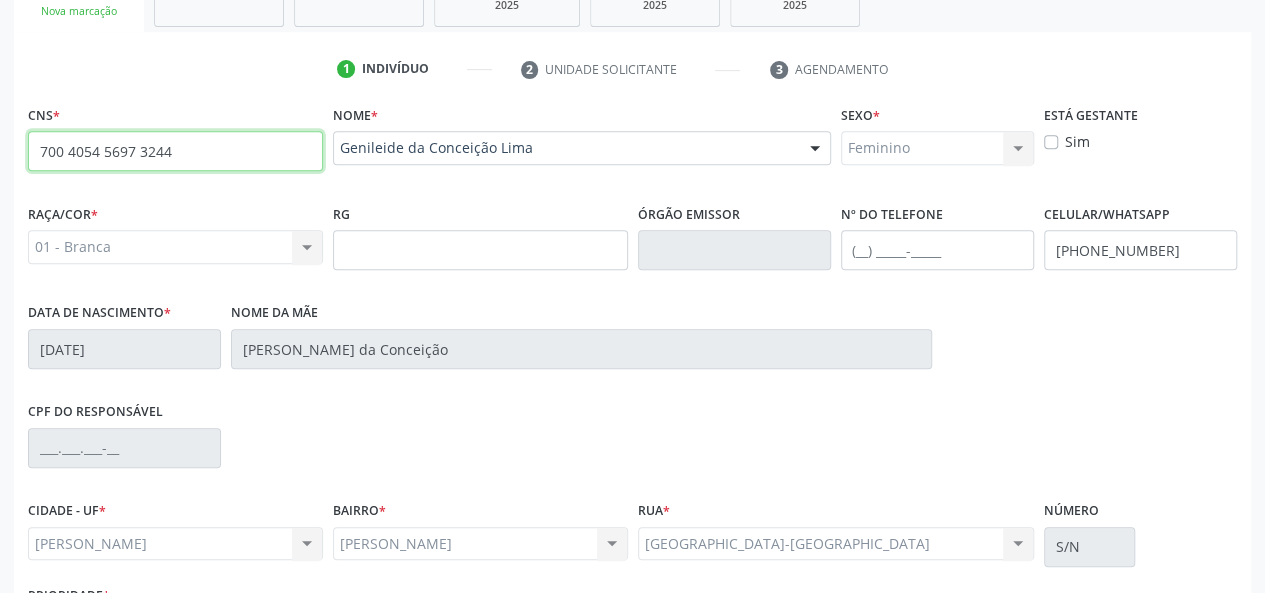 click on "700 4054 5697 3244" at bounding box center (175, 151) 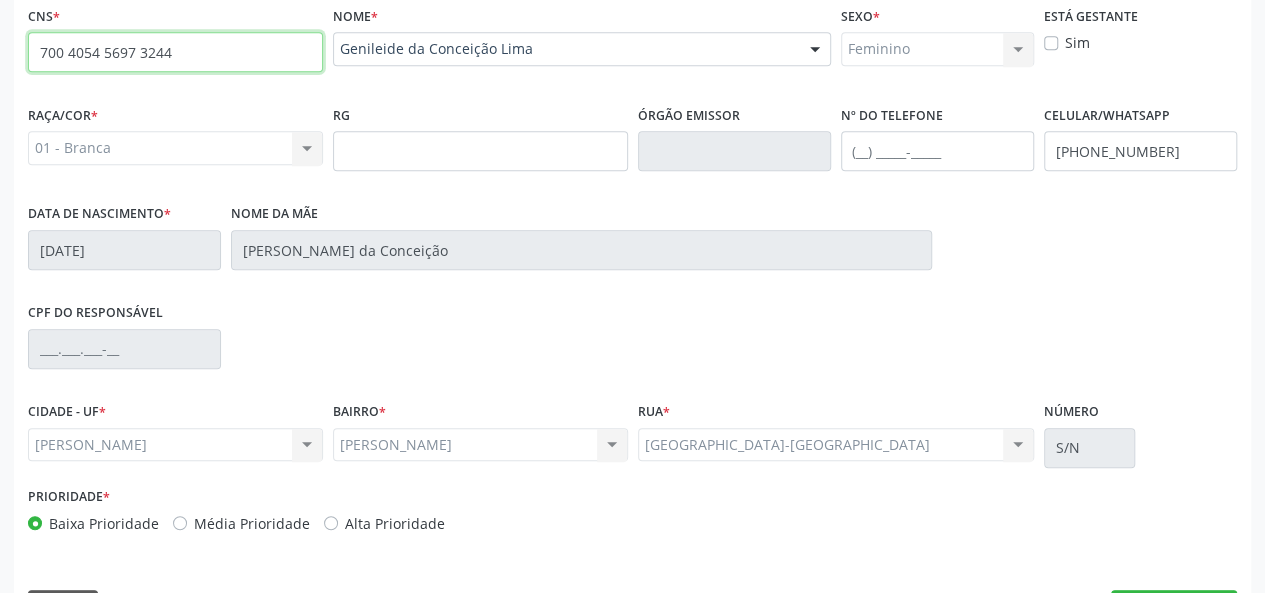scroll, scrollTop: 518, scrollLeft: 0, axis: vertical 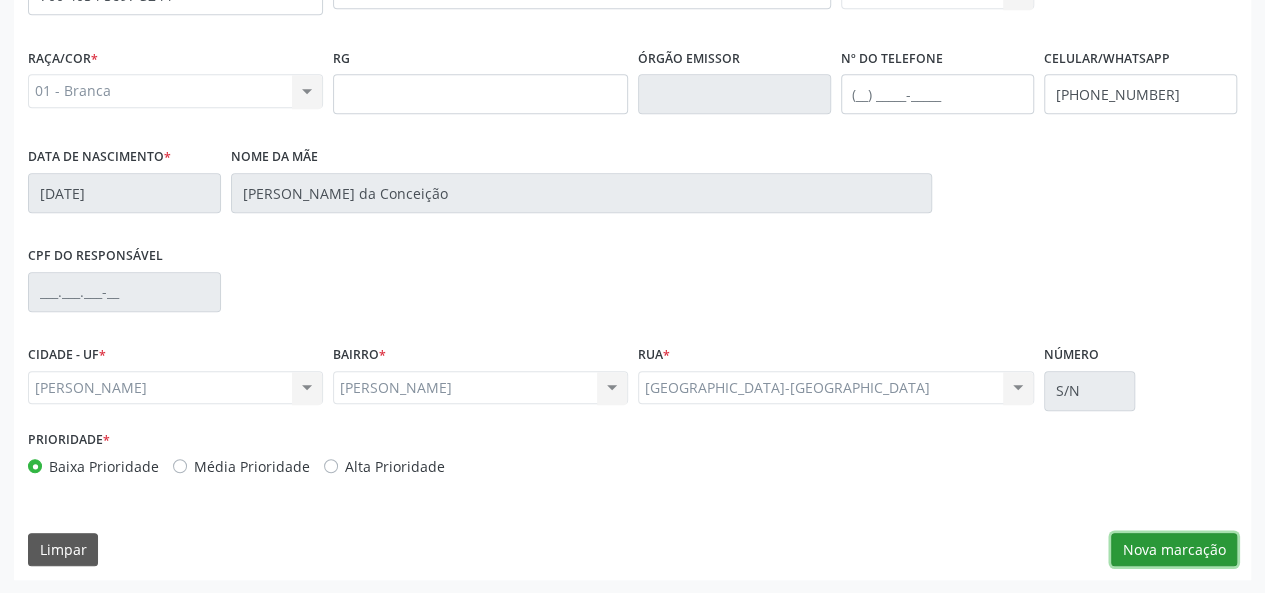 click on "Nova marcação" at bounding box center [1174, 550] 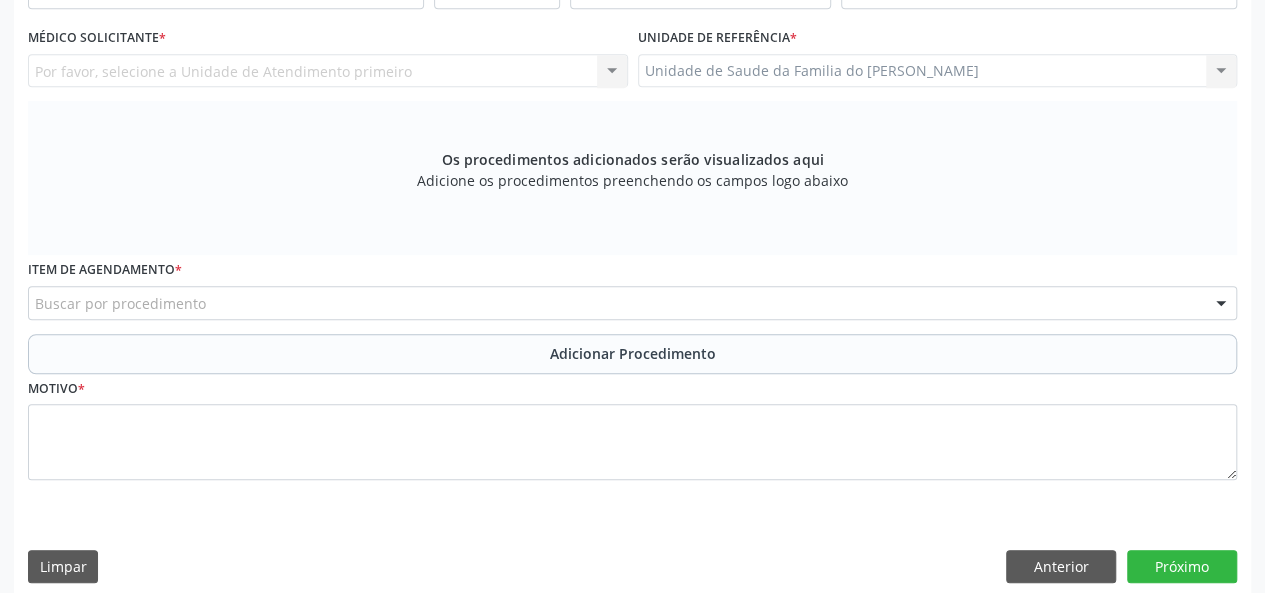 scroll, scrollTop: 318, scrollLeft: 0, axis: vertical 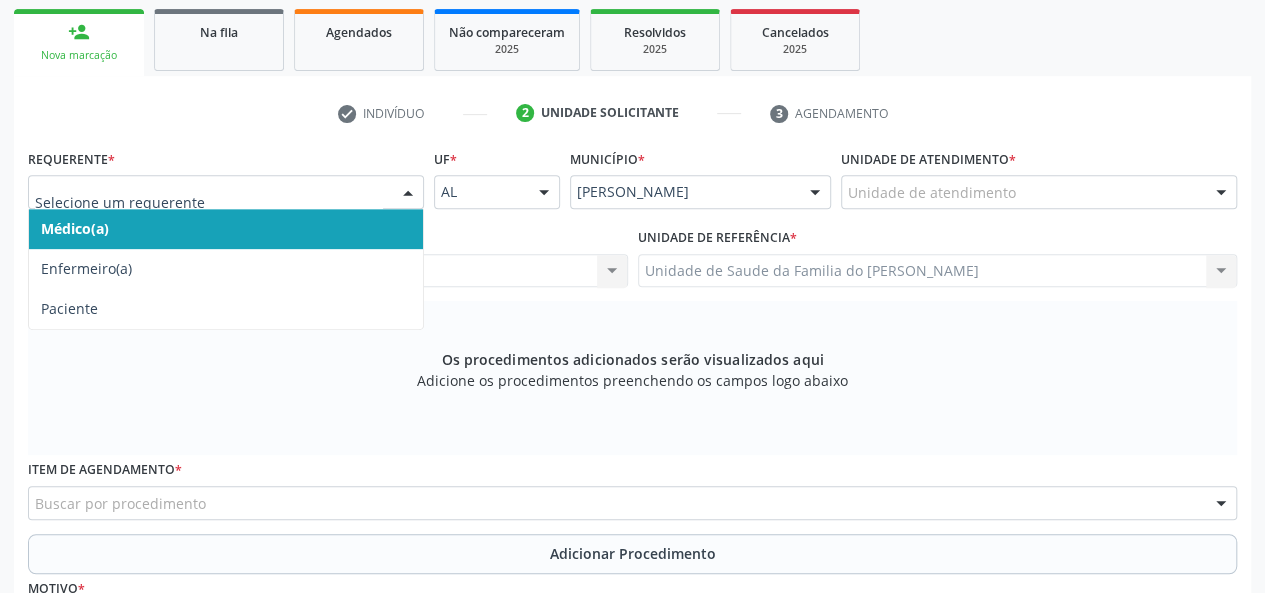 click at bounding box center (226, 192) 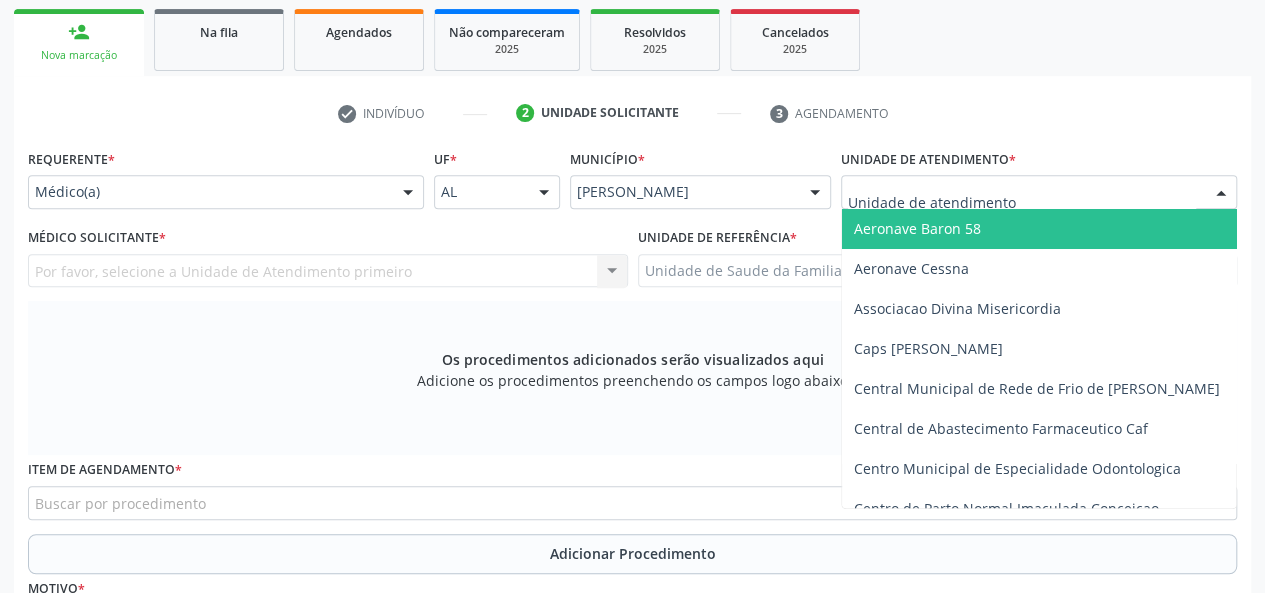 type on "J" 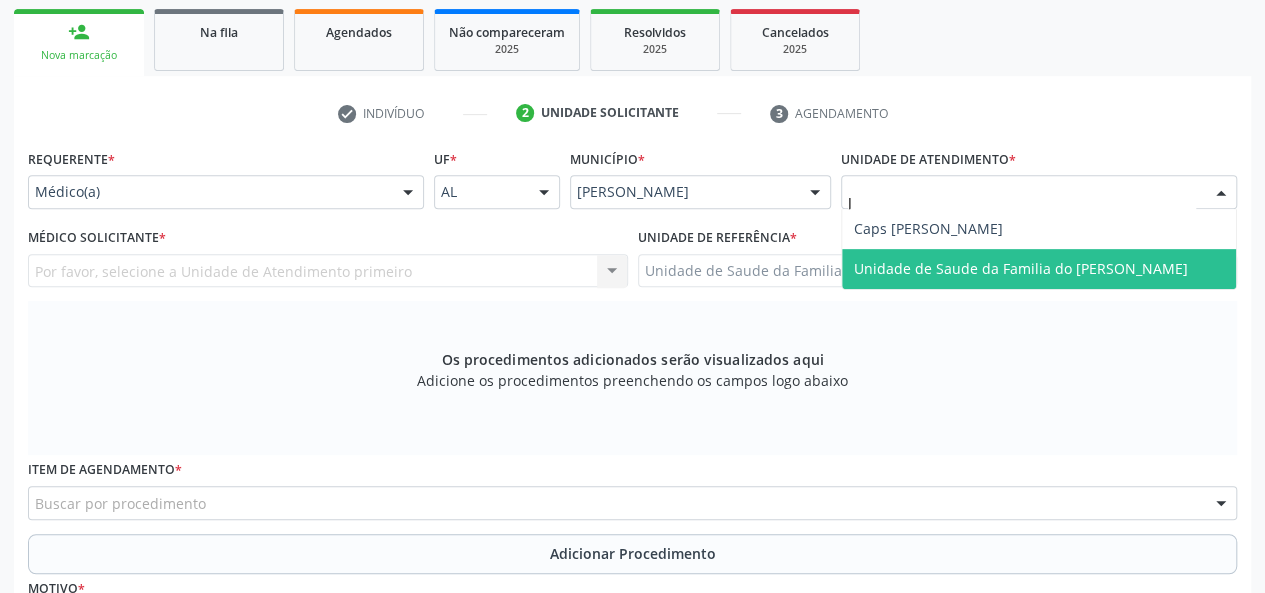 click on "Unidade de Saude da Familia do [PERSON_NAME]" at bounding box center [1039, 269] 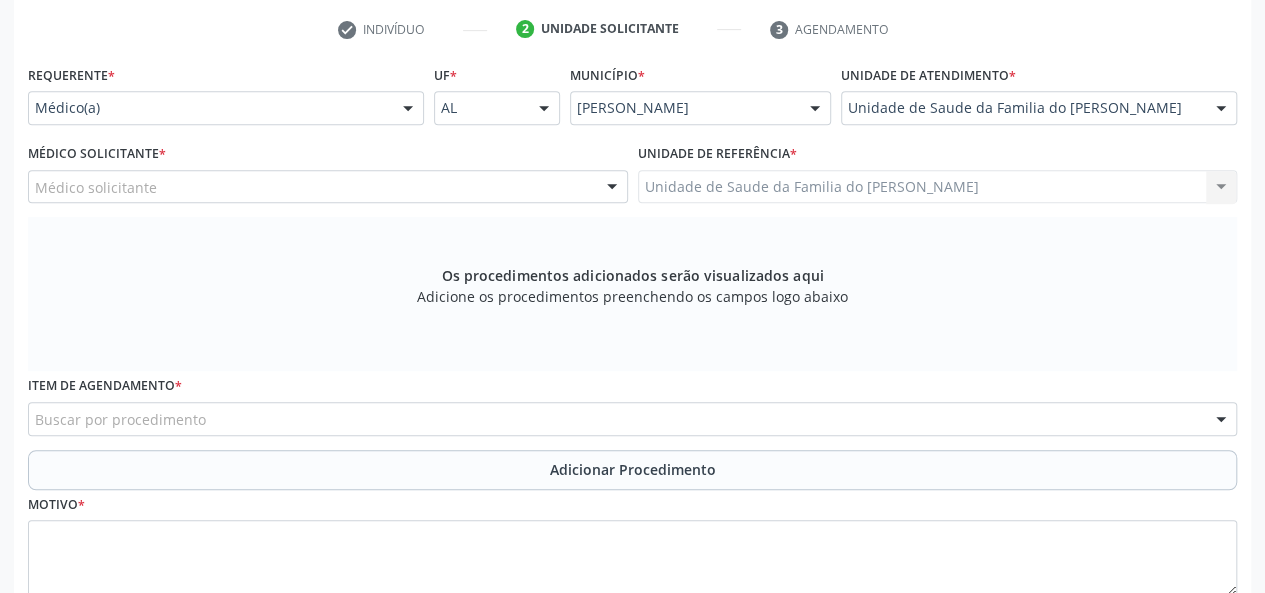 scroll, scrollTop: 518, scrollLeft: 0, axis: vertical 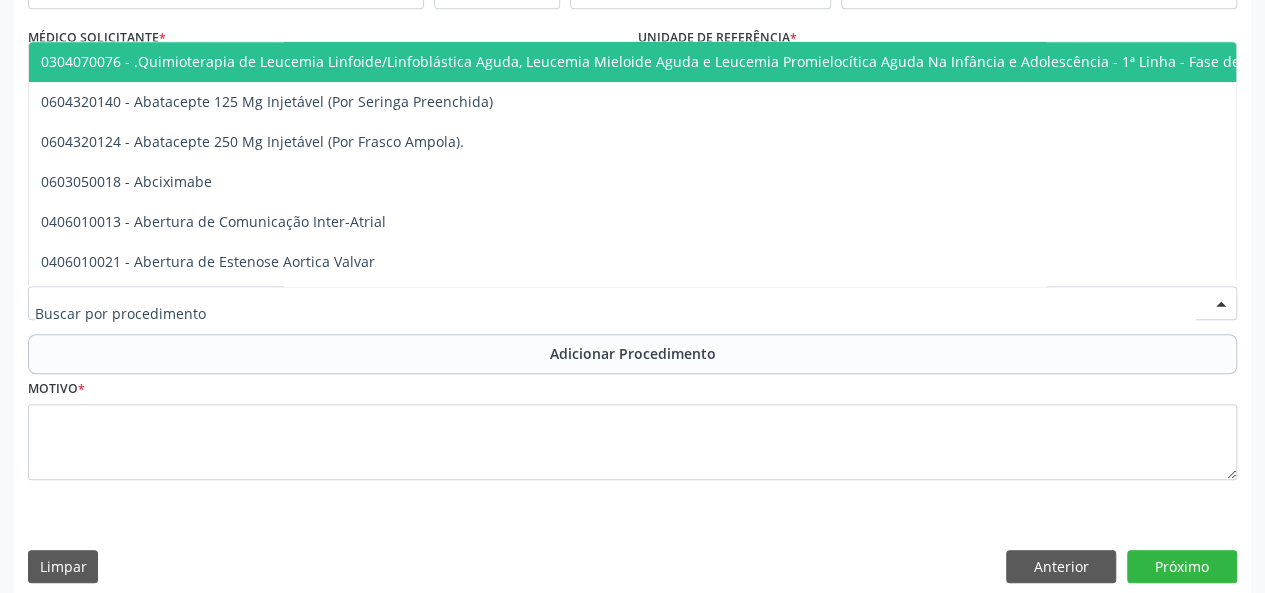 click at bounding box center (632, 303) 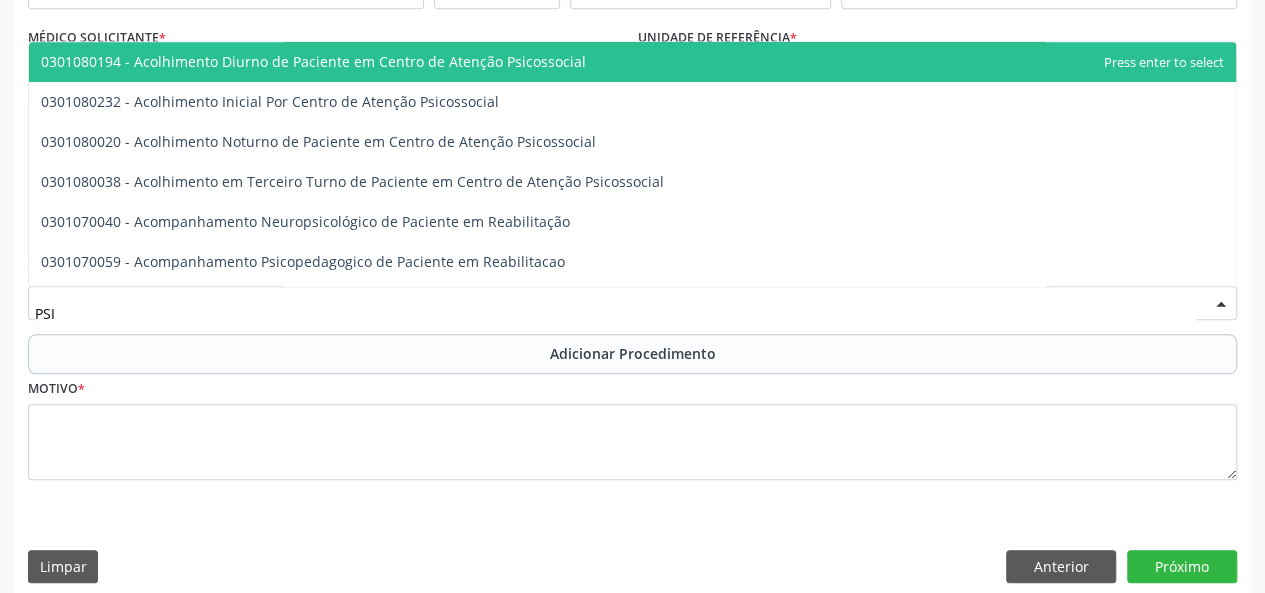 type on "PSIQ" 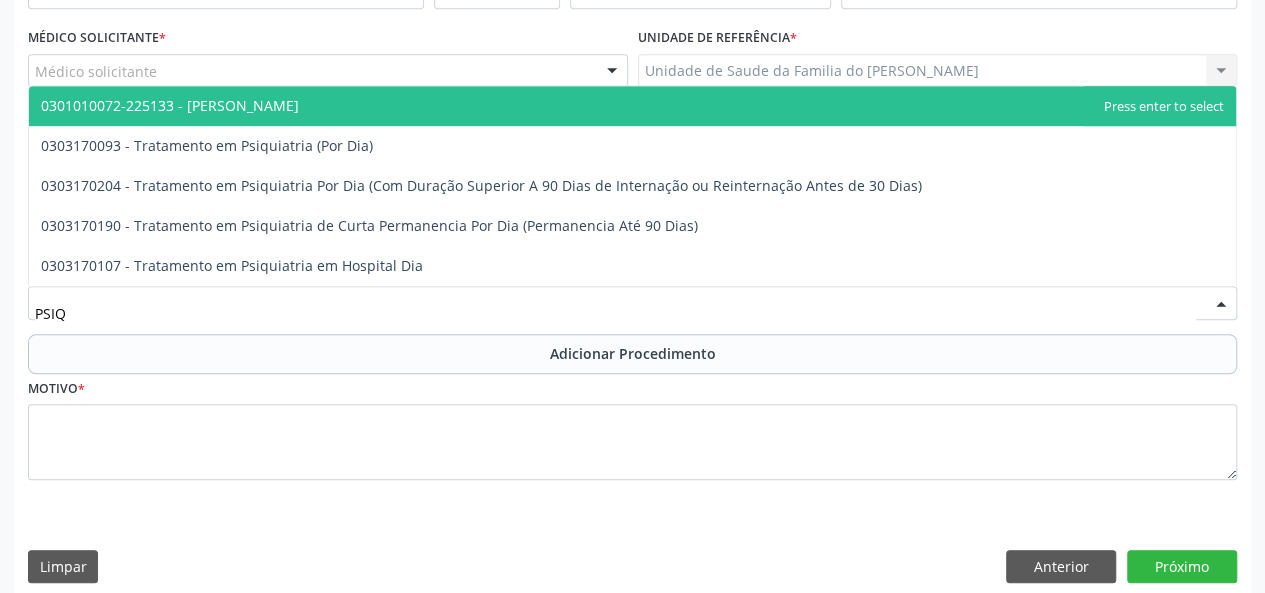 click on "0301010072-225133 - [PERSON_NAME]" at bounding box center [632, 106] 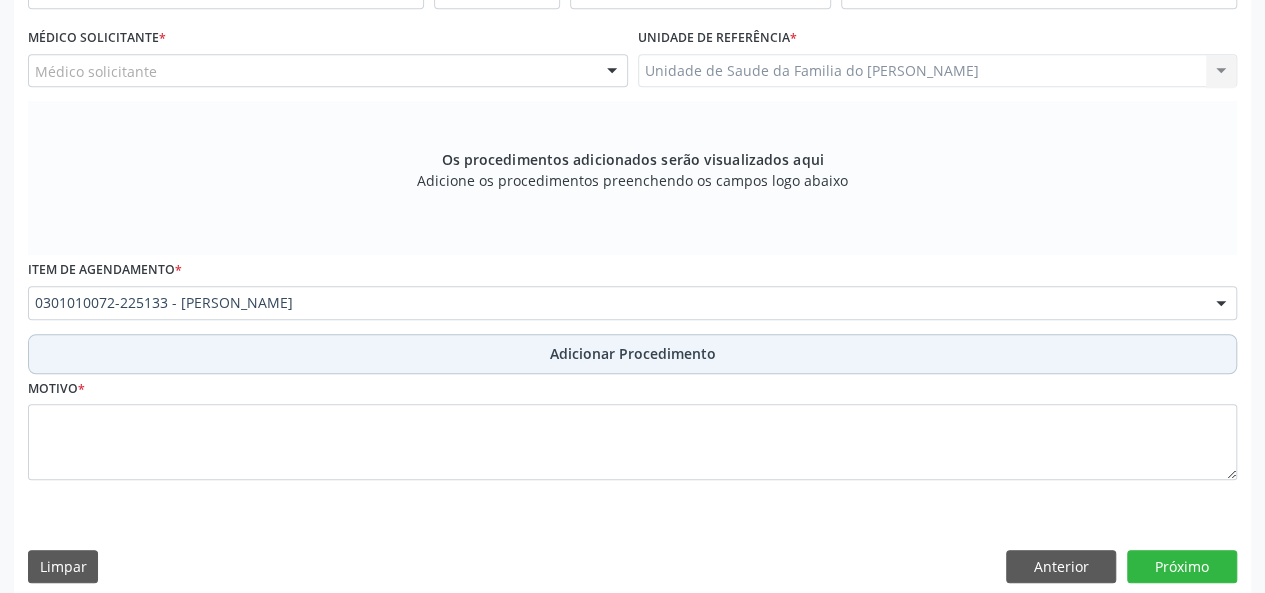 click on "Adicionar Procedimento" at bounding box center (632, 354) 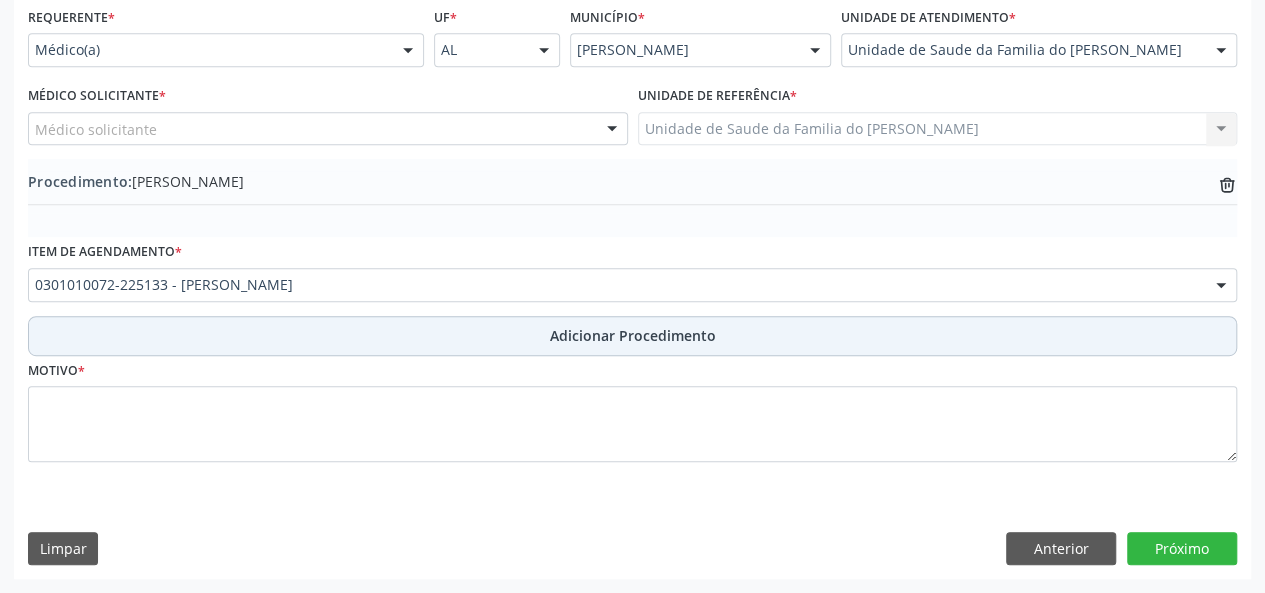 scroll, scrollTop: 458, scrollLeft: 0, axis: vertical 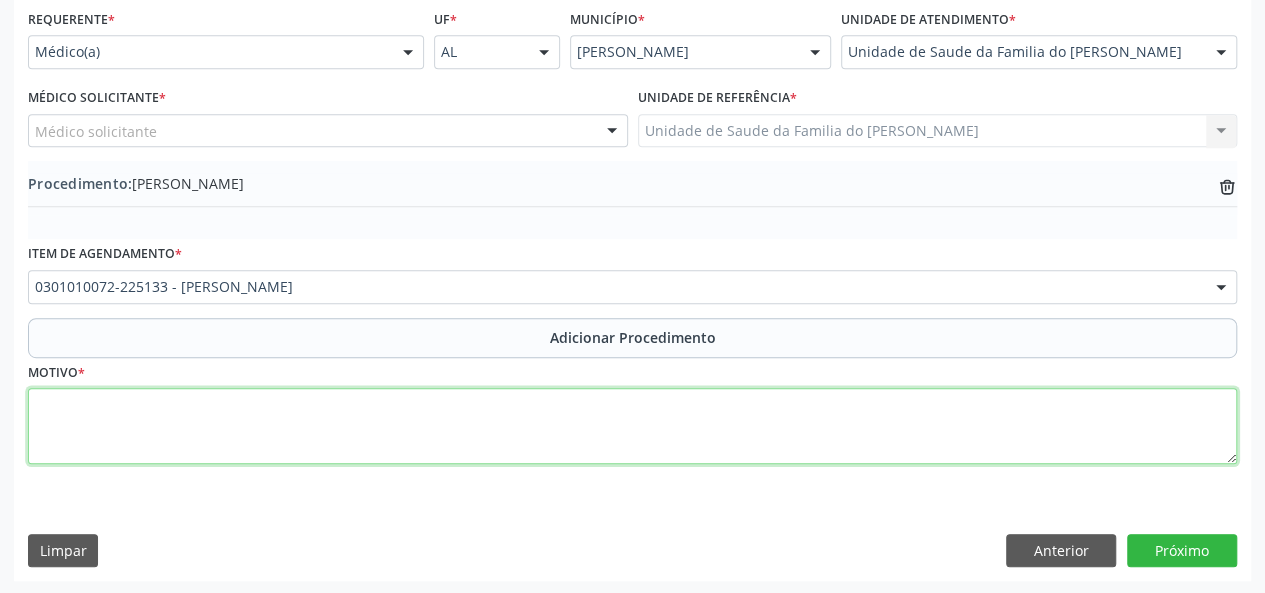 click at bounding box center (632, 426) 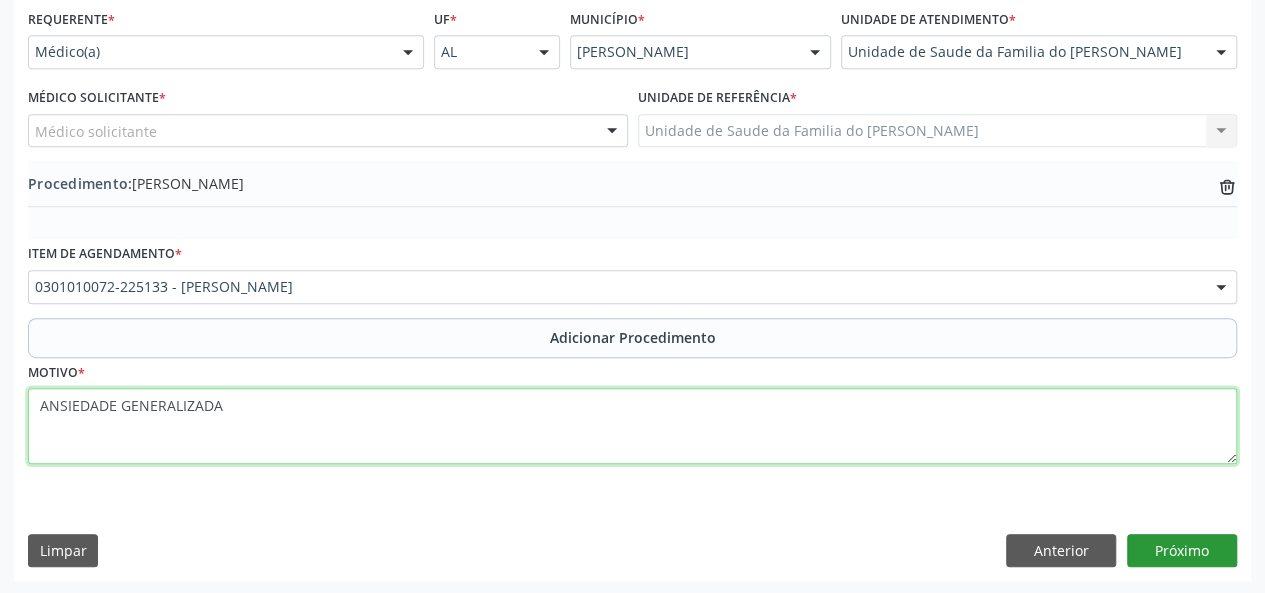 type on "ANSIEDADE GENERALIZADA" 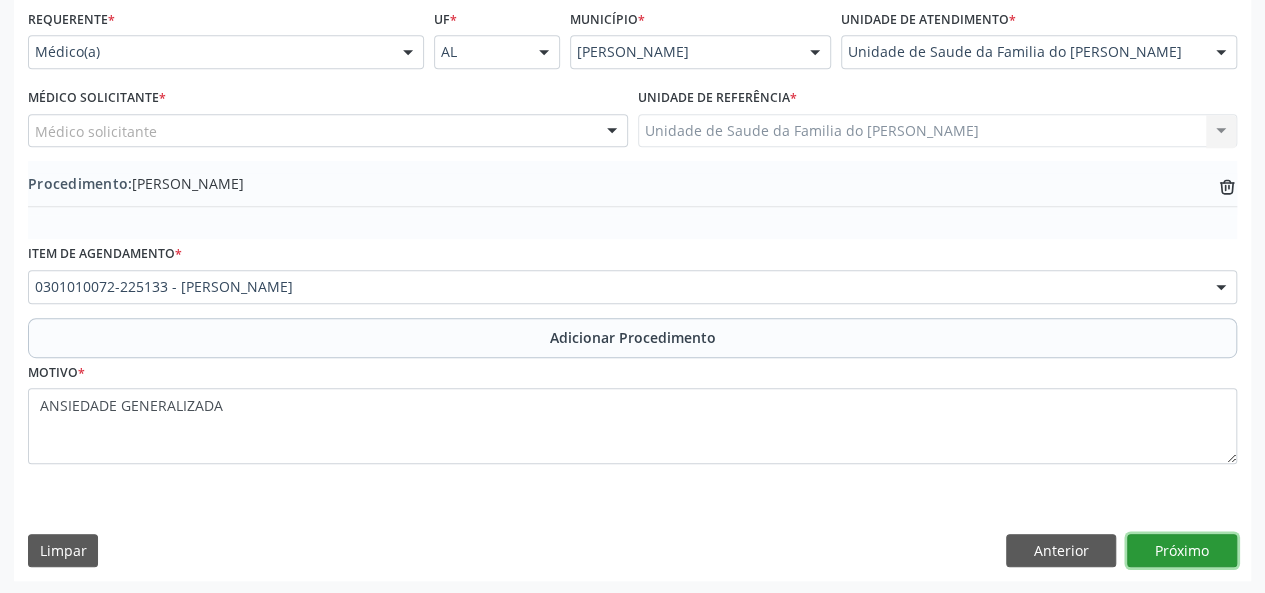 click on "Próximo" at bounding box center (1182, 551) 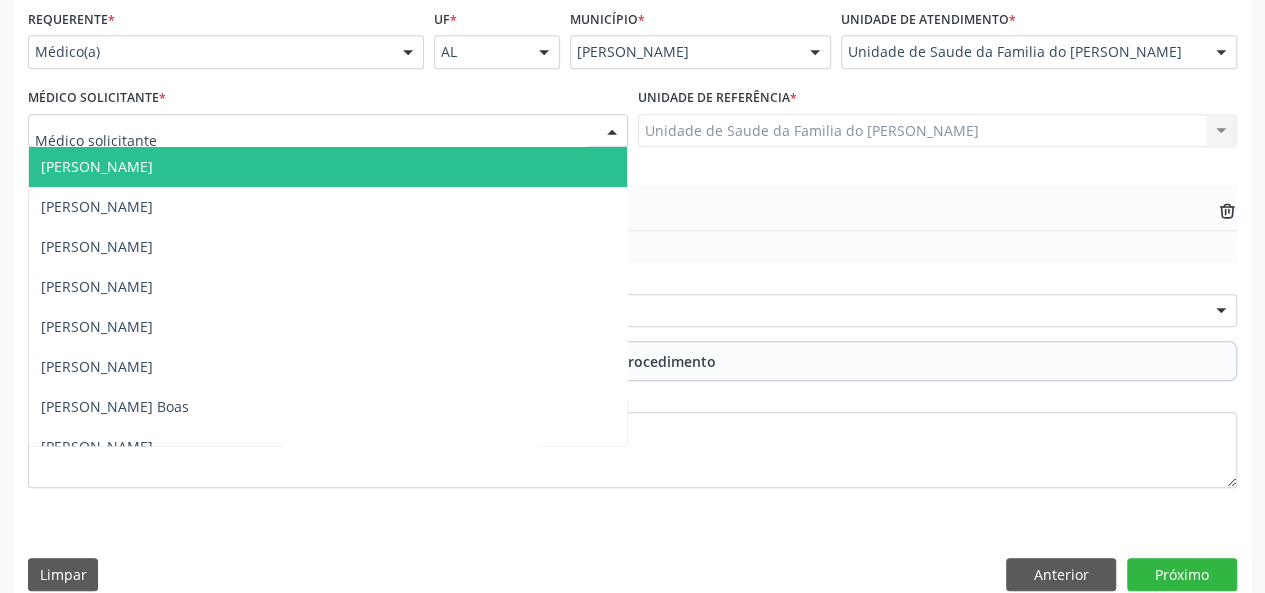 click at bounding box center (612, 132) 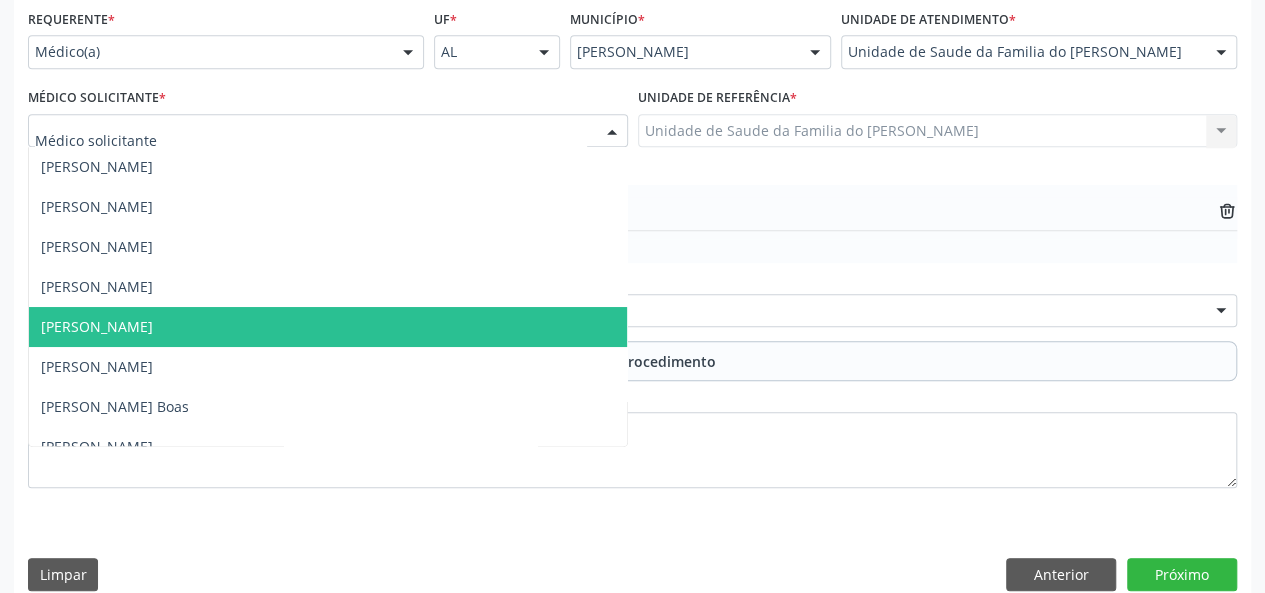 click on "[PERSON_NAME]" at bounding box center [328, 327] 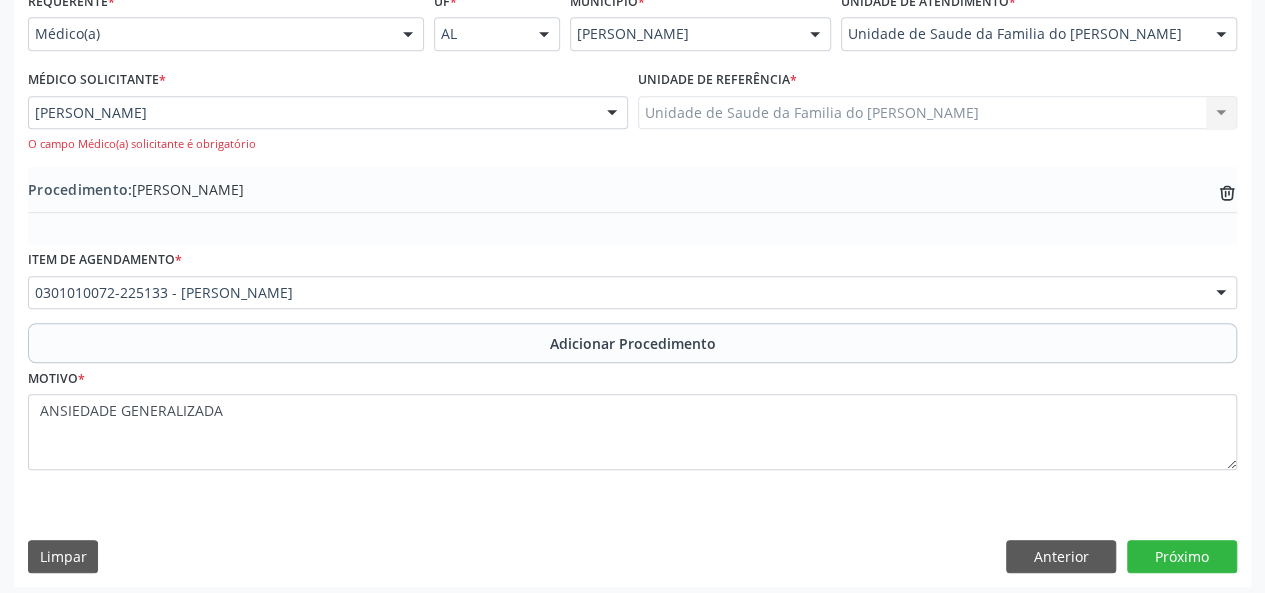 scroll, scrollTop: 482, scrollLeft: 0, axis: vertical 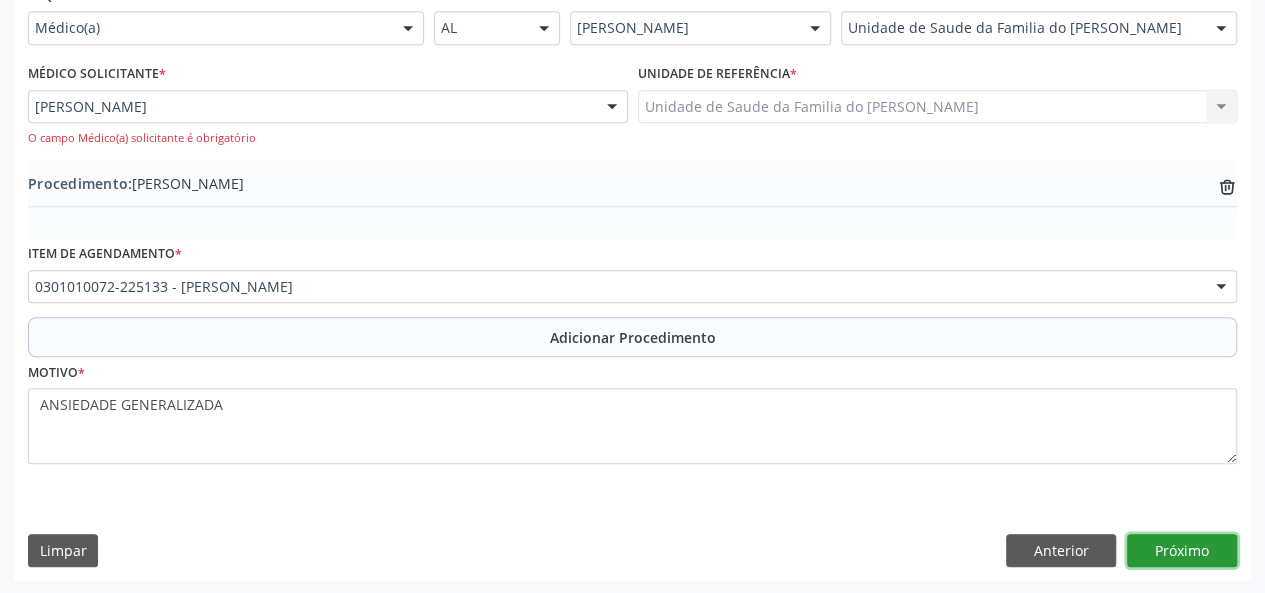 click on "Próximo" at bounding box center [1182, 551] 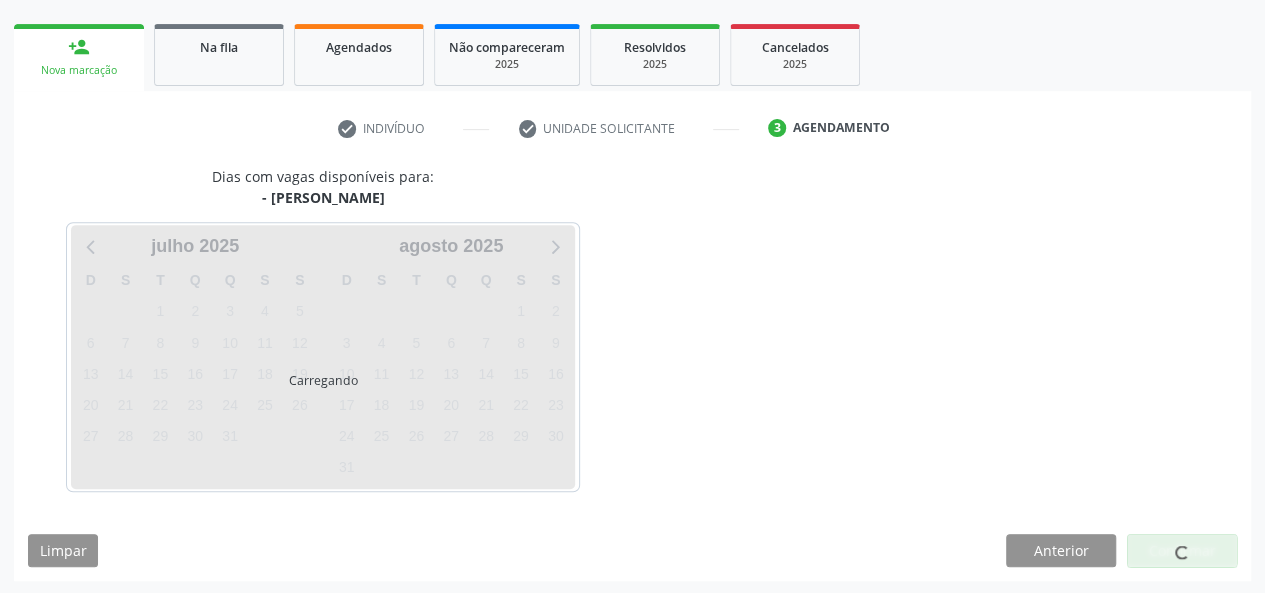 scroll, scrollTop: 362, scrollLeft: 0, axis: vertical 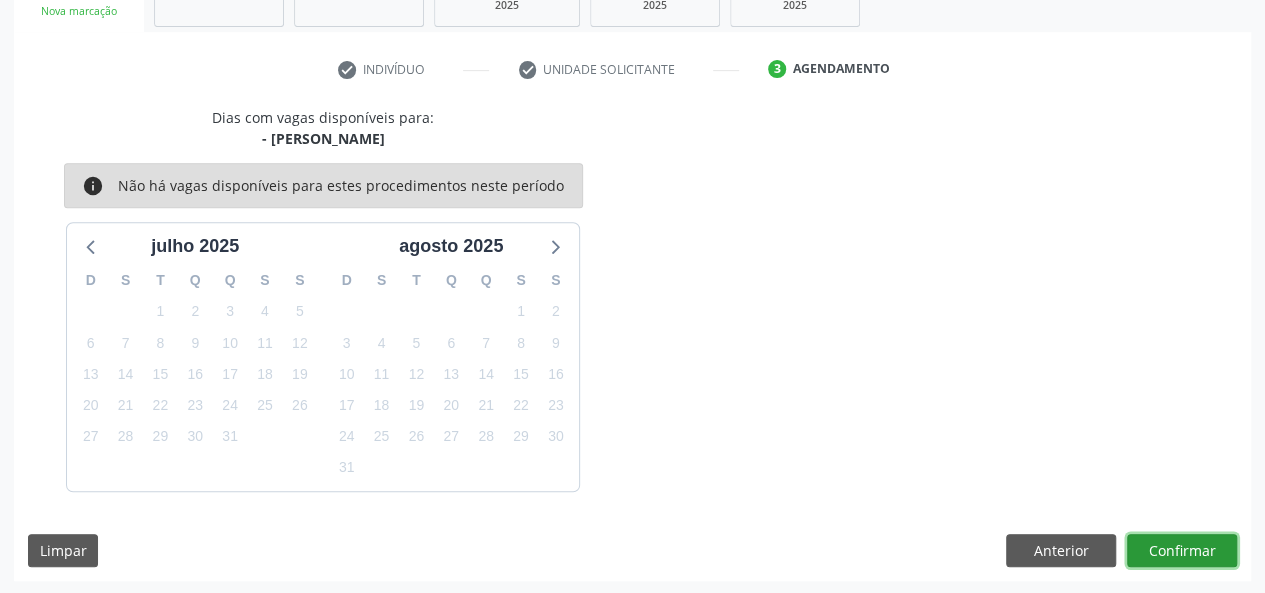 click on "Confirmar" at bounding box center [1182, 551] 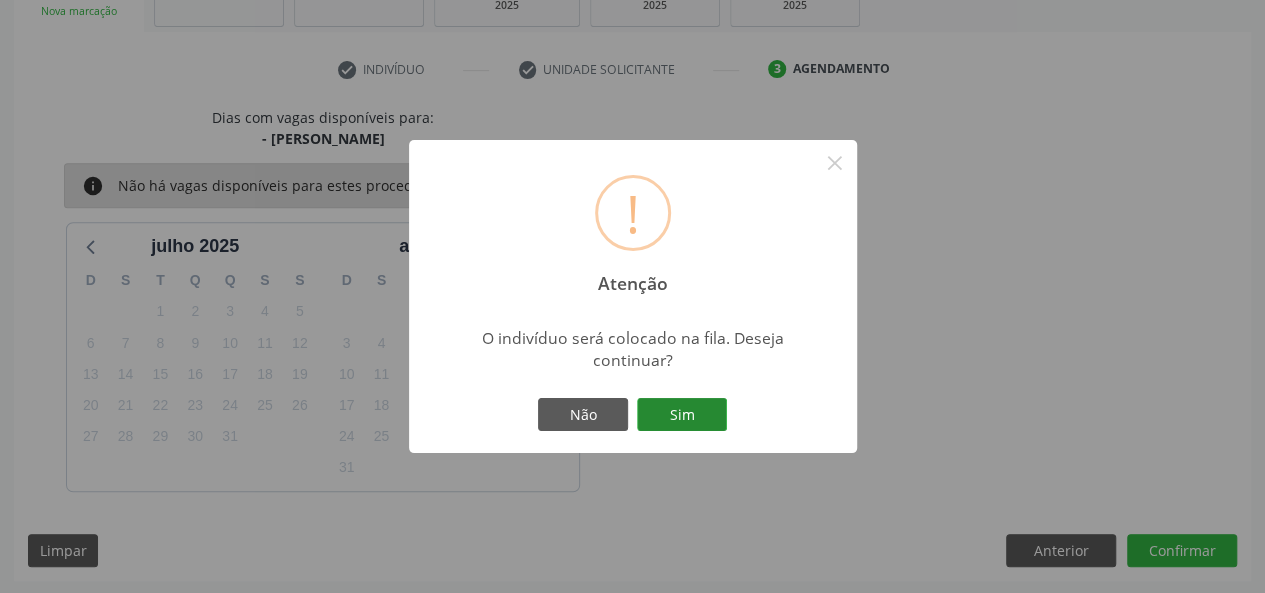 click on "Sim" at bounding box center (682, 415) 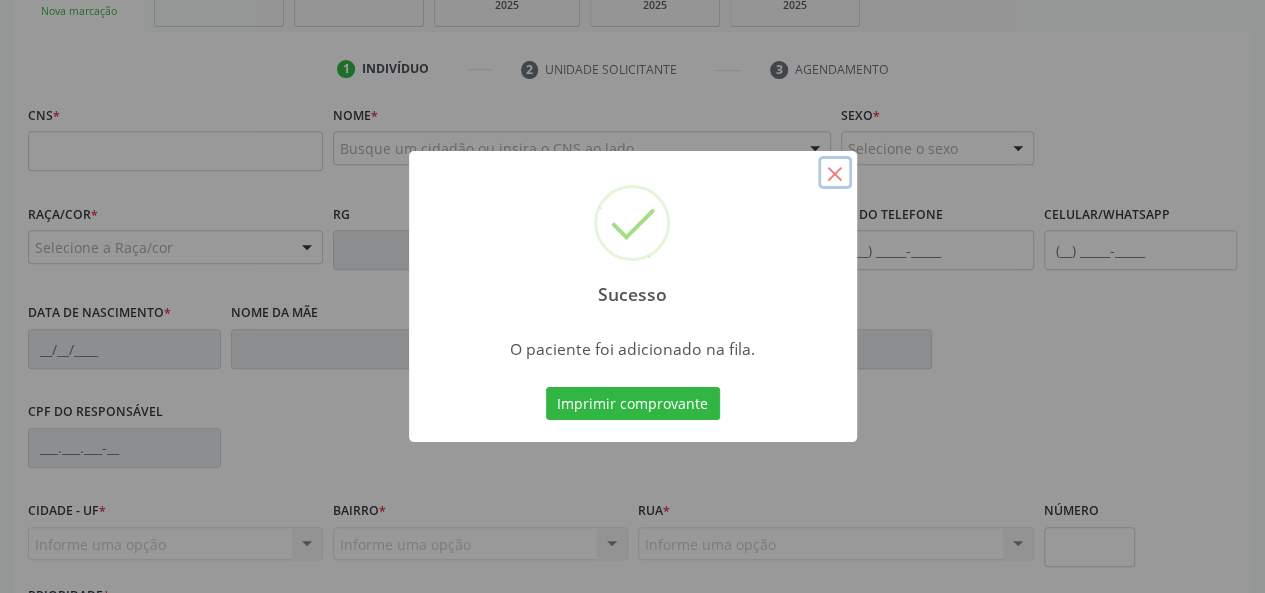 click on "×" at bounding box center [835, 173] 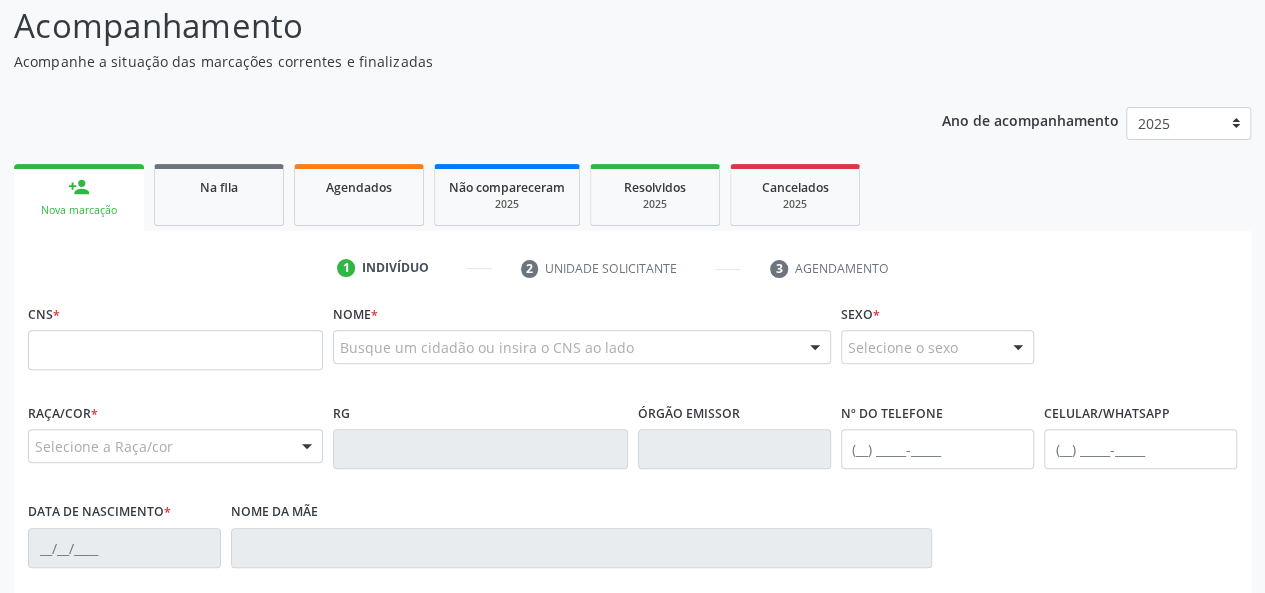 scroll, scrollTop: 162, scrollLeft: 0, axis: vertical 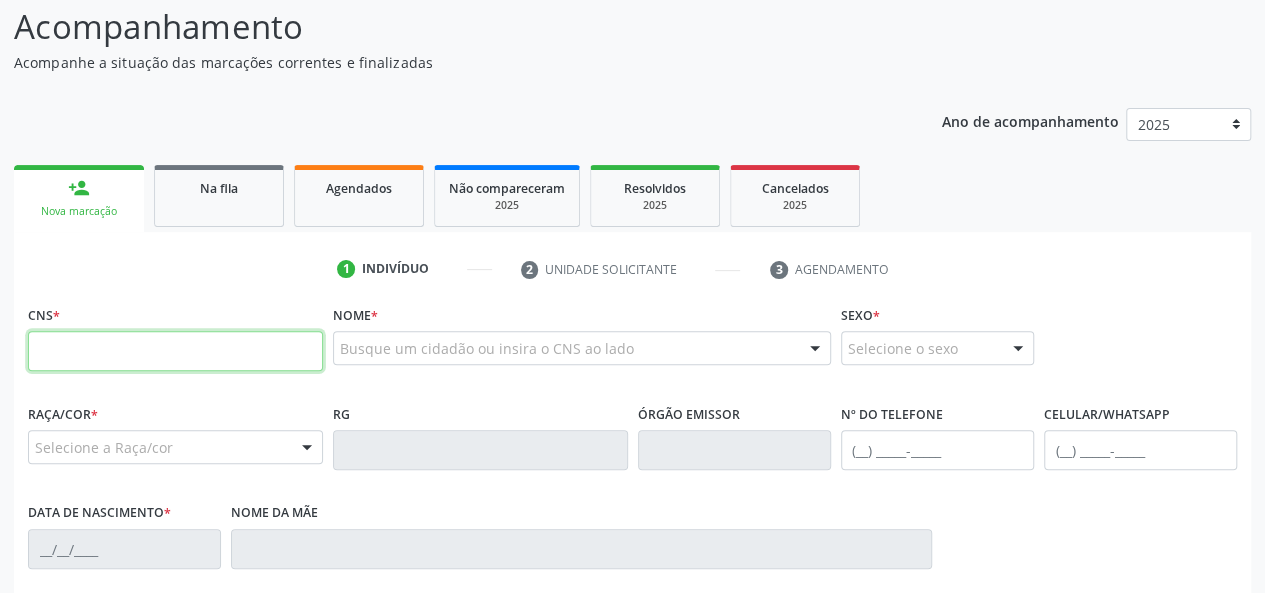 paste on "700 4054 5697 3244" 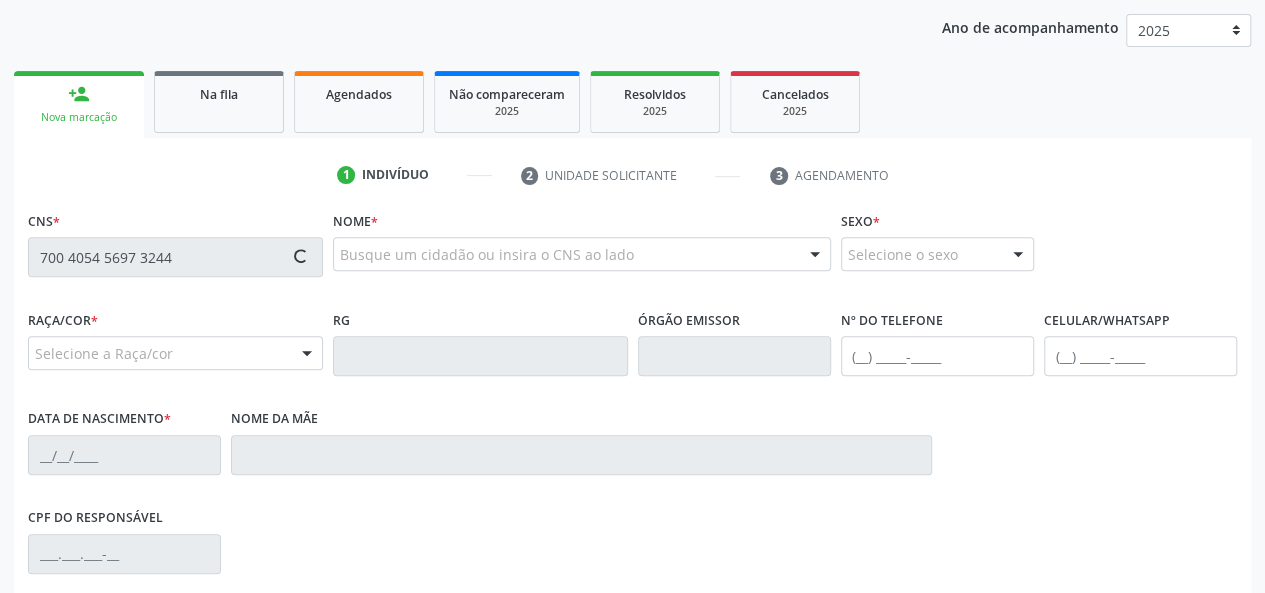 scroll, scrollTop: 462, scrollLeft: 0, axis: vertical 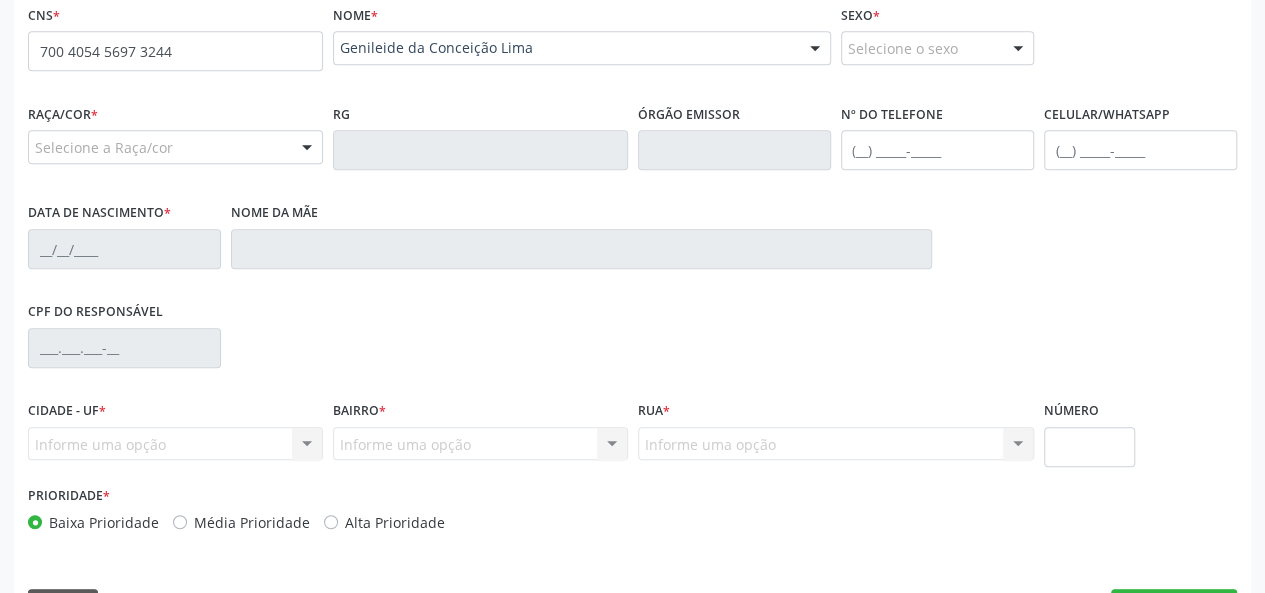 type on "700 4054 5697 3244" 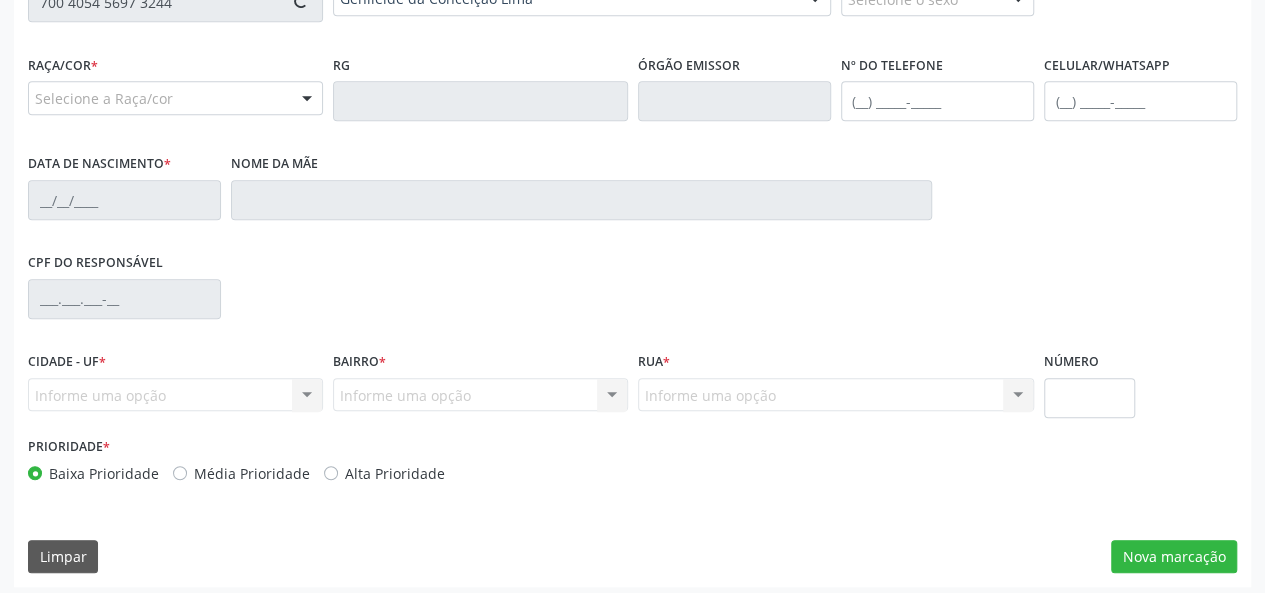 scroll, scrollTop: 518, scrollLeft: 0, axis: vertical 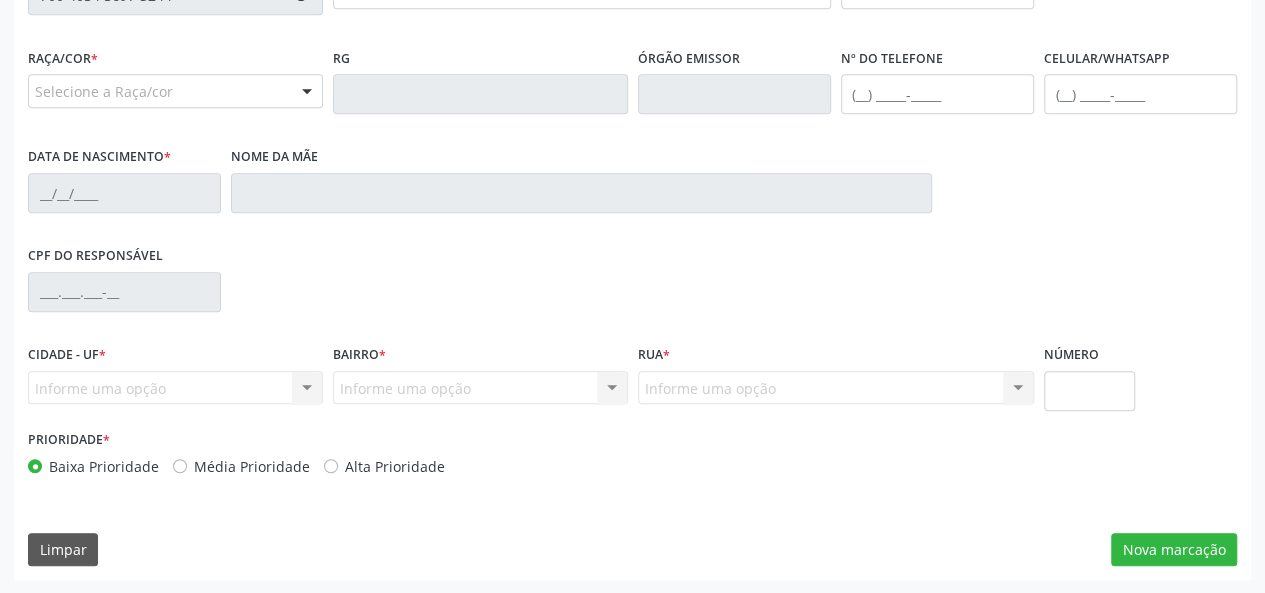 type on "[PHONE_NUMBER]" 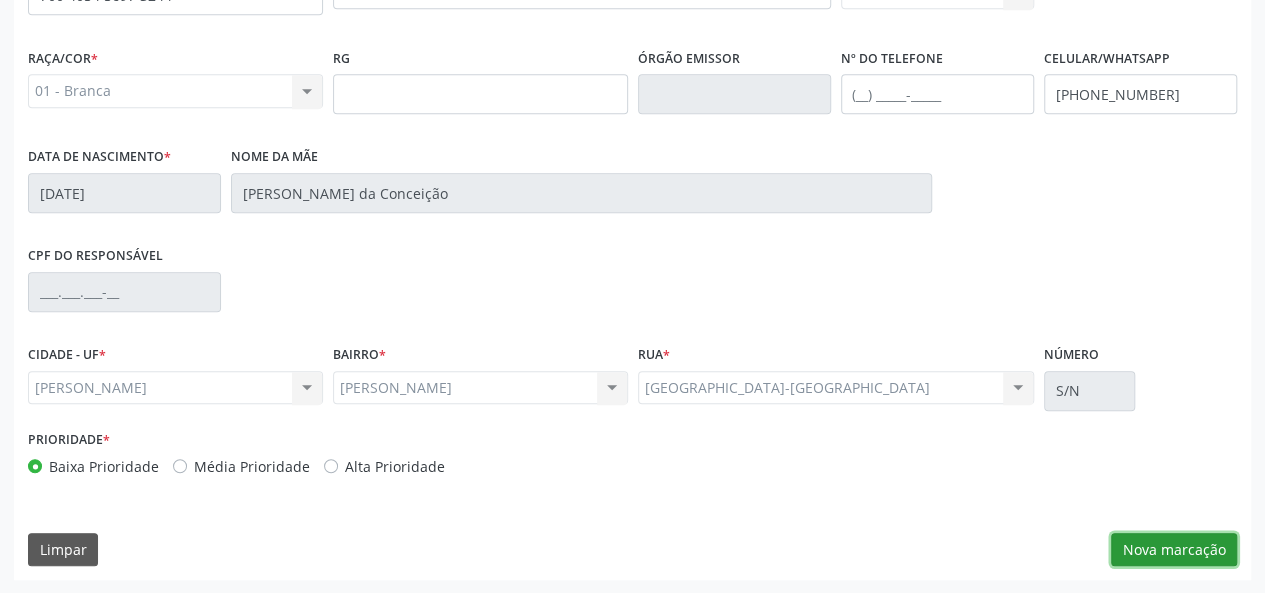 click on "Nova marcação" at bounding box center [1174, 550] 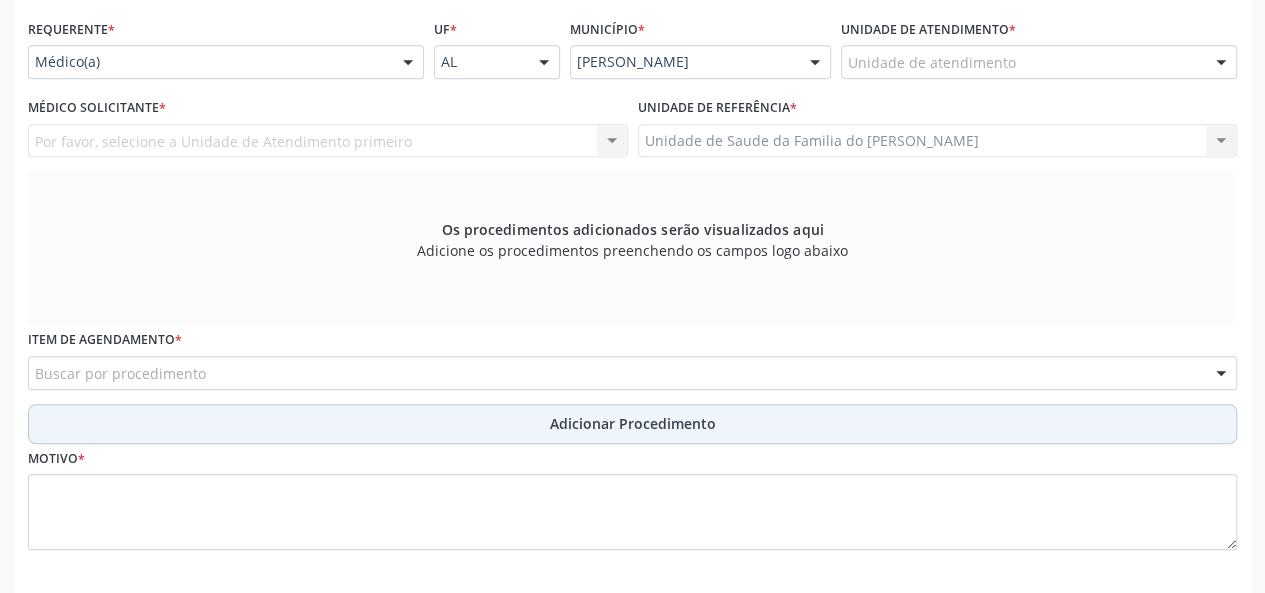 scroll, scrollTop: 418, scrollLeft: 0, axis: vertical 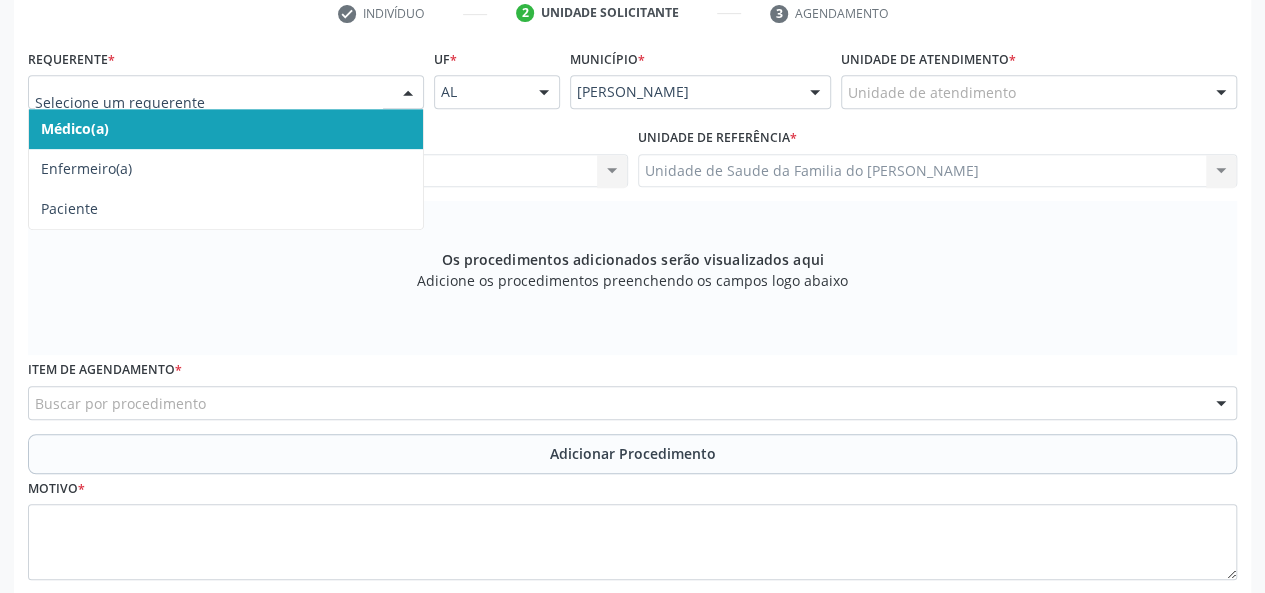 click at bounding box center [226, 92] 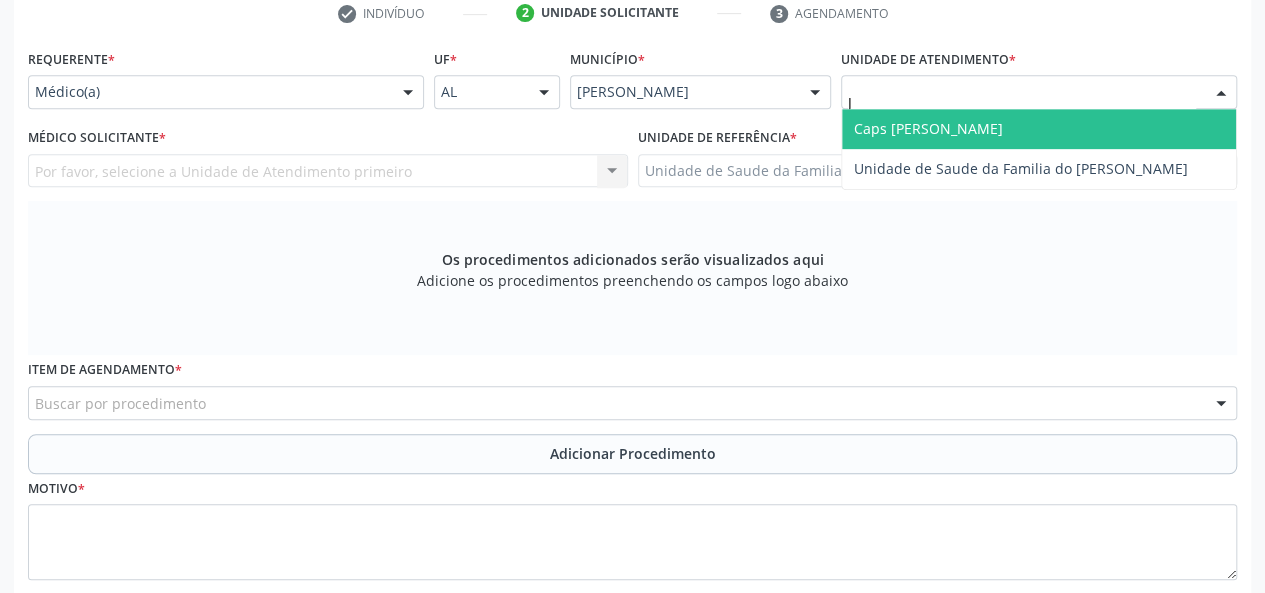 type on "[PERSON_NAME]" 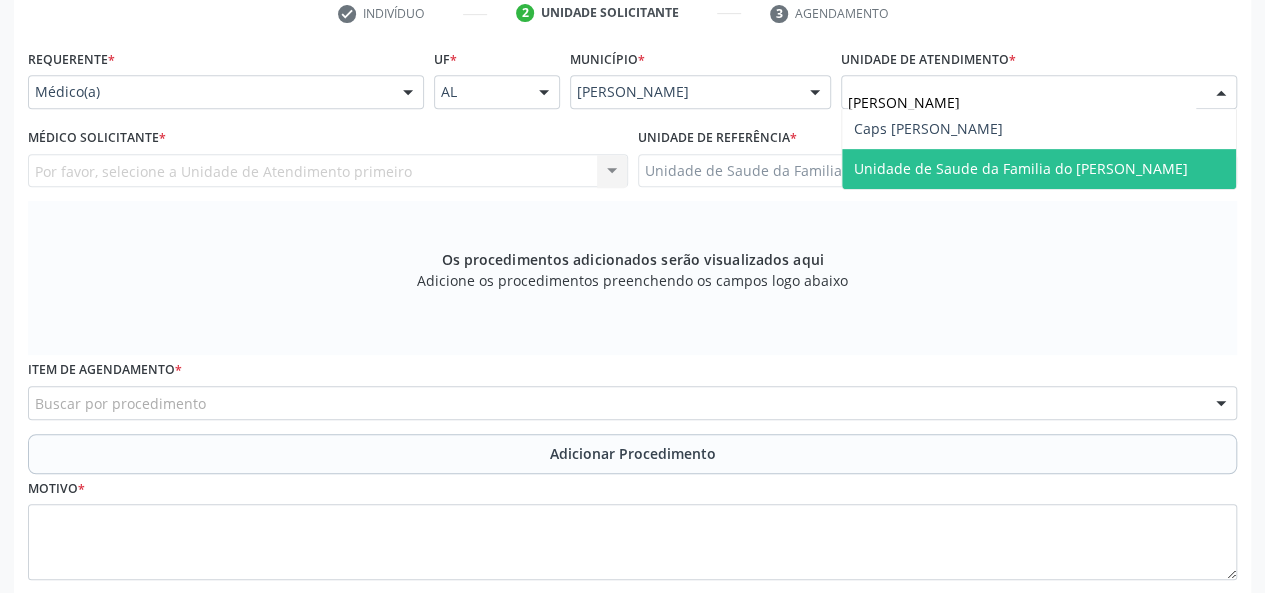 click on "Unidade de Saude da Familia do [PERSON_NAME]" at bounding box center (1021, 168) 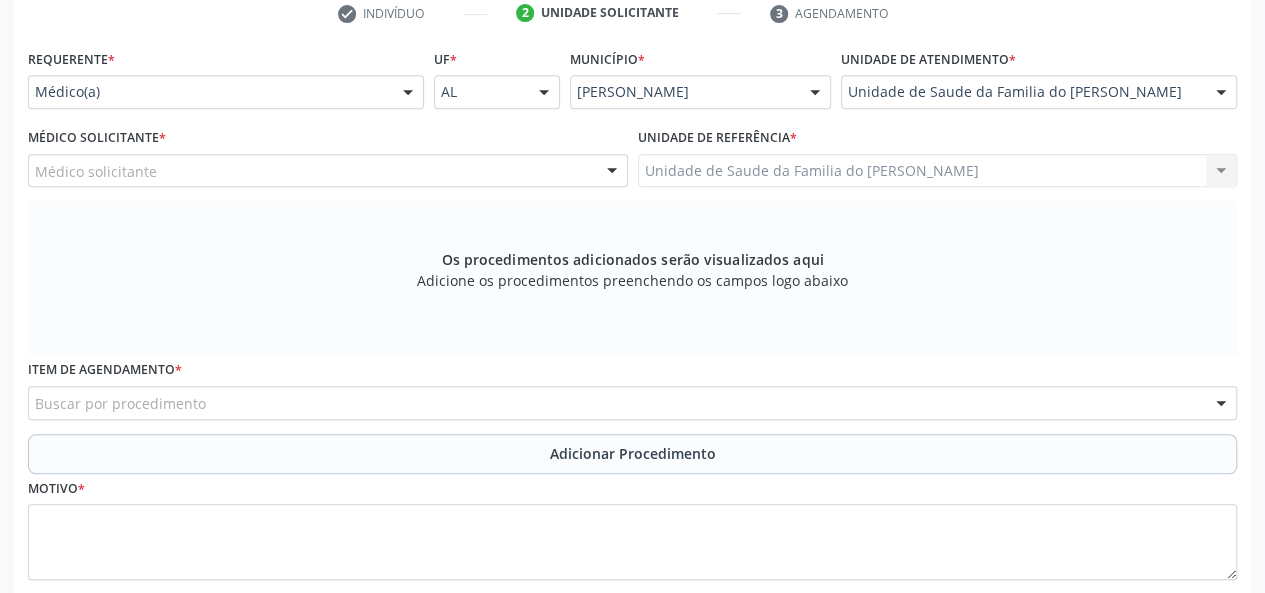 click on "Buscar por procedimento" at bounding box center (632, 403) 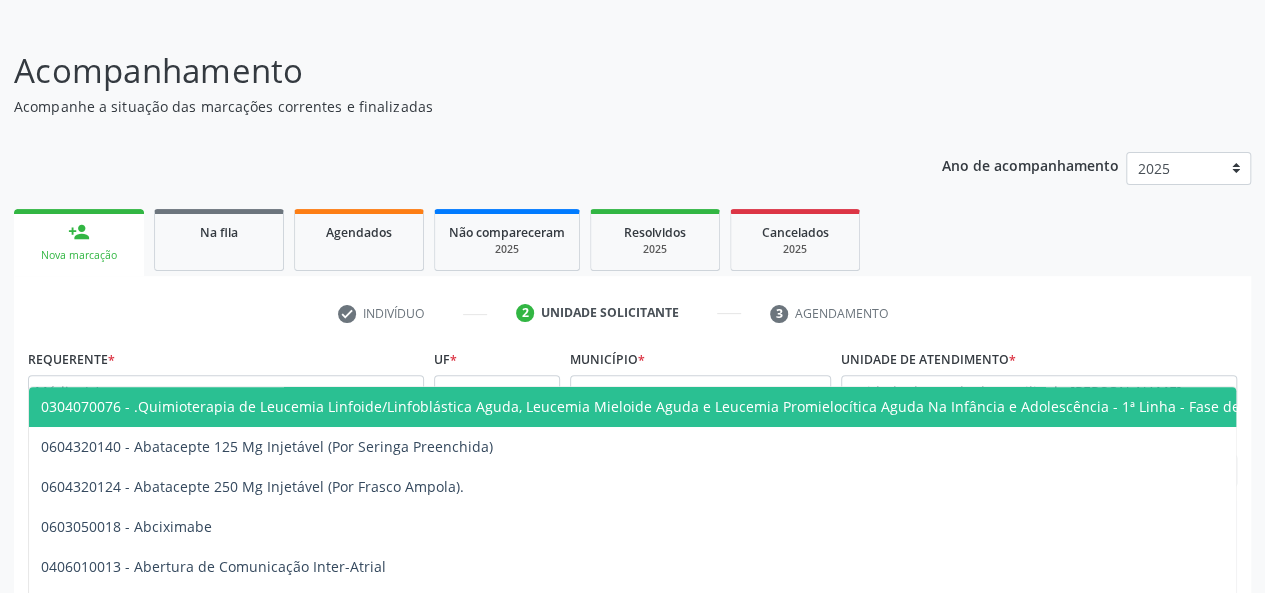 scroll, scrollTop: 18, scrollLeft: 0, axis: vertical 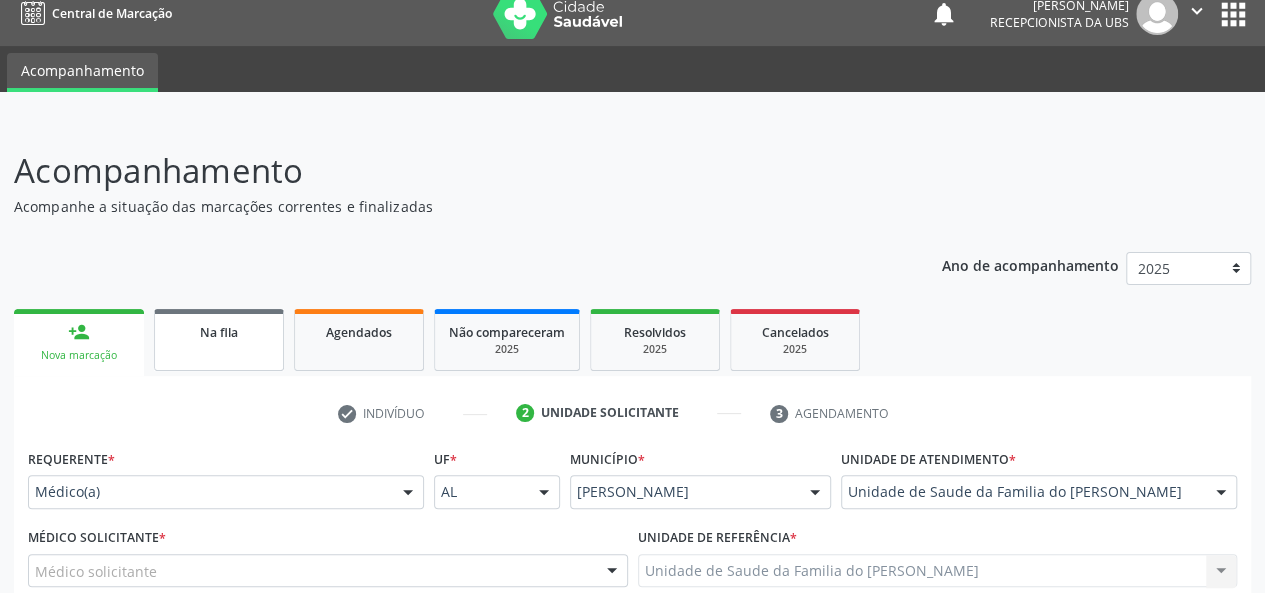 click on "Na fila" at bounding box center [219, 331] 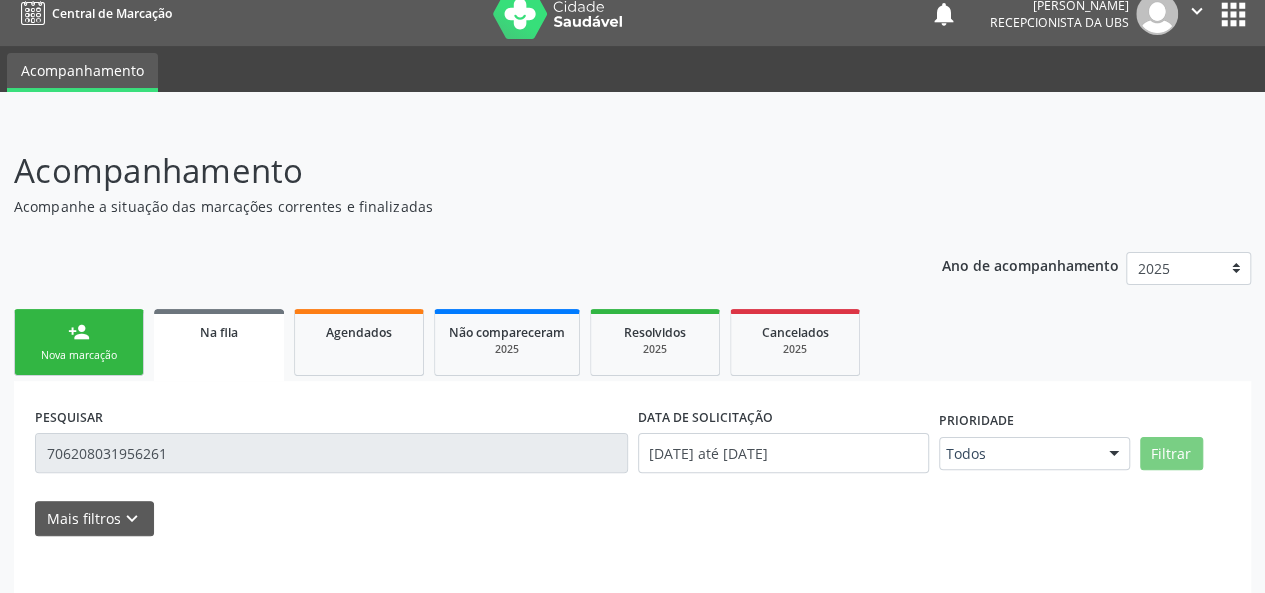 click on "person_add
Nova marcação" at bounding box center (79, 342) 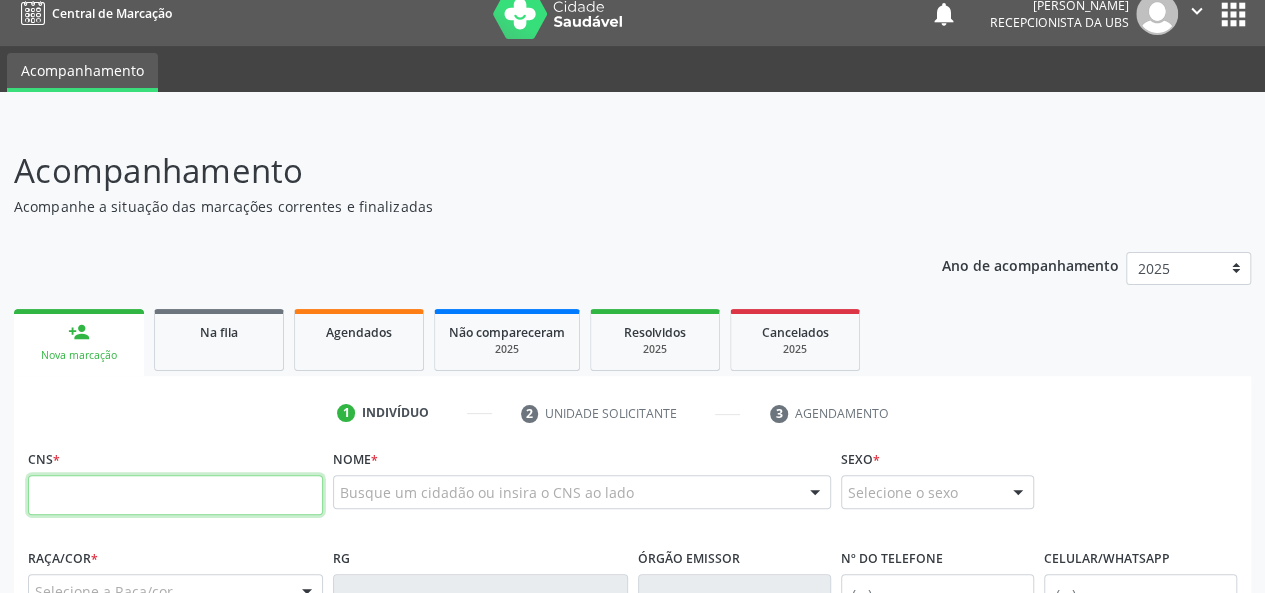 drag, startPoint x: 558, startPoint y: 295, endPoint x: 199, endPoint y: 499, distance: 412.9128 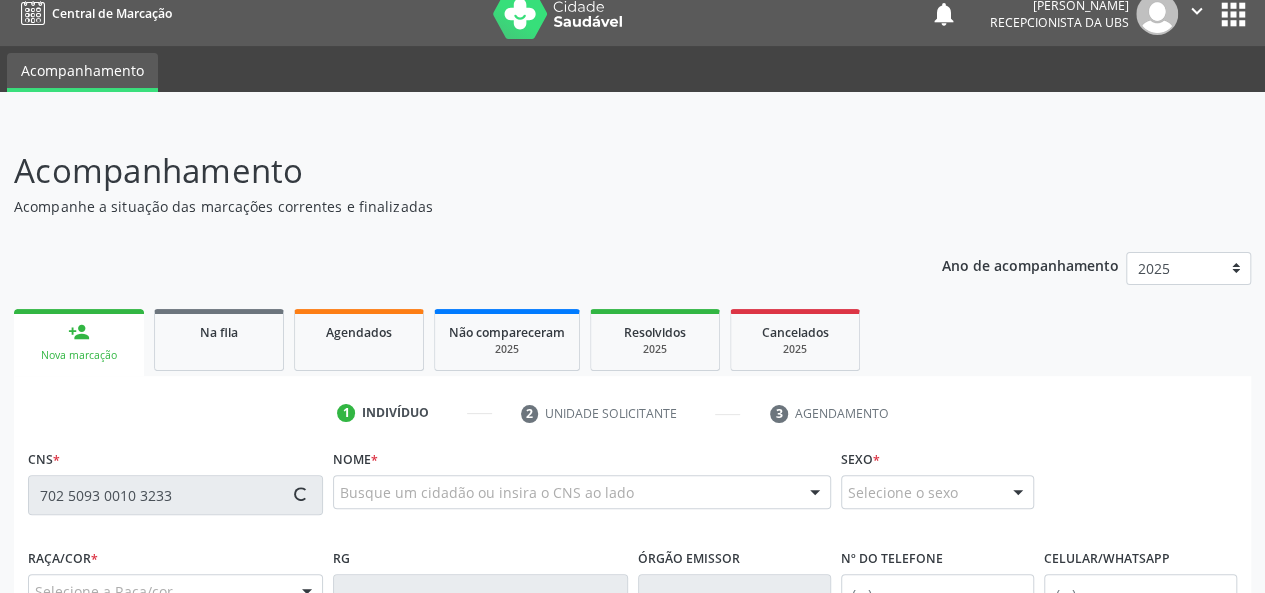 type on "702 5093 0010 3233" 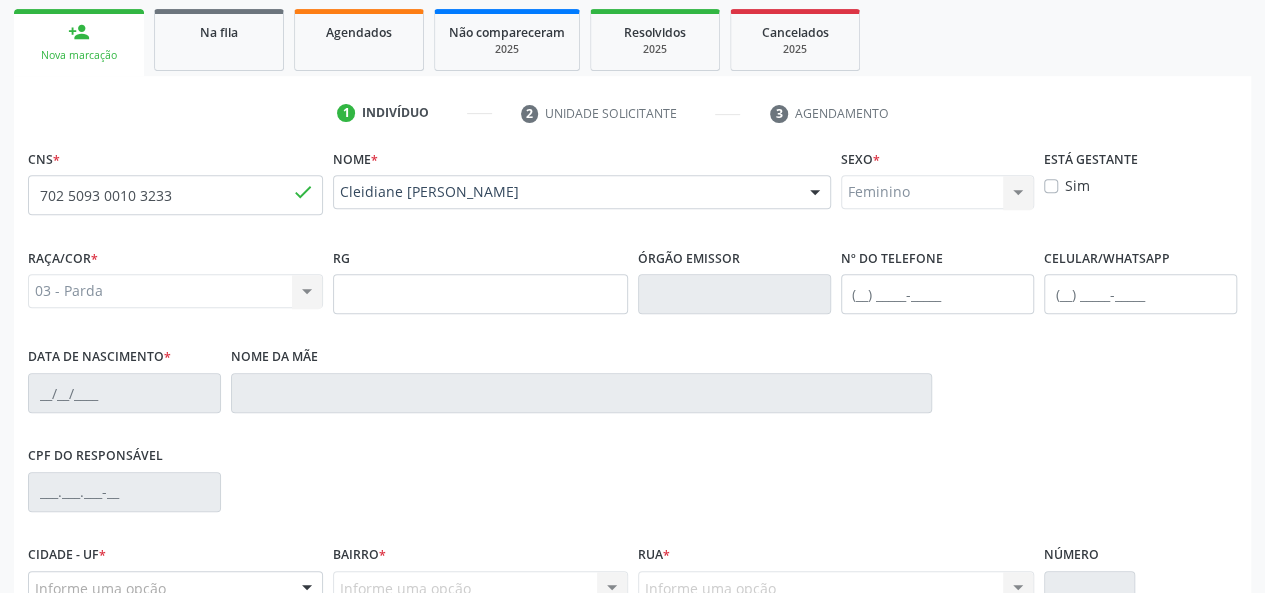 type on "[PHONE_NUMBER]" 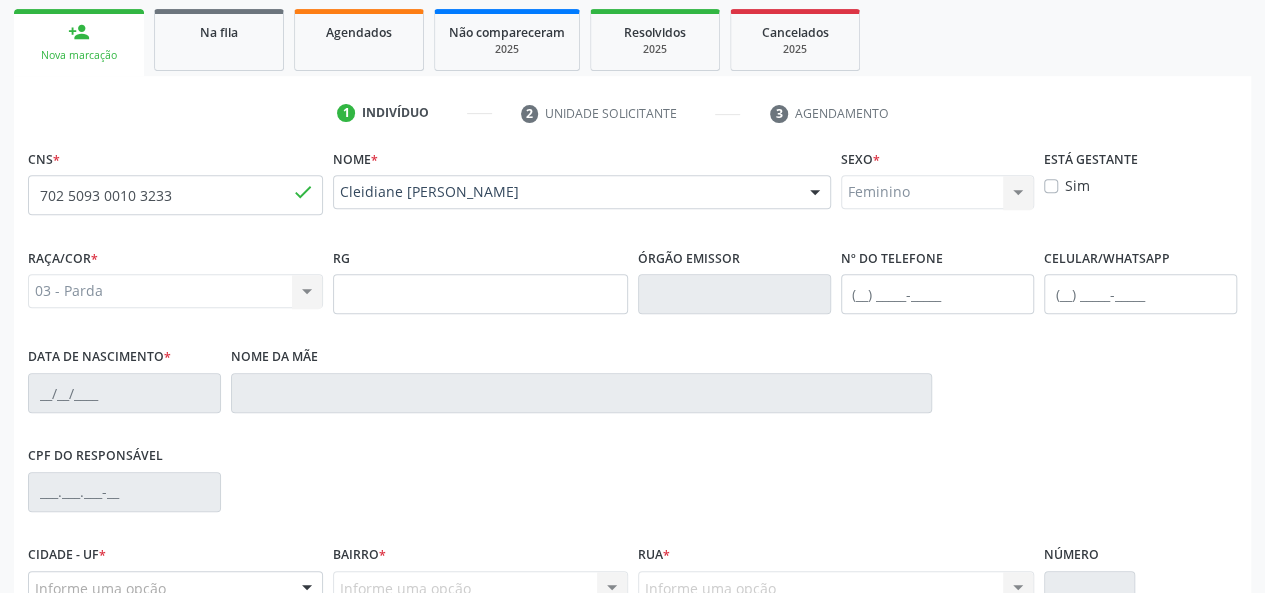 type on "[PHONE_NUMBER]" 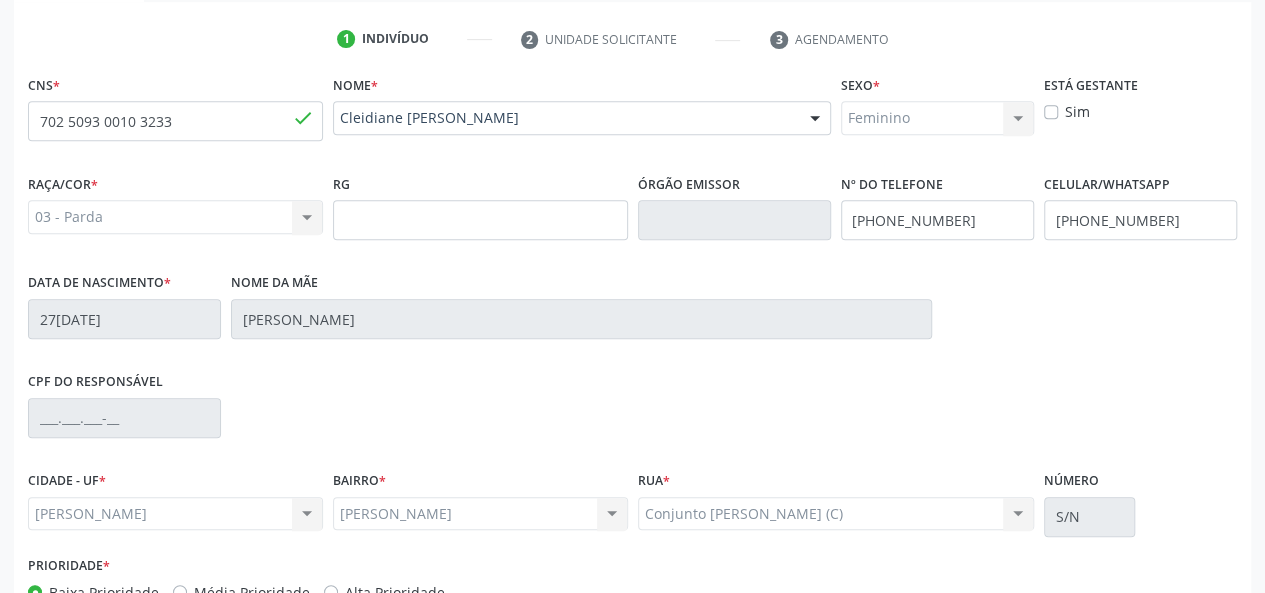 scroll, scrollTop: 518, scrollLeft: 0, axis: vertical 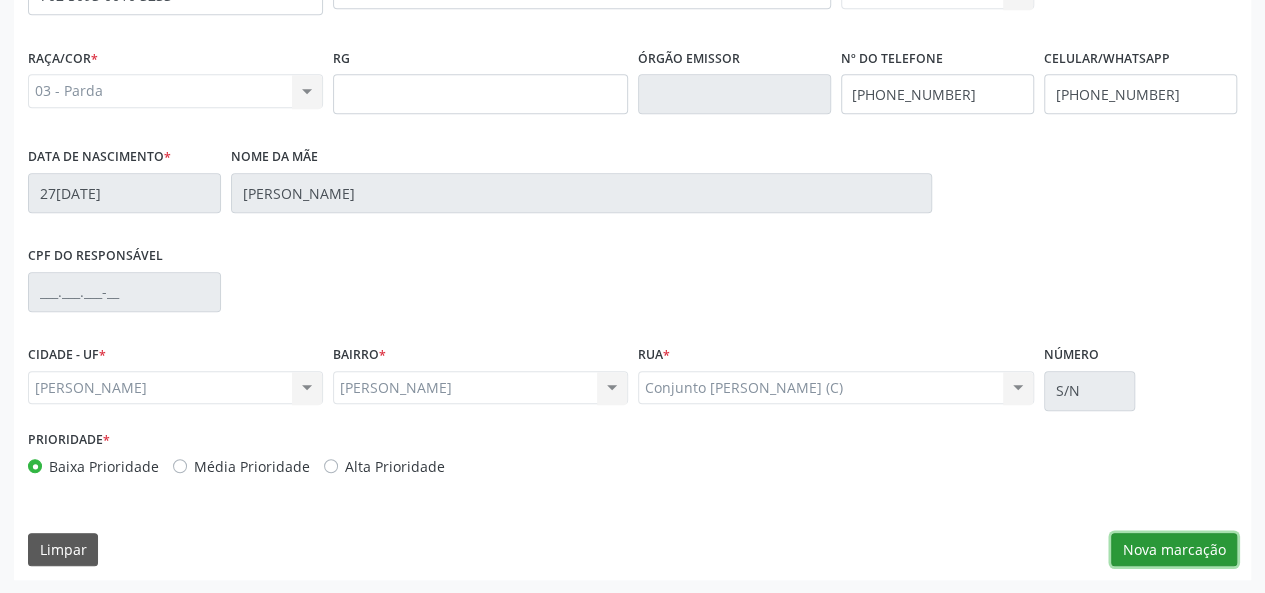 click on "Nova marcação" at bounding box center [1174, 550] 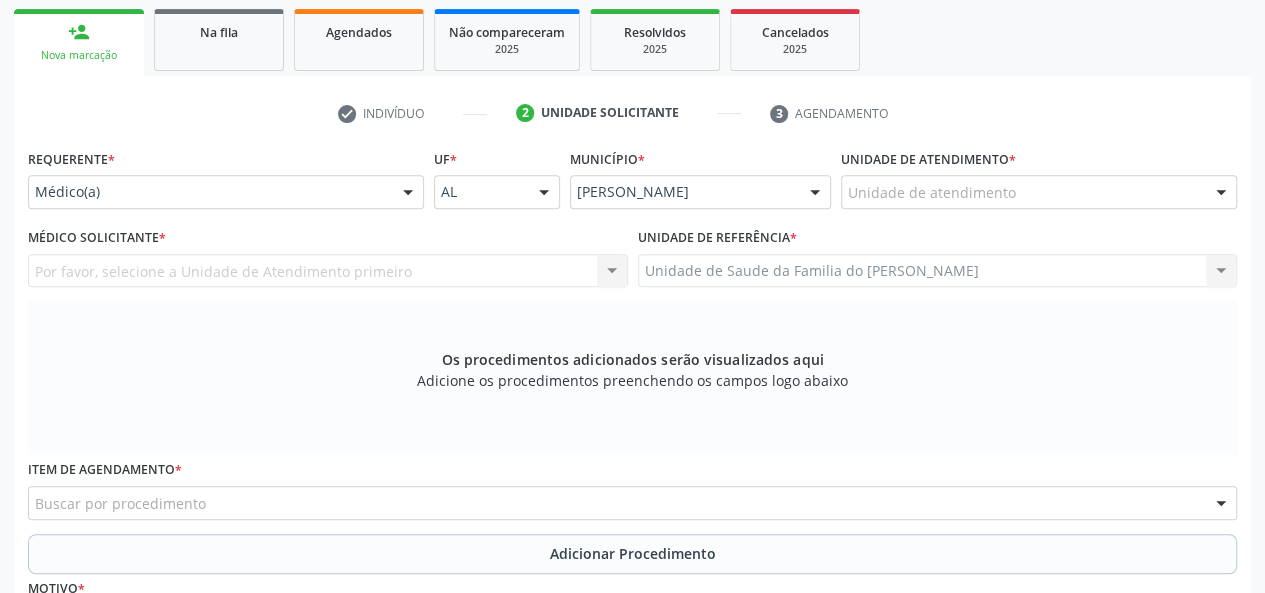 scroll, scrollTop: 218, scrollLeft: 0, axis: vertical 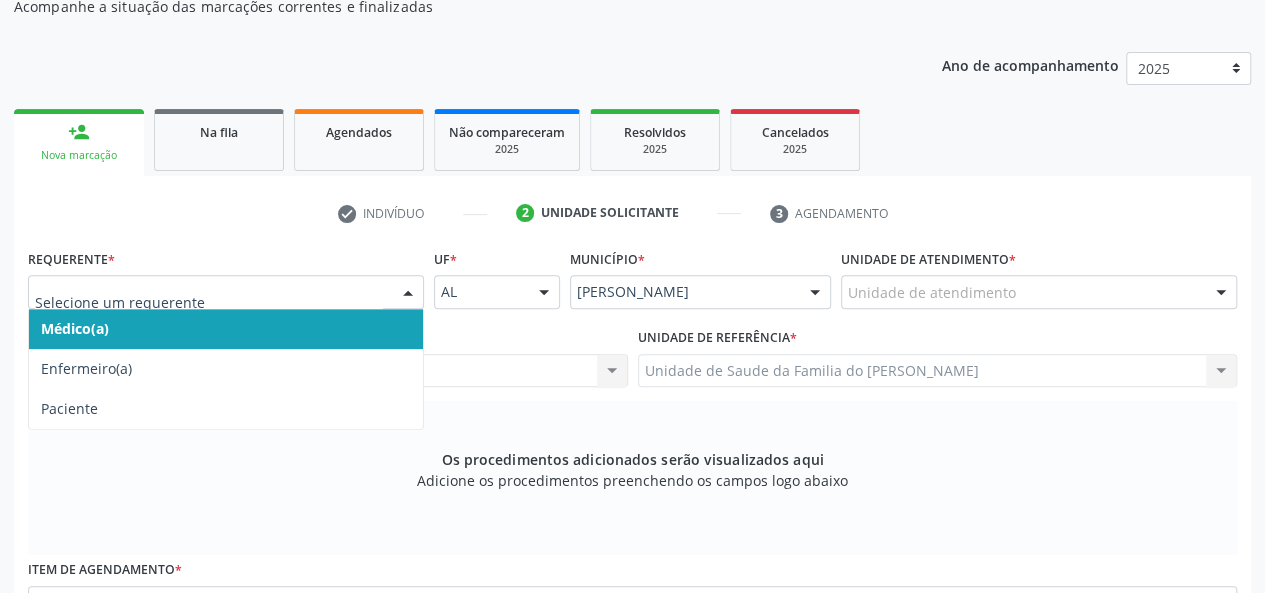 click on "Médico(a)" at bounding box center (226, 329) 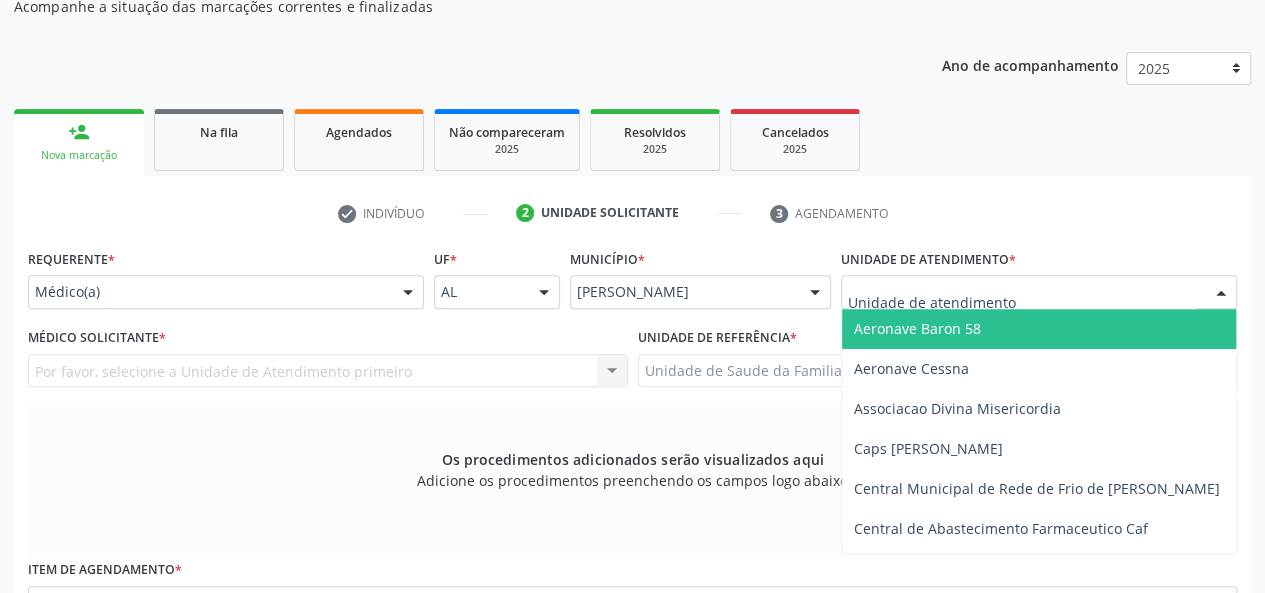 click at bounding box center [1039, 292] 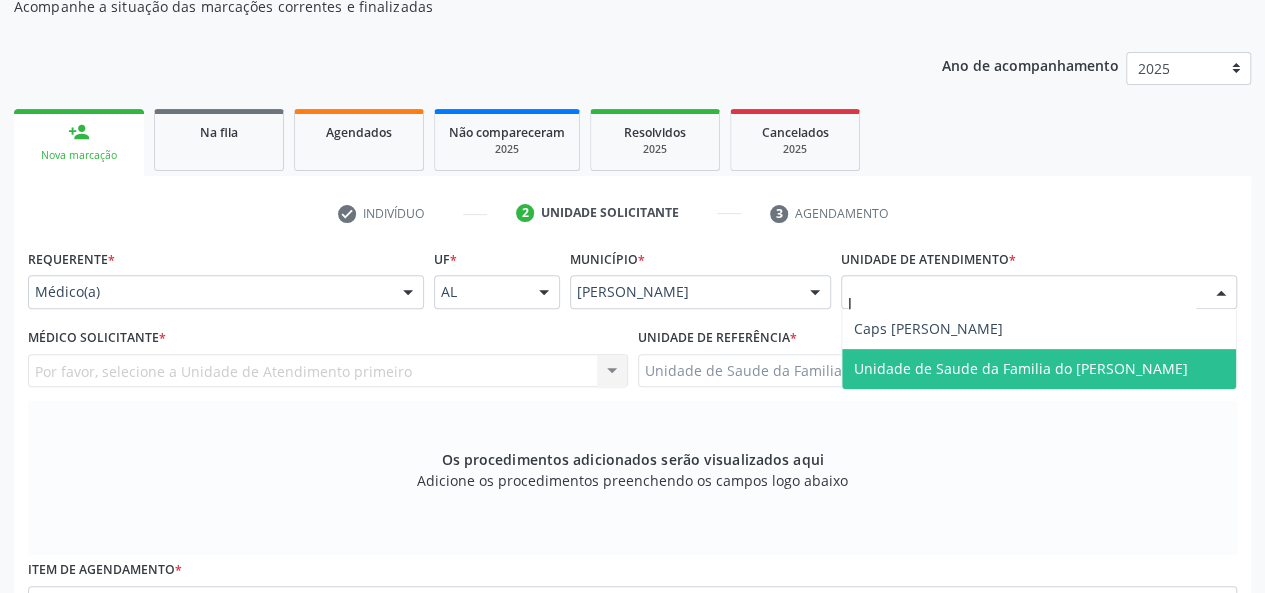 click on "Unidade de Saude da Familia do [PERSON_NAME]" at bounding box center [1021, 368] 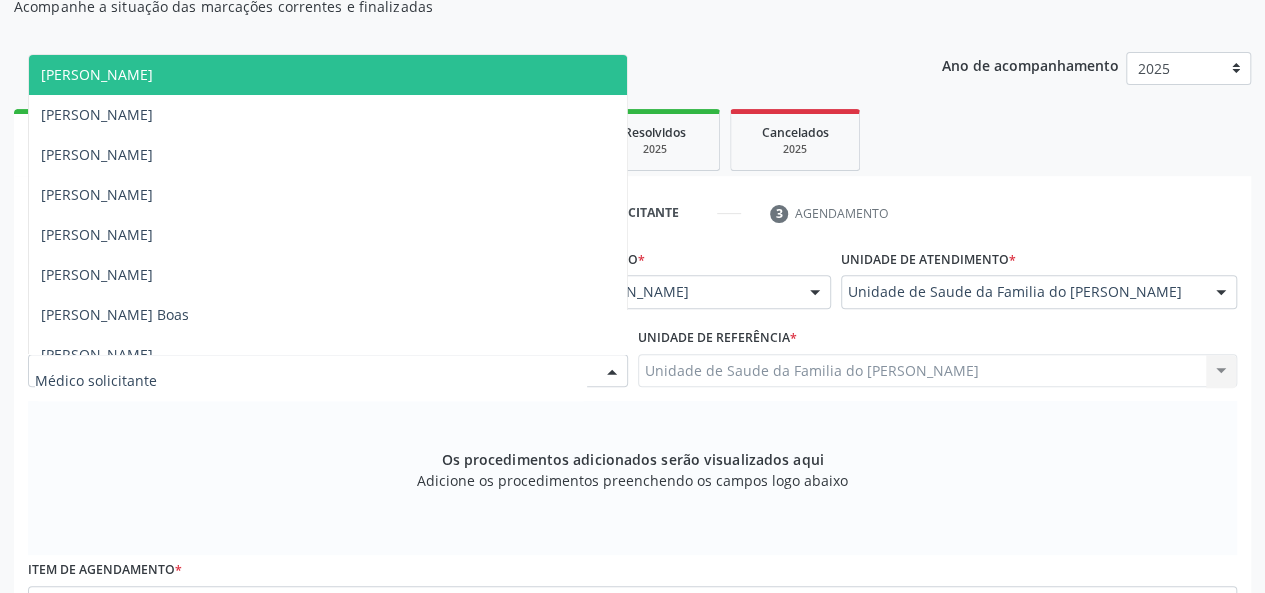 click at bounding box center (612, 372) 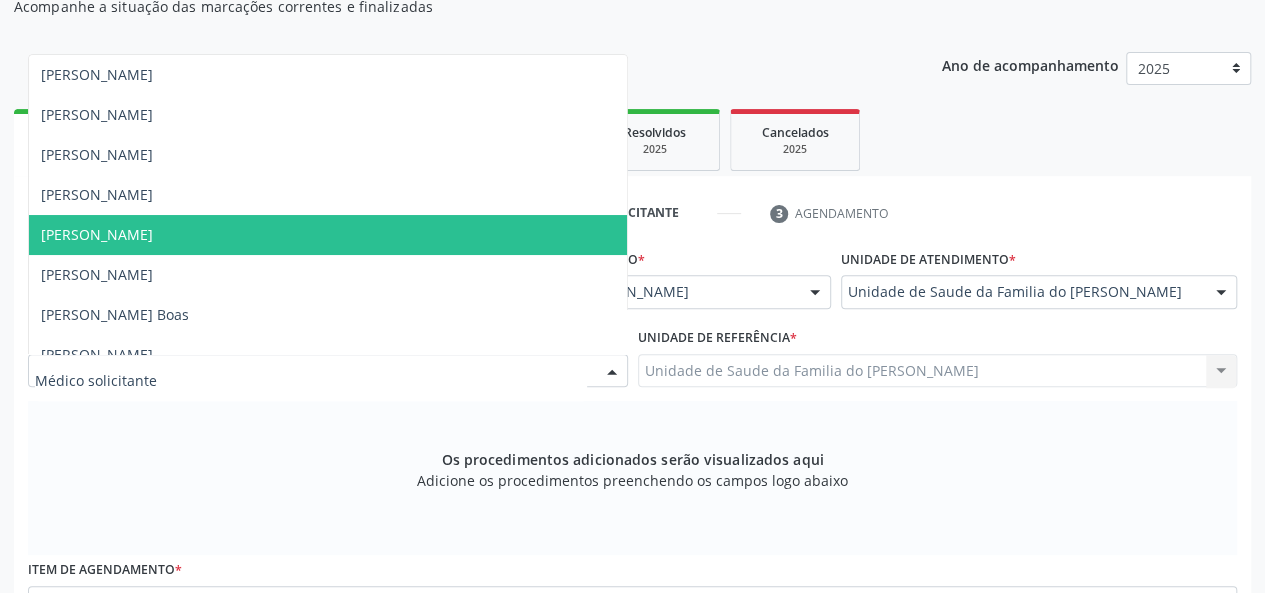 click on "[PERSON_NAME]" at bounding box center [328, 235] 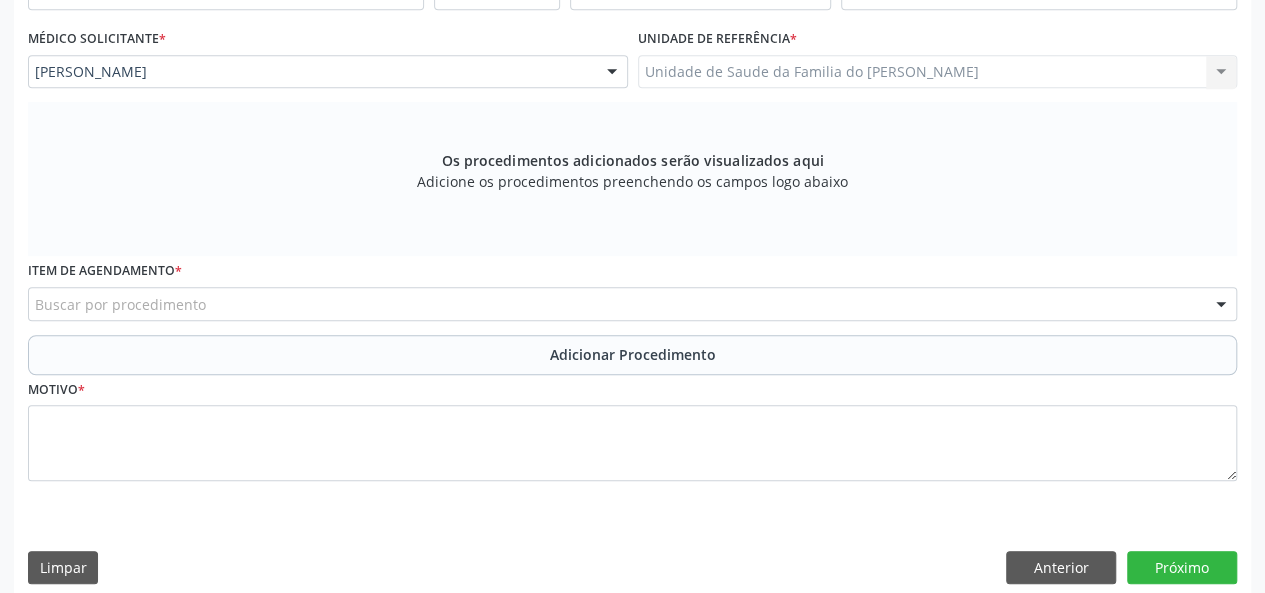 scroll, scrollTop: 518, scrollLeft: 0, axis: vertical 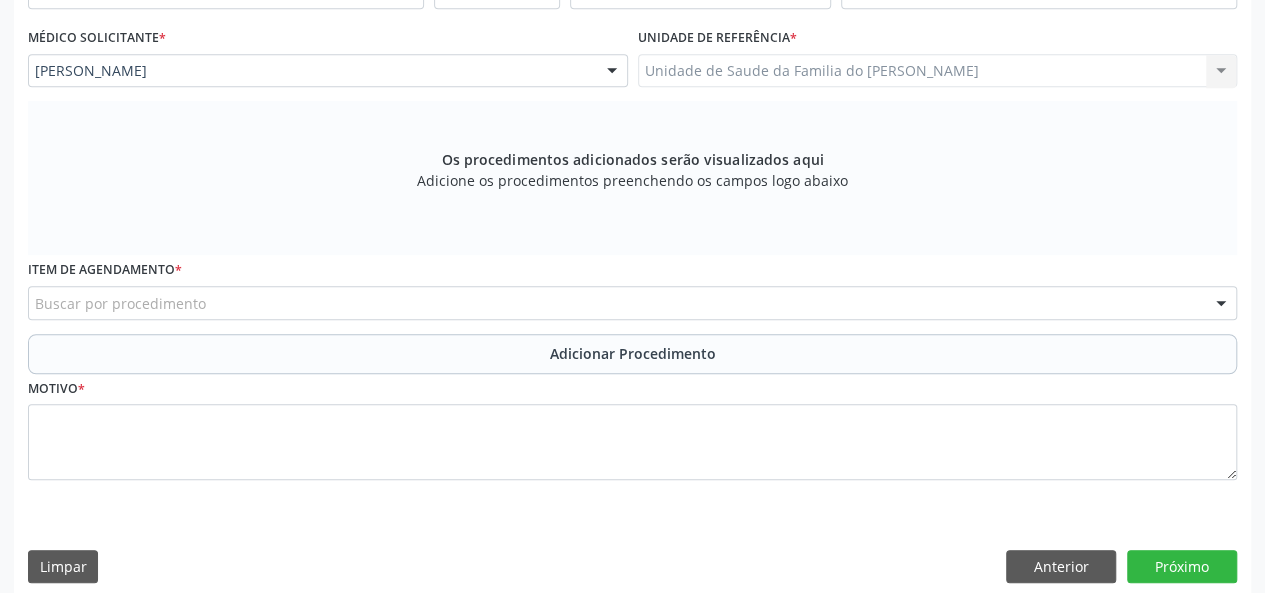 click on "Buscar por procedimento" at bounding box center (632, 303) 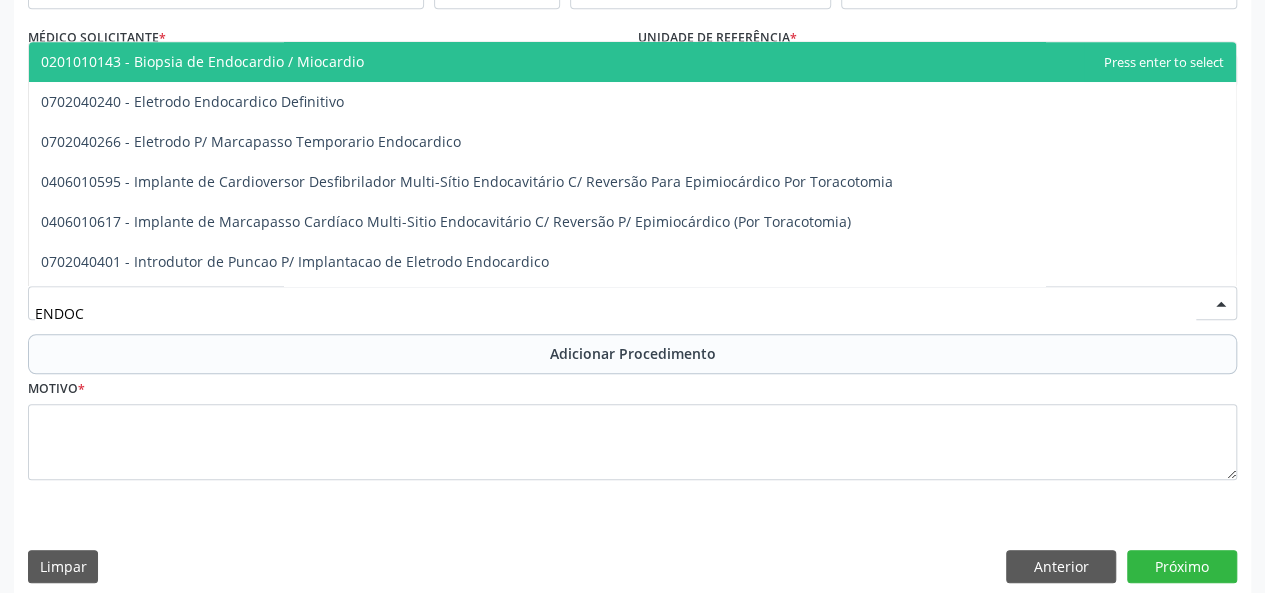 type on "ENDOCR" 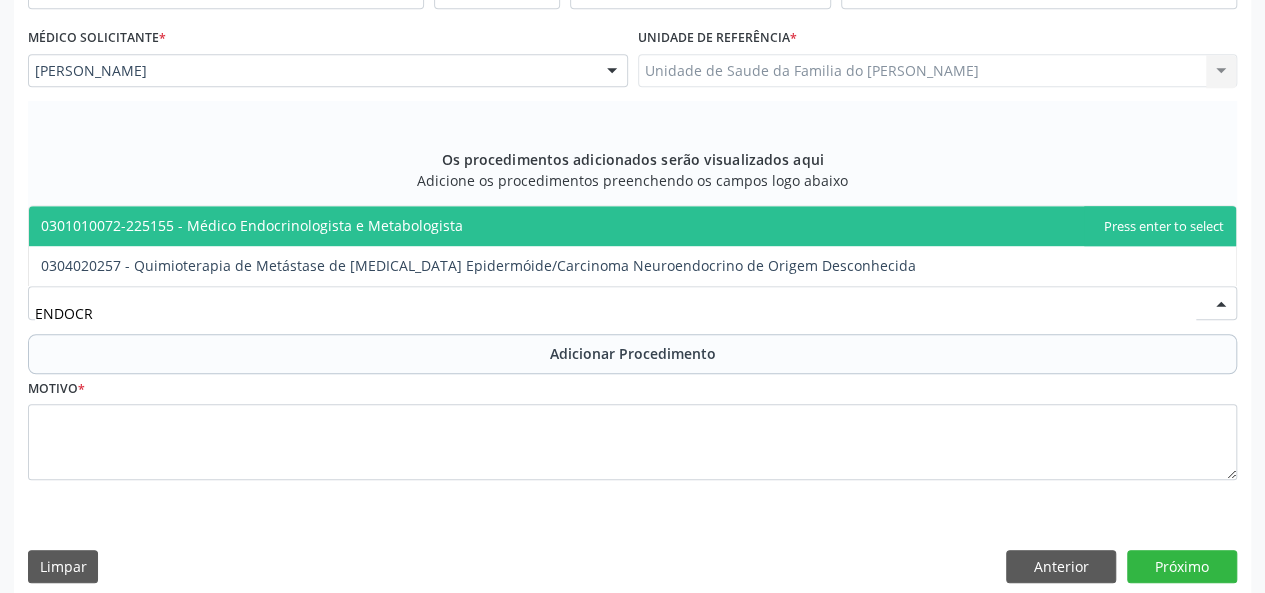click on "0301010072-225155 - Médico Endocrinologista e Metabologista" at bounding box center [252, 225] 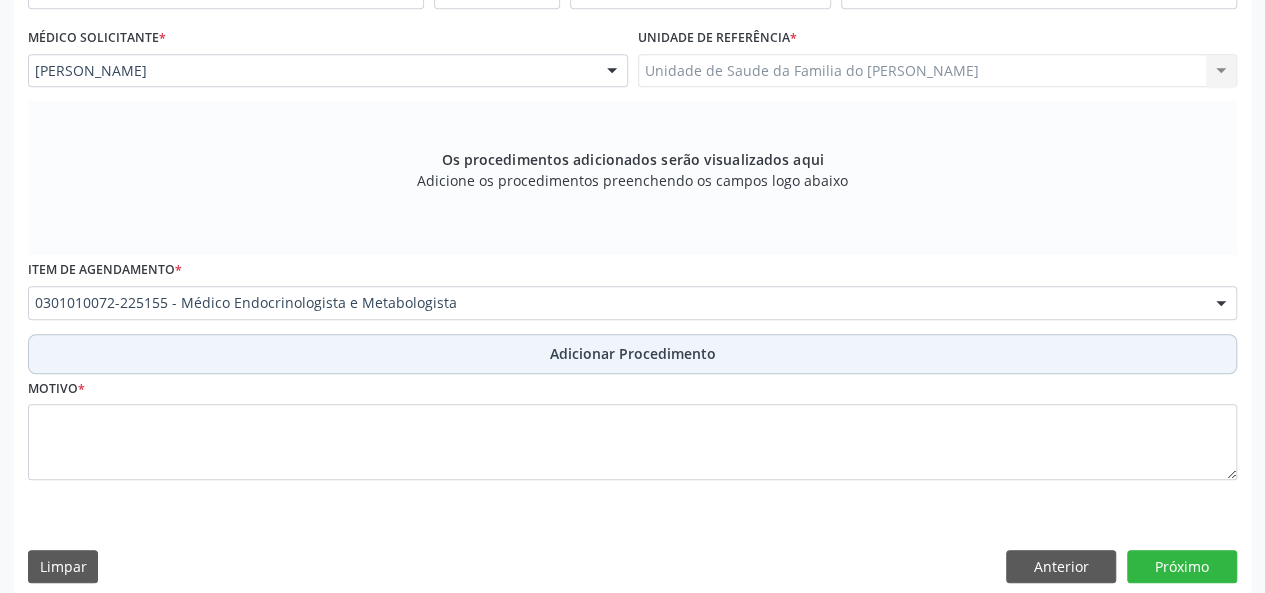 click on "Adicionar Procedimento" at bounding box center (632, 354) 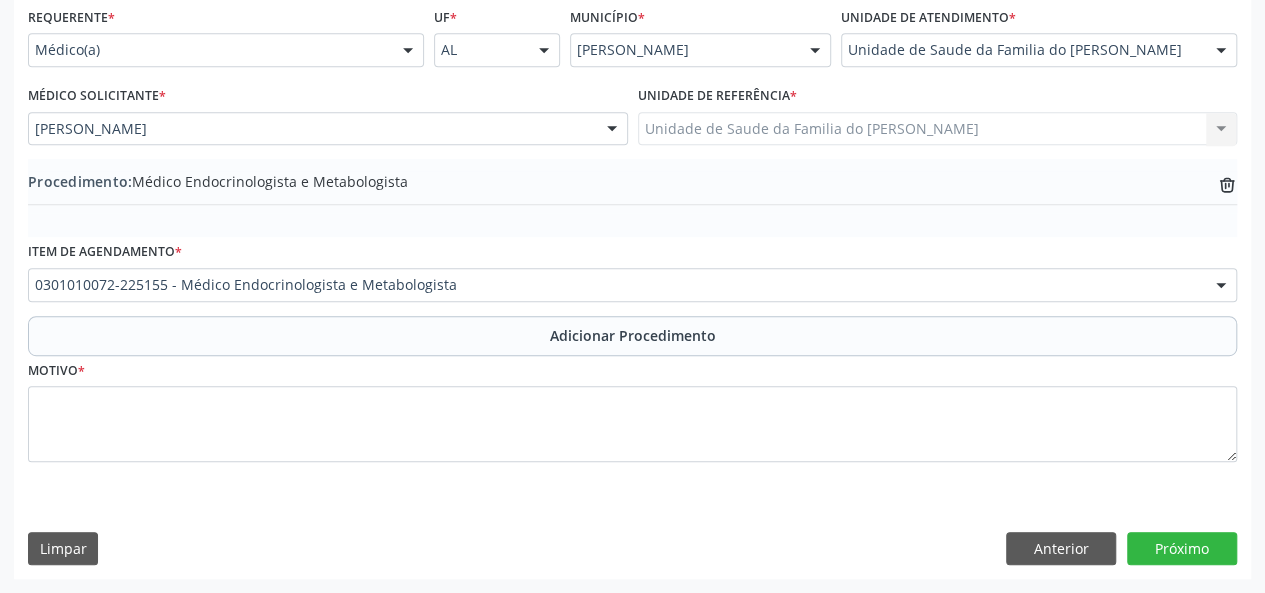 scroll, scrollTop: 458, scrollLeft: 0, axis: vertical 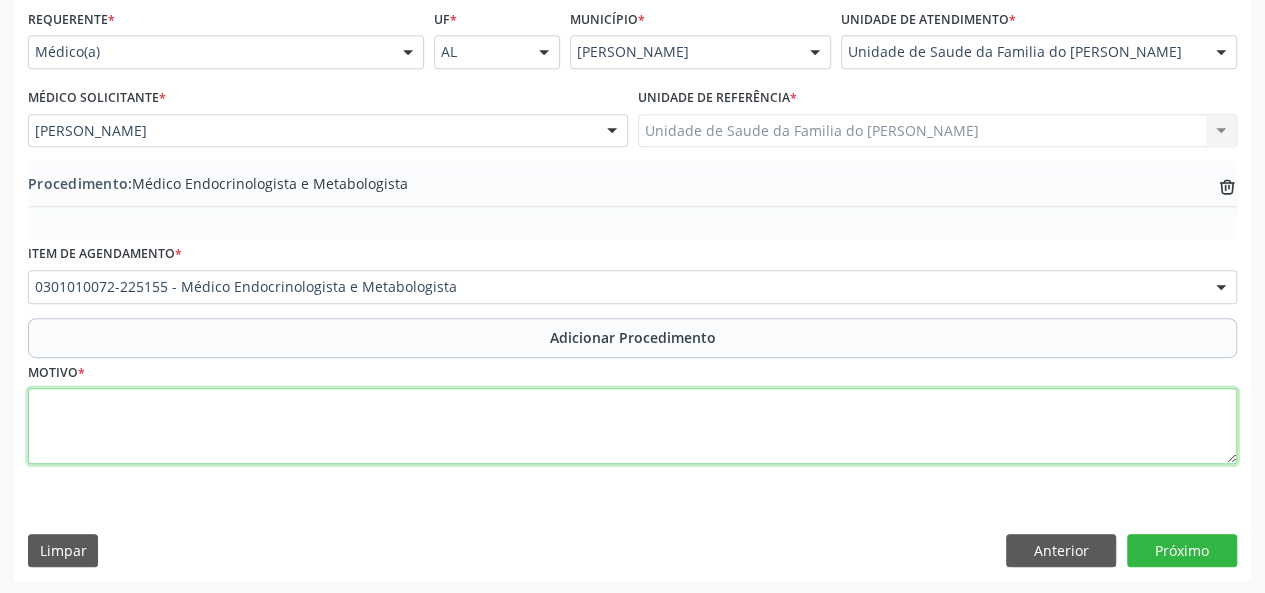 click at bounding box center [632, 426] 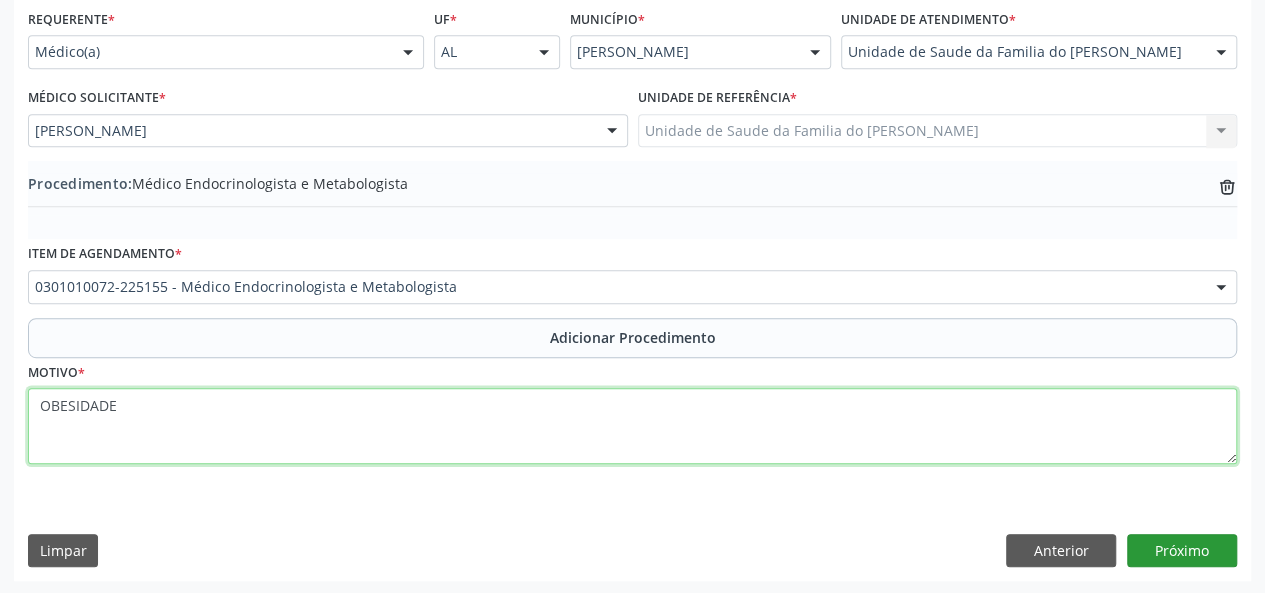 type on "OBESIDADE" 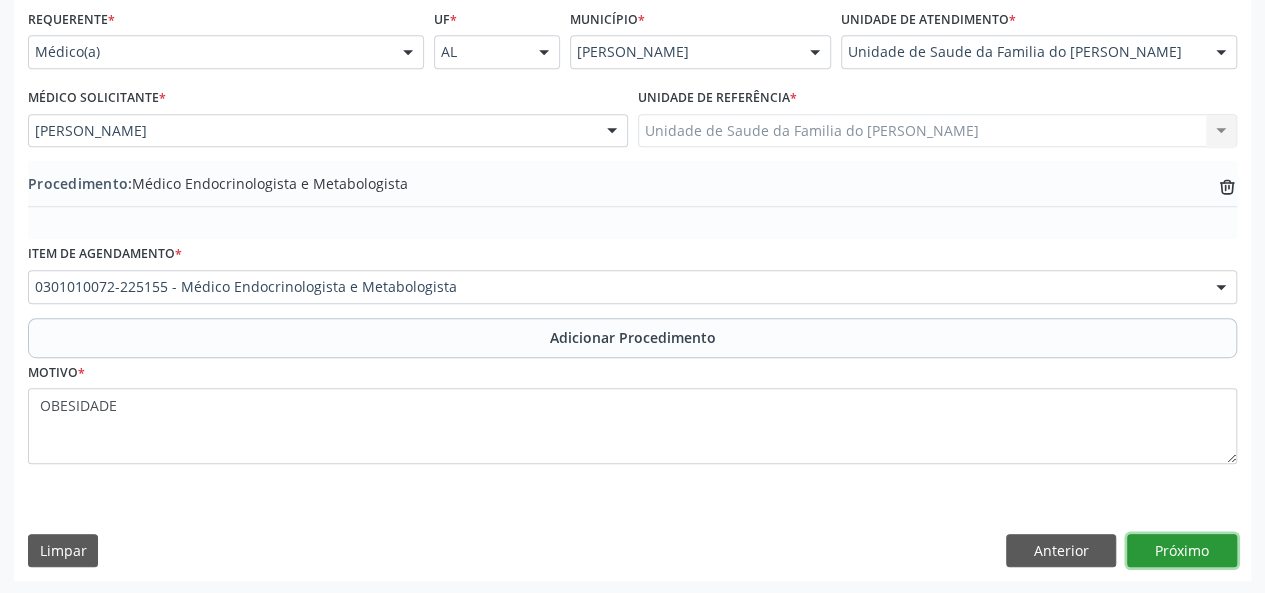 click on "Próximo" at bounding box center (1182, 551) 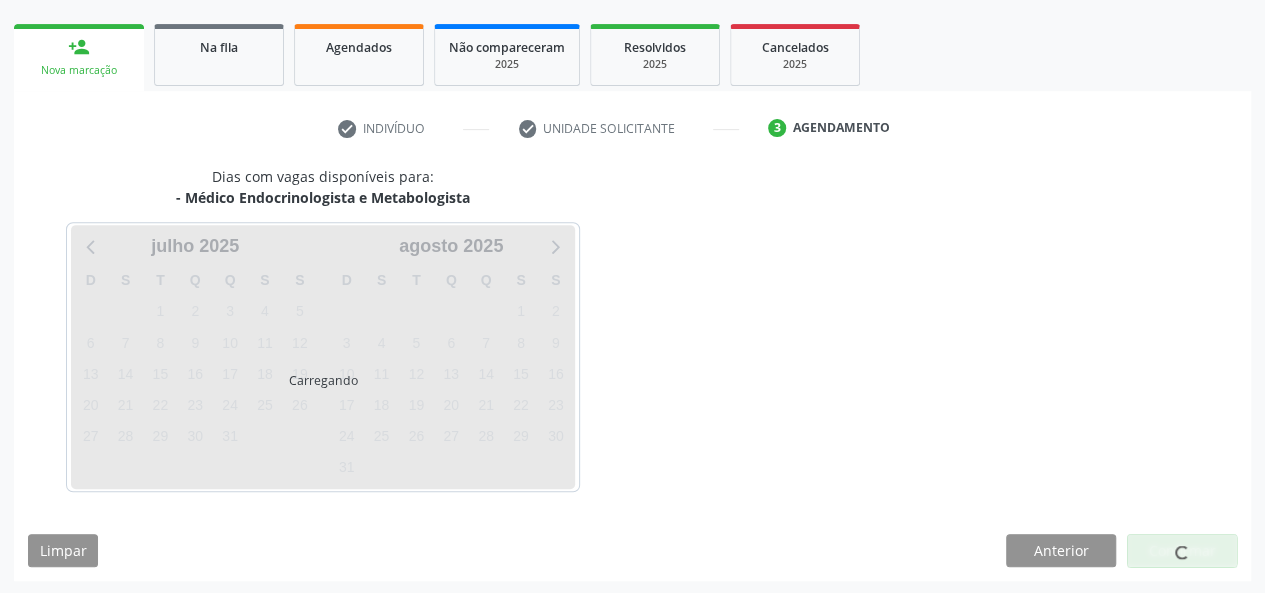 scroll, scrollTop: 362, scrollLeft: 0, axis: vertical 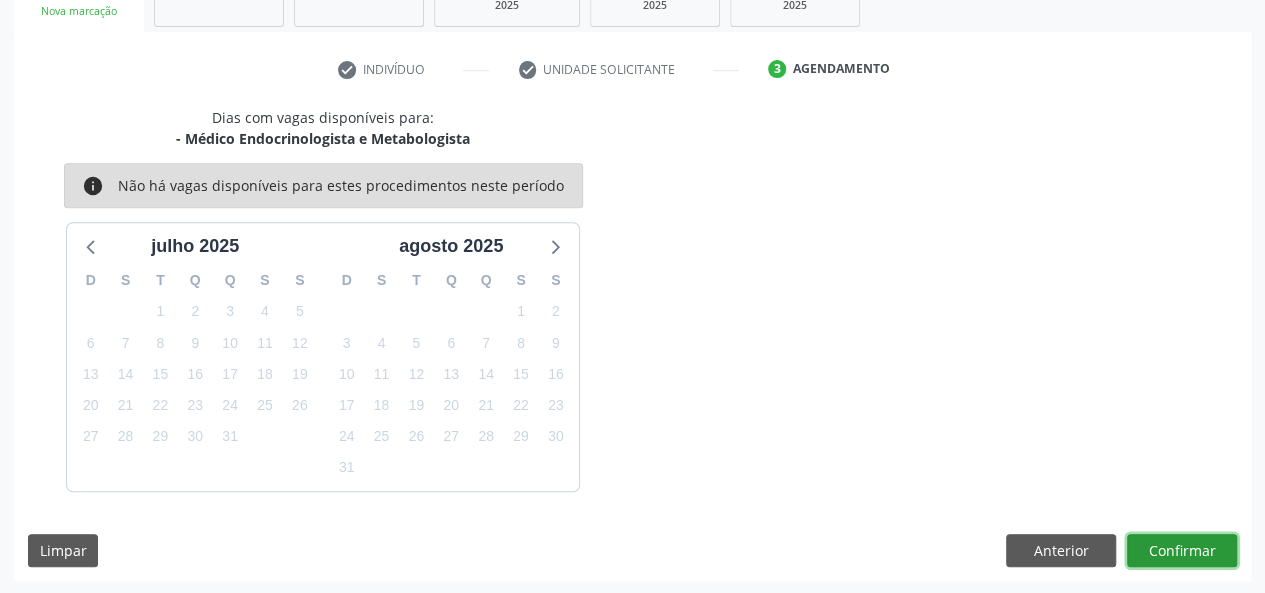click on "Confirmar" at bounding box center [1182, 551] 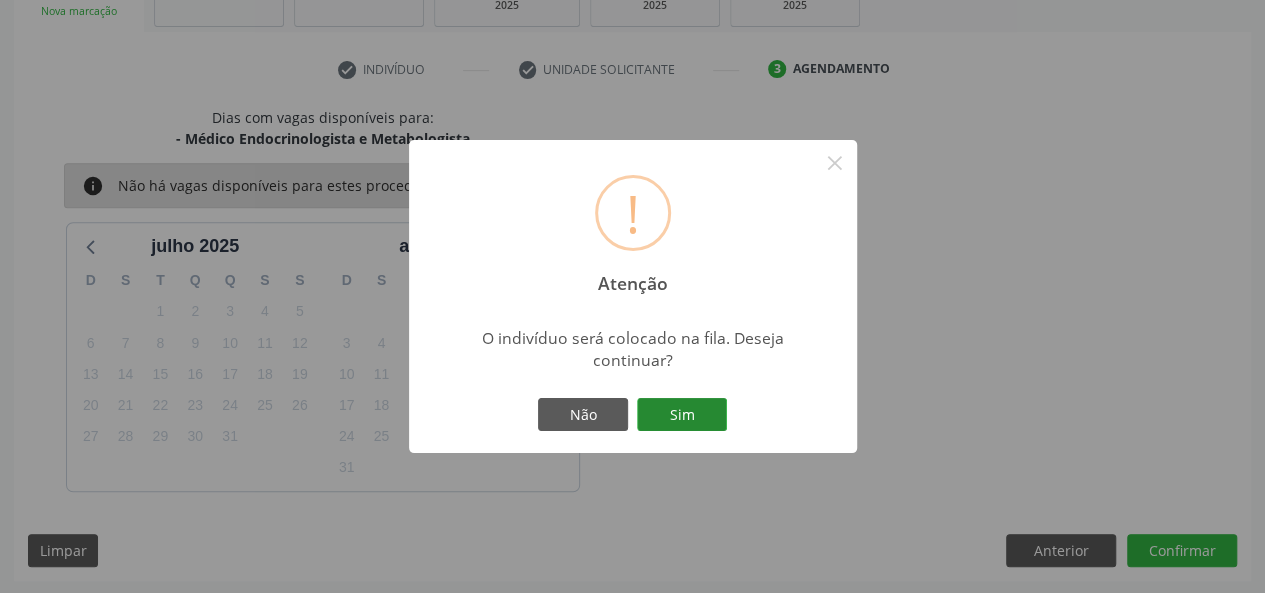 click on "Sim" at bounding box center (682, 415) 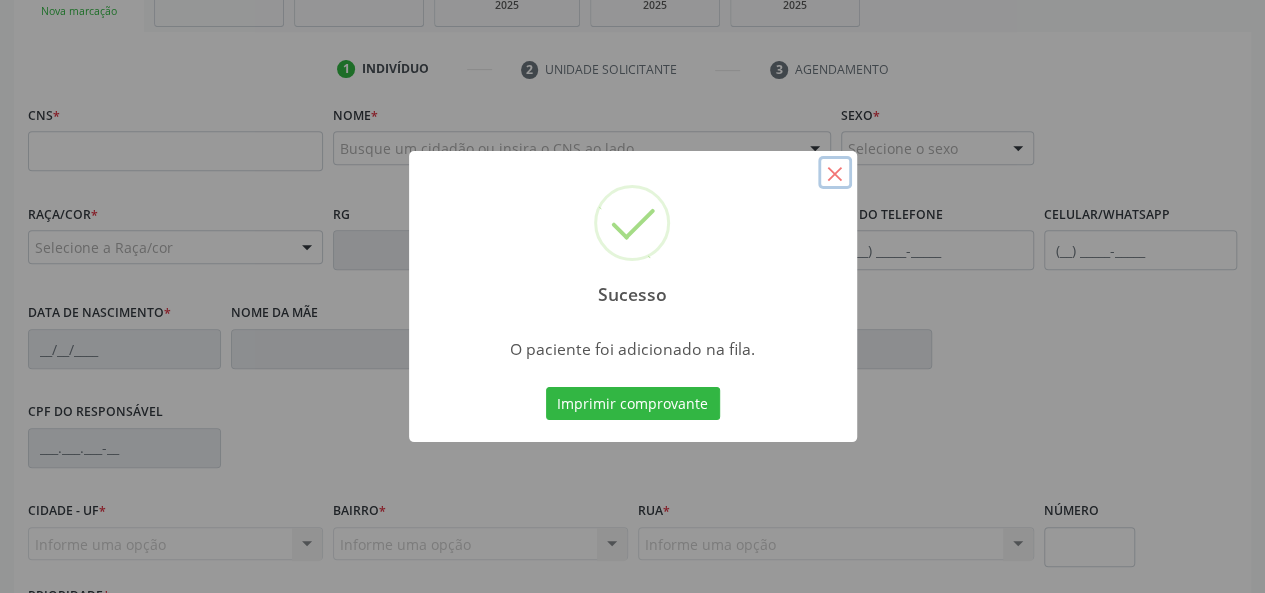 click on "×" at bounding box center (835, 173) 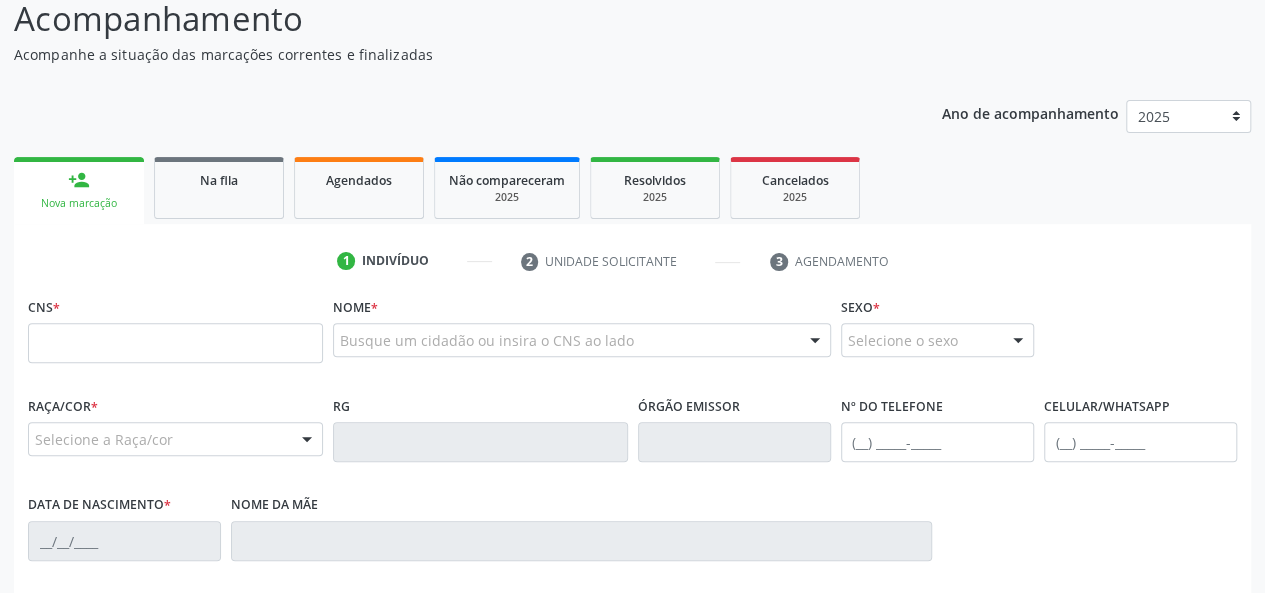scroll, scrollTop: 162, scrollLeft: 0, axis: vertical 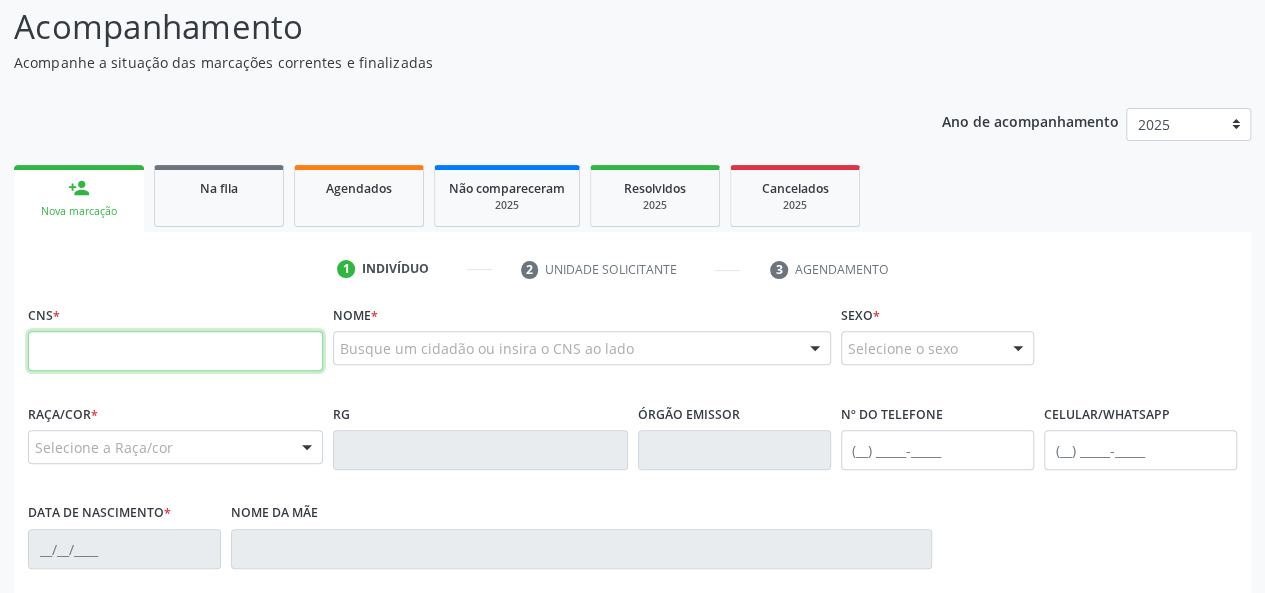 click at bounding box center (175, 351) 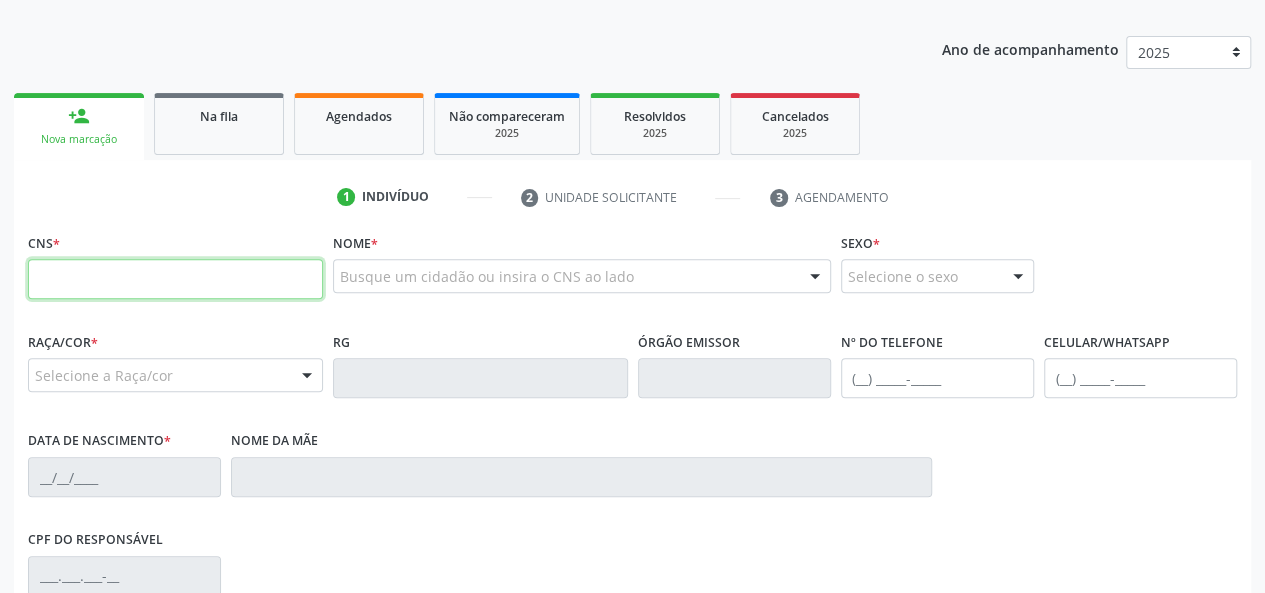 scroll, scrollTop: 262, scrollLeft: 0, axis: vertical 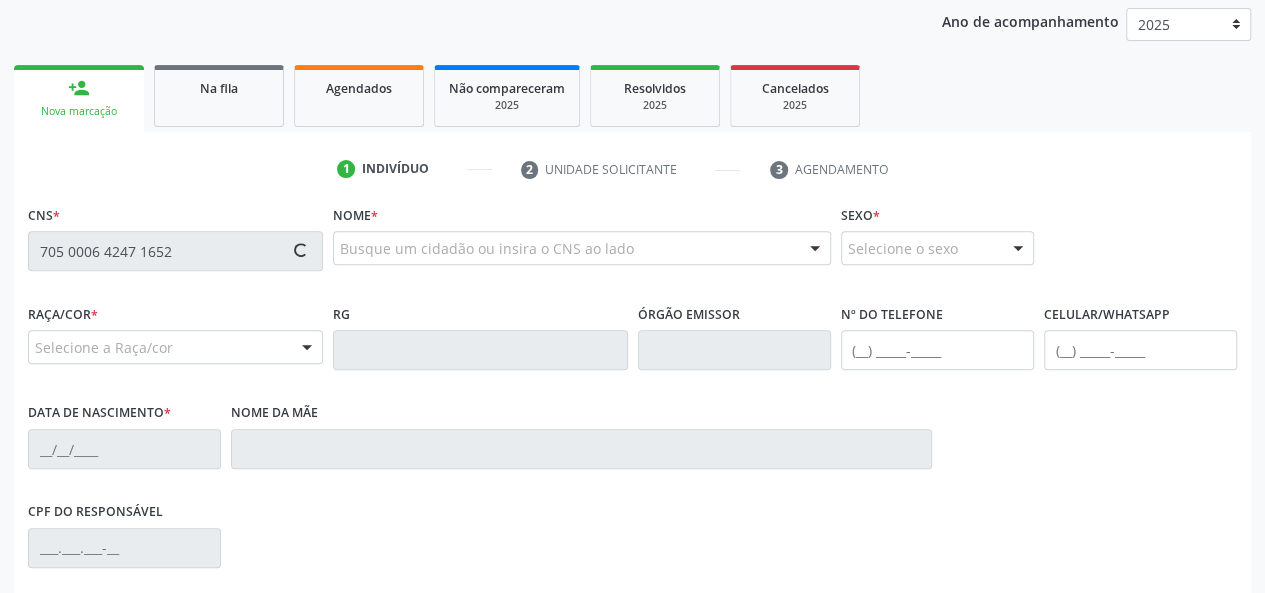 type on "705 0006 4247 1652" 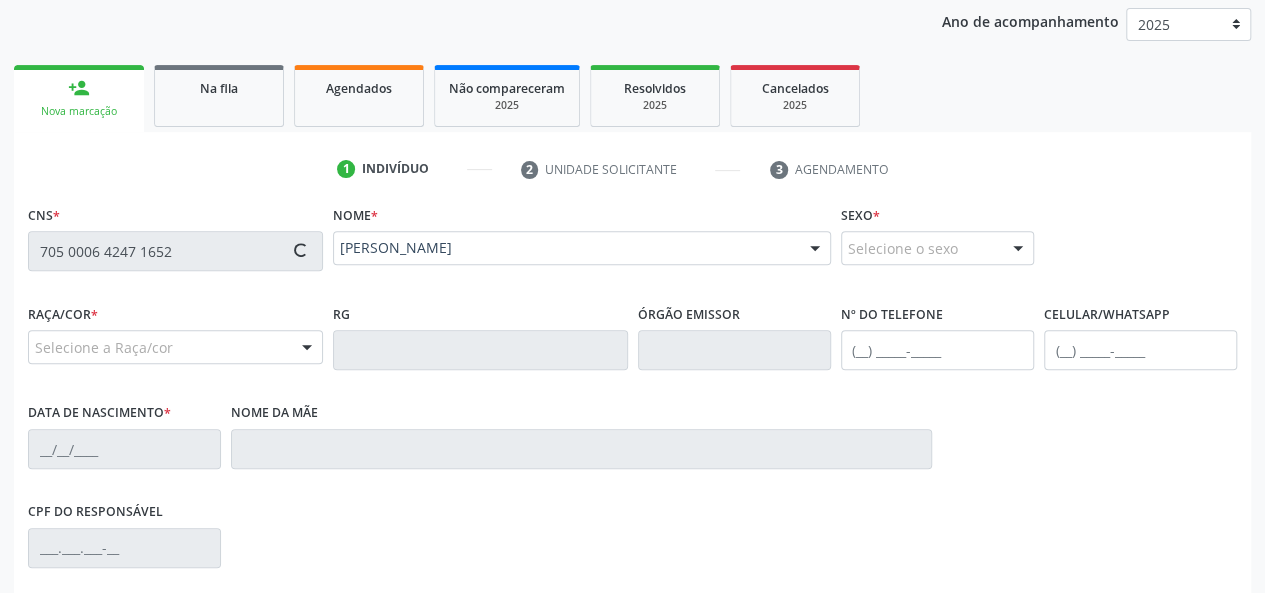 type on "[PHONE_NUMBER]" 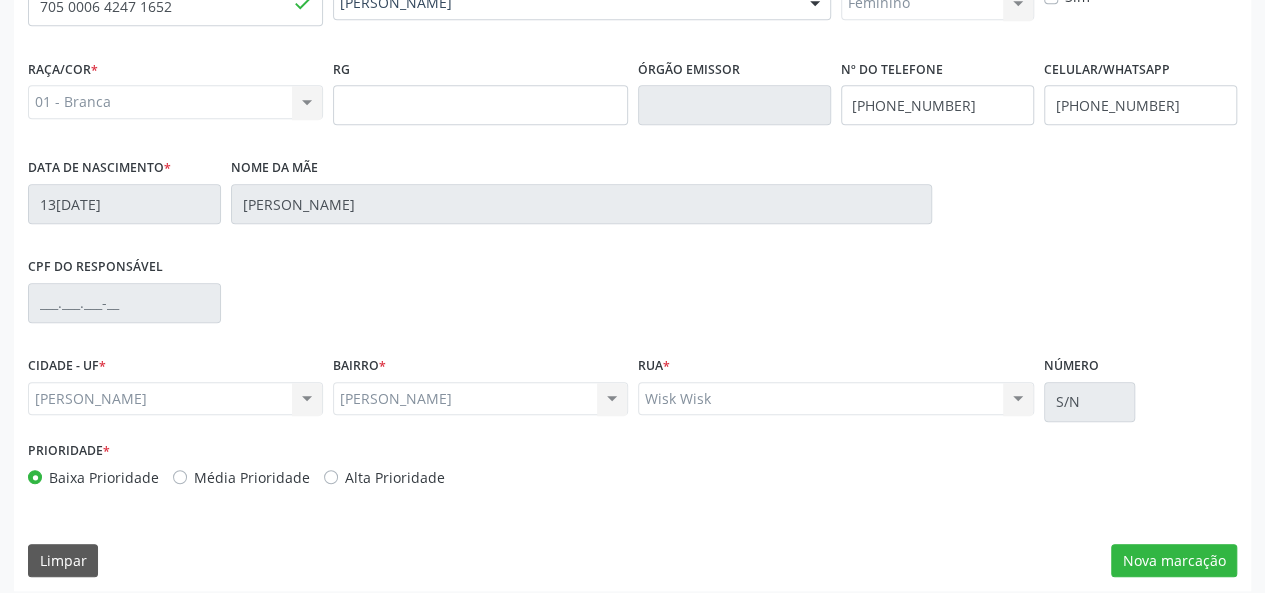 scroll, scrollTop: 518, scrollLeft: 0, axis: vertical 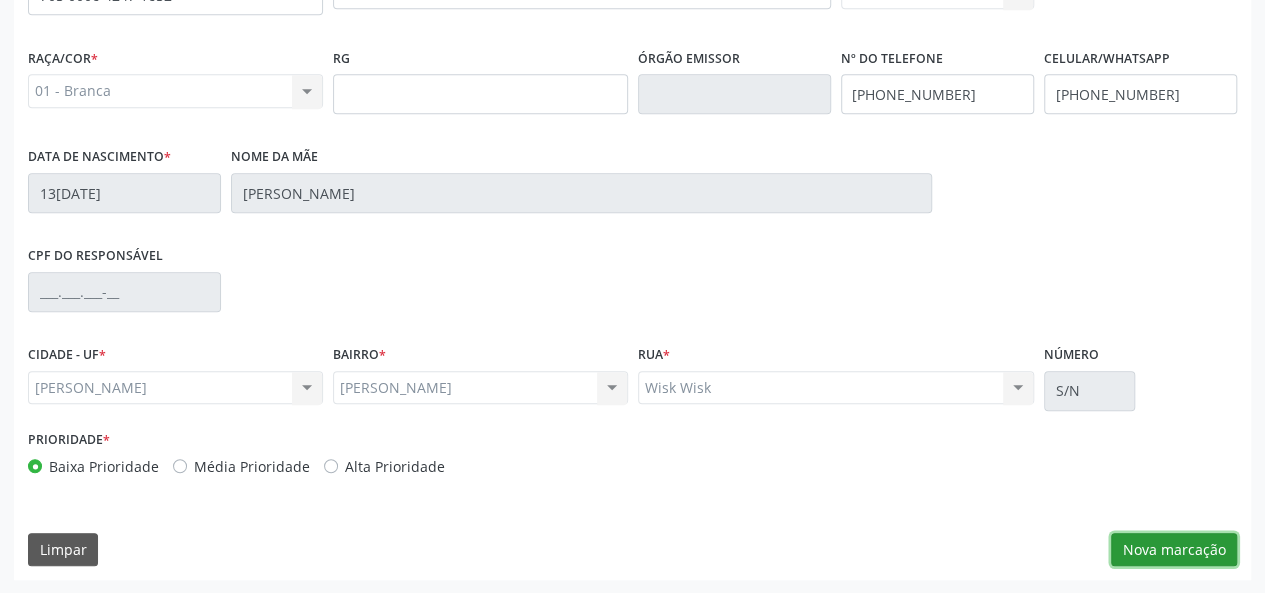 click on "Nova marcação" at bounding box center [1174, 550] 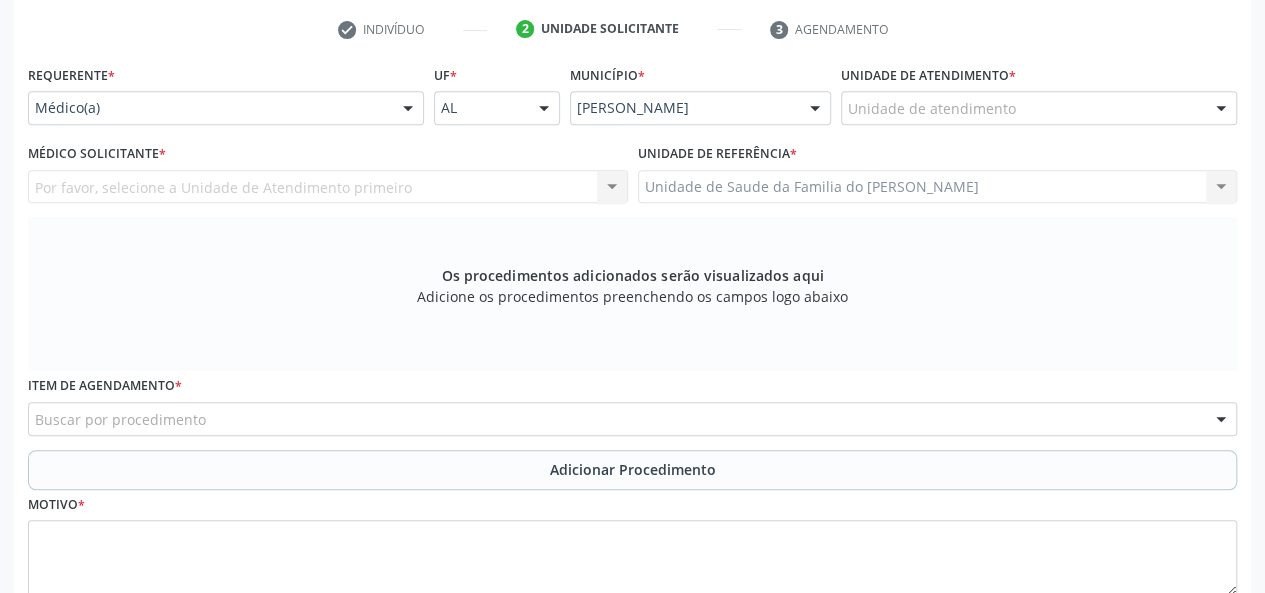 scroll, scrollTop: 218, scrollLeft: 0, axis: vertical 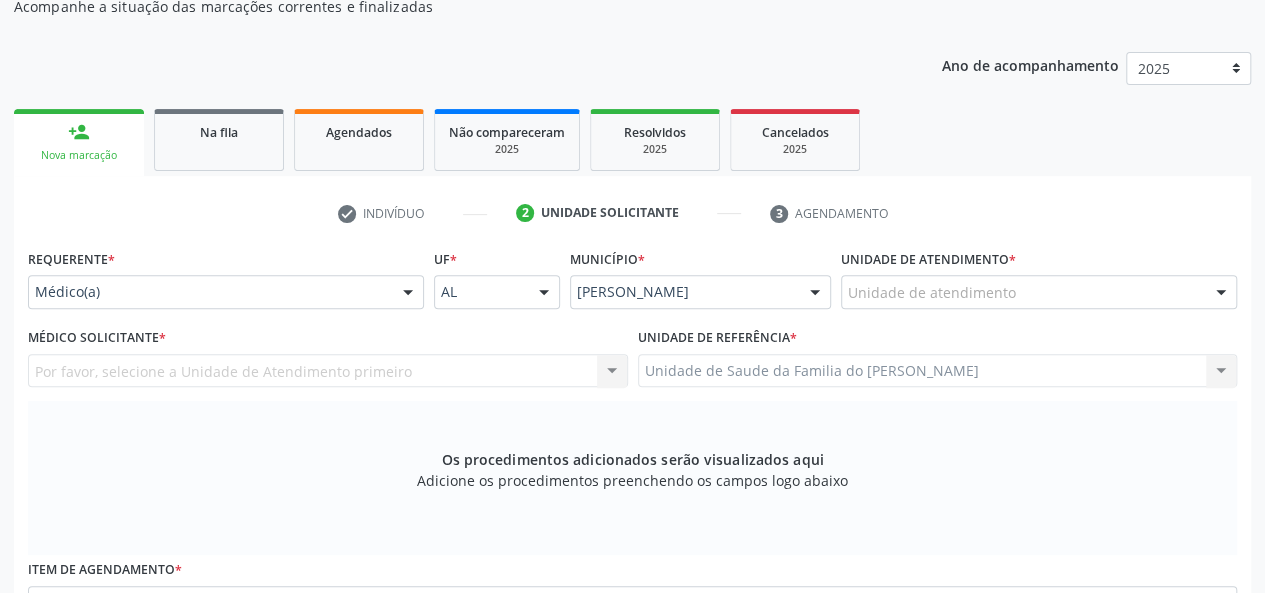 click at bounding box center (408, 293) 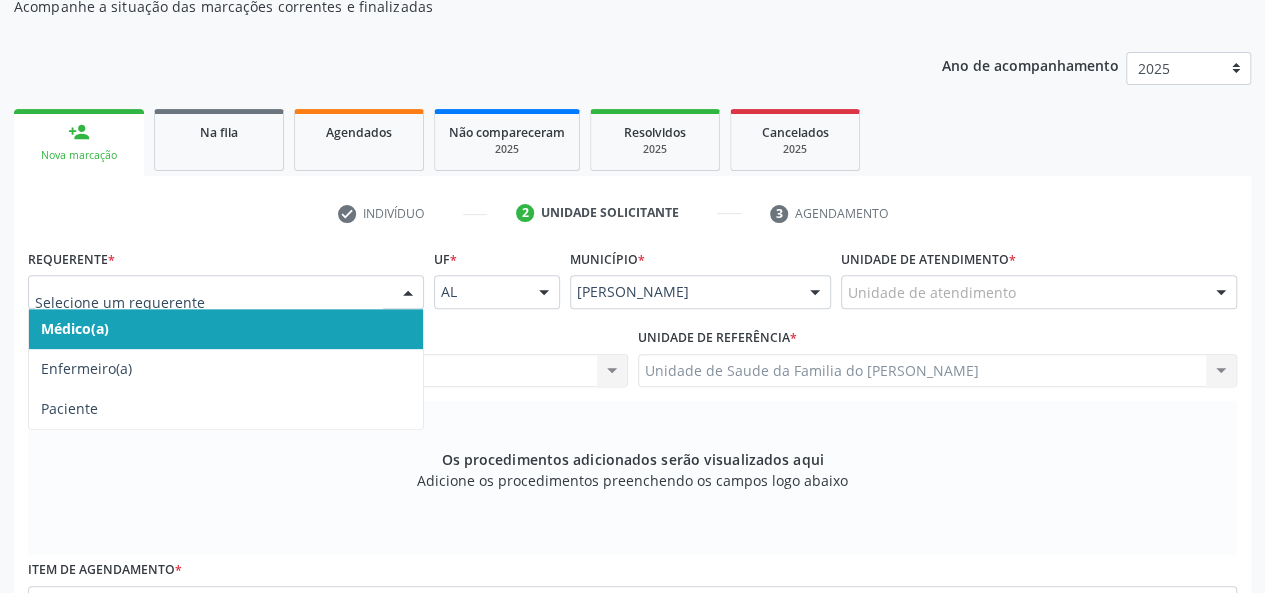click on "Médico(a)" at bounding box center (226, 329) 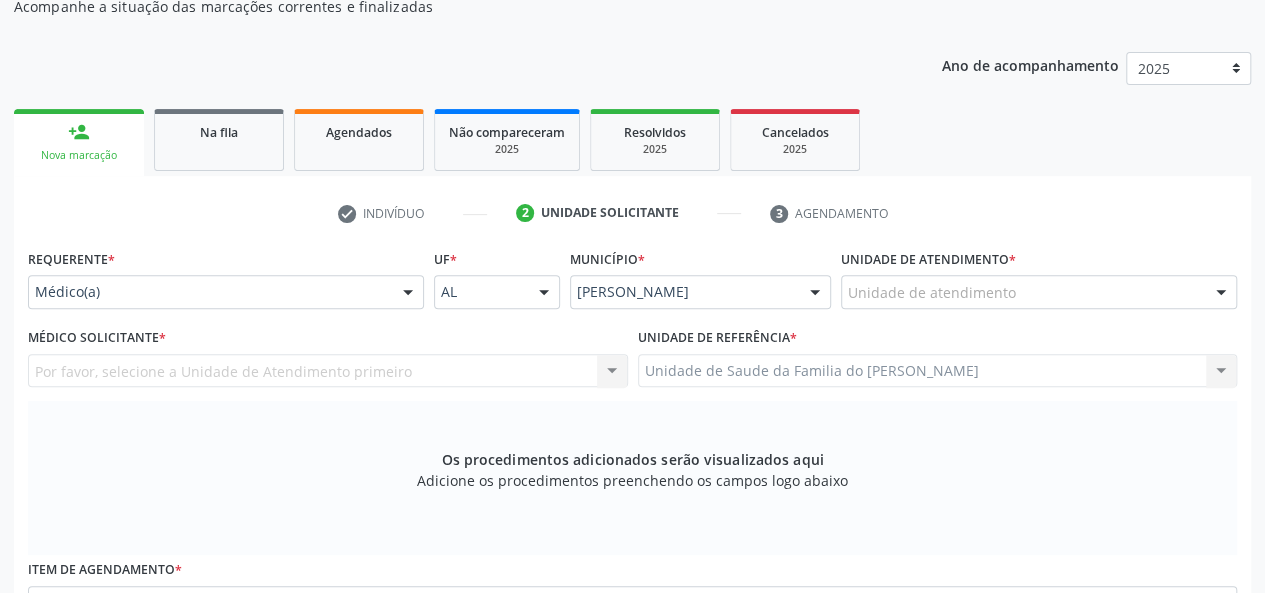 click on "Unidade de atendimento" at bounding box center [1039, 292] 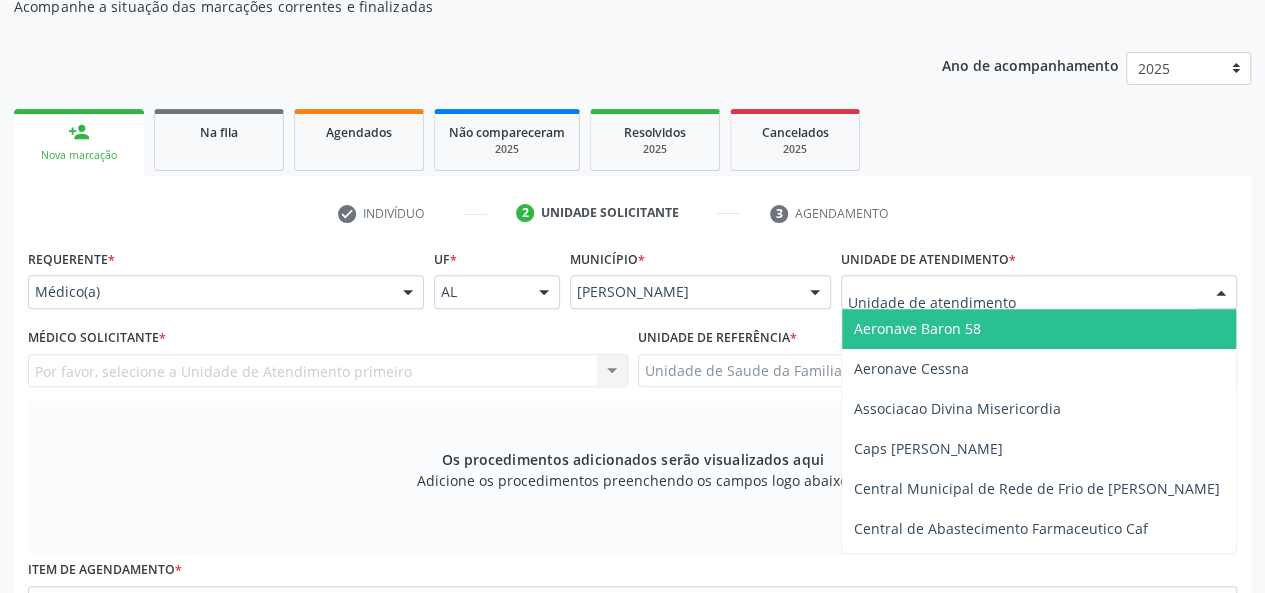 type on "J" 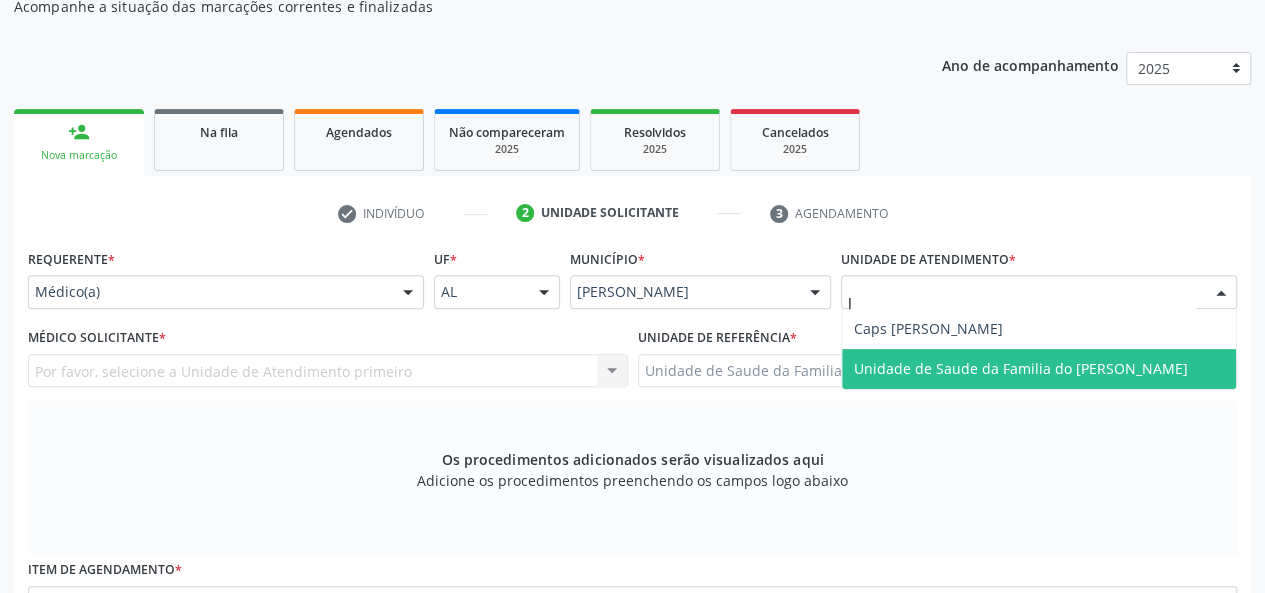 click on "Unidade de Saude da Familia do [PERSON_NAME]" at bounding box center [1021, 368] 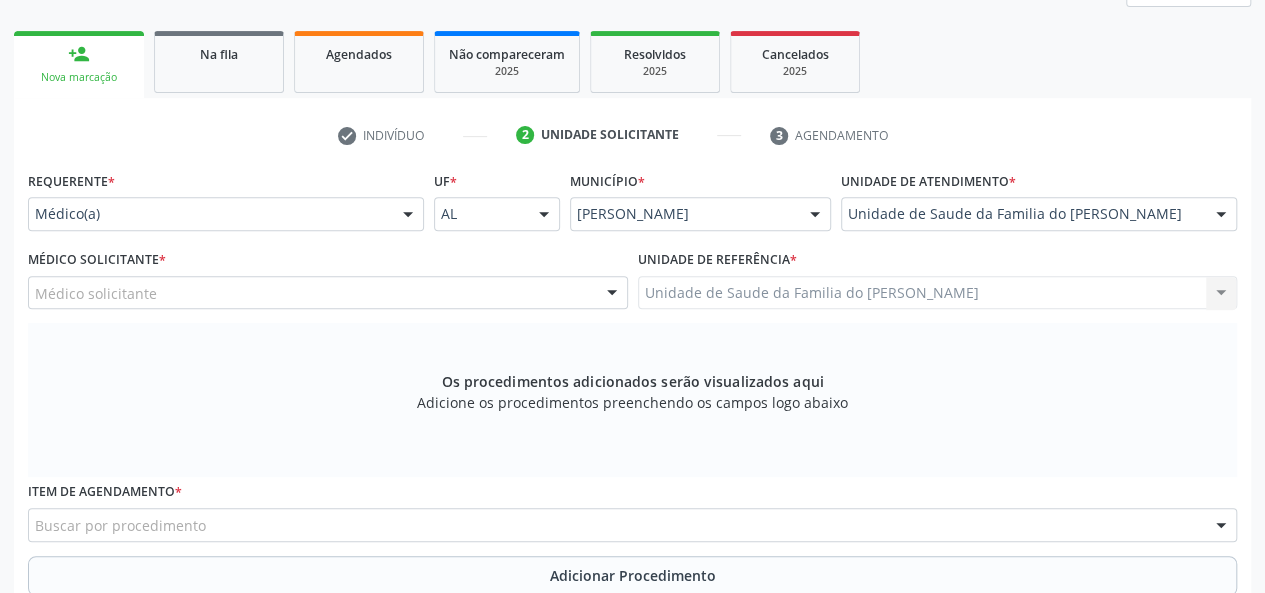 scroll, scrollTop: 418, scrollLeft: 0, axis: vertical 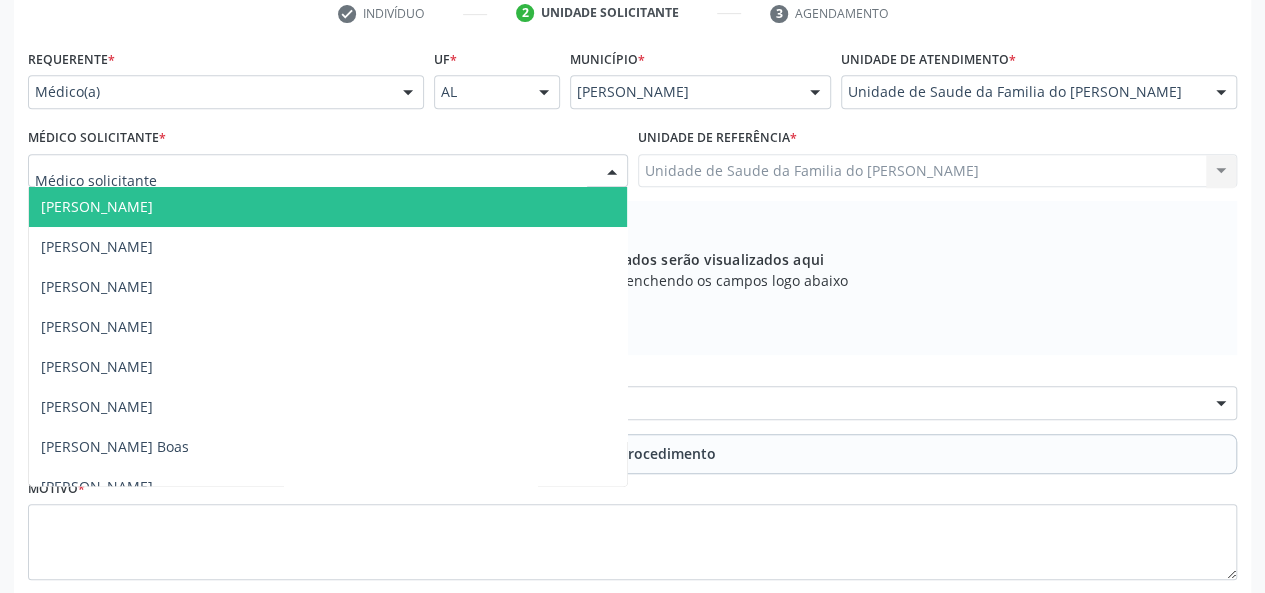 click at bounding box center (612, 172) 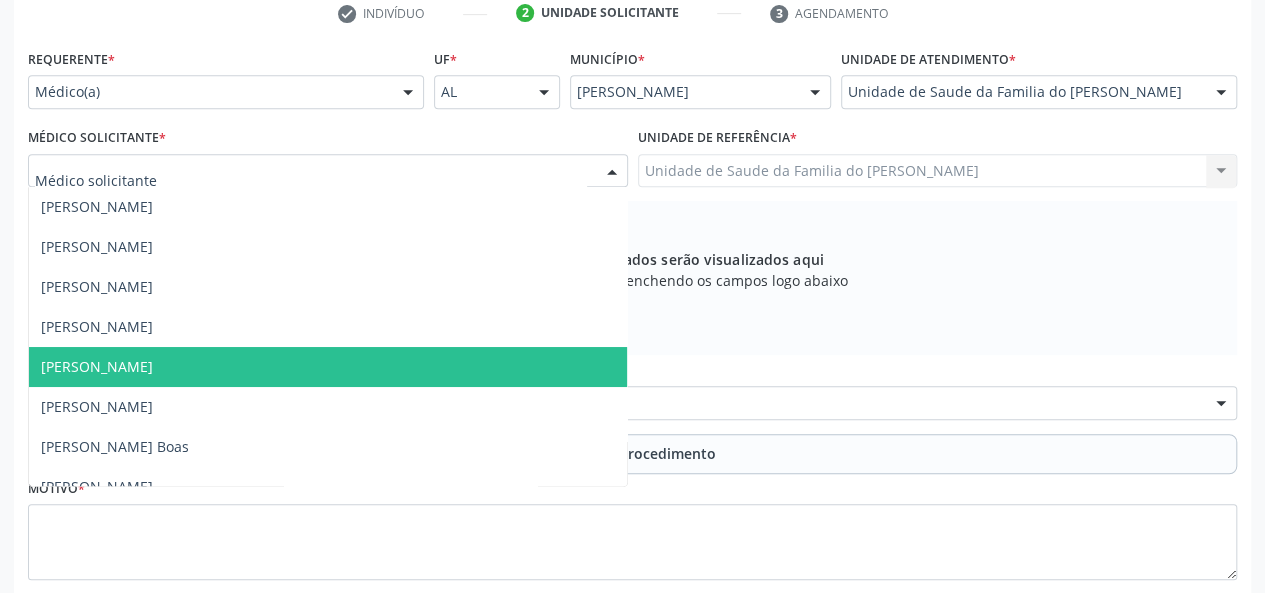 click on "[PERSON_NAME]" at bounding box center (328, 367) 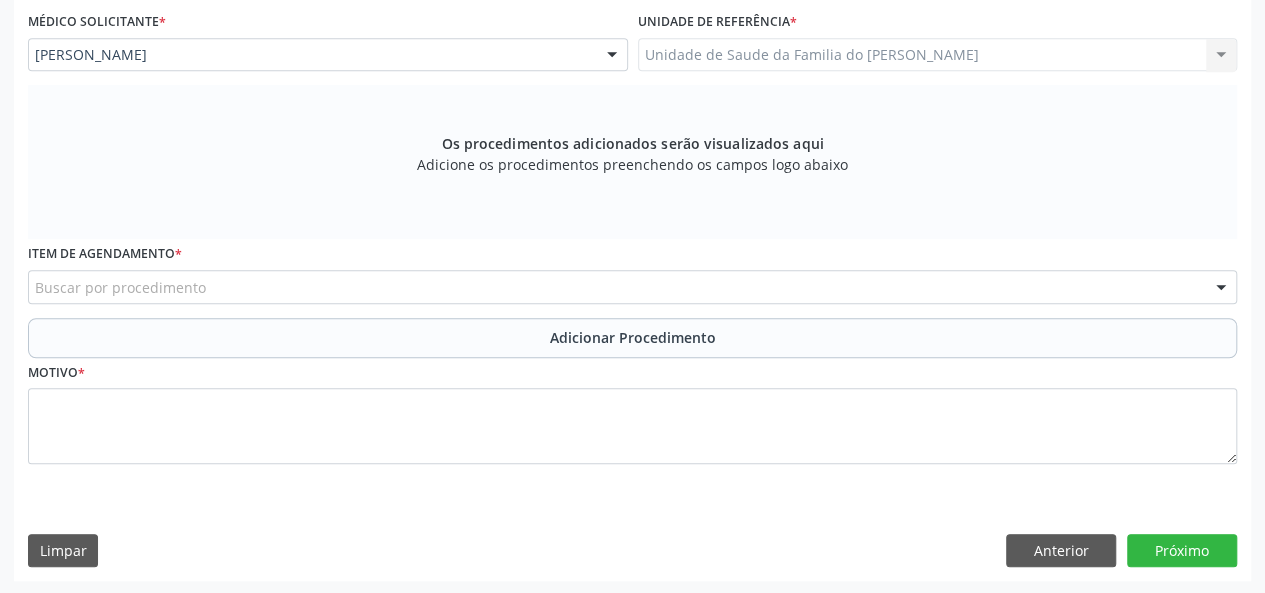 scroll, scrollTop: 534, scrollLeft: 0, axis: vertical 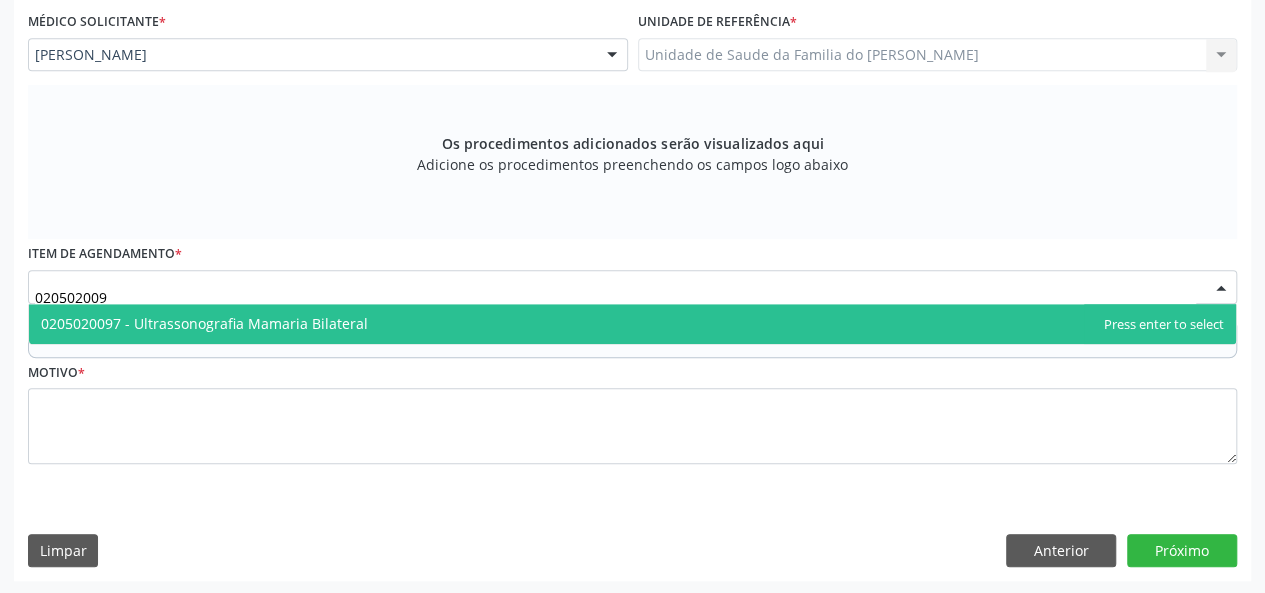 type on "0205020097" 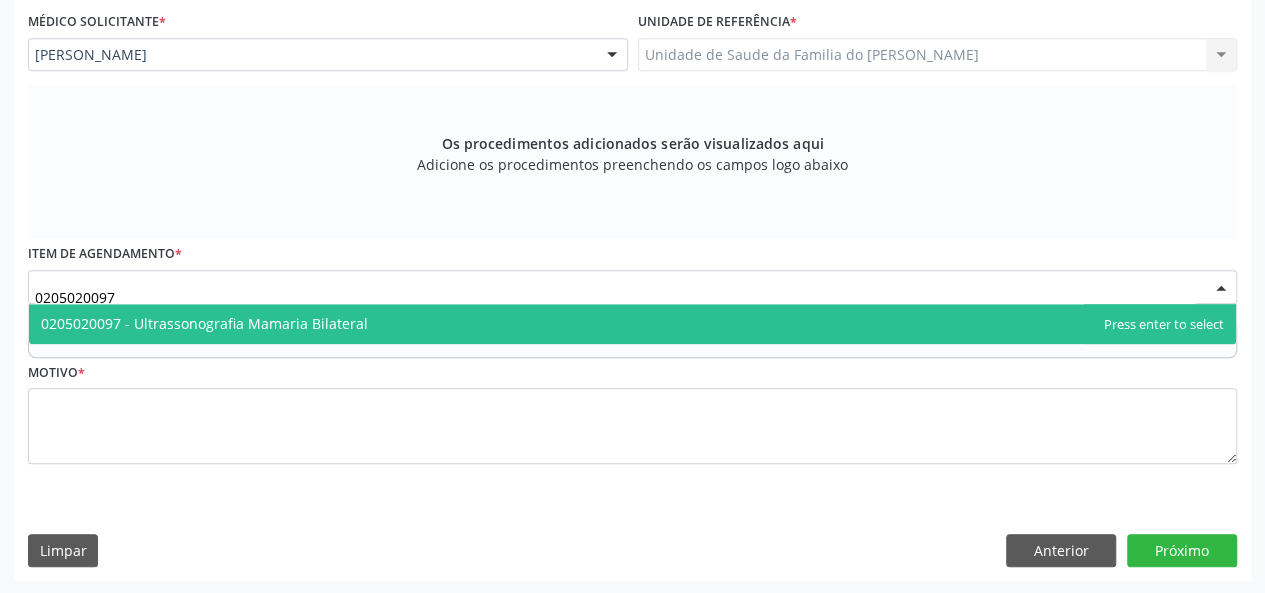 click on "0205020097 - Ultrassonografia Mamaria Bilateral" at bounding box center [632, 324] 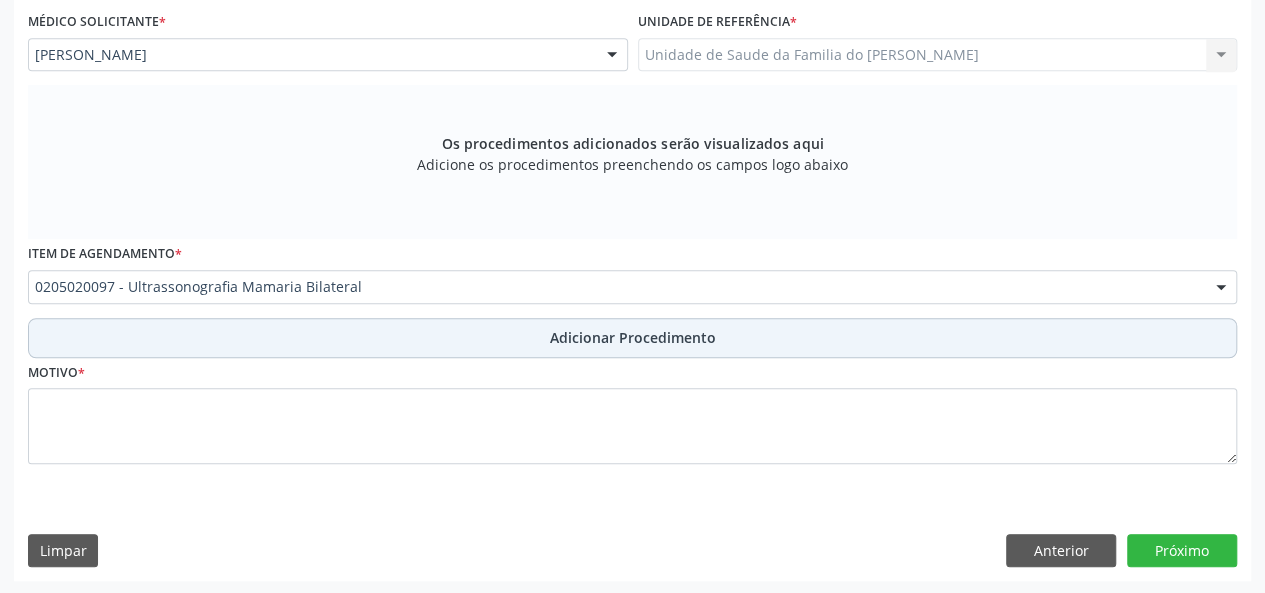 click on "Adicionar Procedimento" at bounding box center [632, 338] 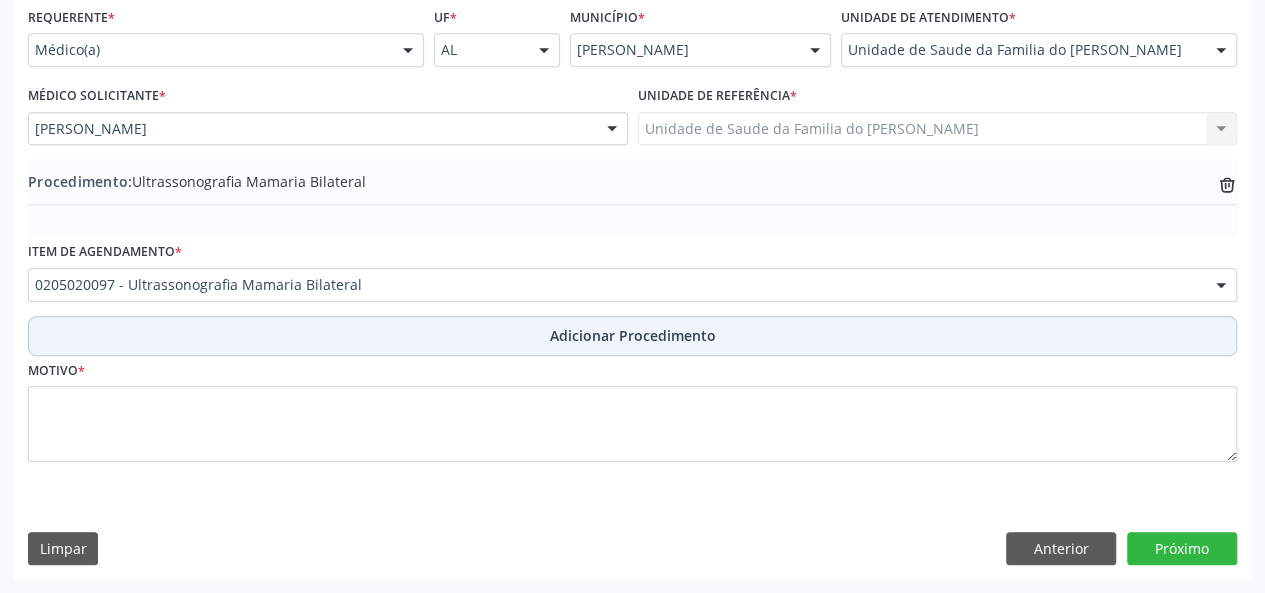 scroll, scrollTop: 458, scrollLeft: 0, axis: vertical 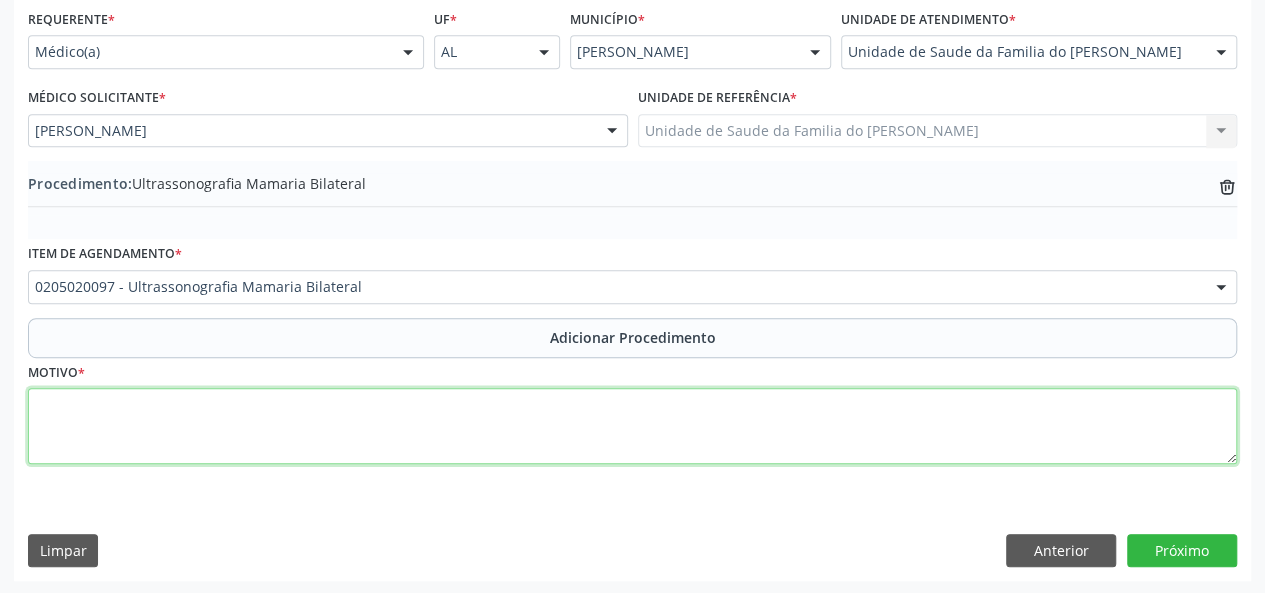 click at bounding box center (632, 426) 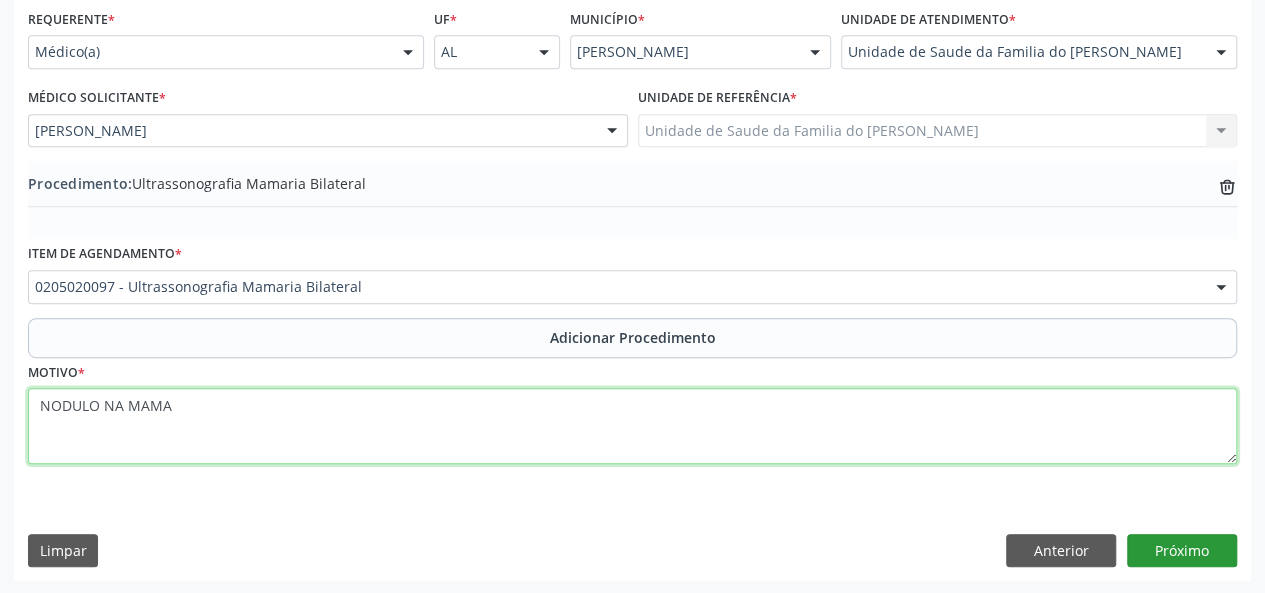 type on "NODULO NA MAMA" 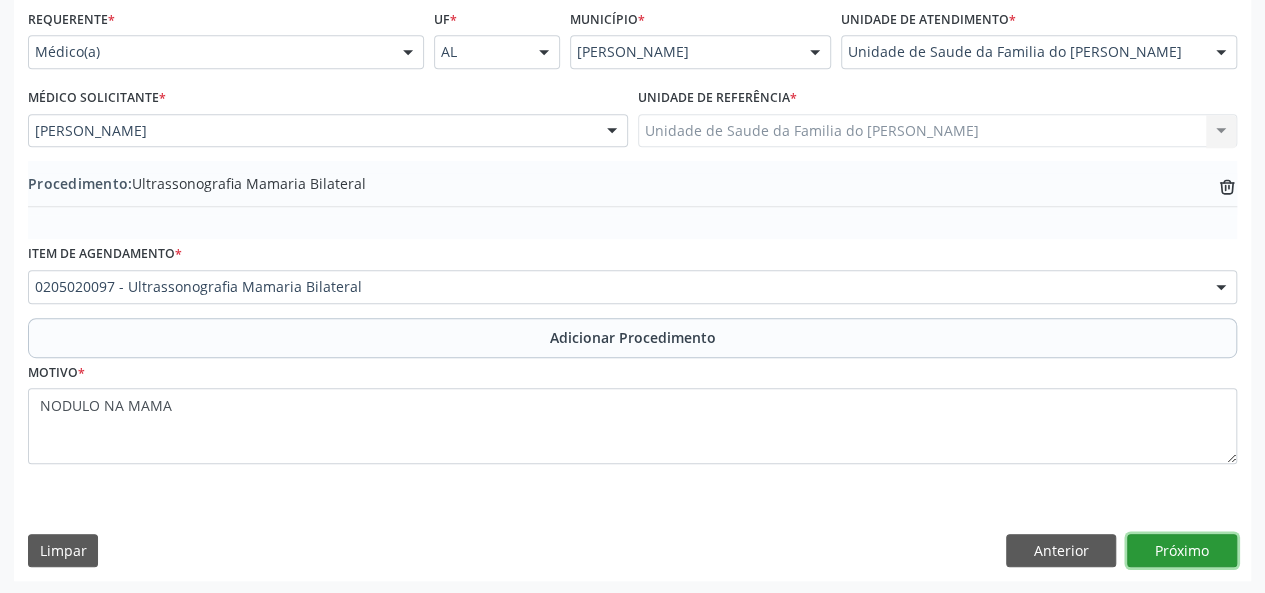 click on "Próximo" at bounding box center [1182, 551] 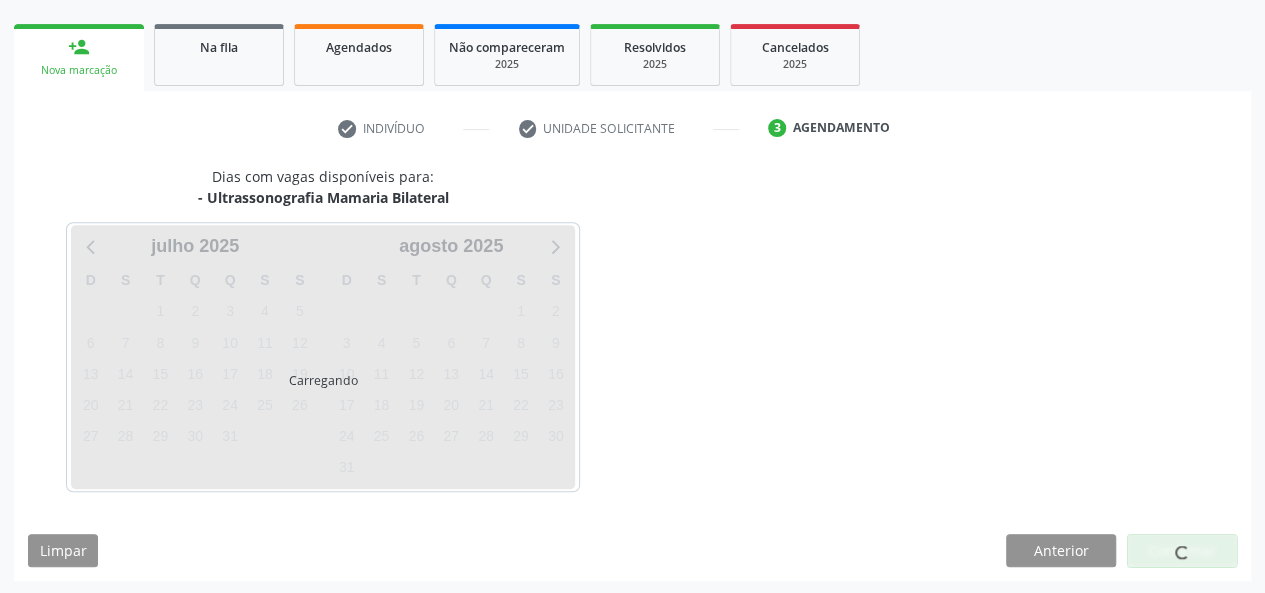 scroll, scrollTop: 362, scrollLeft: 0, axis: vertical 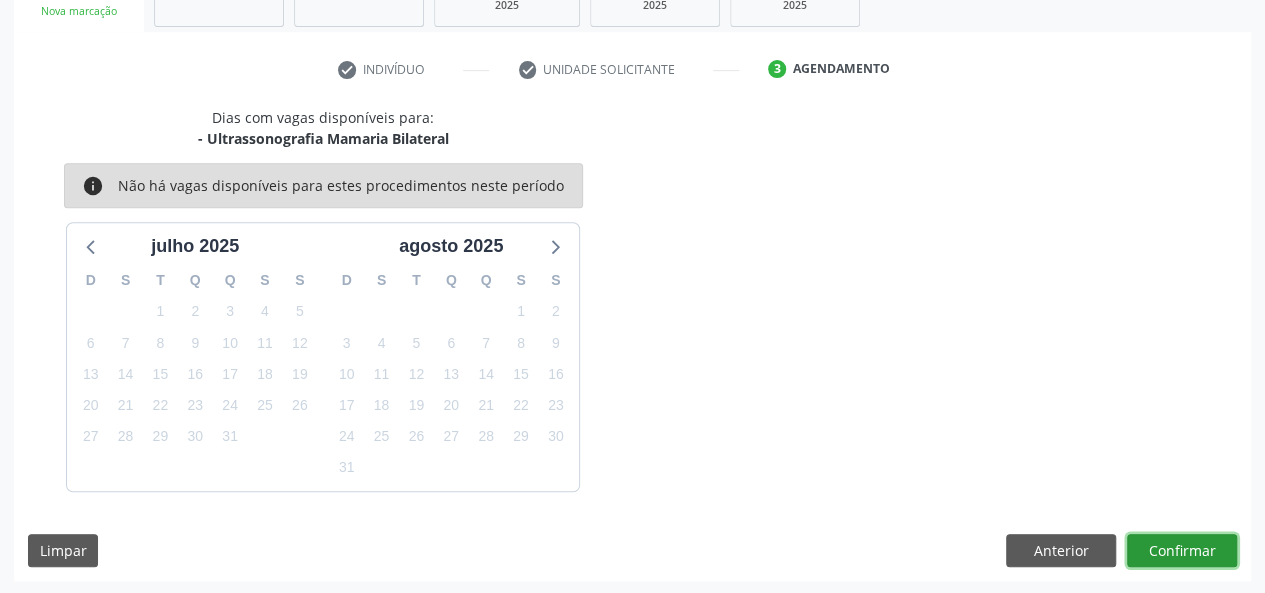 click on "Confirmar" at bounding box center (1182, 551) 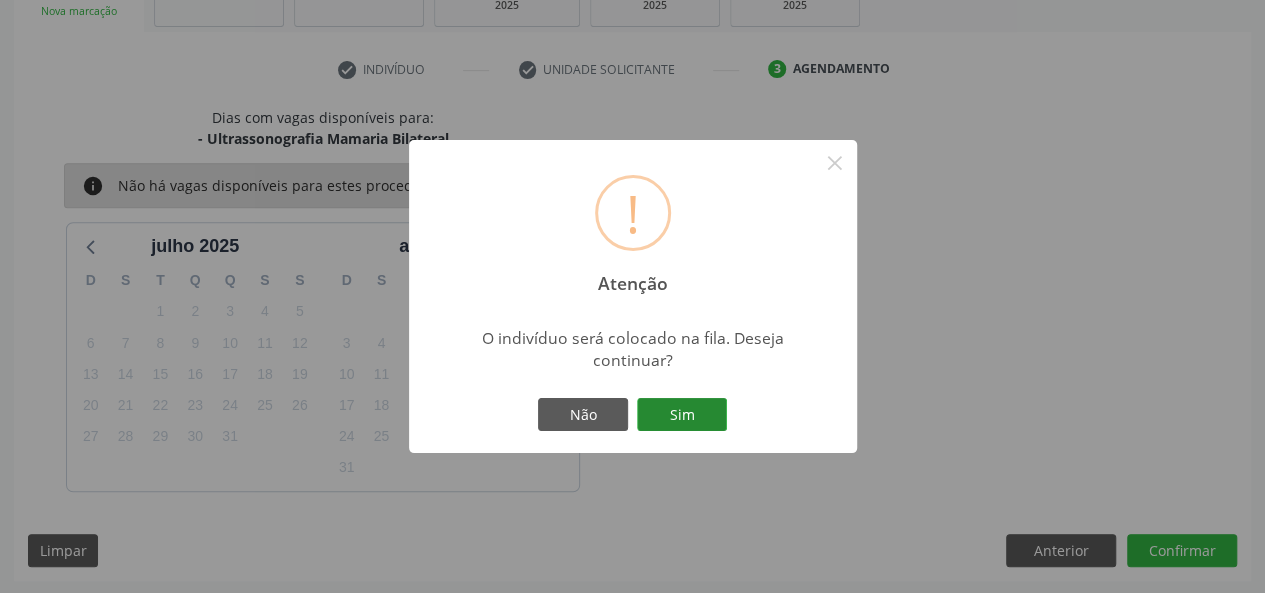 click on "Sim" at bounding box center (682, 415) 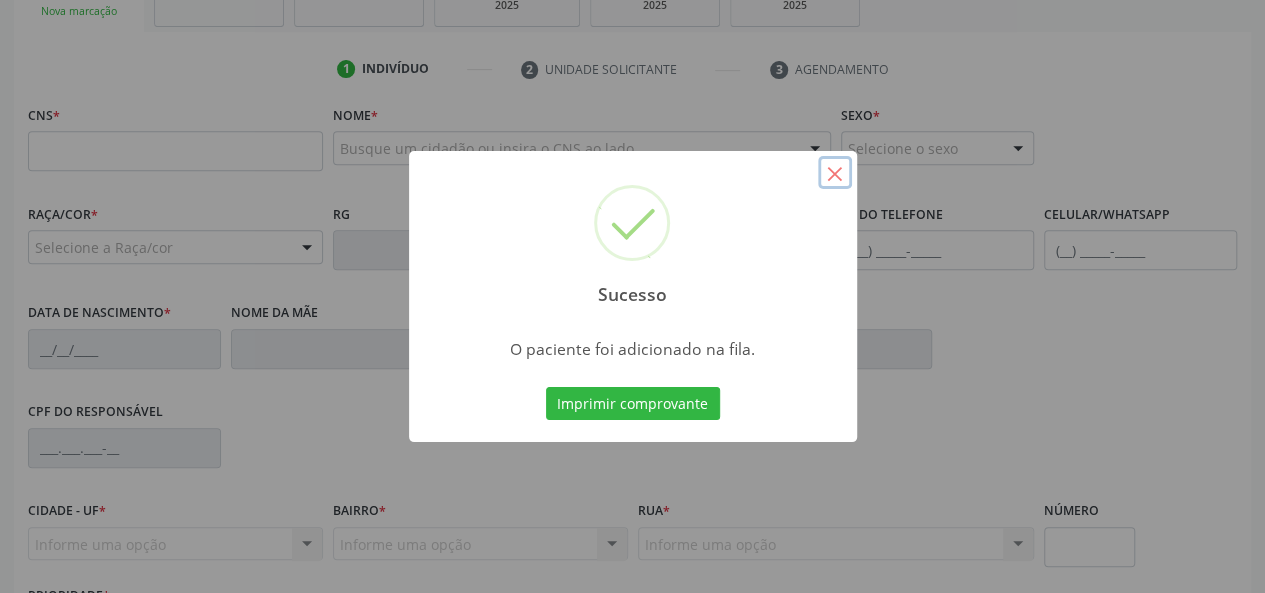 click on "×" at bounding box center (835, 173) 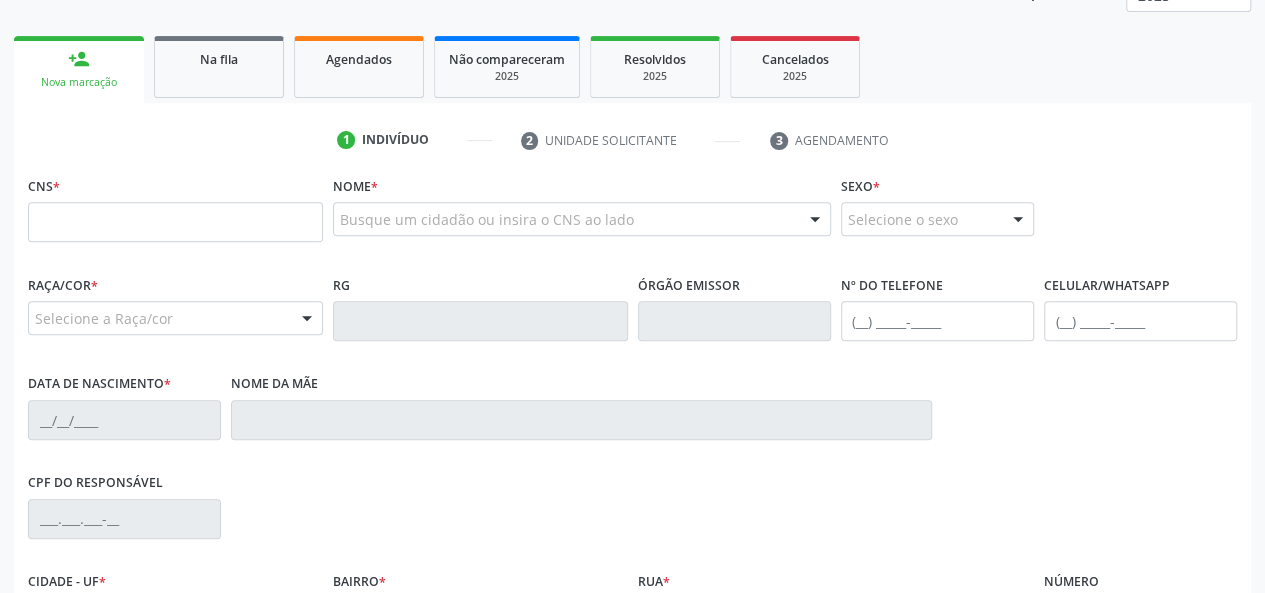 scroll, scrollTop: 262, scrollLeft: 0, axis: vertical 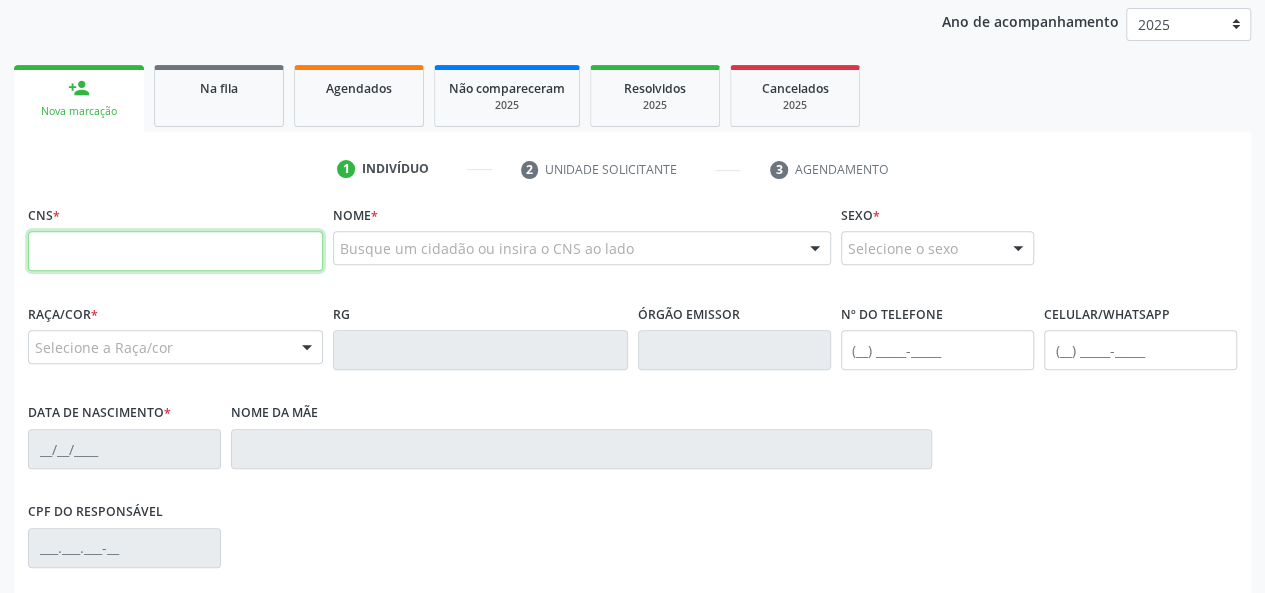 click at bounding box center (175, 251) 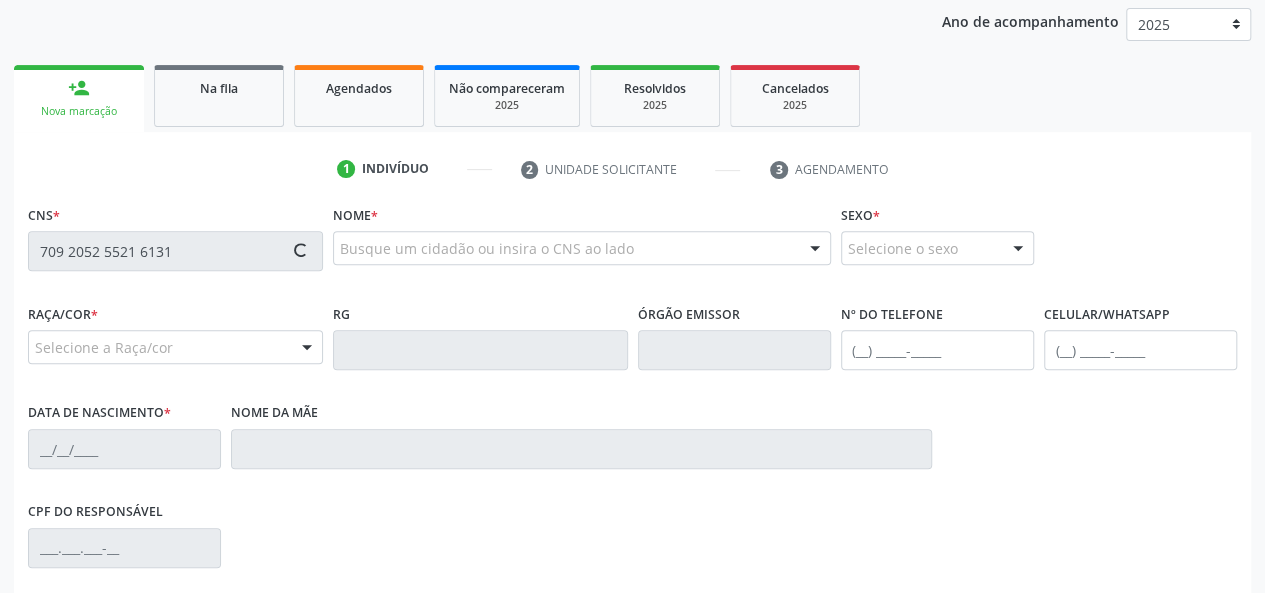 type on "709 2052 5521 6131" 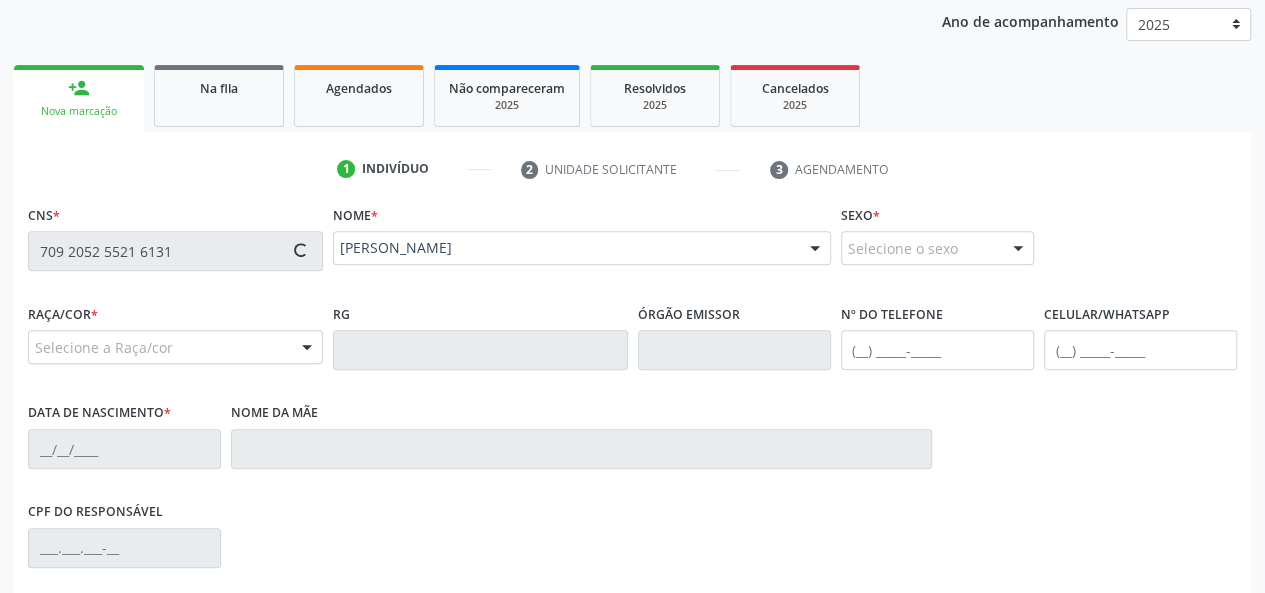 type on "[PHONE_NUMBER]" 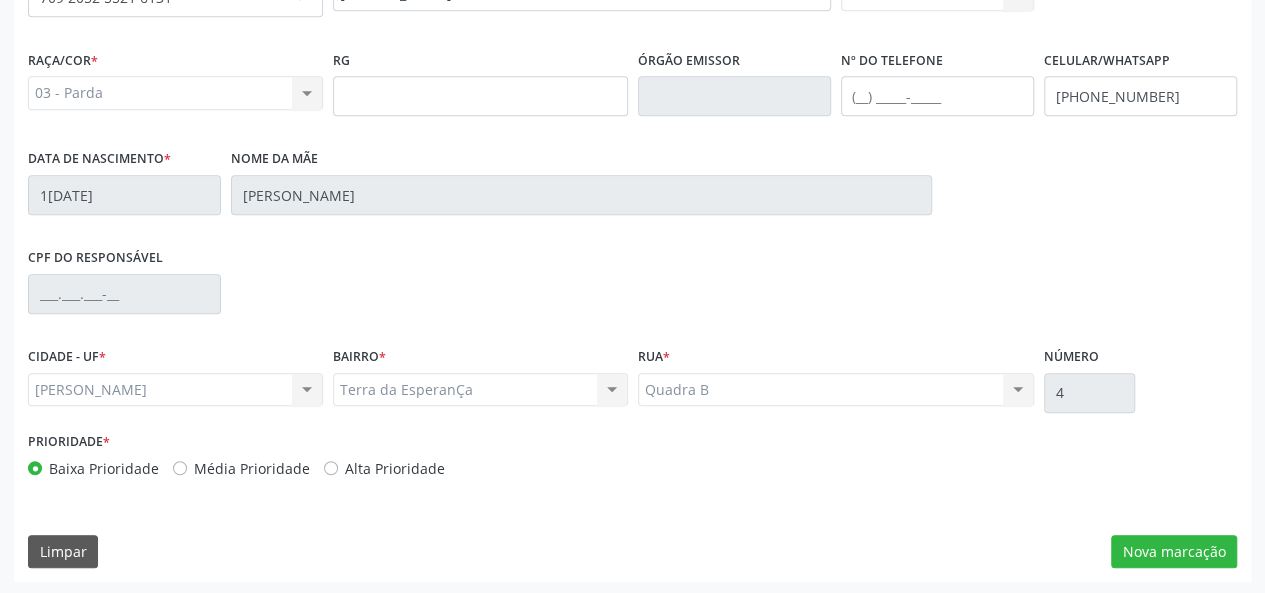 scroll, scrollTop: 518, scrollLeft: 0, axis: vertical 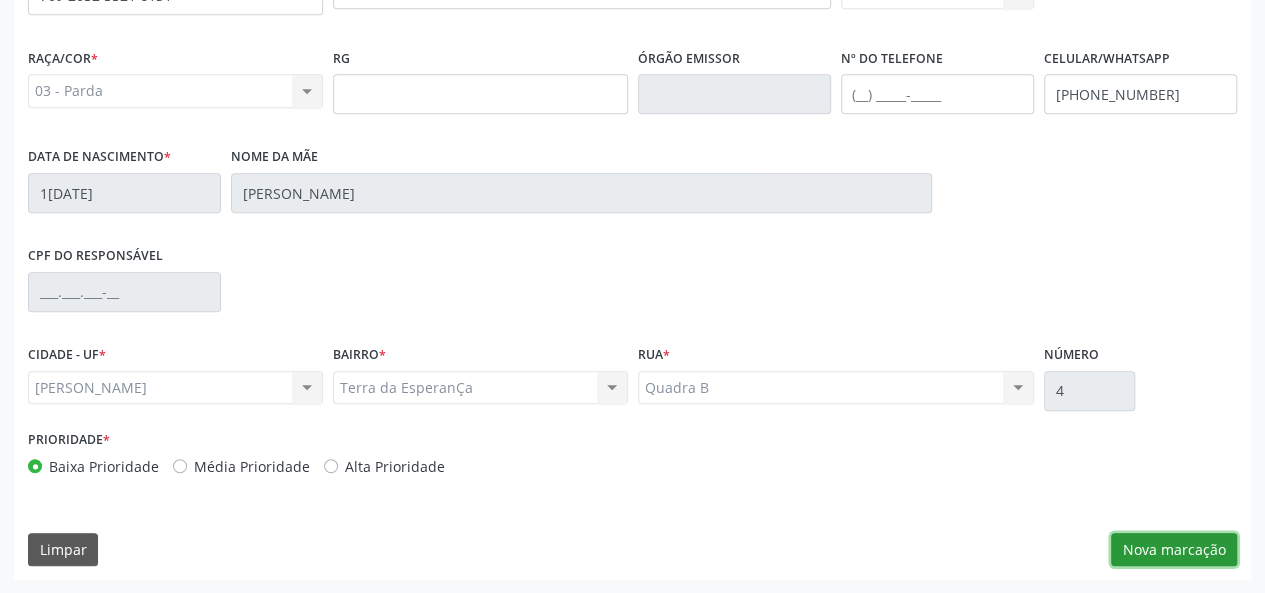 click on "Nova marcação" at bounding box center [1174, 550] 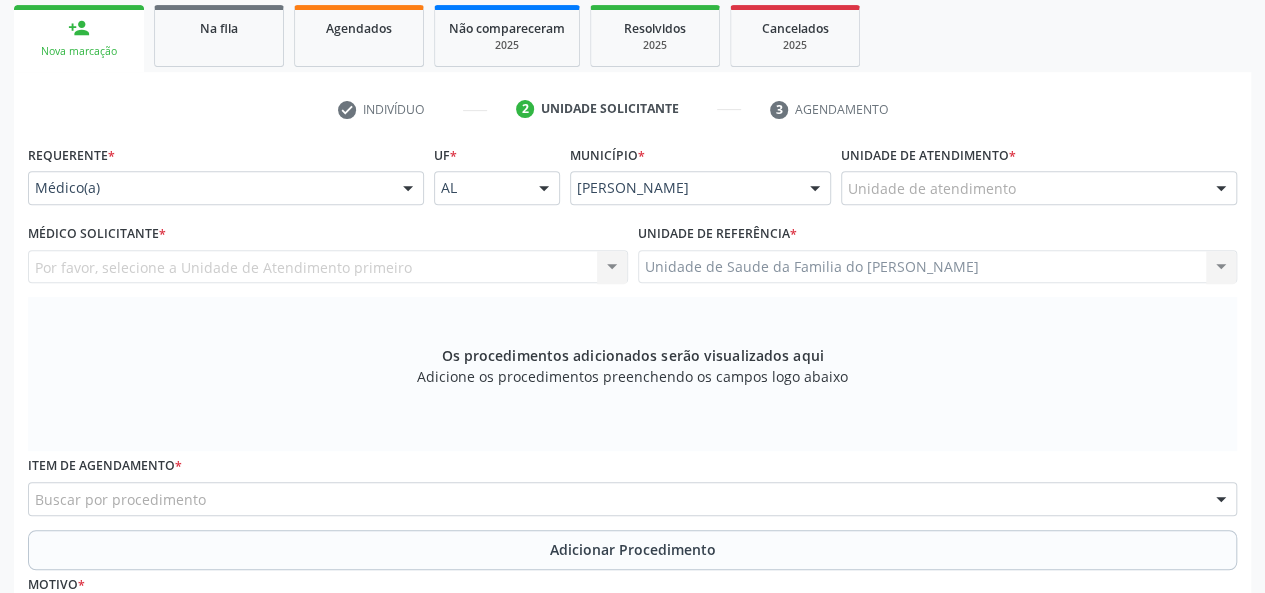 scroll, scrollTop: 318, scrollLeft: 0, axis: vertical 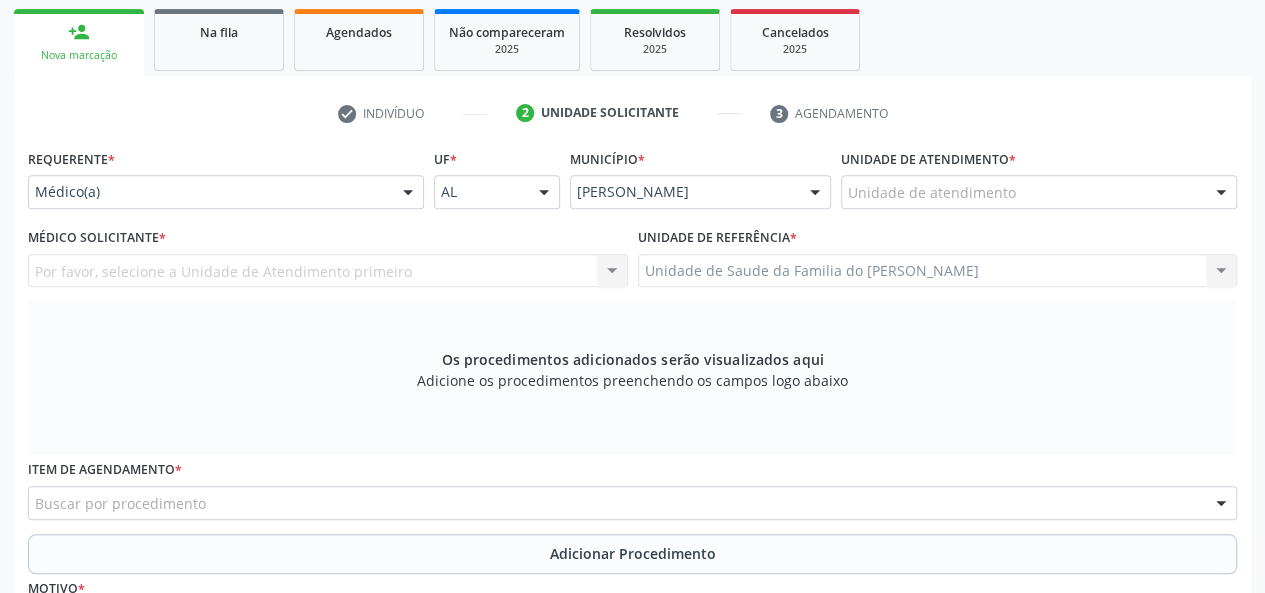 click on "Por favor, selecione a Unidade de Atendimento primeiro
Nenhum resultado encontrado para: "   "
Não há nenhuma opção para ser exibida." at bounding box center [328, 271] 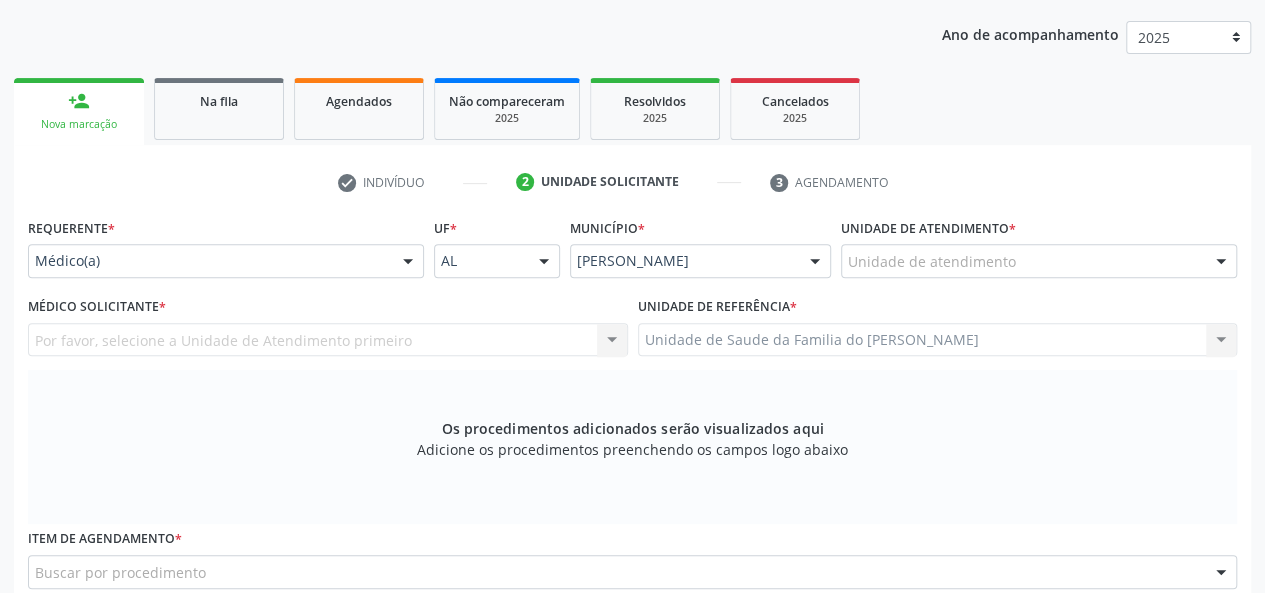 scroll, scrollTop: 218, scrollLeft: 0, axis: vertical 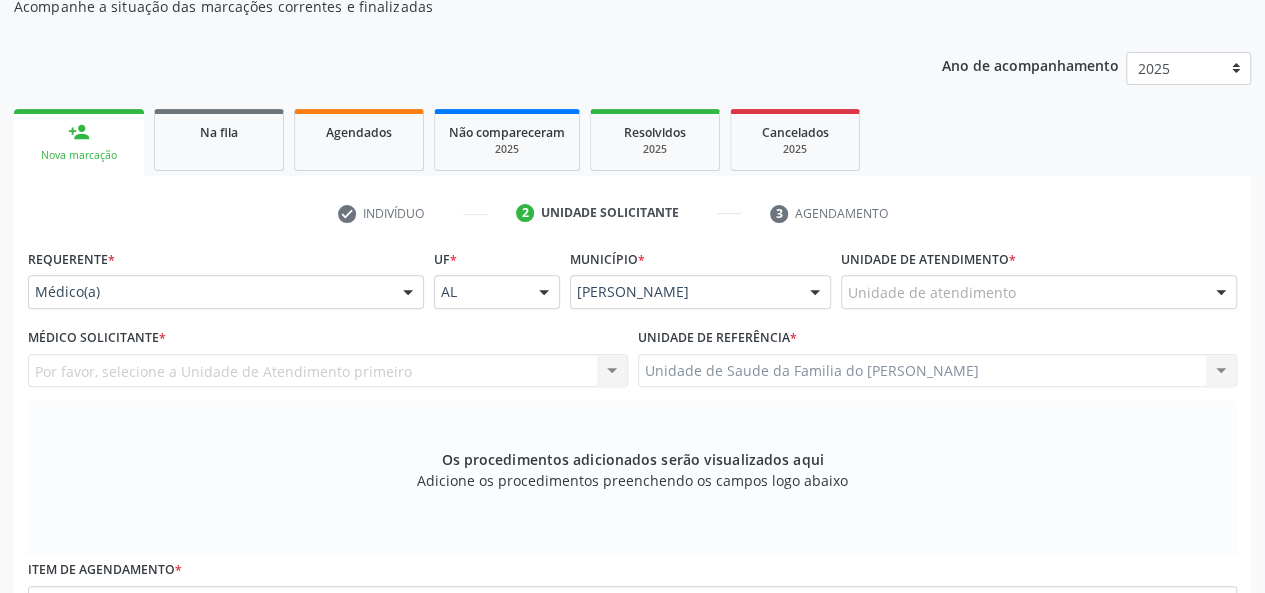 click at bounding box center (408, 293) 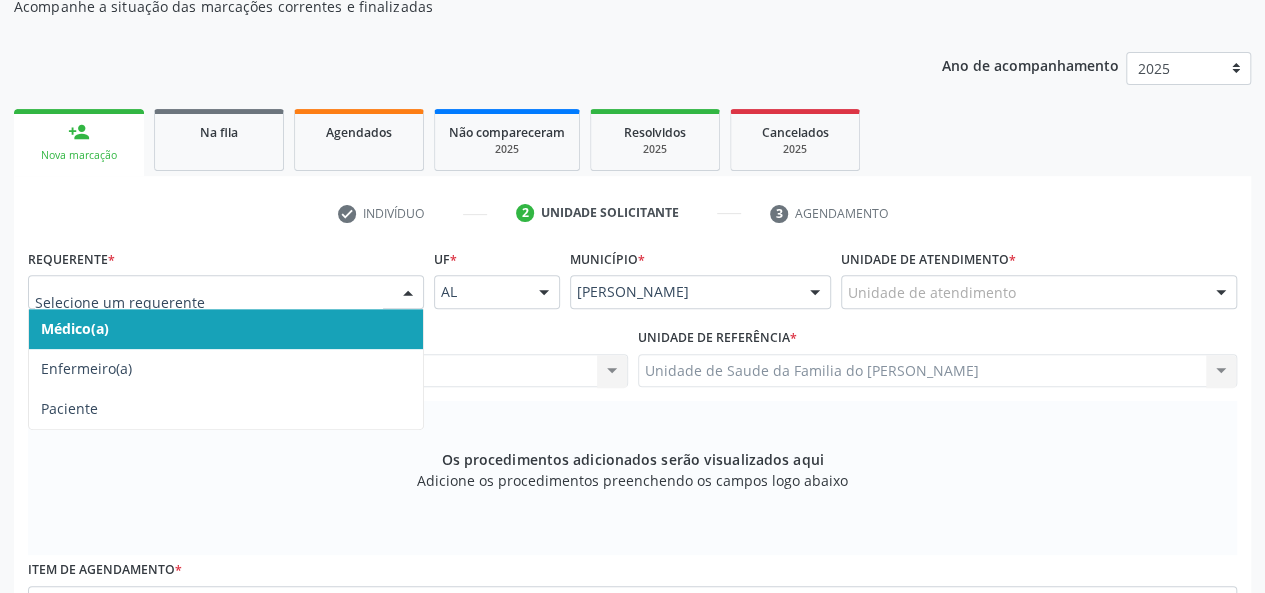 click on "Médico(a)" at bounding box center (226, 329) 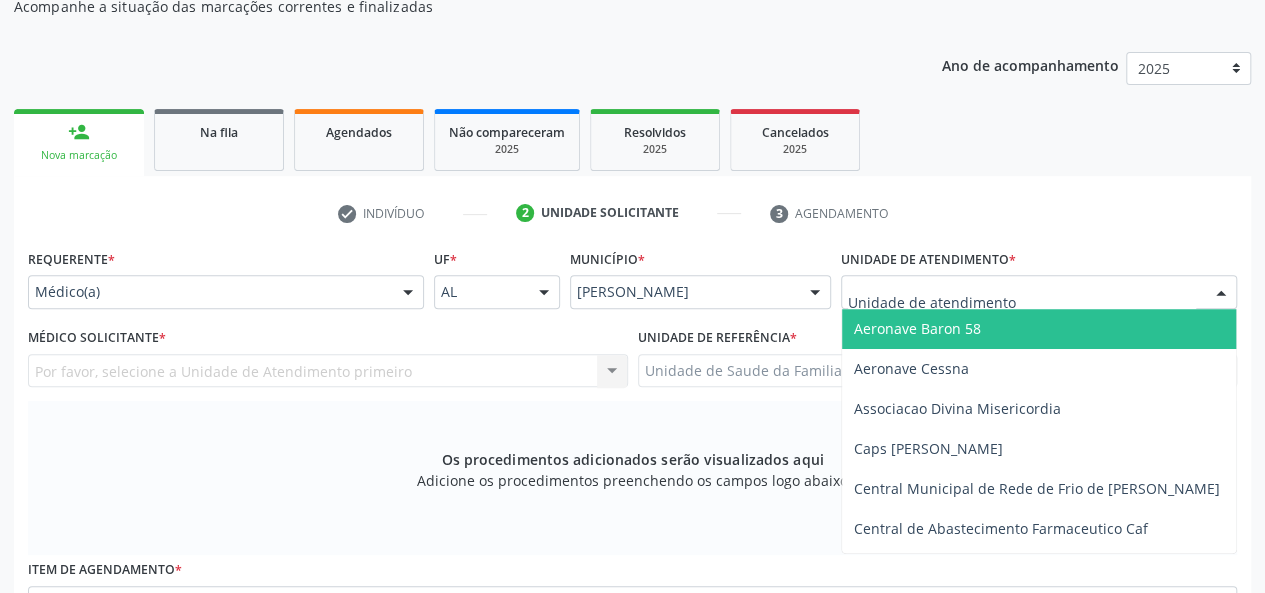 type on "J" 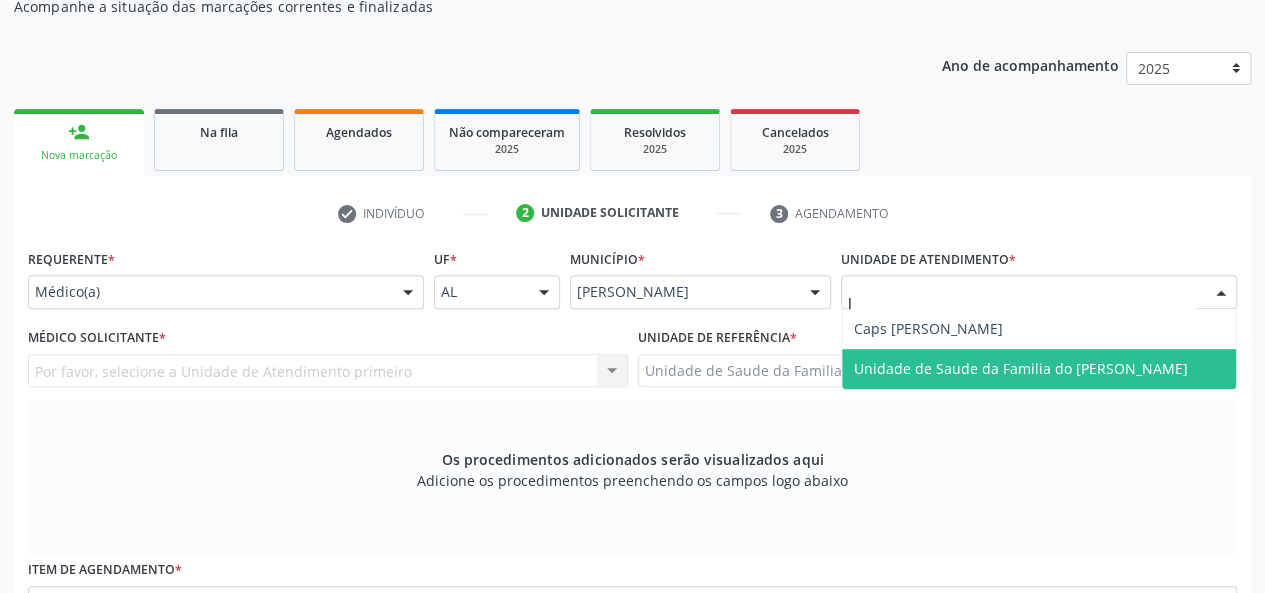 click on "Unidade de Saude da Familia do [PERSON_NAME]" at bounding box center (1021, 368) 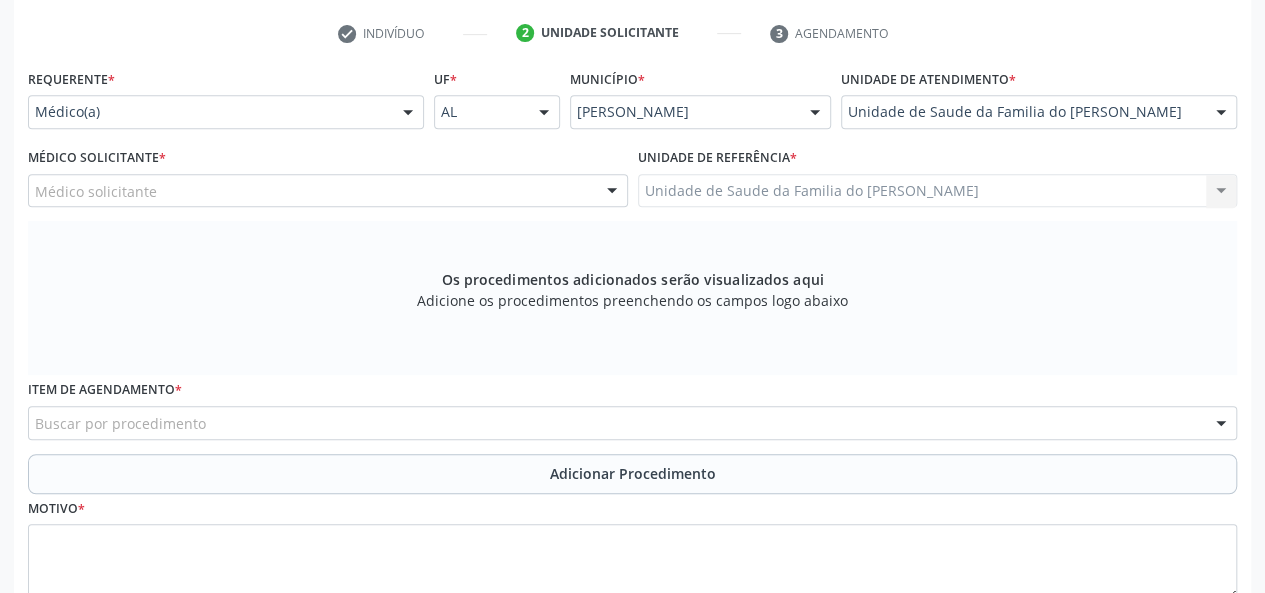 scroll, scrollTop: 418, scrollLeft: 0, axis: vertical 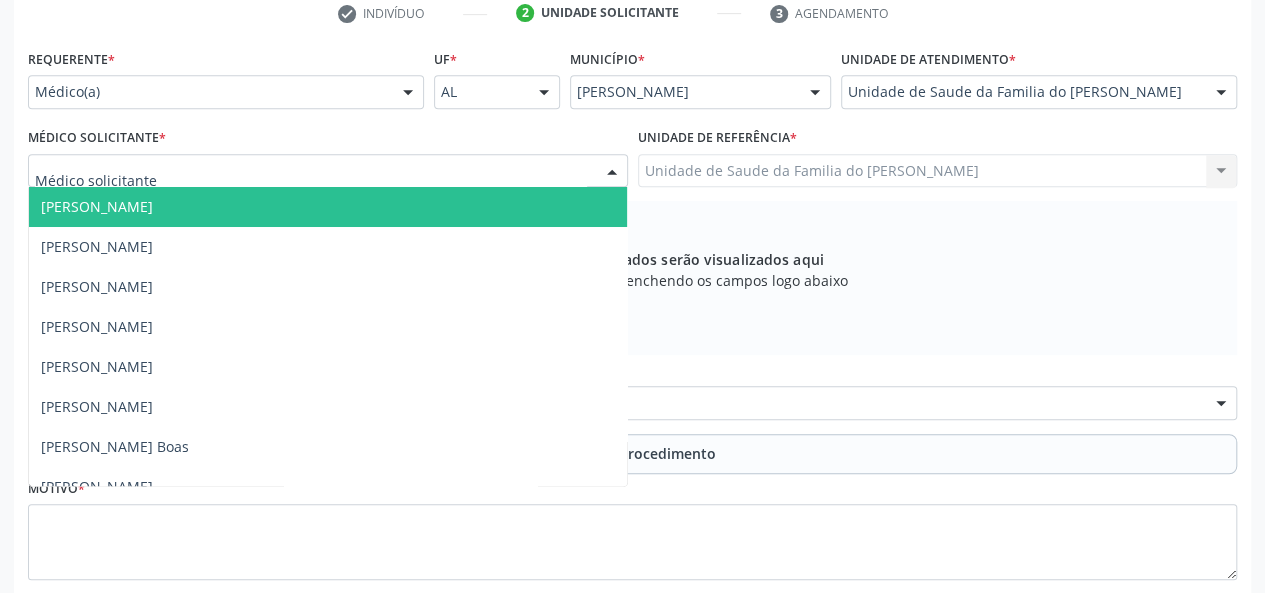 click at bounding box center (328, 171) 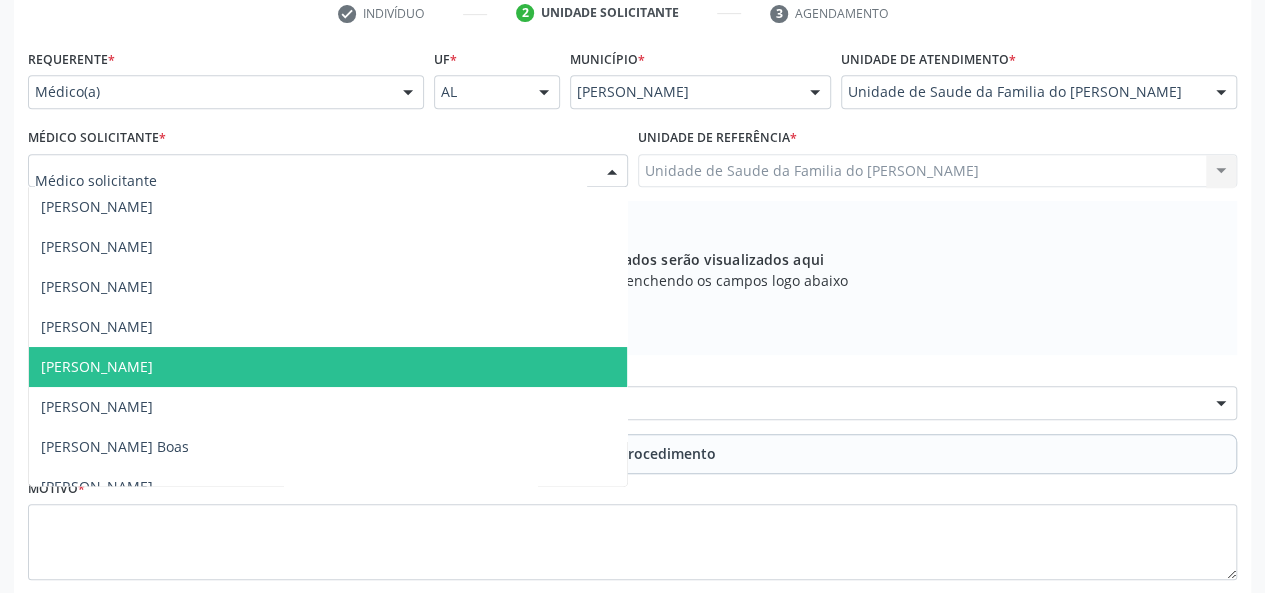 click on "[PERSON_NAME]" at bounding box center [328, 367] 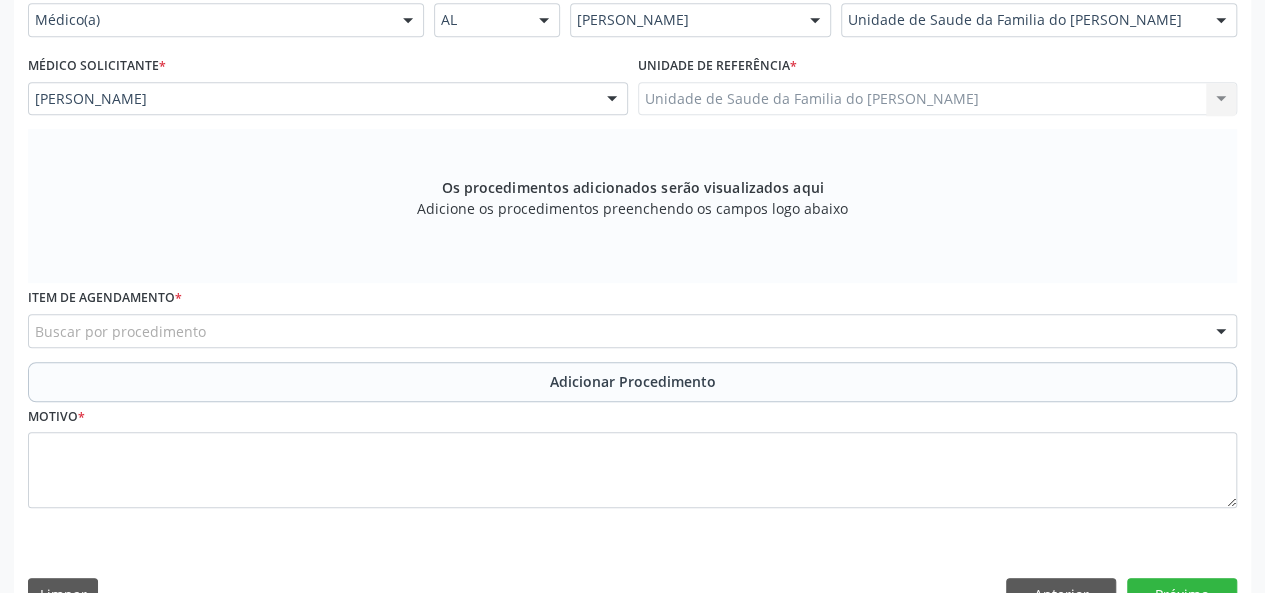 scroll, scrollTop: 518, scrollLeft: 0, axis: vertical 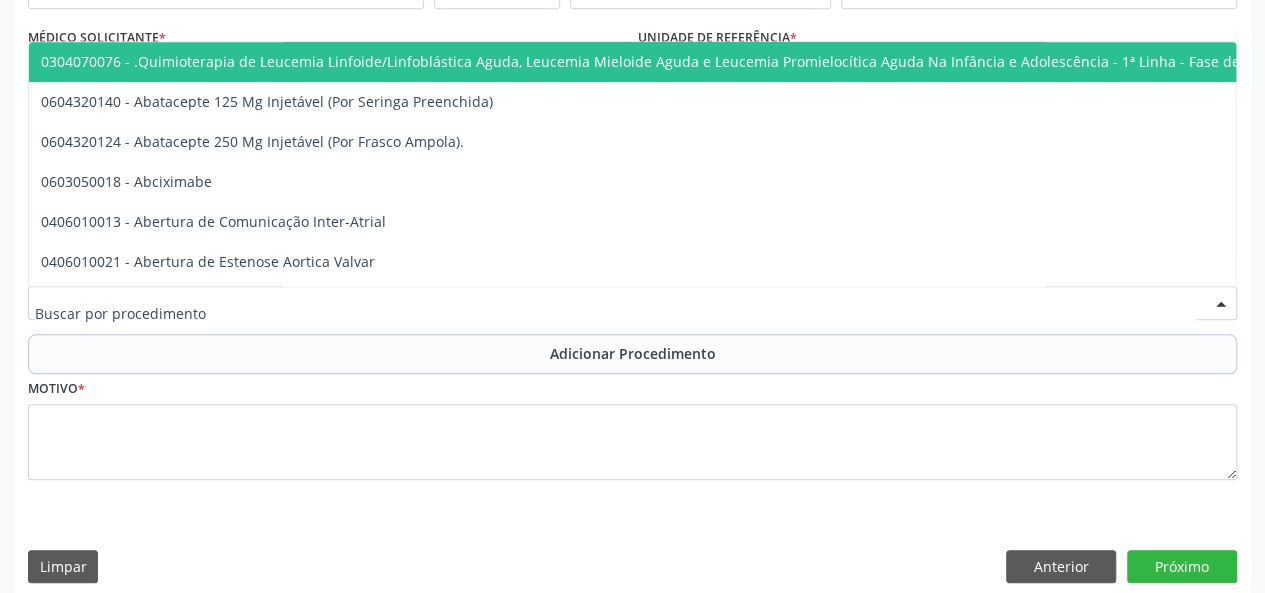 click at bounding box center (632, 303) 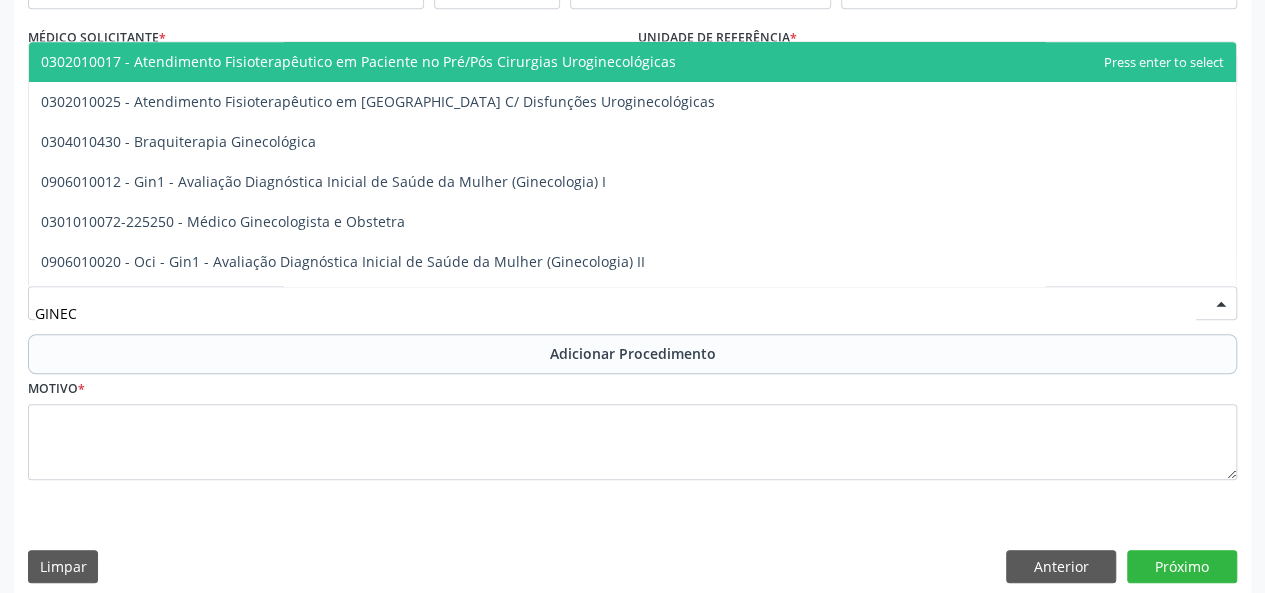type on "GINECO" 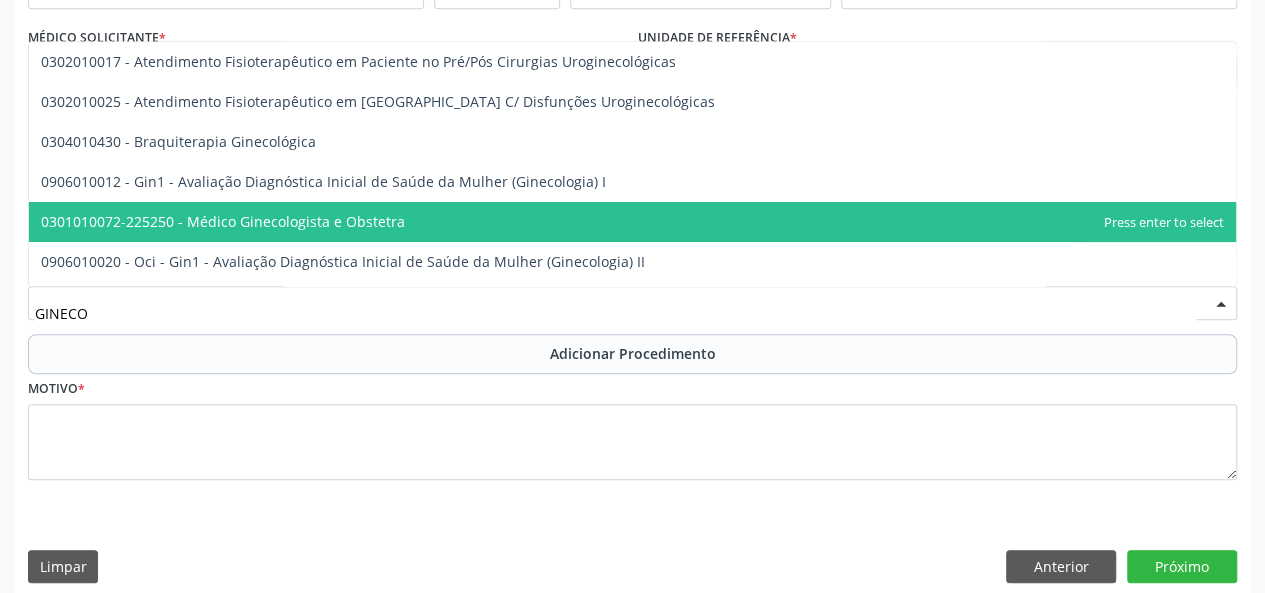 click on "0301010072-225250 - Médico Ginecologista e Obstetra" at bounding box center (223, 221) 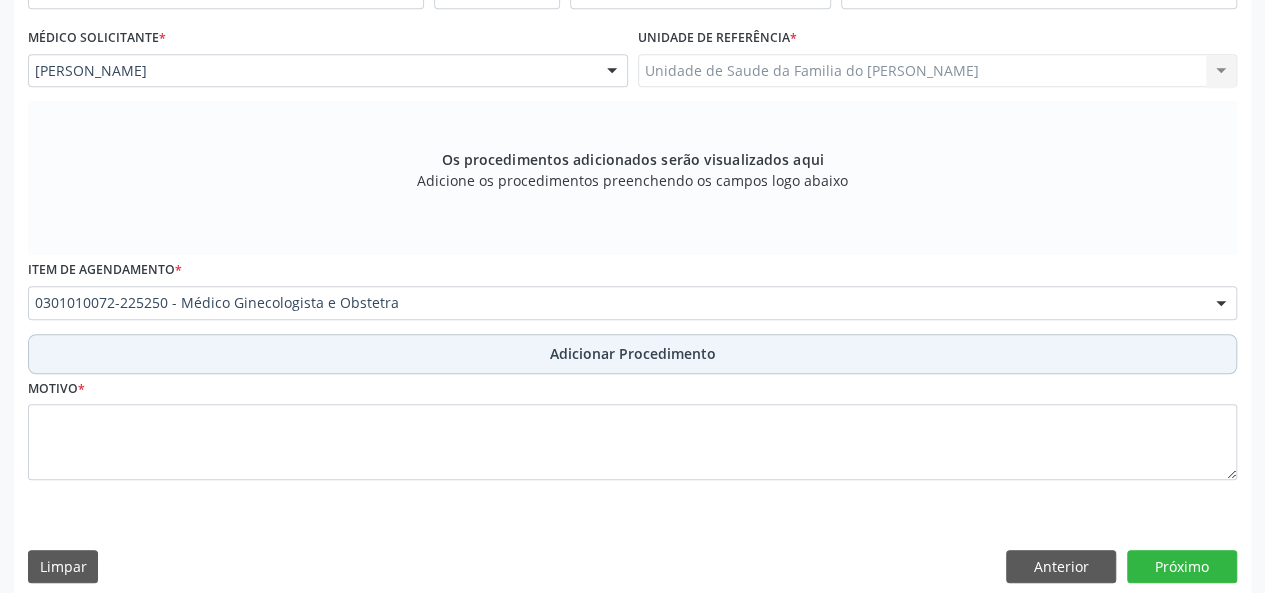 click on "Adicionar Procedimento" at bounding box center [632, 354] 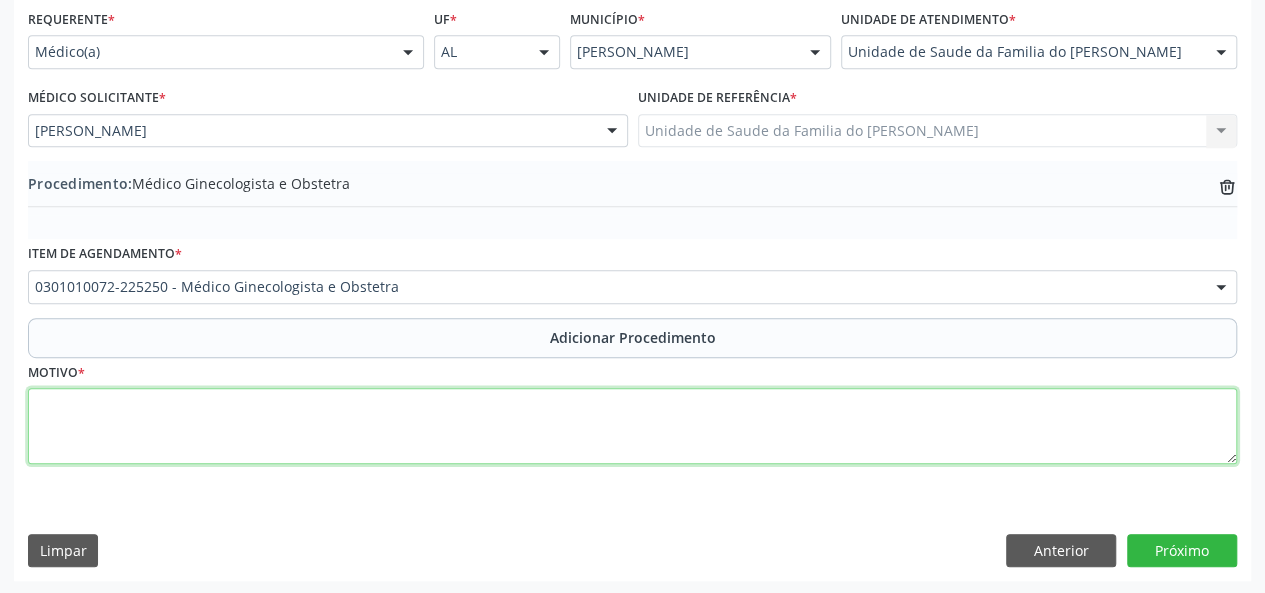 click at bounding box center [632, 426] 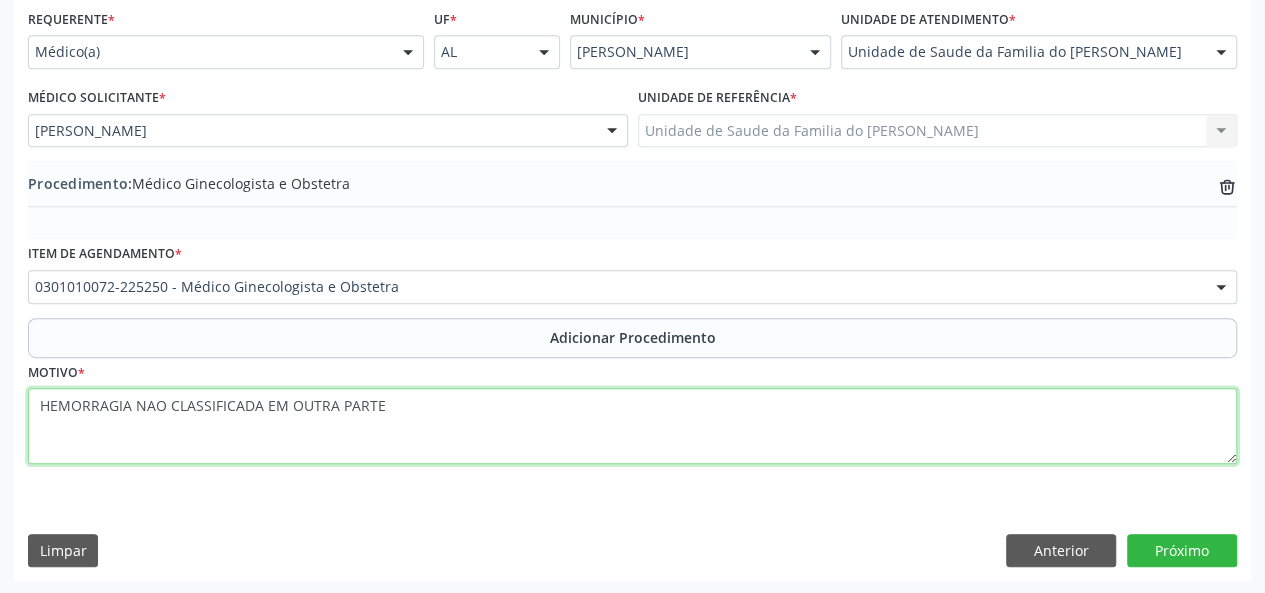 click on "HEMORRAGIA NAO CLASSIFICADA EM OUTRA PARTE" at bounding box center [632, 426] 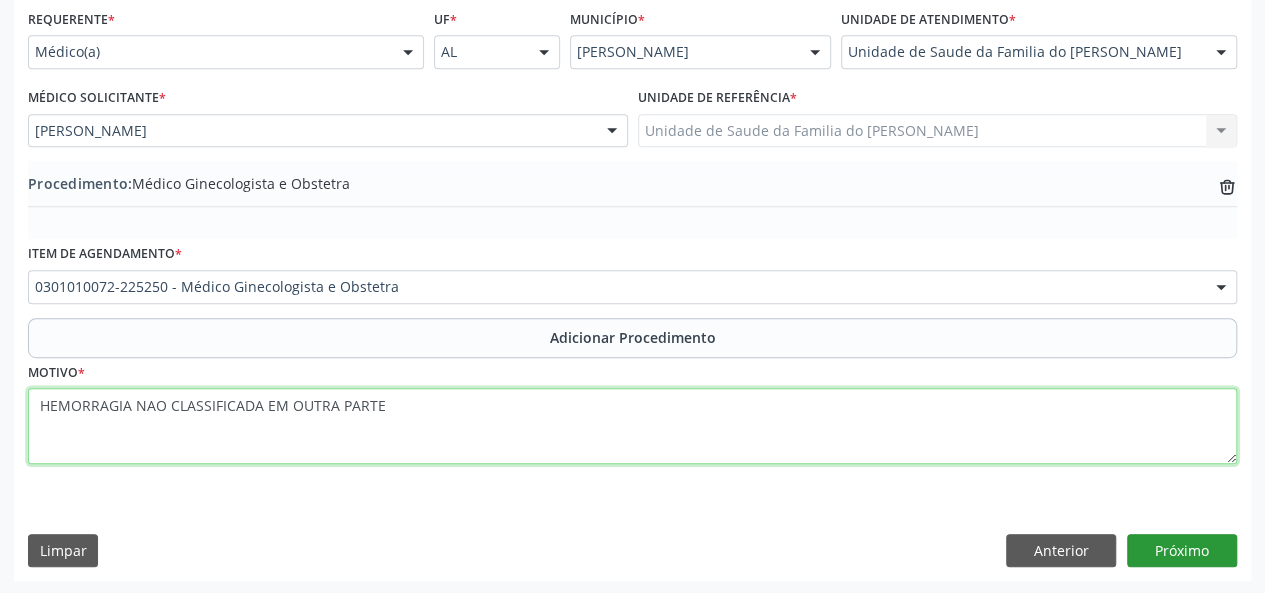 type on "HEMORRAGIA NAO CLASSIFICADA EM OUTRA PARTE" 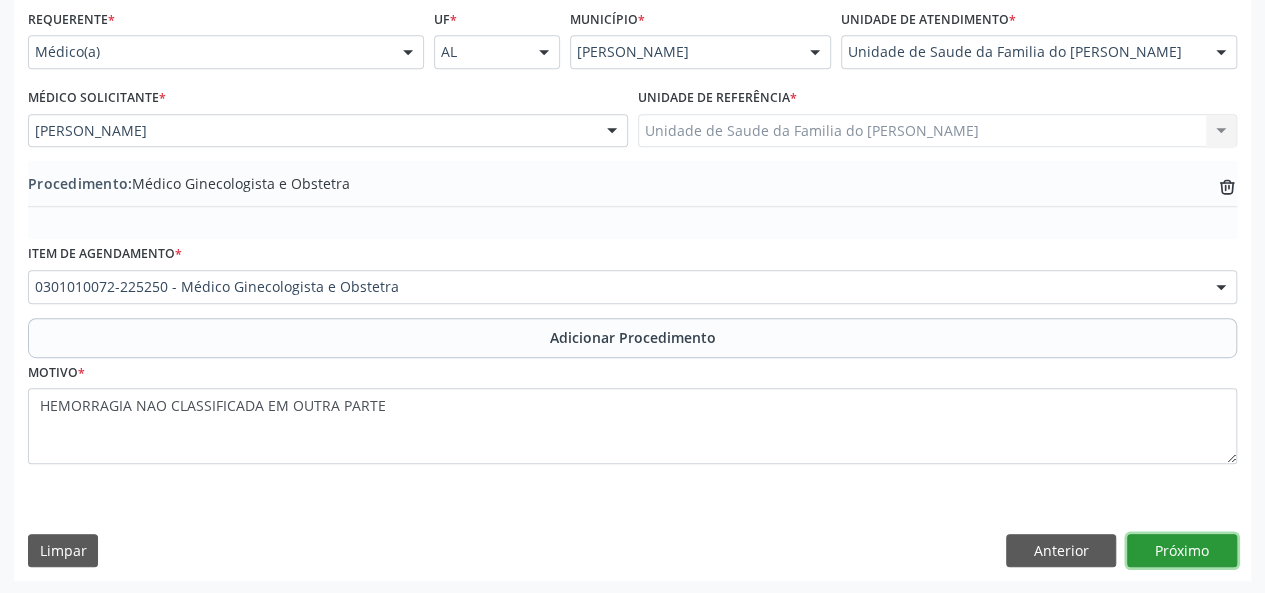 click on "Próximo" at bounding box center (1182, 551) 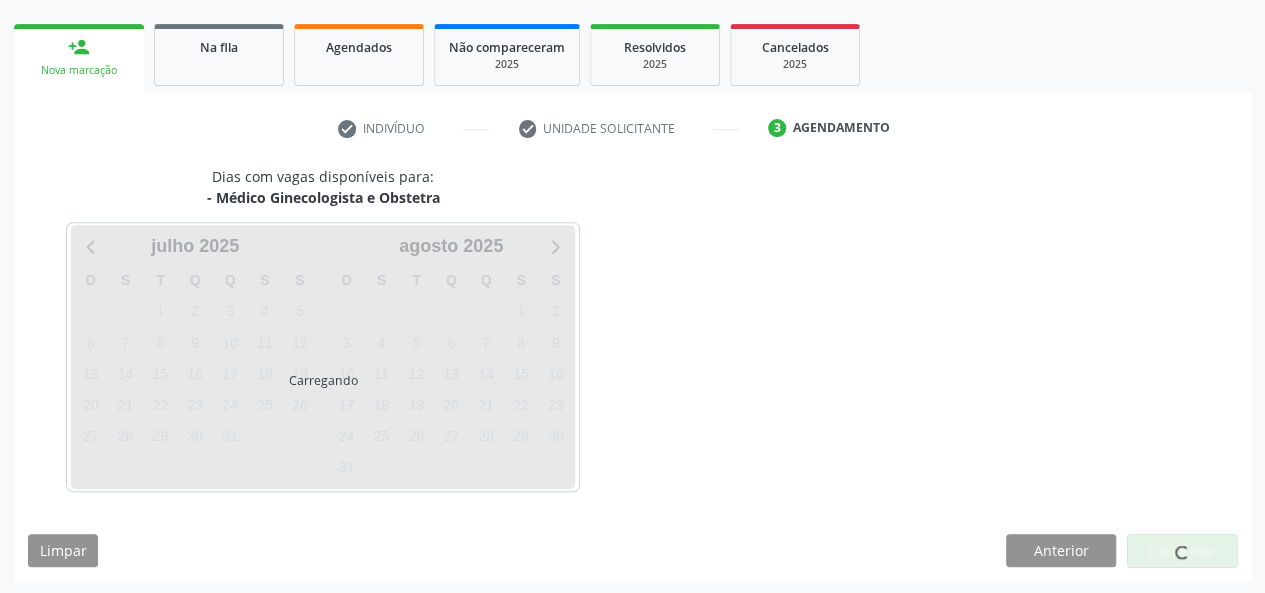 scroll, scrollTop: 362, scrollLeft: 0, axis: vertical 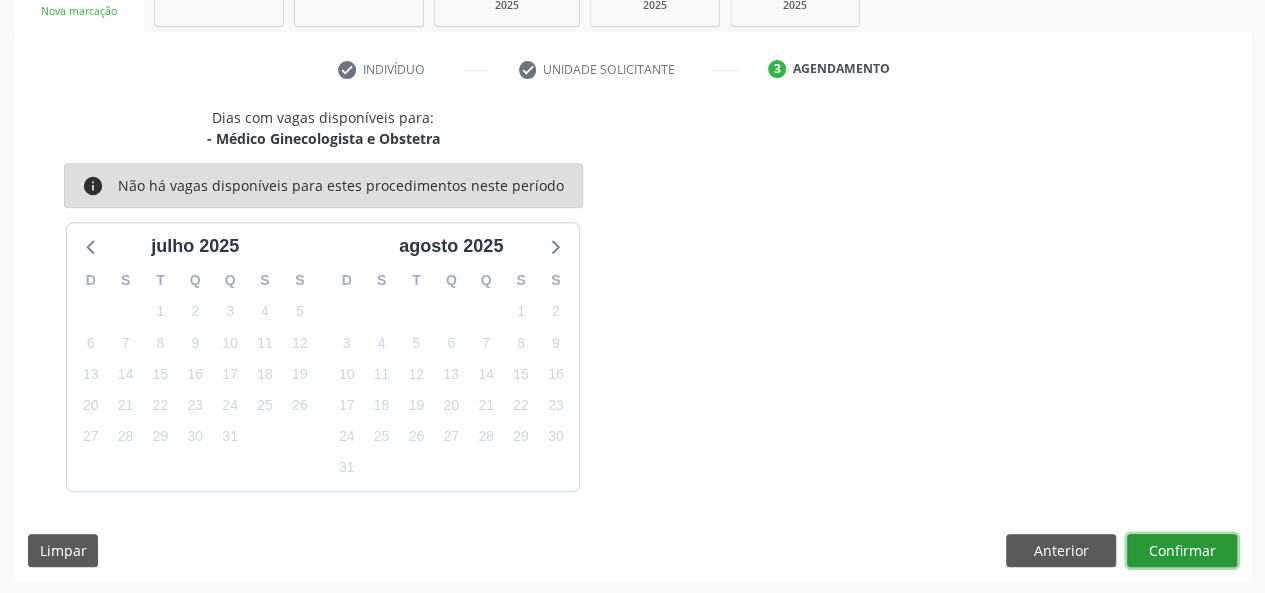 click on "Confirmar" at bounding box center (1182, 551) 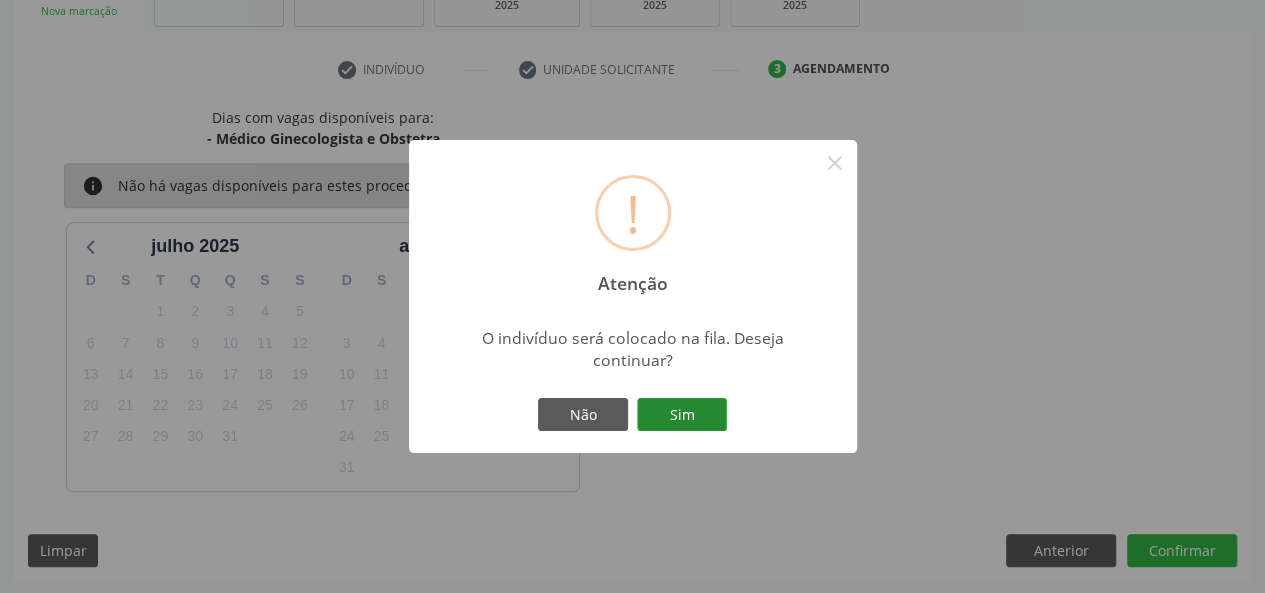 click on "Sim" at bounding box center (682, 415) 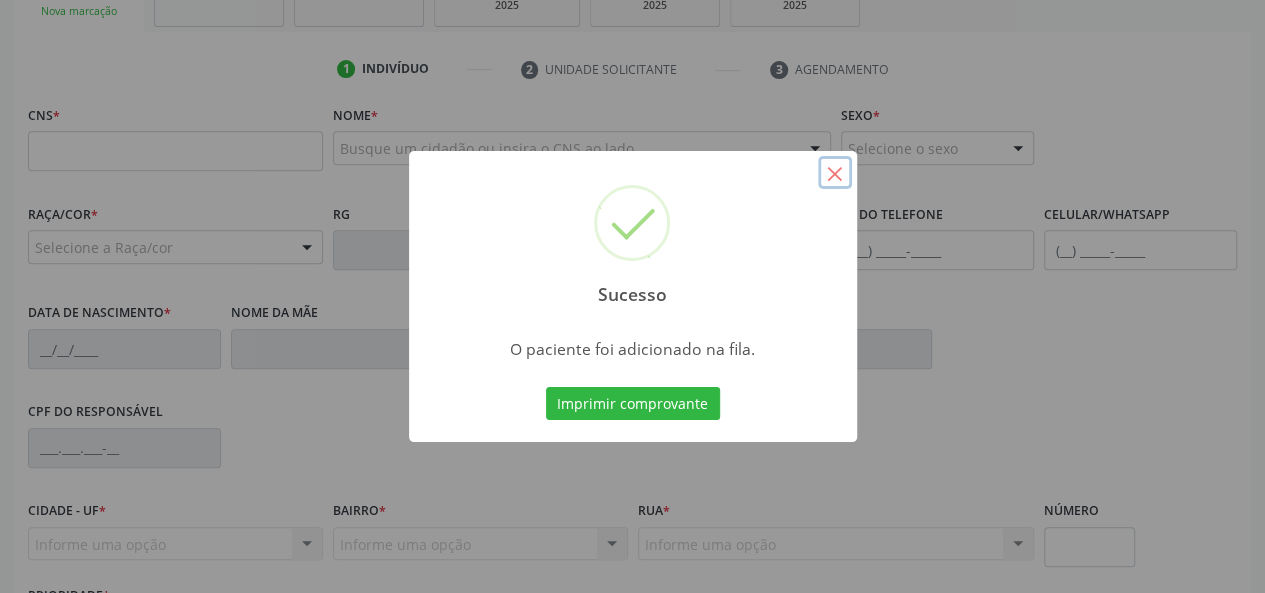 click on "×" at bounding box center (835, 173) 